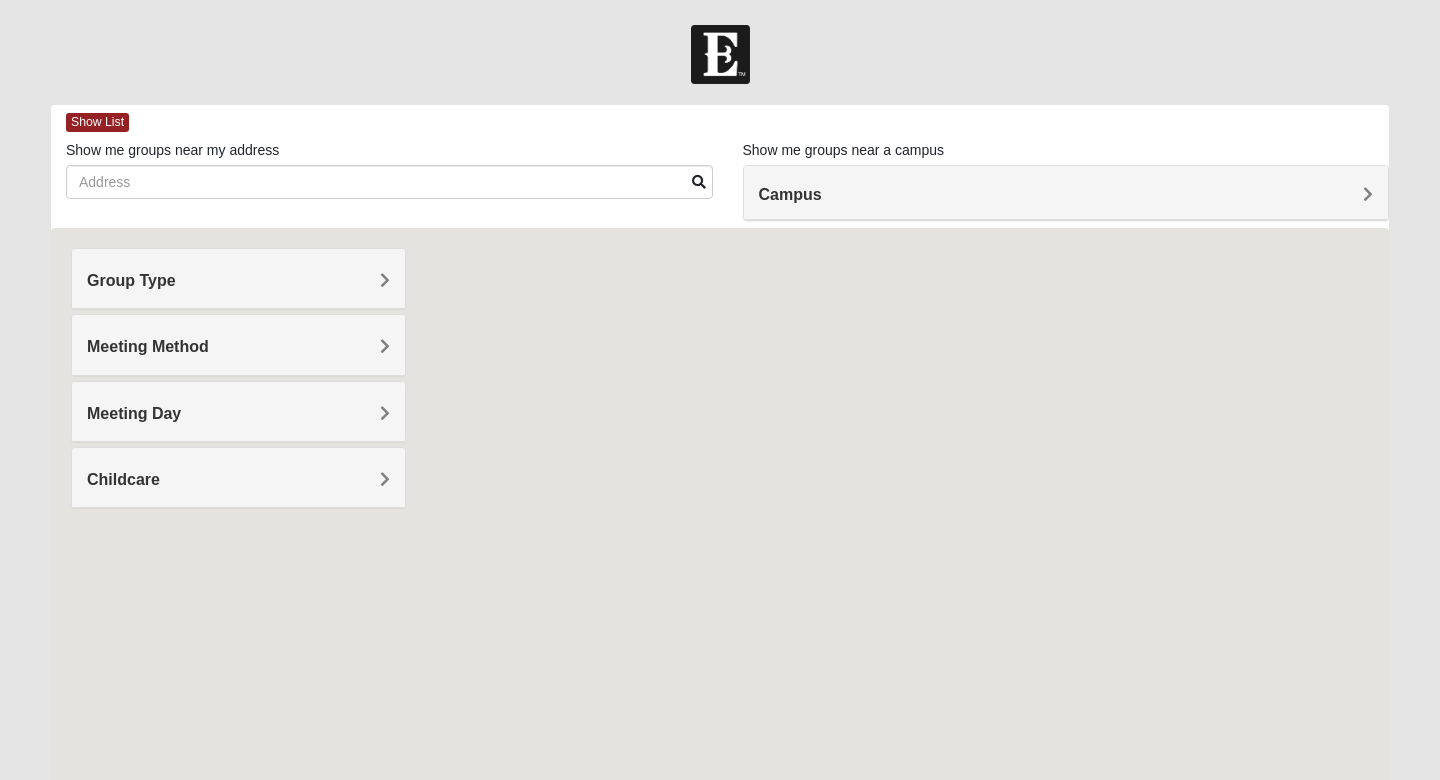 scroll, scrollTop: 0, scrollLeft: 0, axis: both 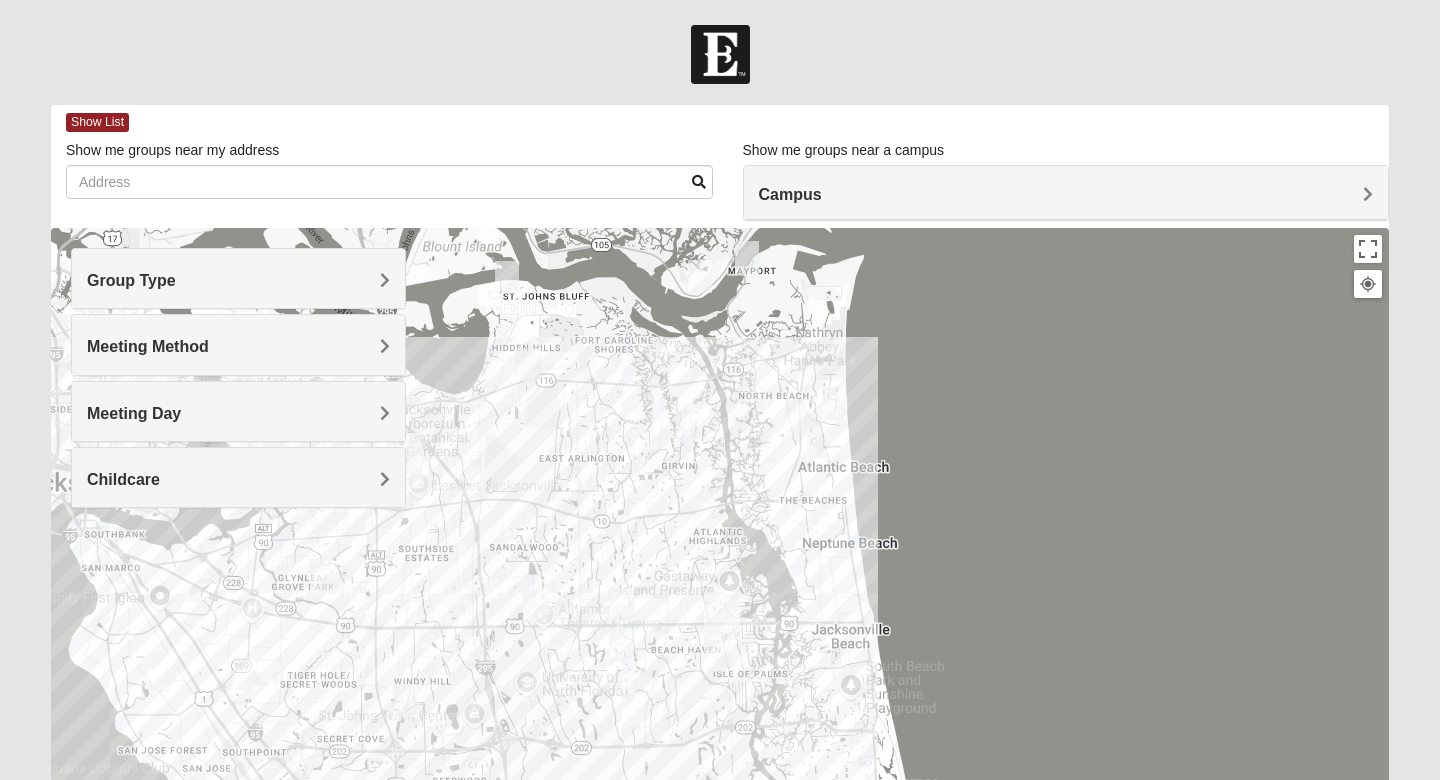 click on "Group Type" at bounding box center (238, 278) 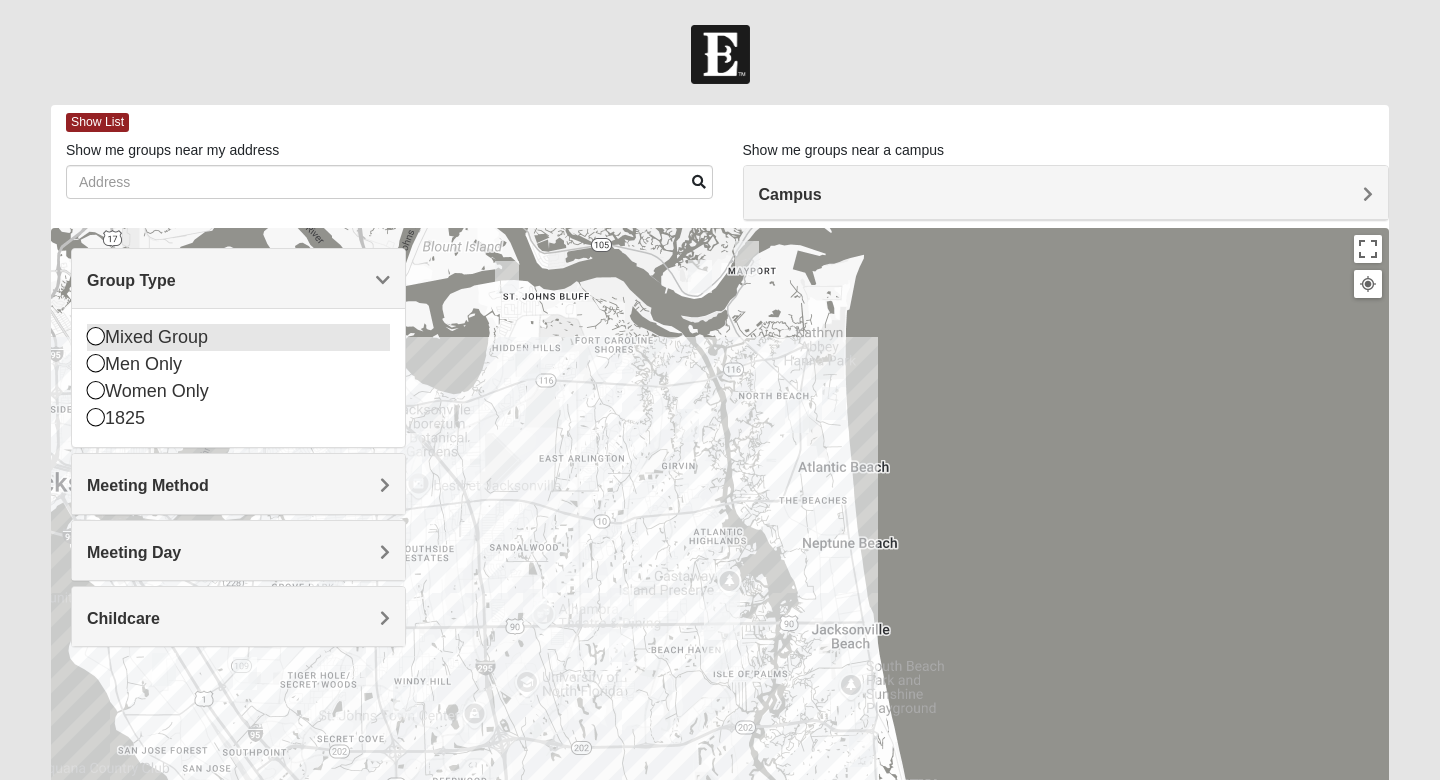 click at bounding box center [96, 336] 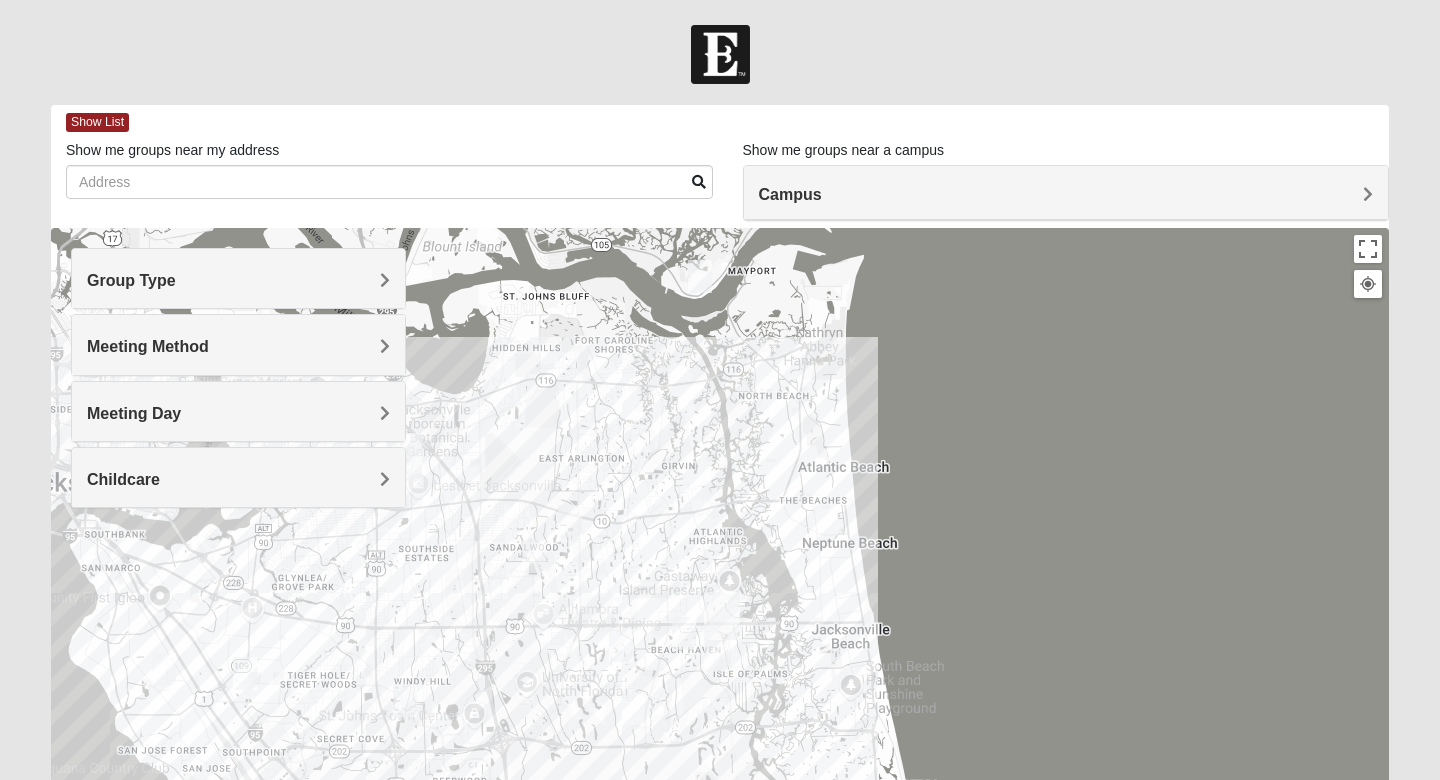 click on "Meeting Day" at bounding box center [134, 413] 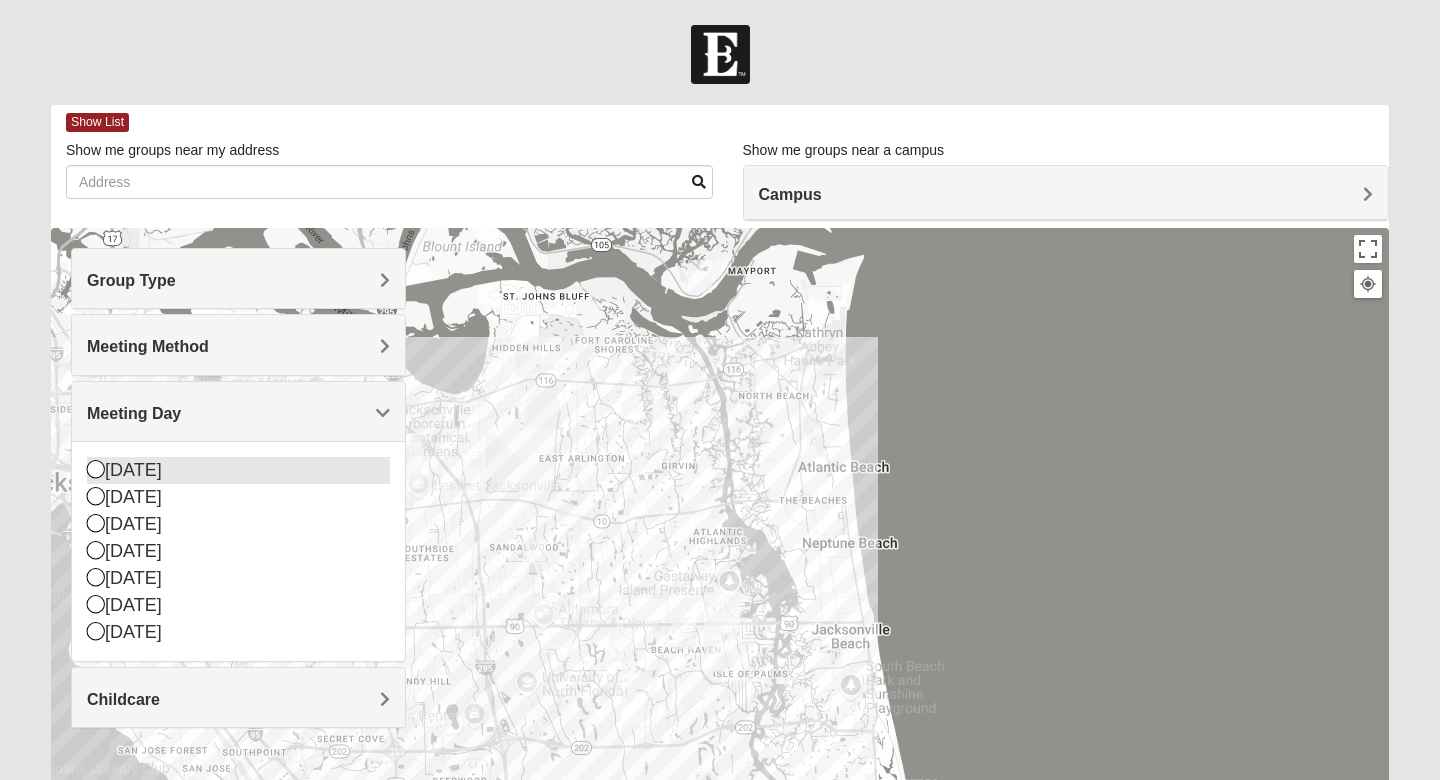click at bounding box center [96, 469] 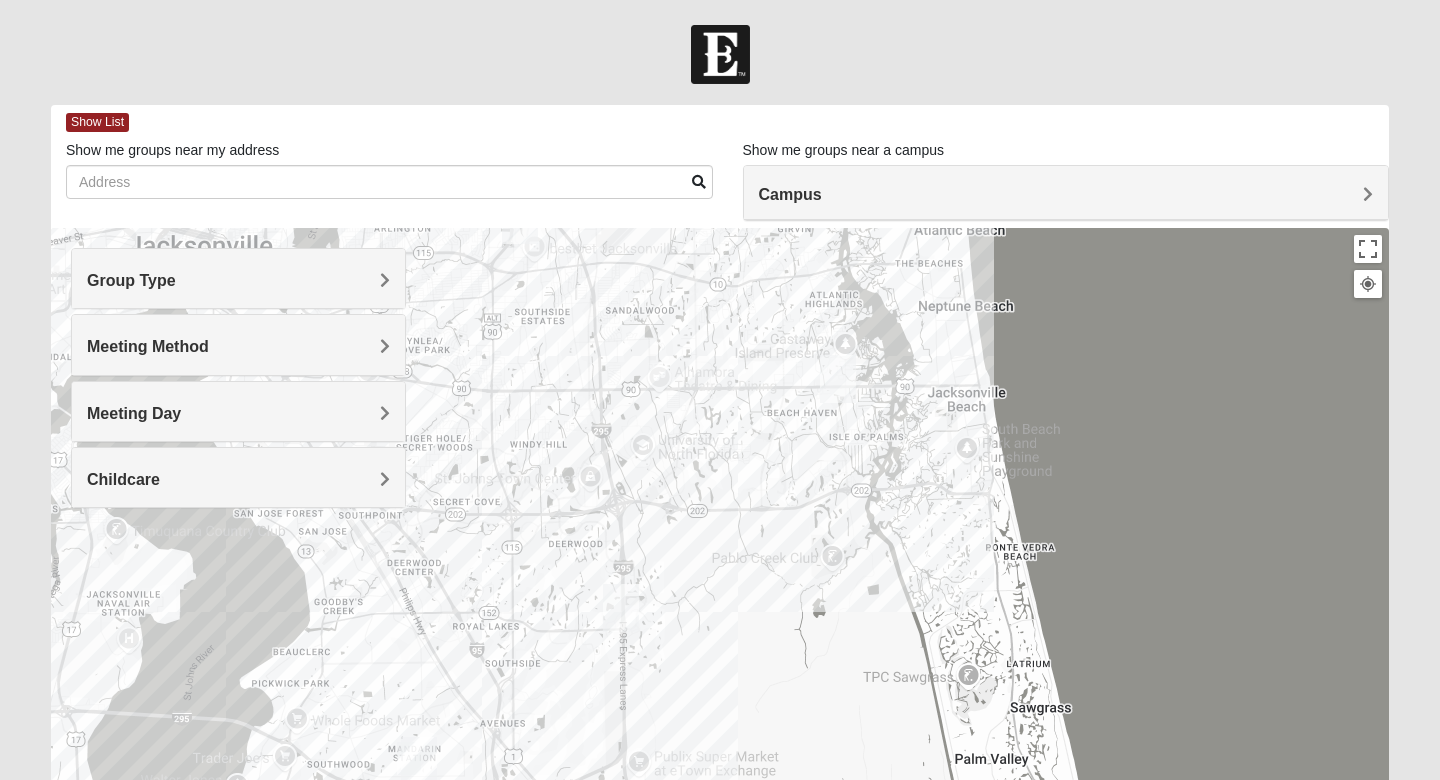 drag, startPoint x: 525, startPoint y: 547, endPoint x: 666, endPoint y: 521, distance: 143.37712 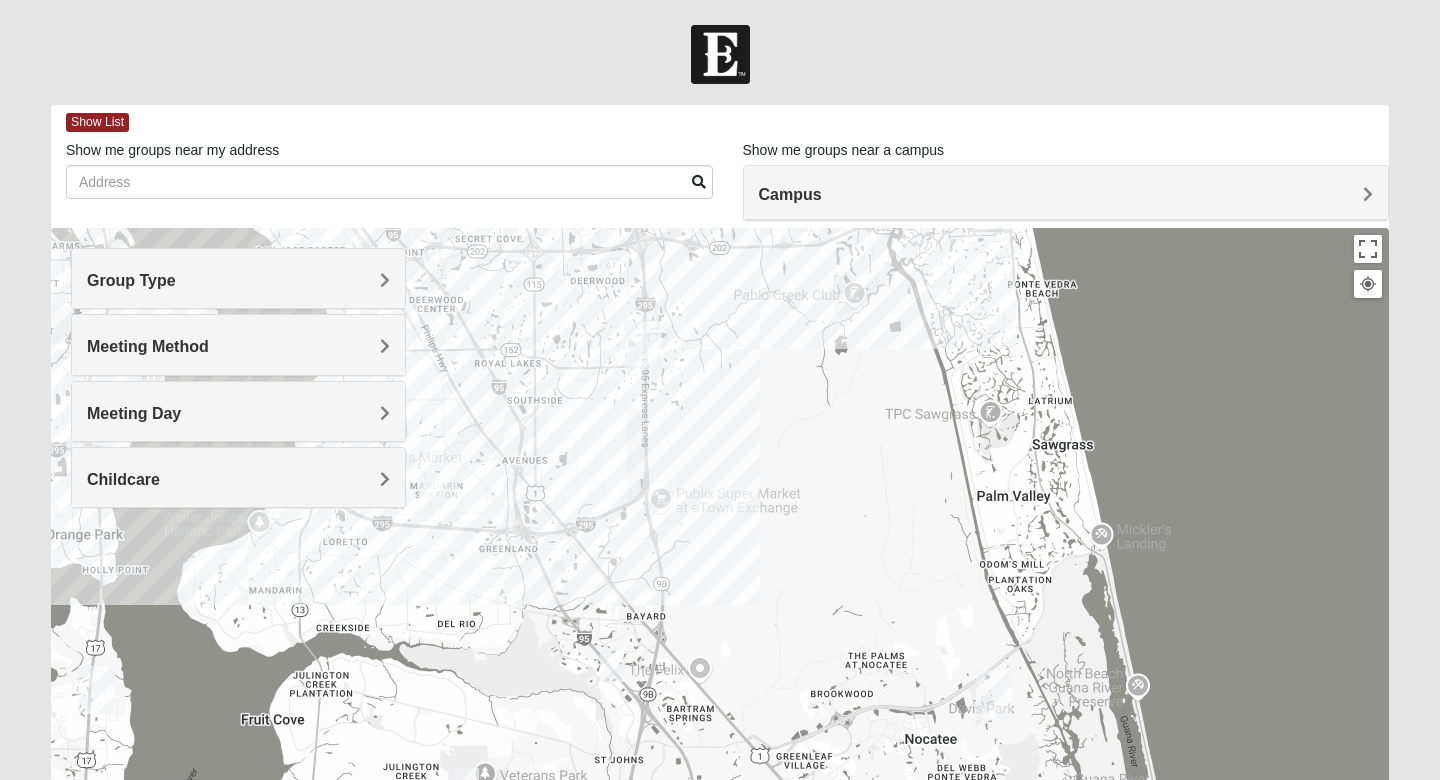 drag, startPoint x: 666, startPoint y: 610, endPoint x: 676, endPoint y: 488, distance: 122.40915 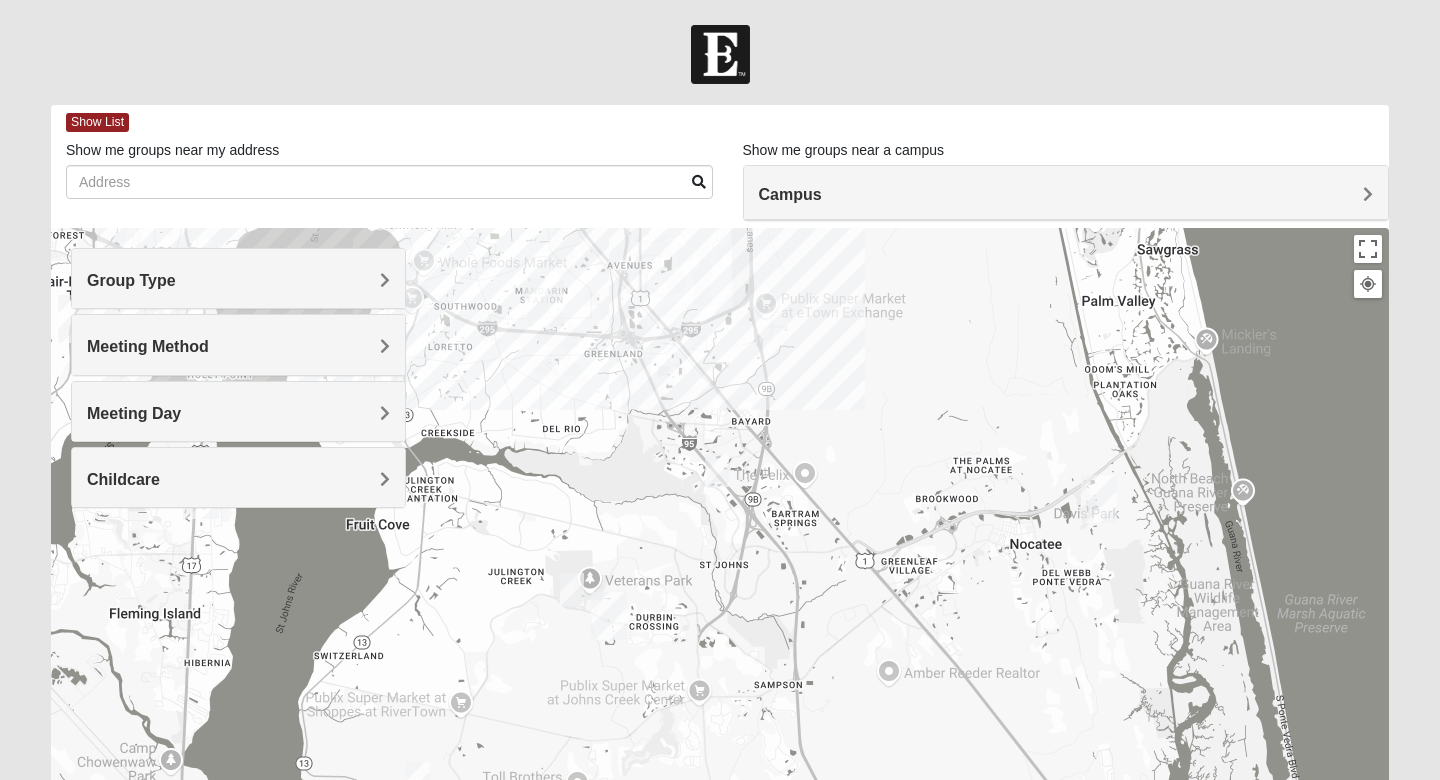 drag, startPoint x: 662, startPoint y: 521, endPoint x: 758, endPoint y: 313, distance: 229.08514 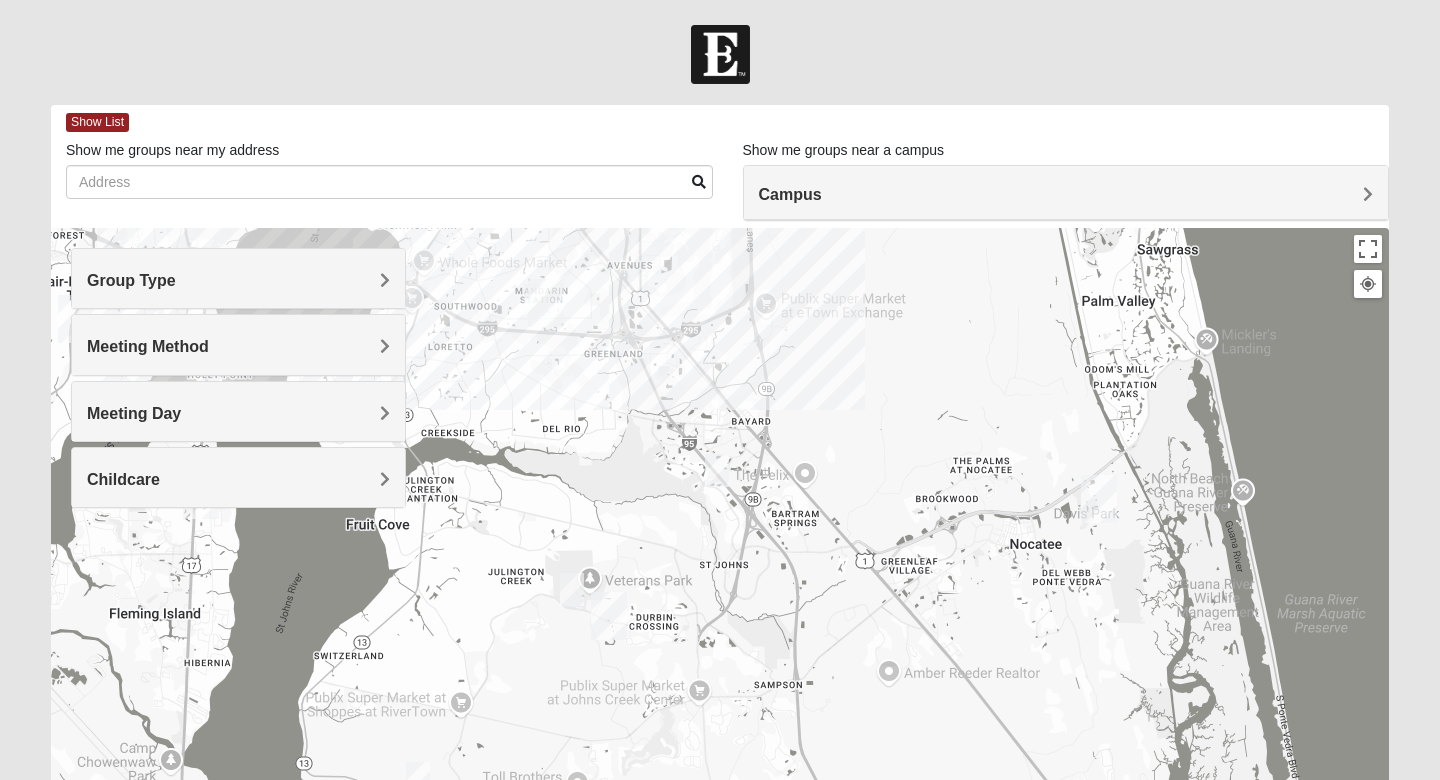 click at bounding box center (717, 470) 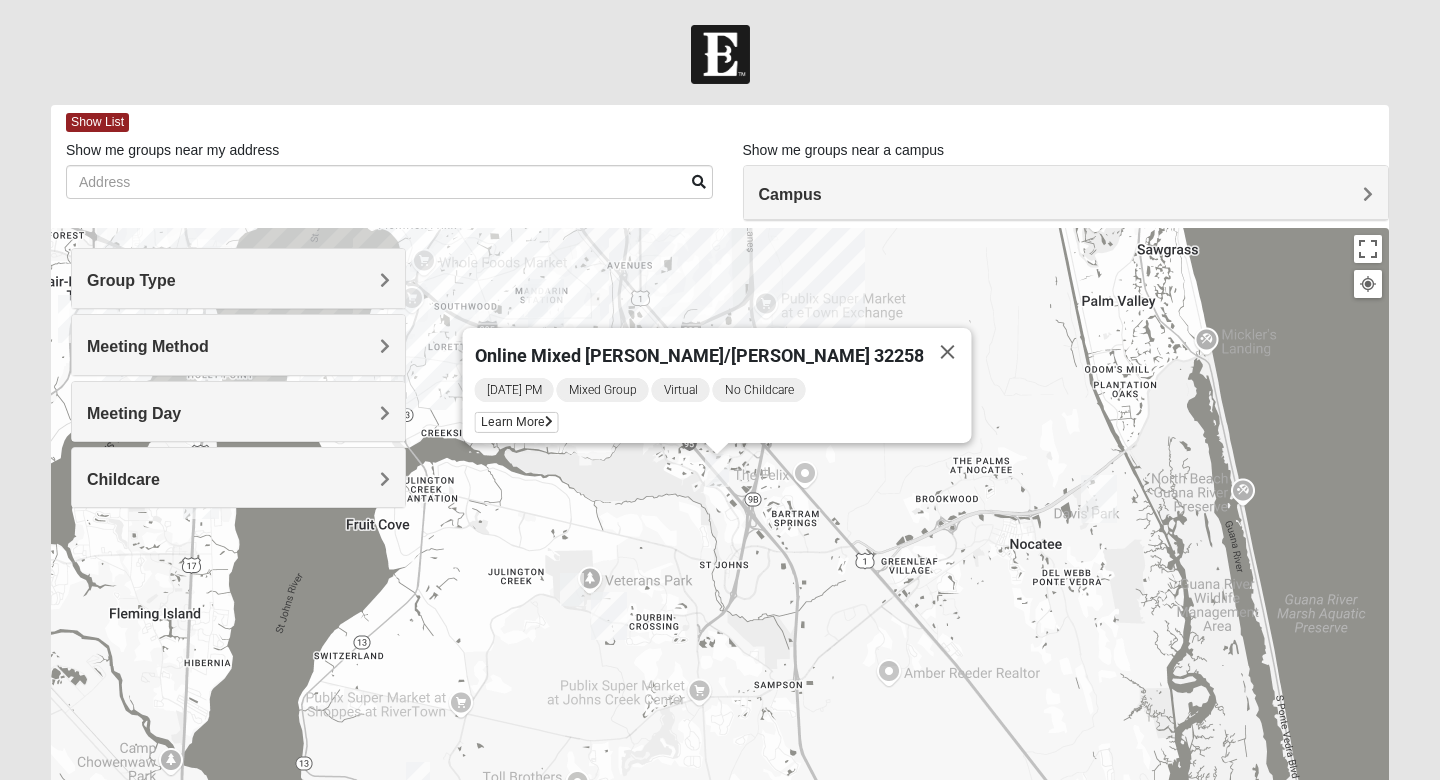 click on "Group Type" at bounding box center [238, 278] 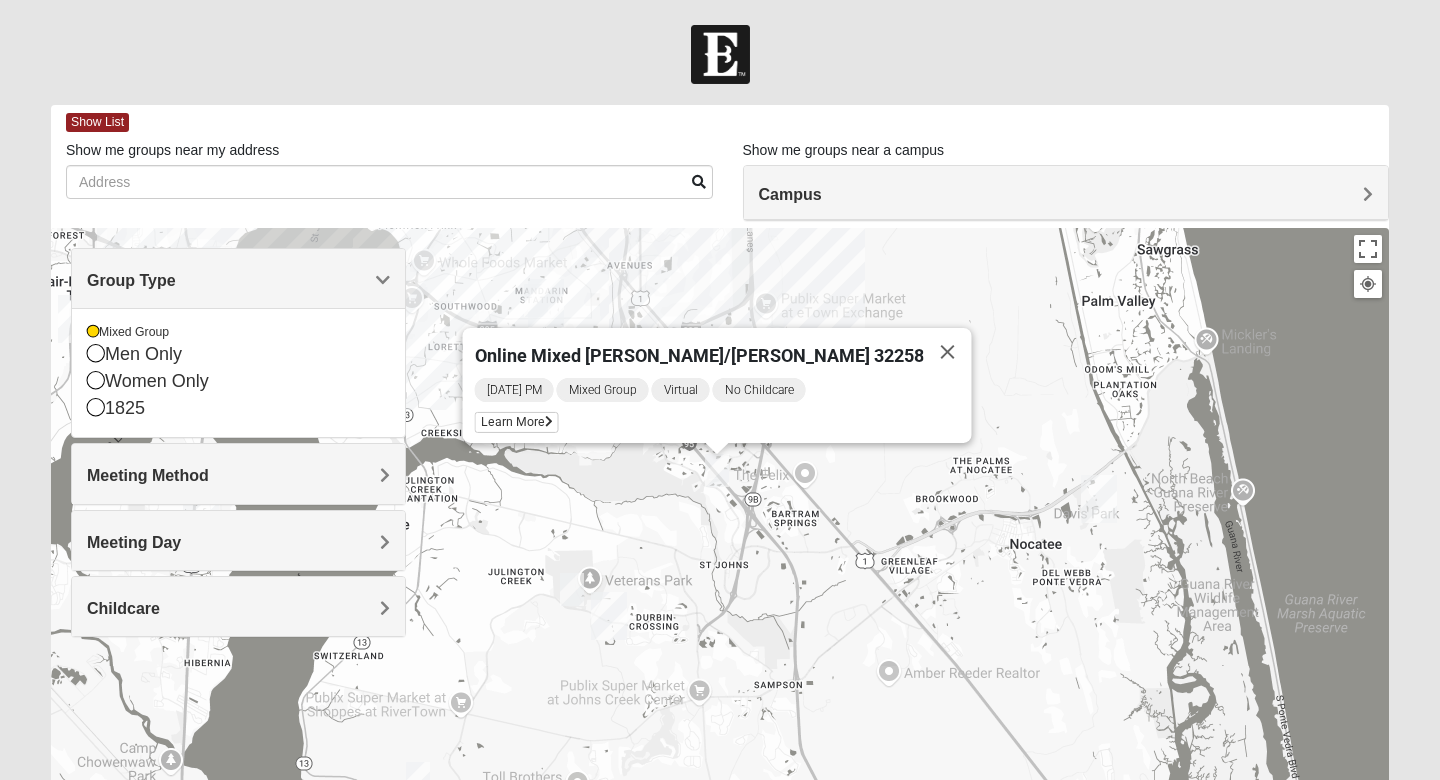 click on "Meeting Method" at bounding box center [238, 473] 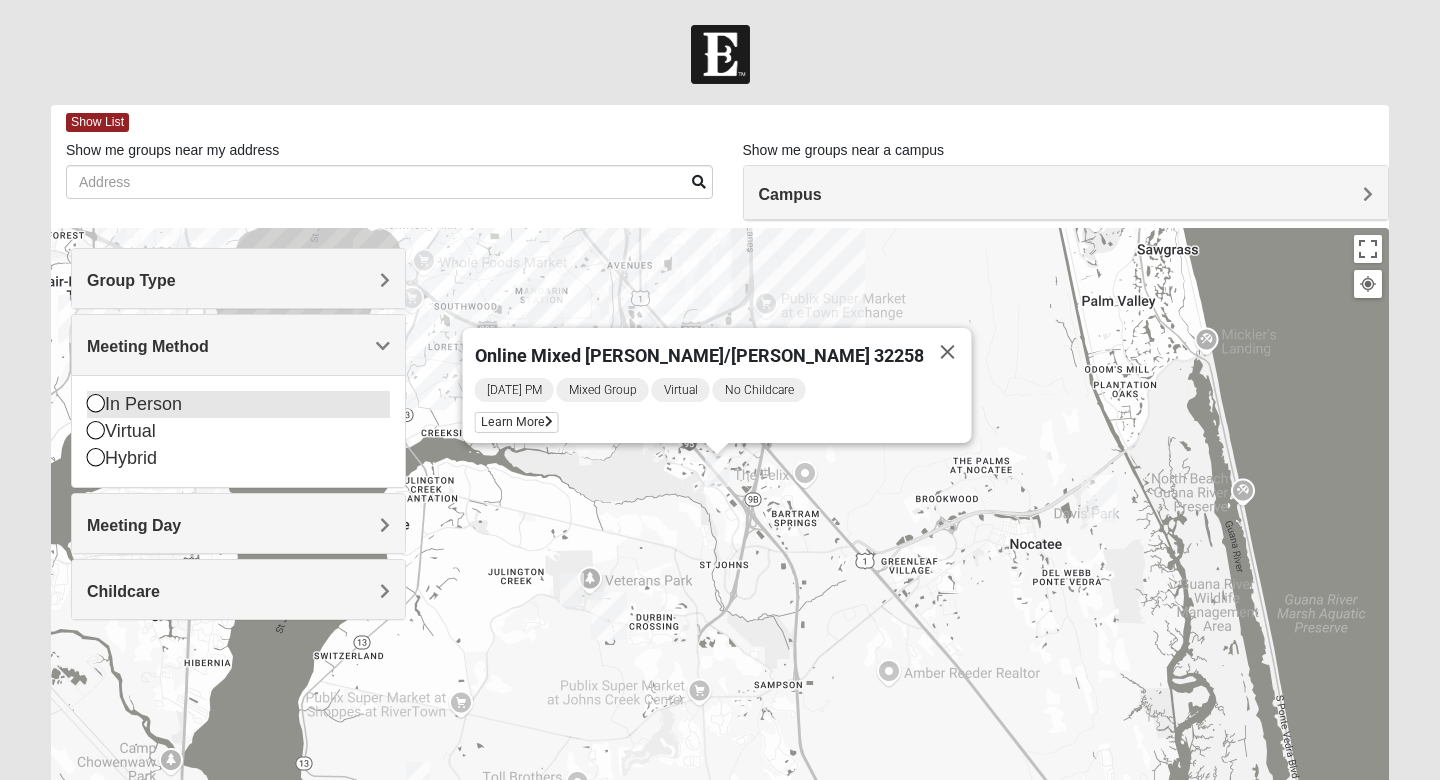 click at bounding box center [96, 403] 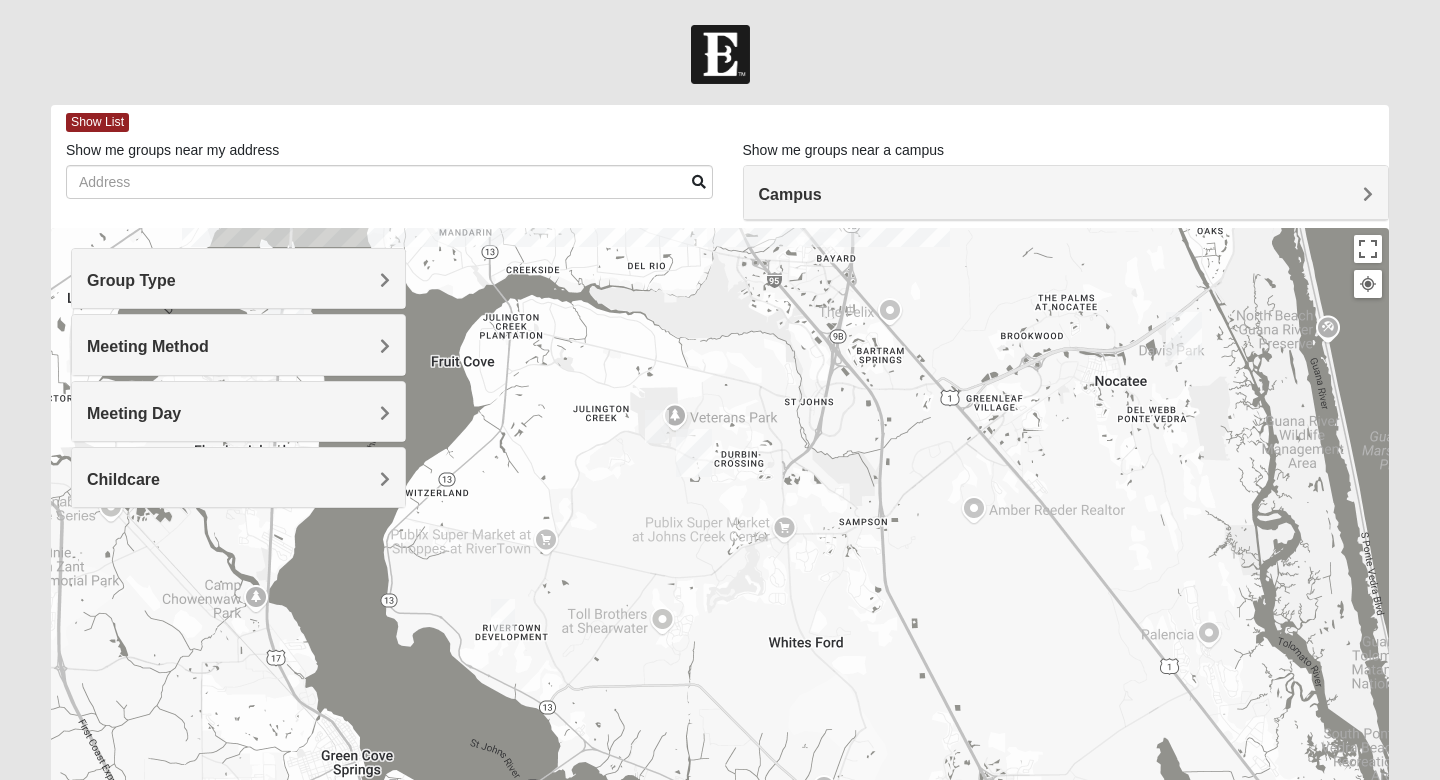 drag, startPoint x: 601, startPoint y: 560, endPoint x: 691, endPoint y: 351, distance: 227.55438 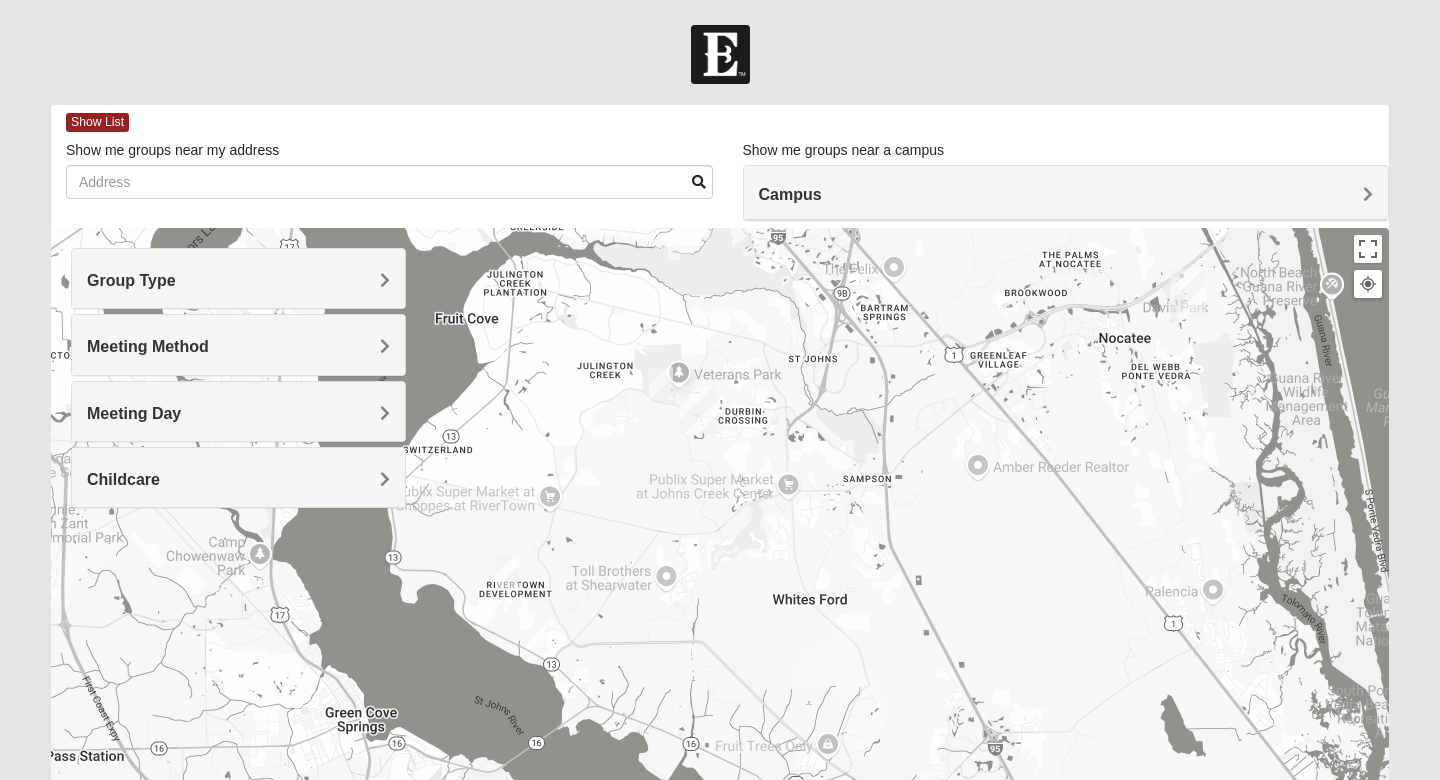click at bounding box center [661, 383] 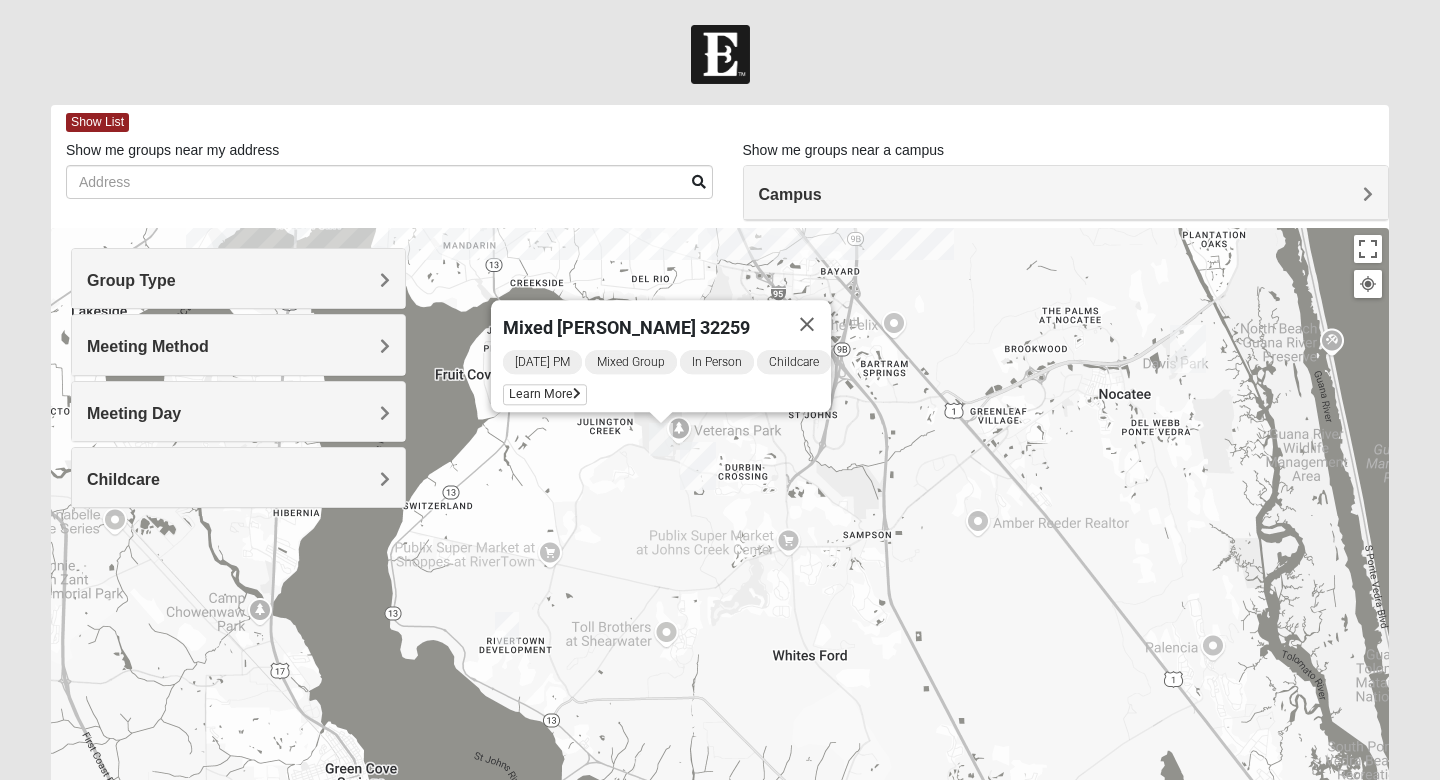 click at bounding box center (507, 628) 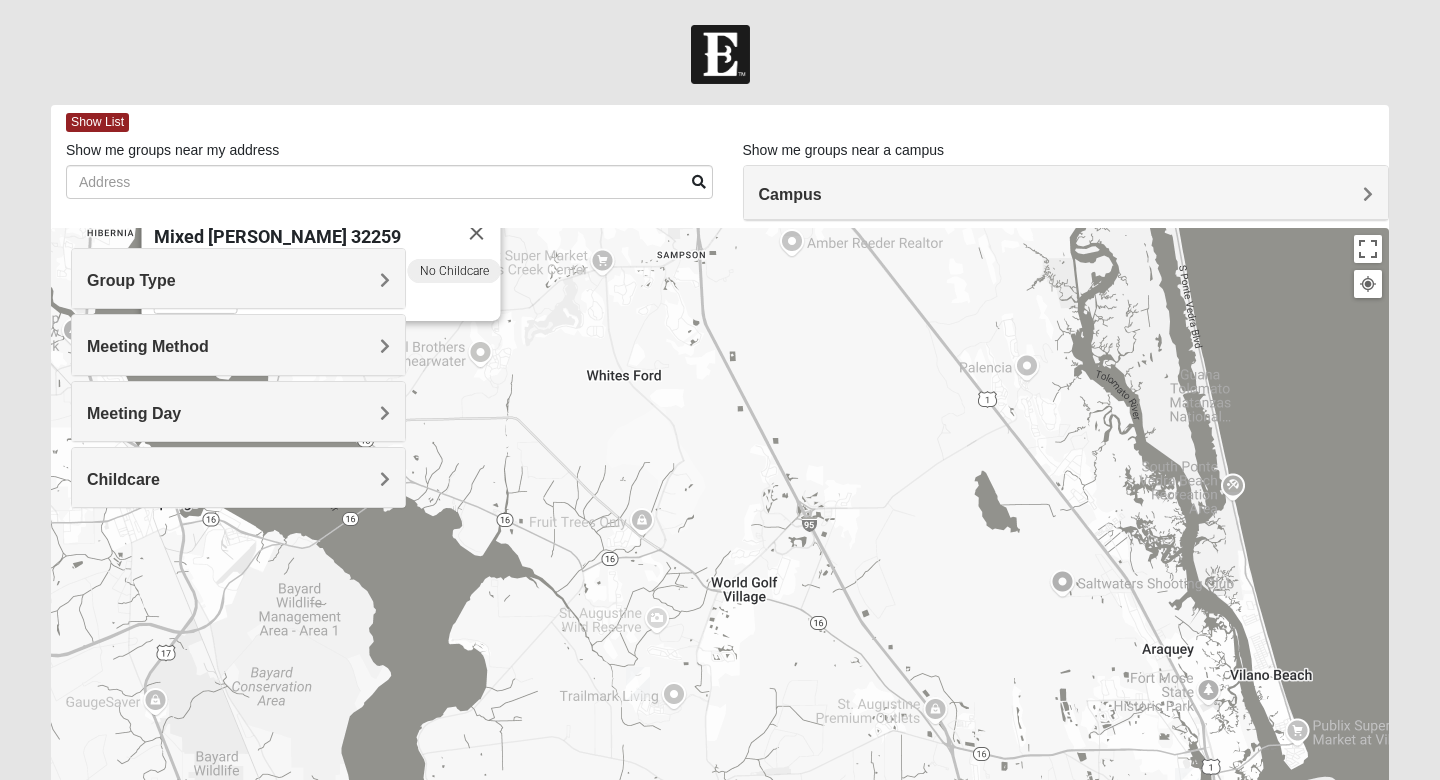 drag, startPoint x: 813, startPoint y: 598, endPoint x: 629, endPoint y: 329, distance: 325.9095 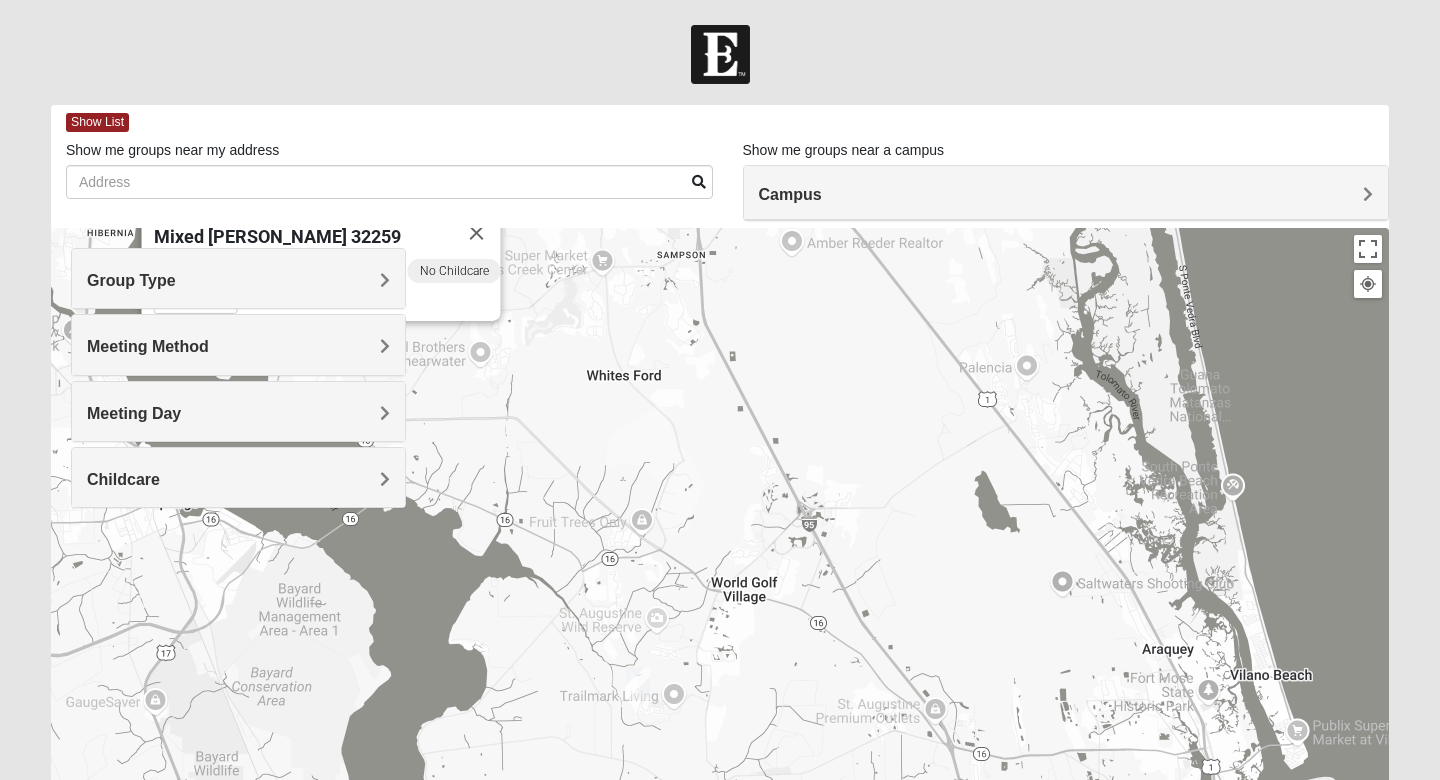 click at bounding box center (638, 683) 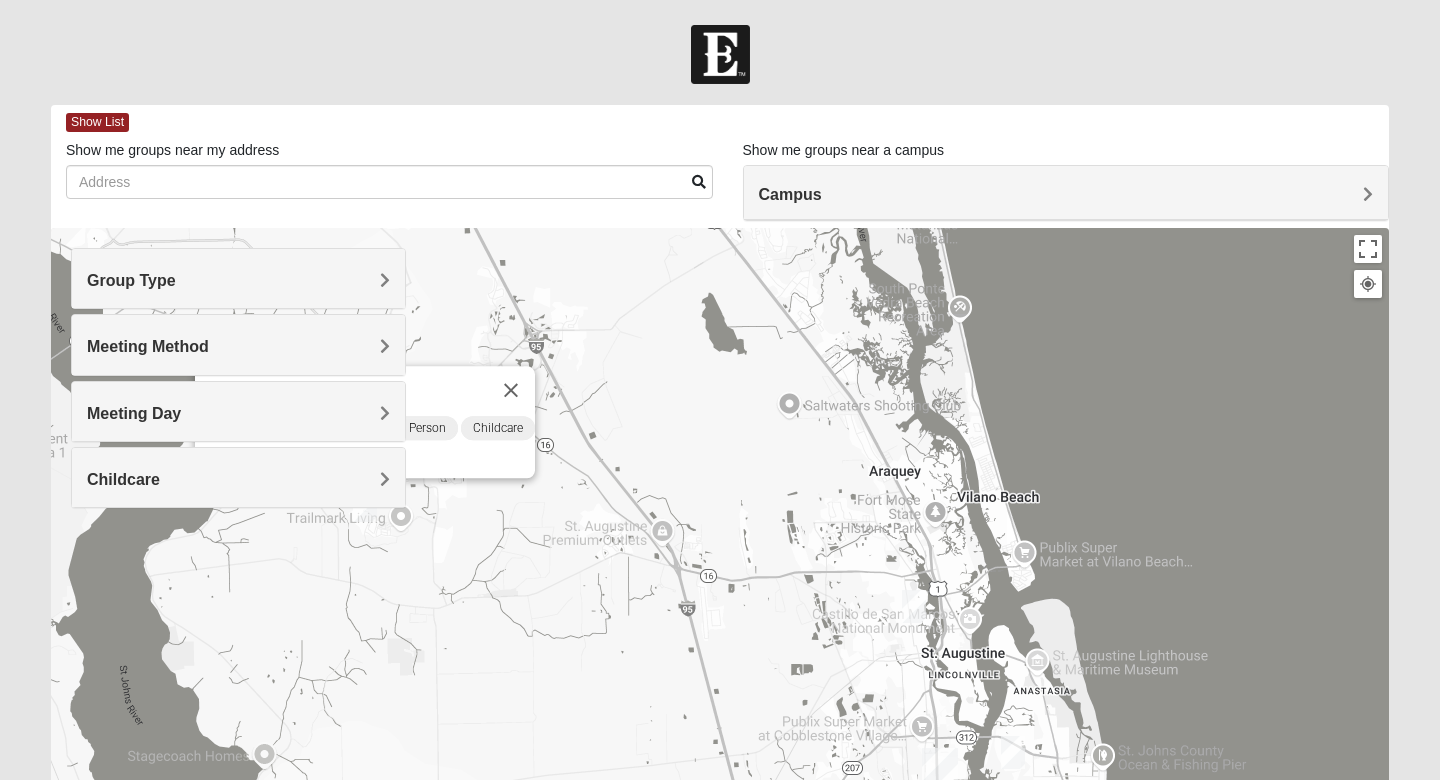 drag, startPoint x: 940, startPoint y: 506, endPoint x: 790, endPoint y: 490, distance: 150.85092 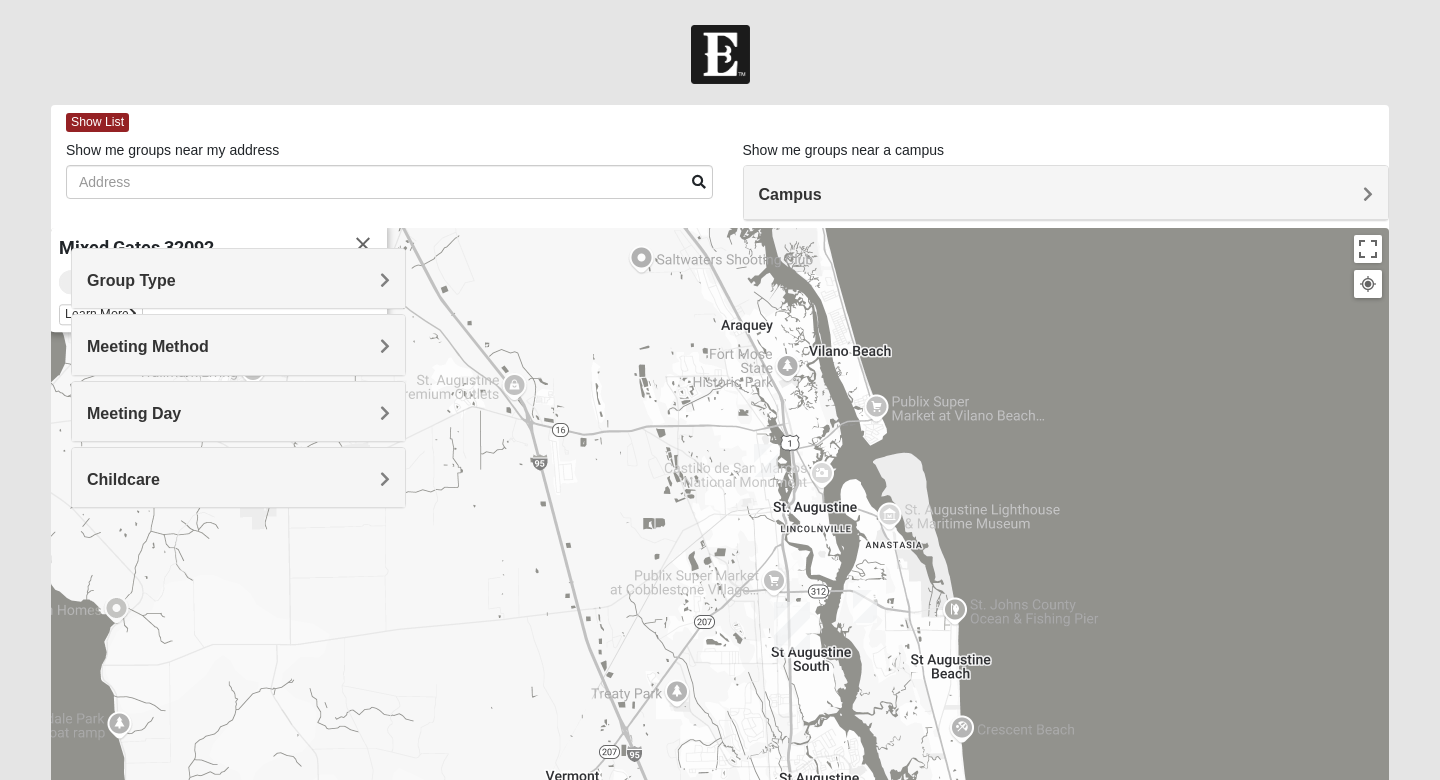 drag, startPoint x: 865, startPoint y: 557, endPoint x: 688, endPoint y: 367, distance: 259.67096 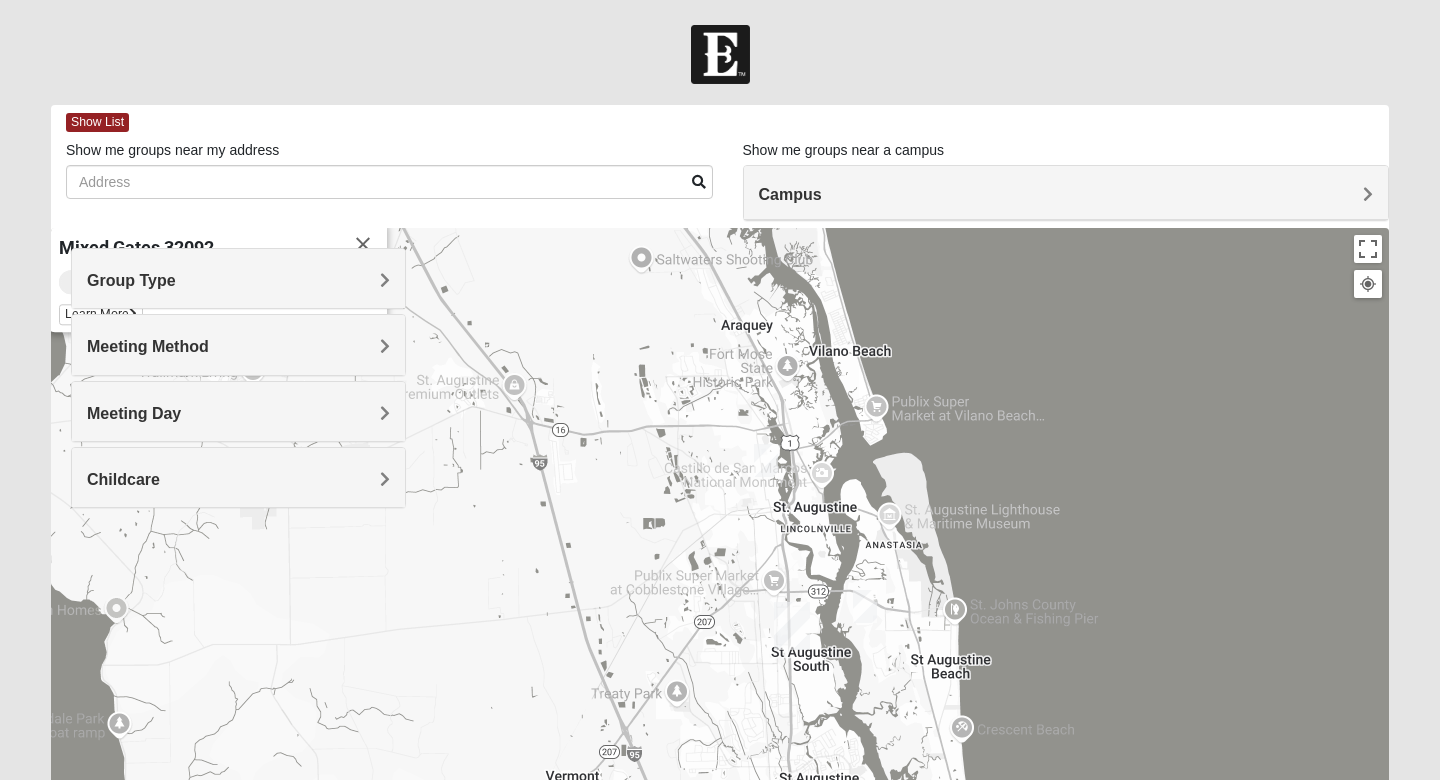click at bounding box center (766, 460) 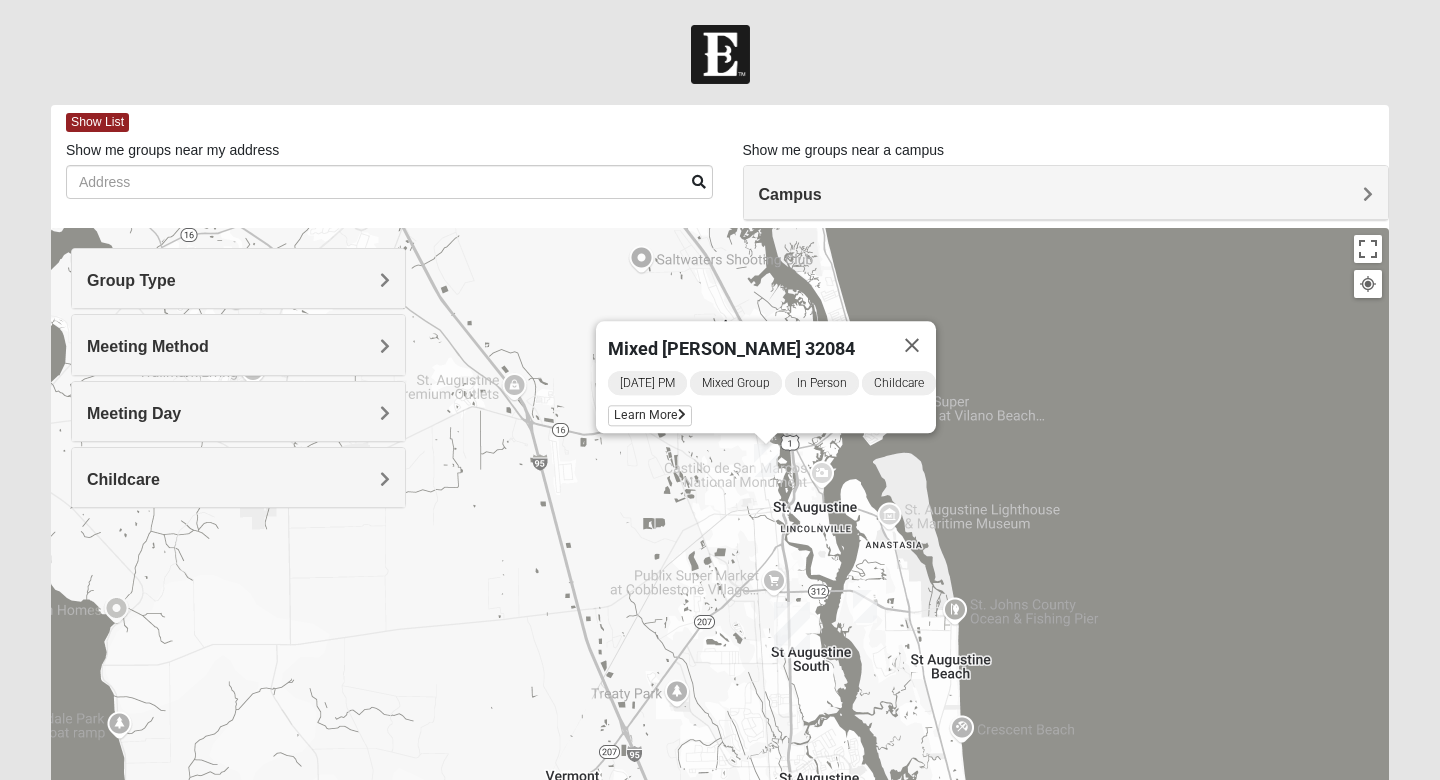 click at bounding box center [865, 606] 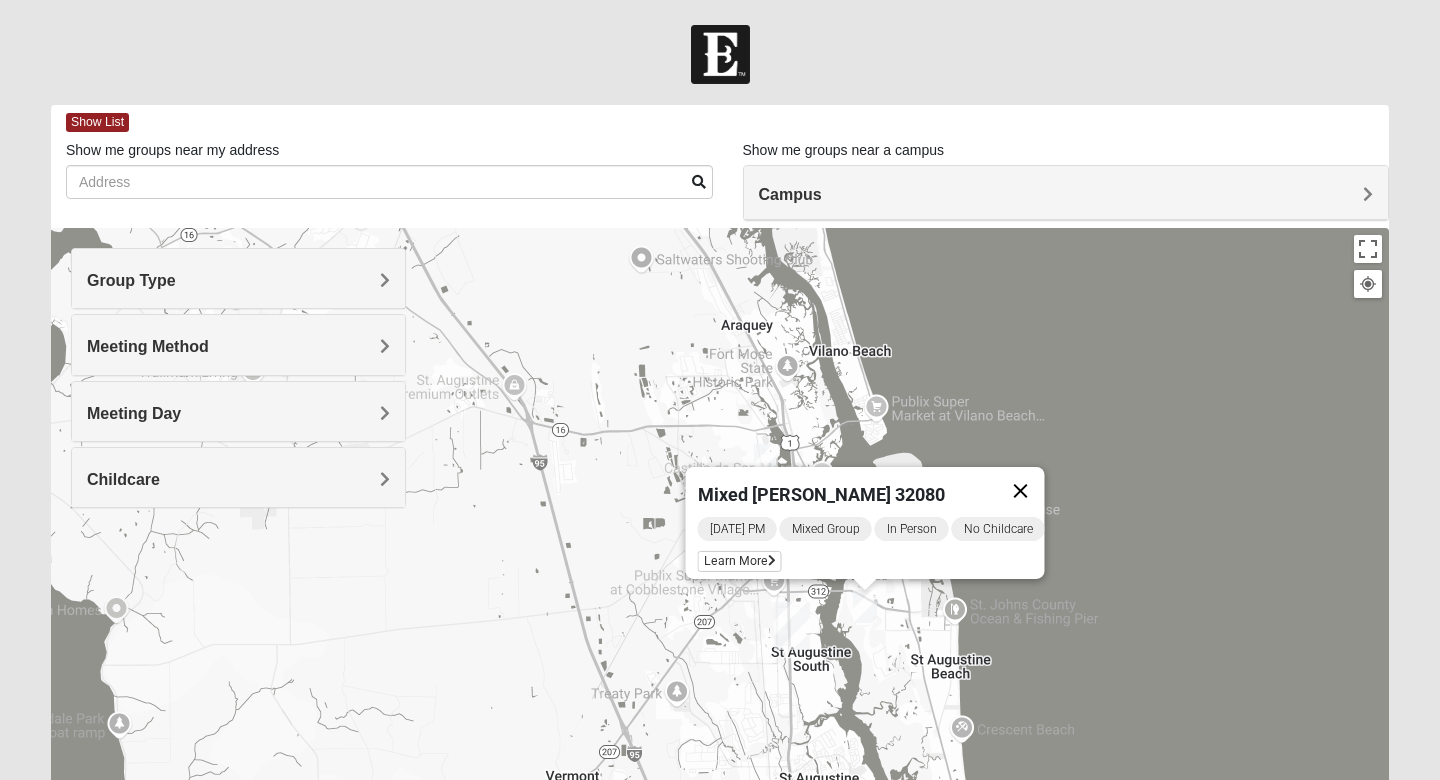 click at bounding box center [1021, 491] 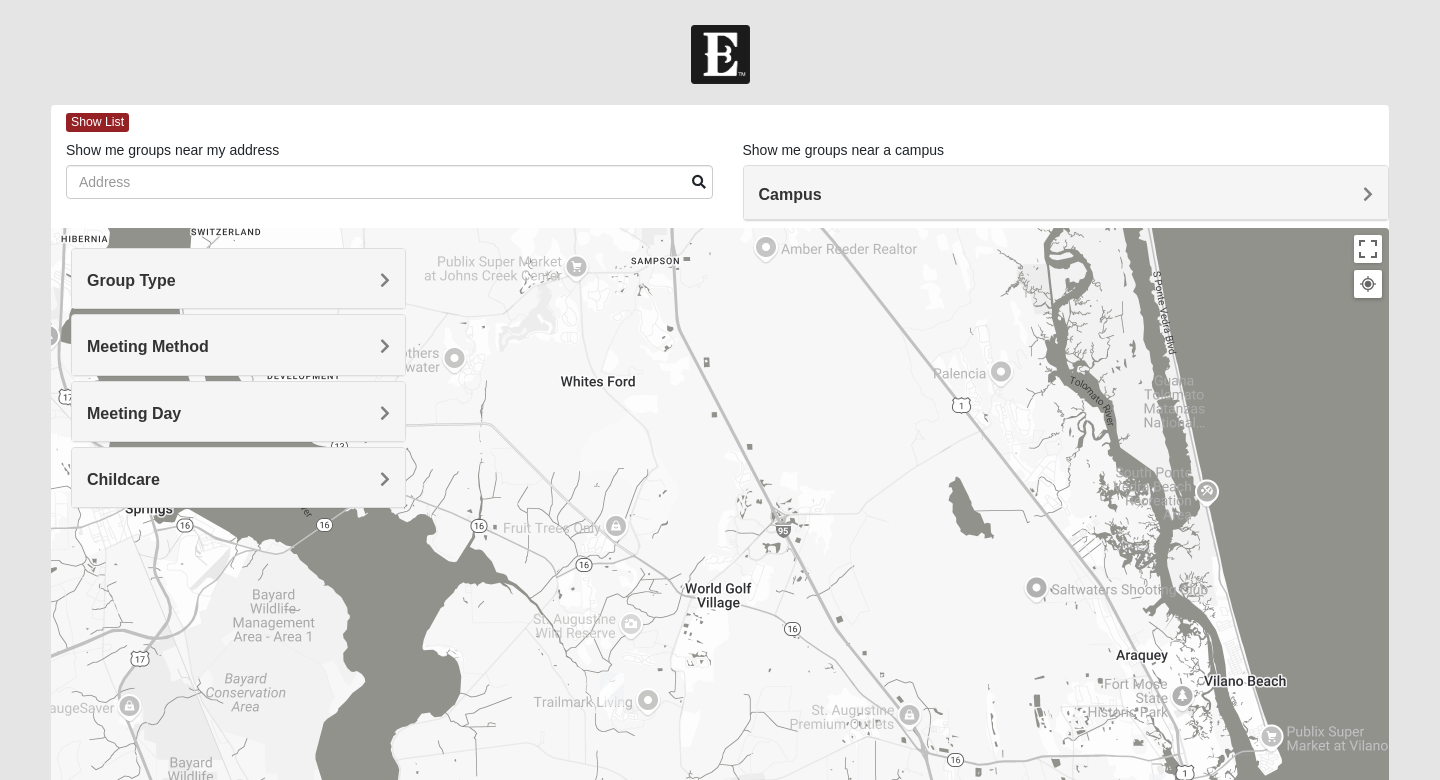 drag, startPoint x: 449, startPoint y: 422, endPoint x: 866, endPoint y: 738, distance: 523.2065 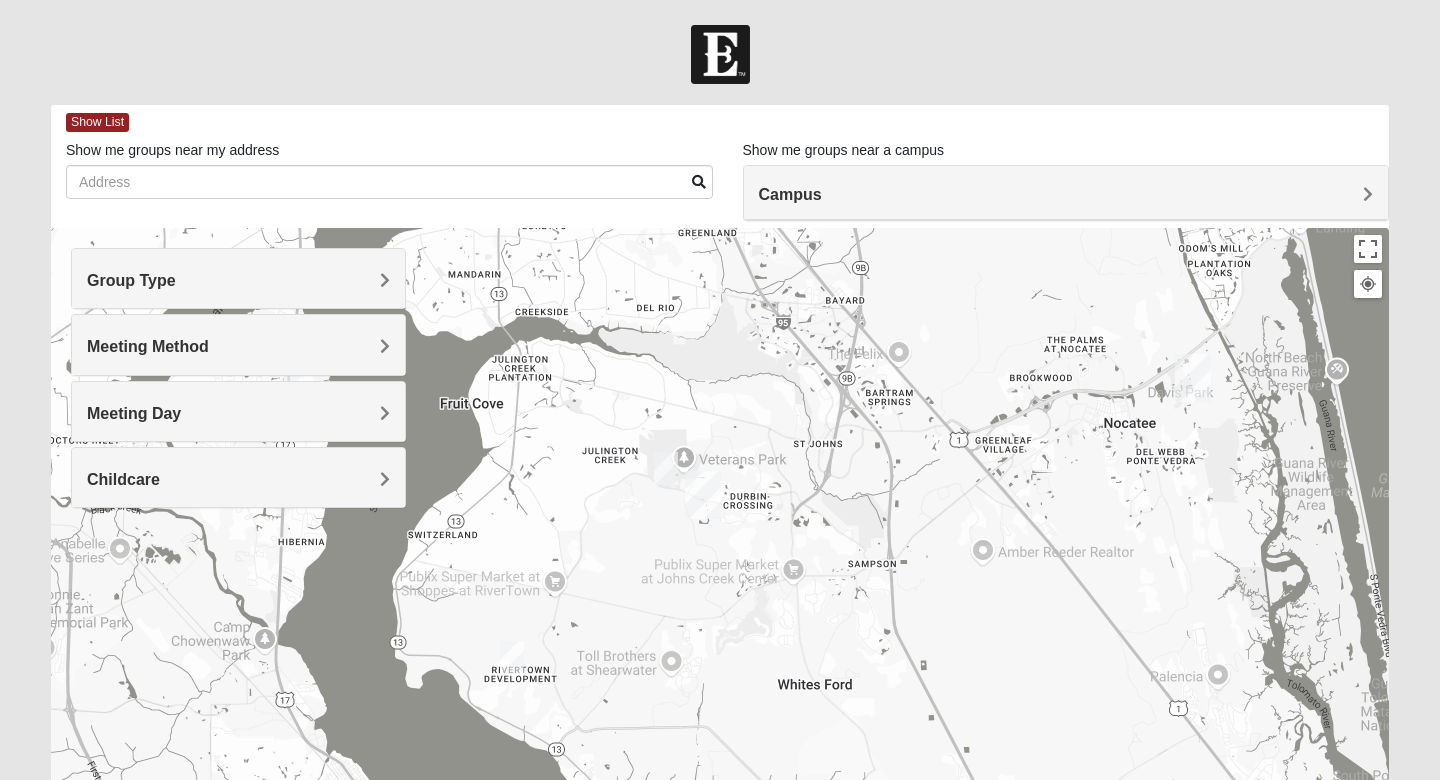 drag, startPoint x: 711, startPoint y: 493, endPoint x: 889, endPoint y: 794, distance: 349.69272 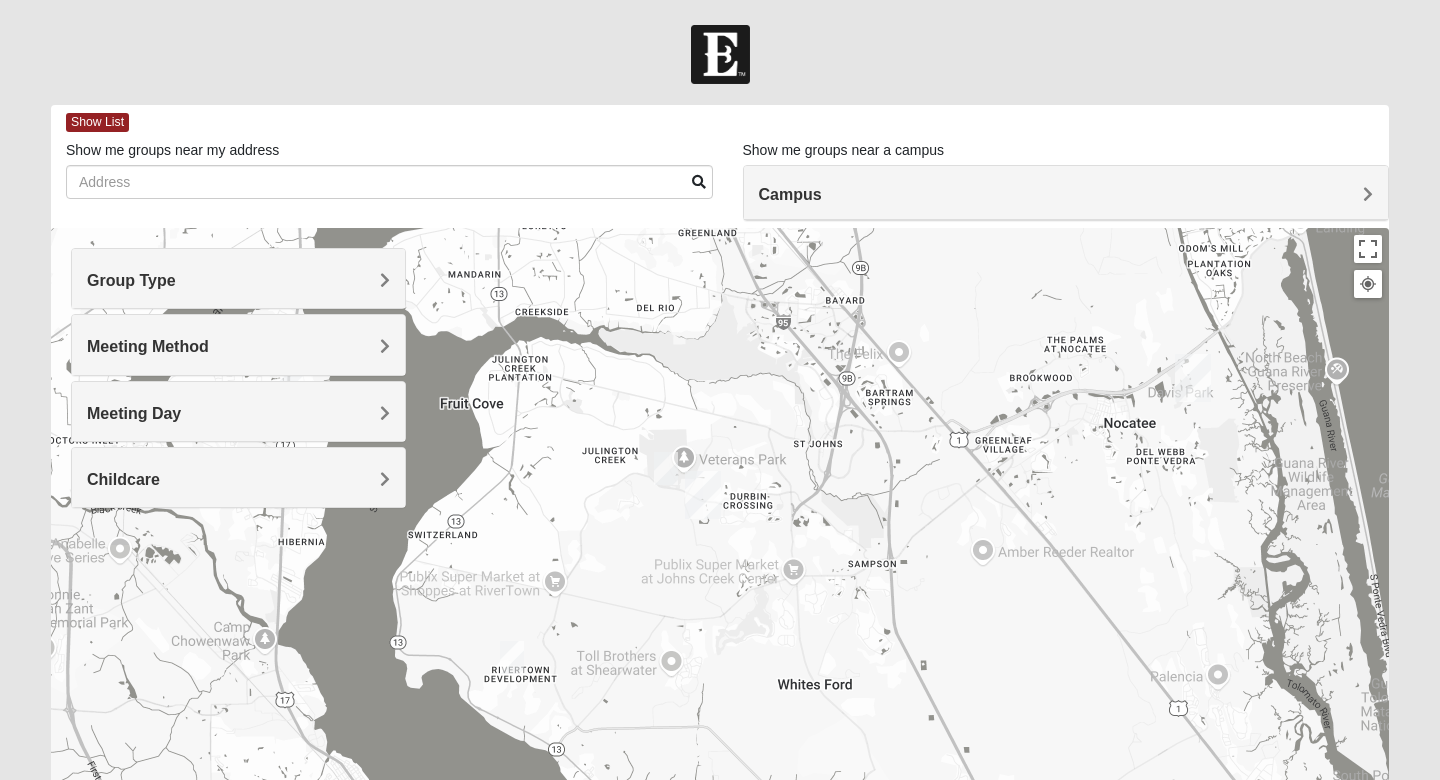click at bounding box center [666, 468] 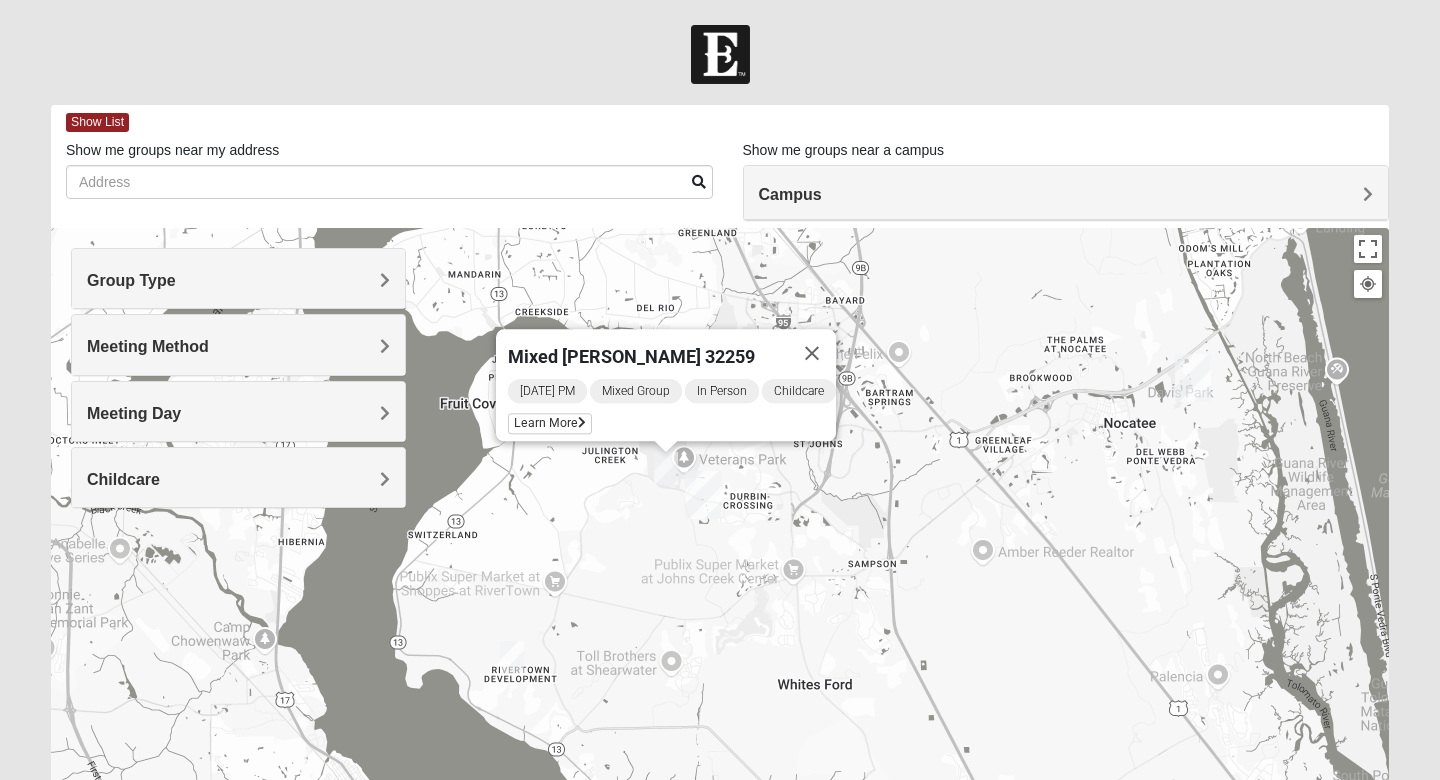 click at bounding box center [512, 657] 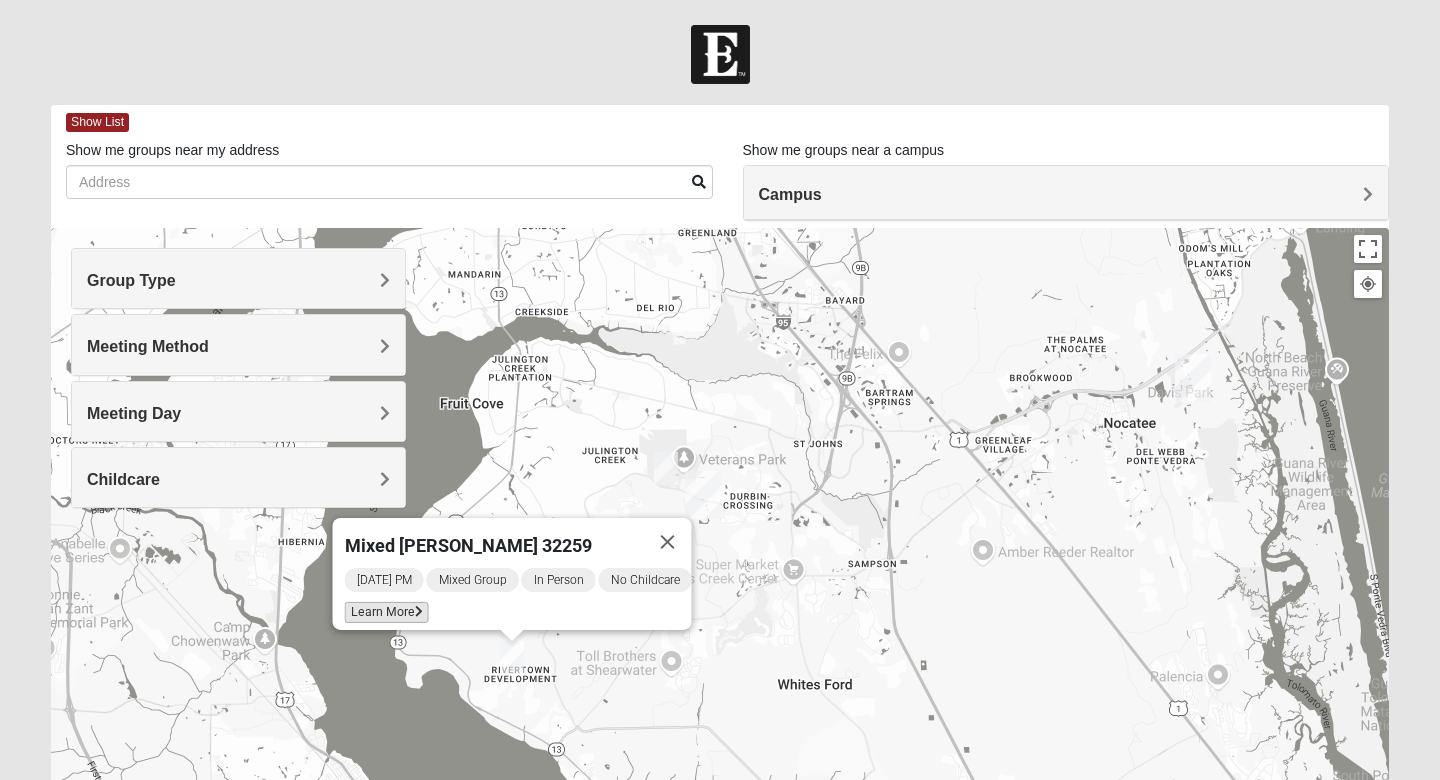 click on "Learn More" at bounding box center (387, 612) 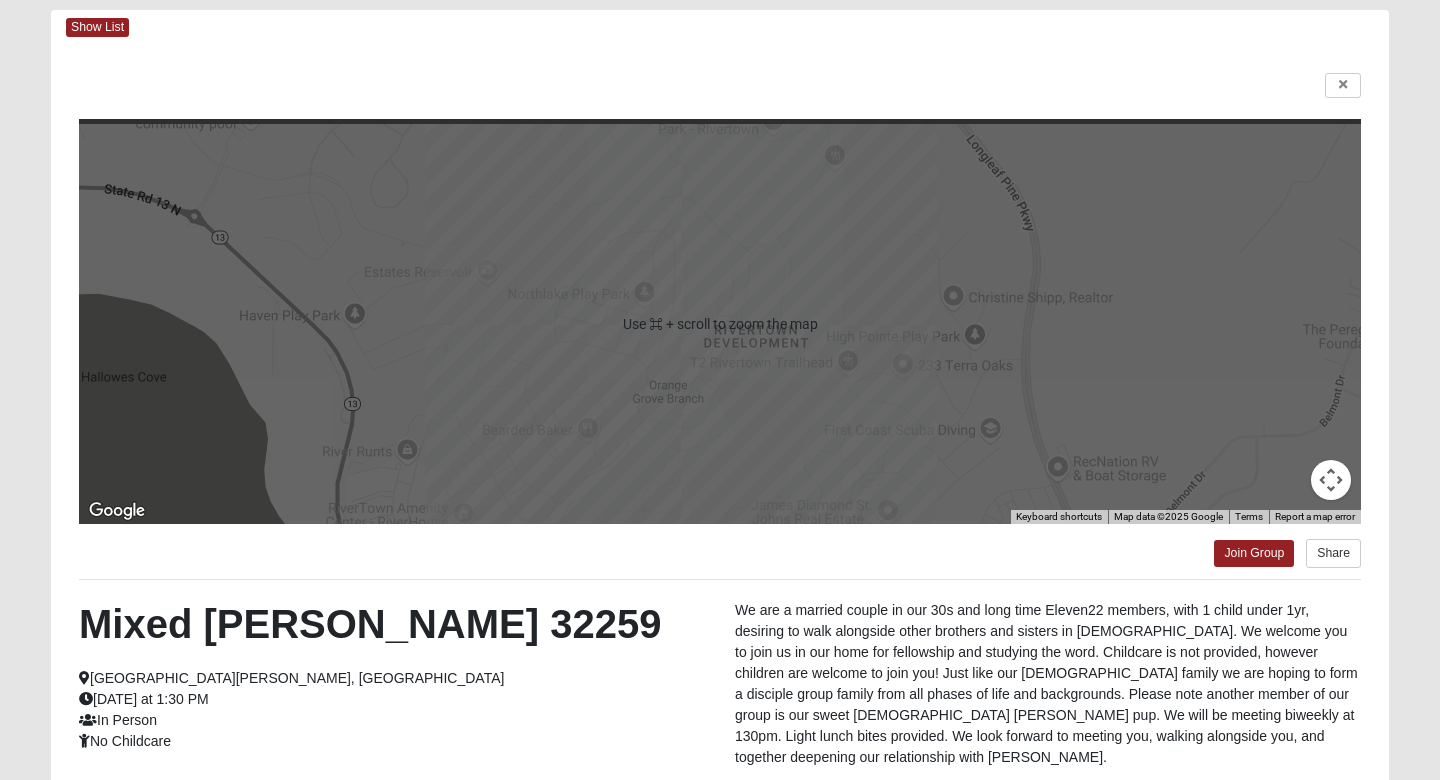 scroll, scrollTop: 108, scrollLeft: 0, axis: vertical 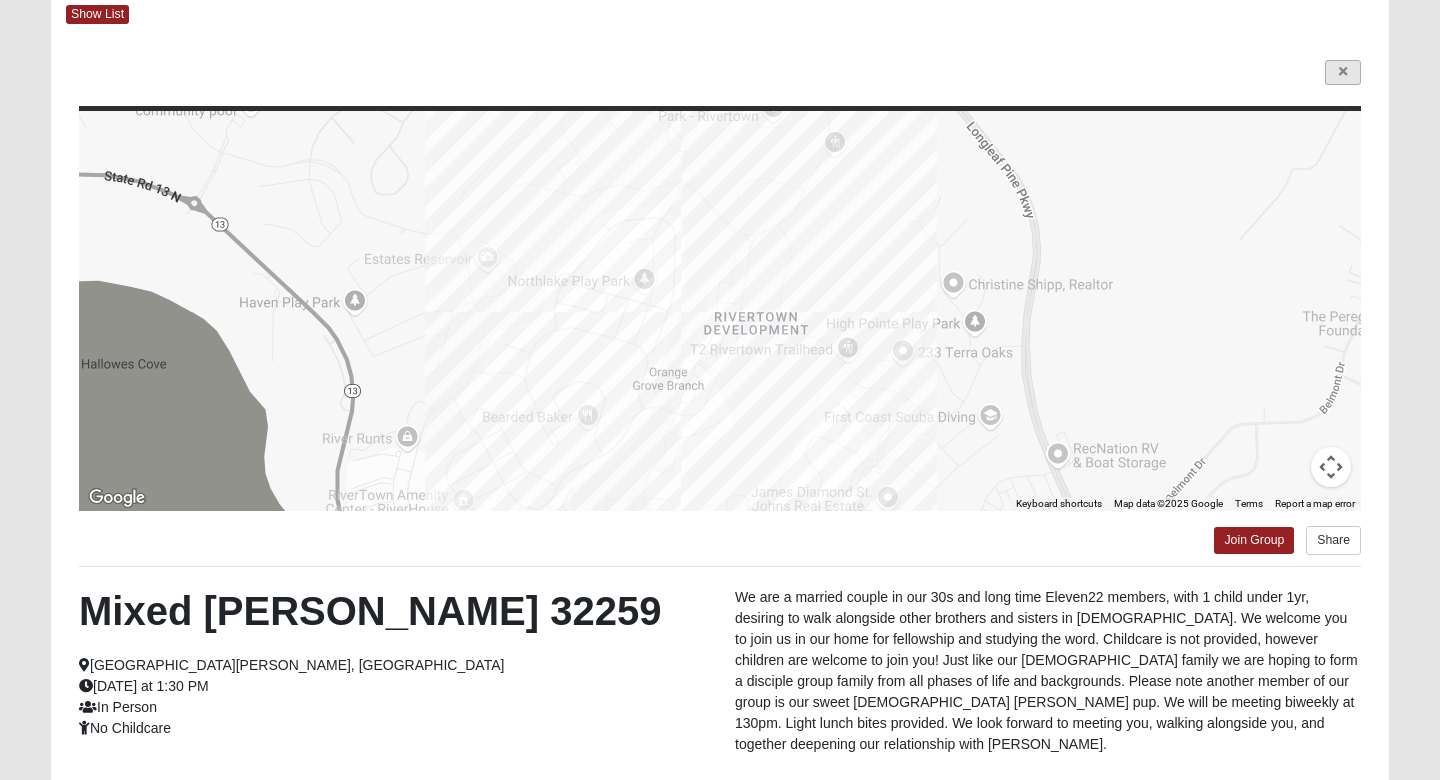 click at bounding box center [1343, 72] 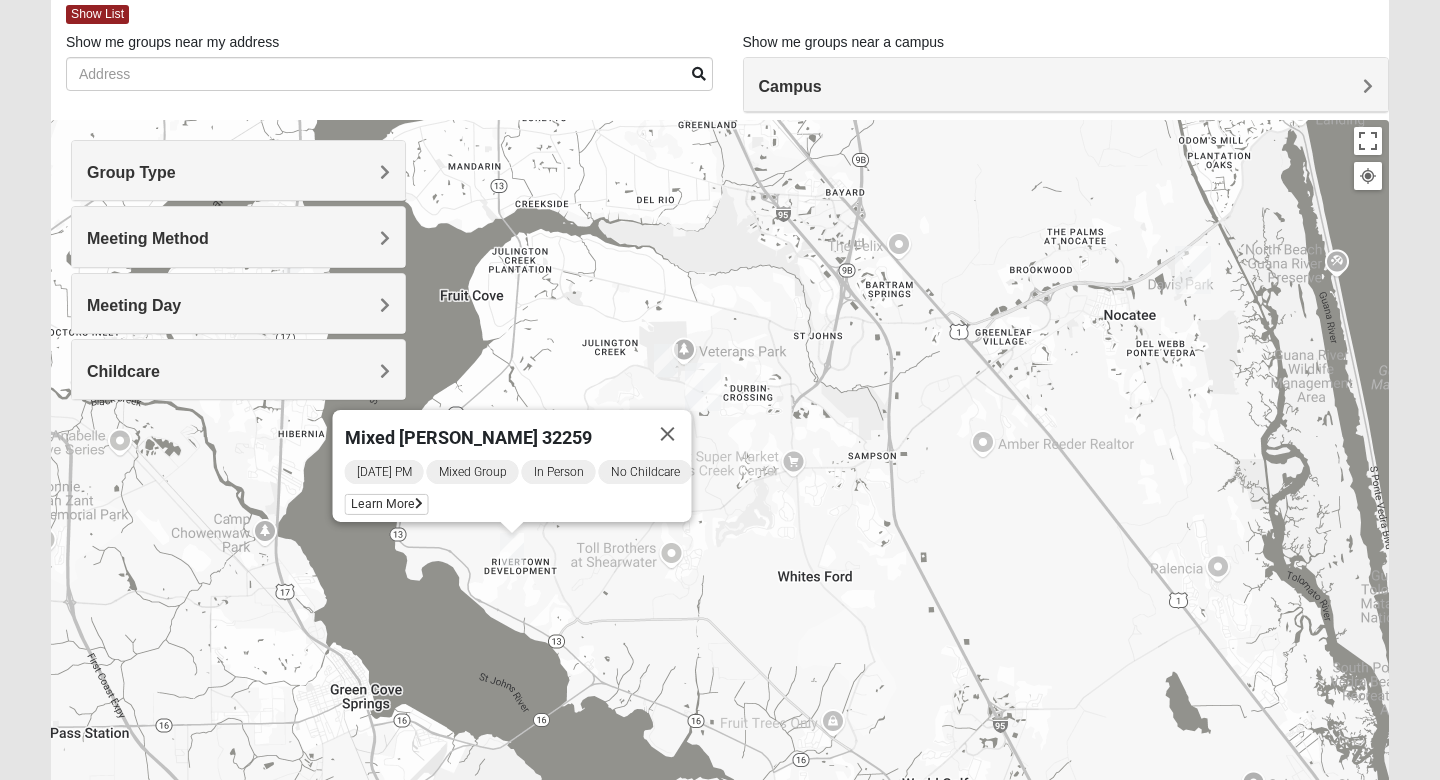 click at bounding box center (666, 360) 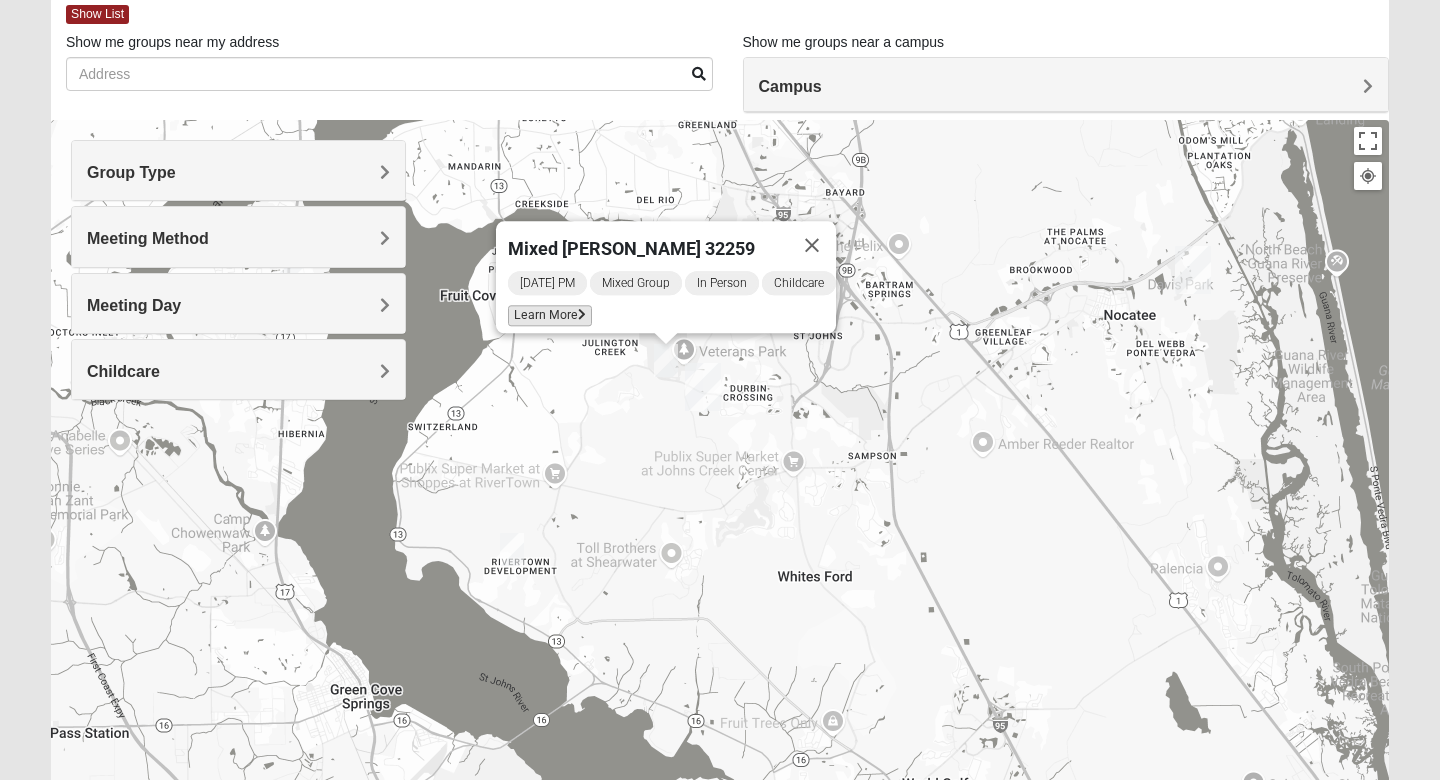 click on "Learn More" at bounding box center (550, 315) 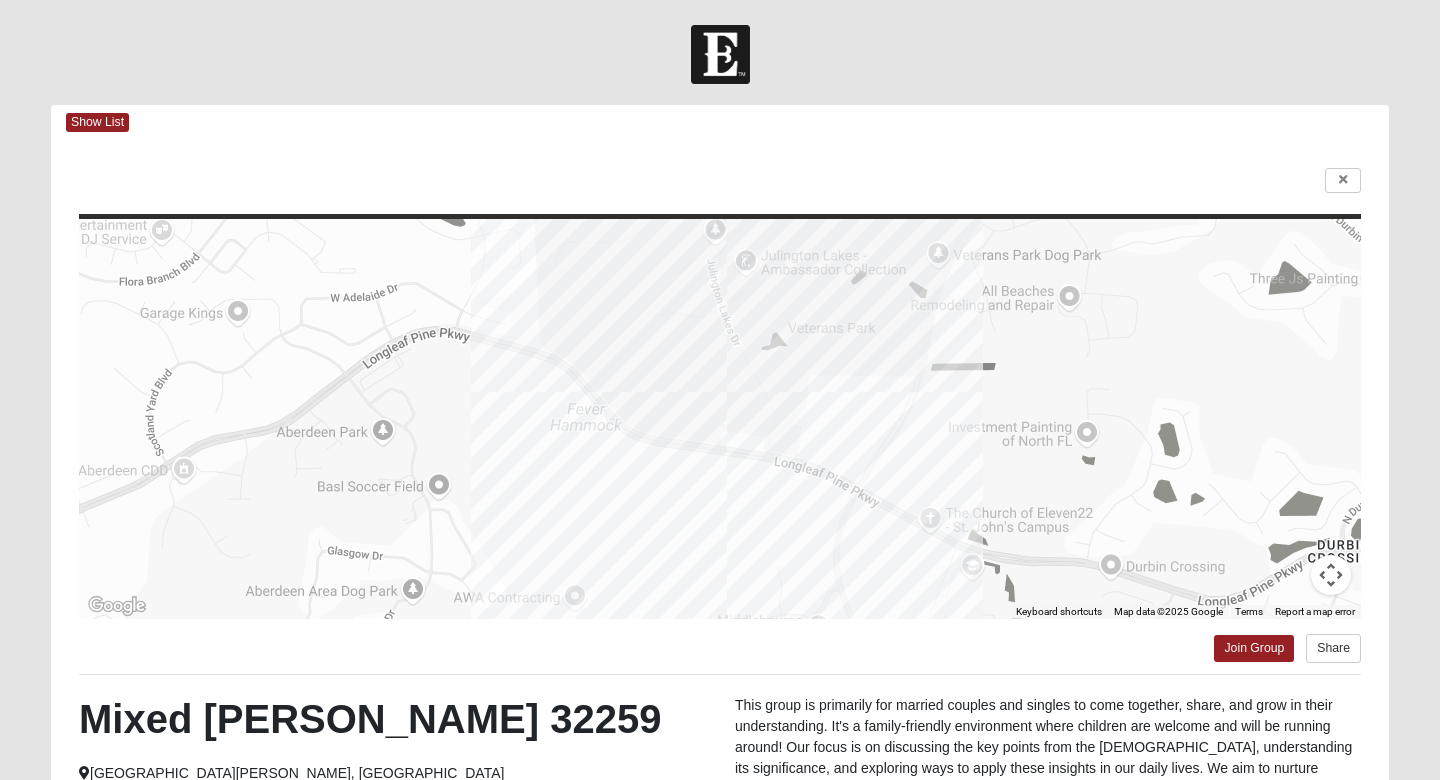 scroll, scrollTop: 0, scrollLeft: 0, axis: both 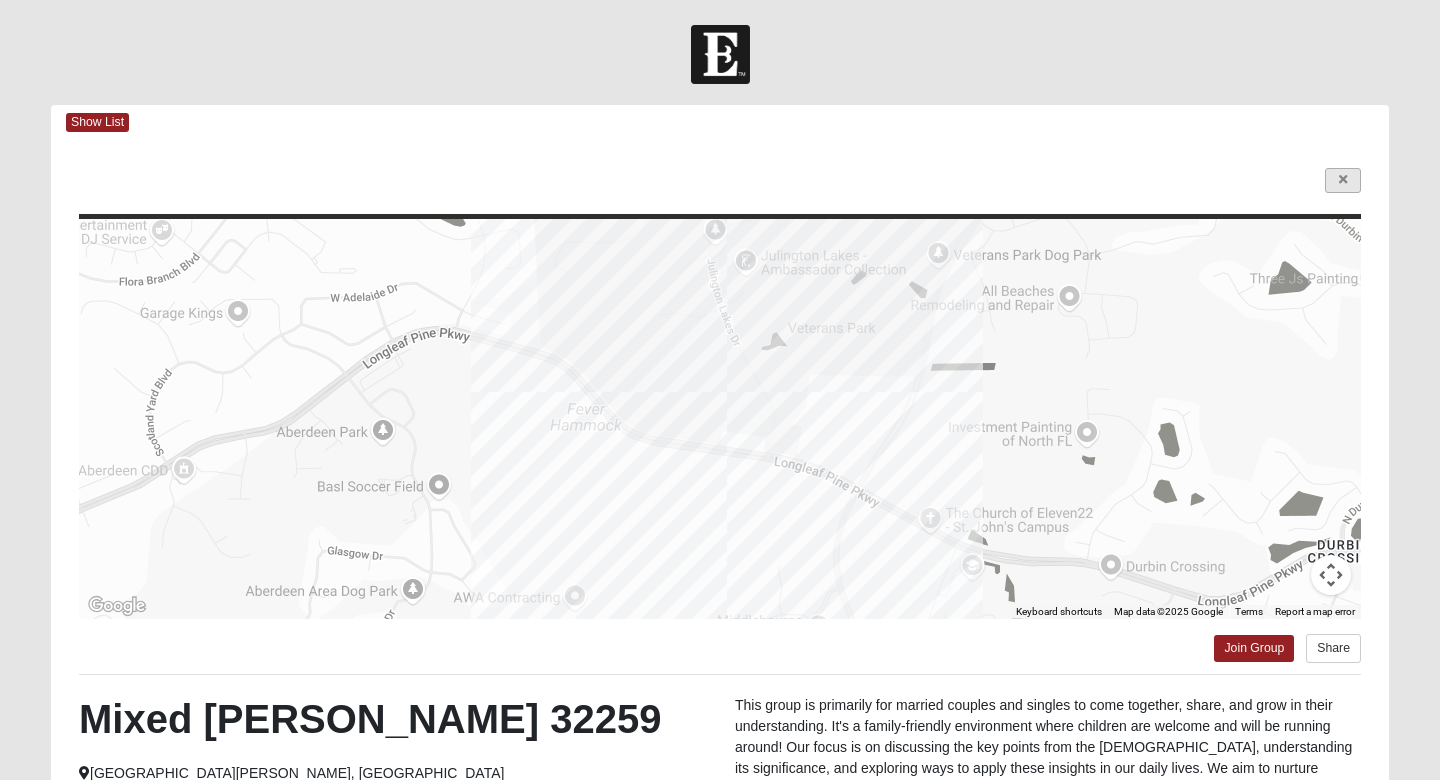 click at bounding box center [1343, 180] 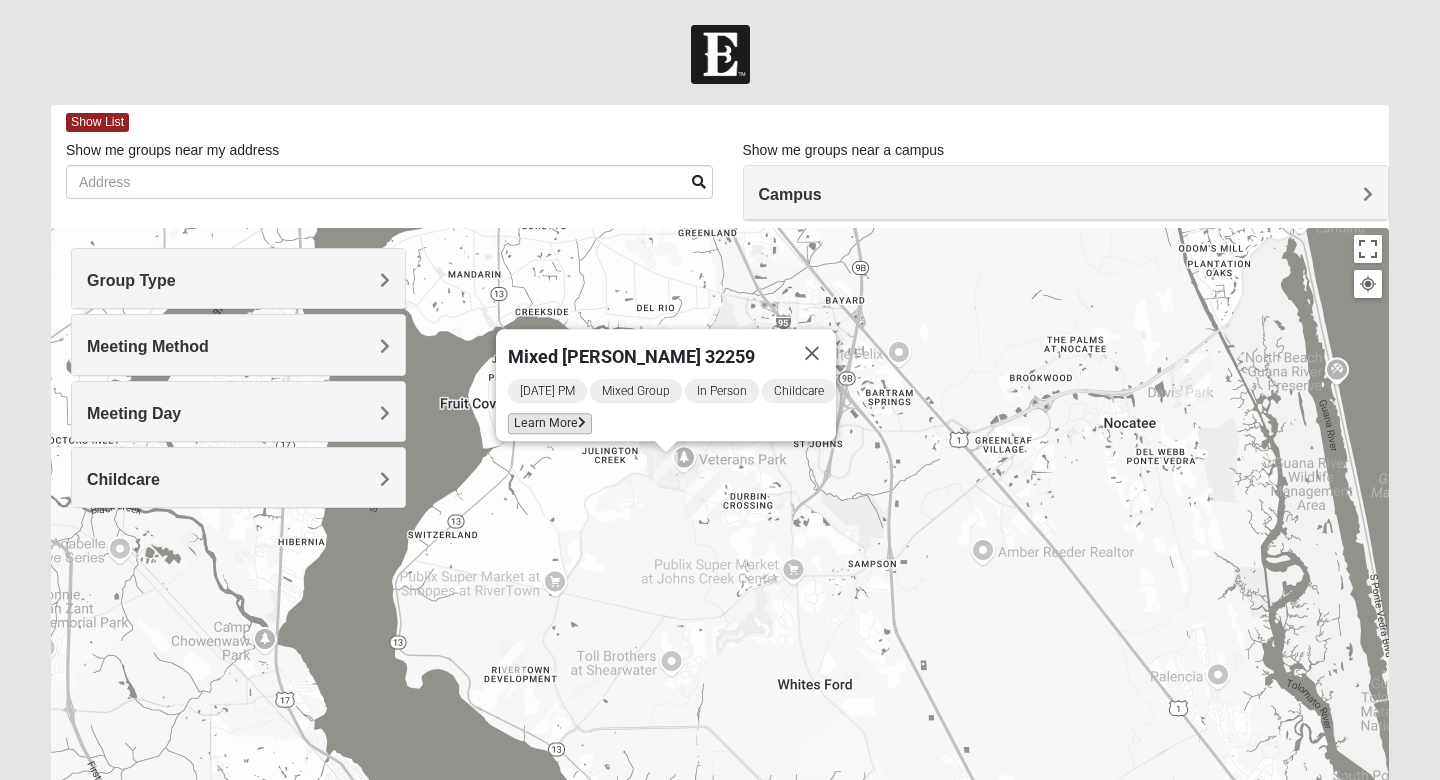click on "Learn More" at bounding box center [550, 423] 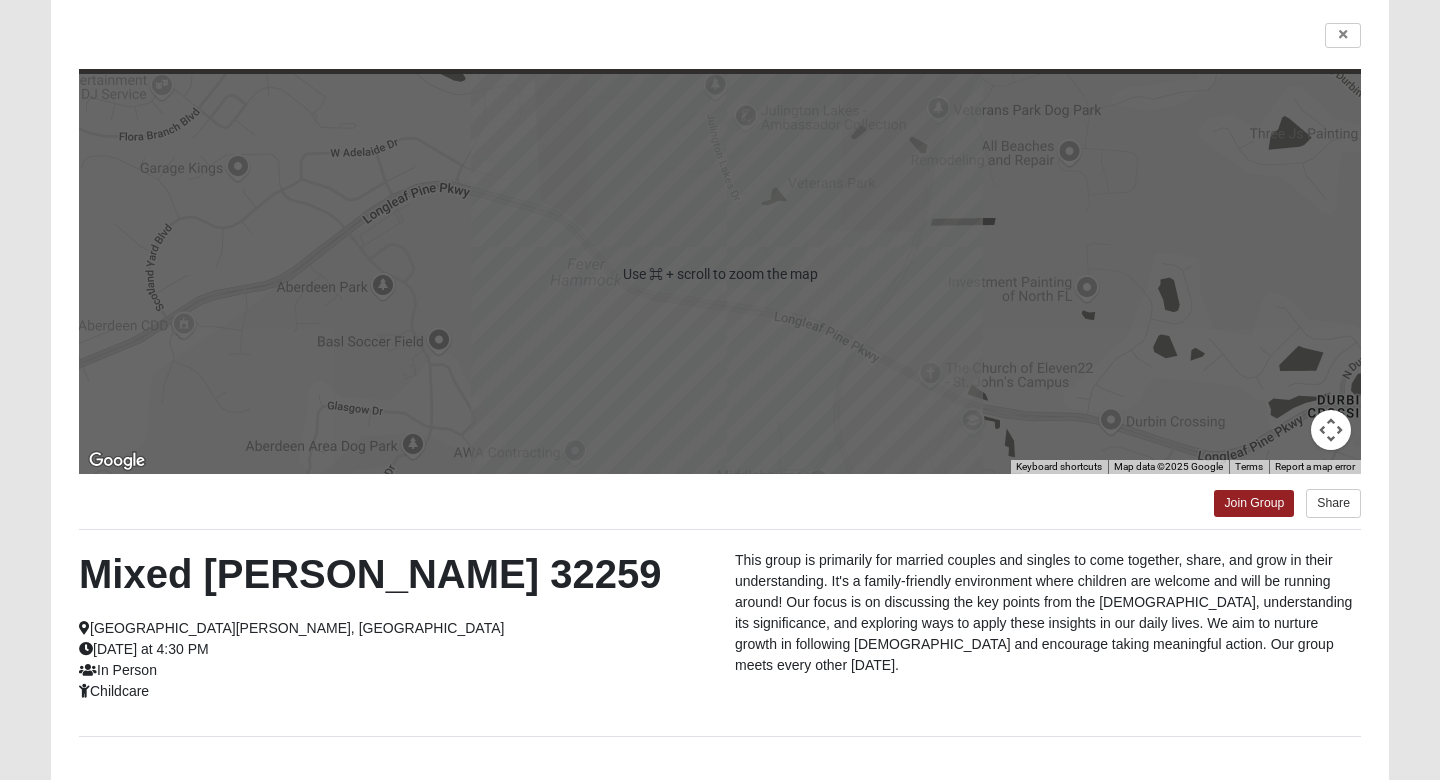 scroll, scrollTop: 170, scrollLeft: 0, axis: vertical 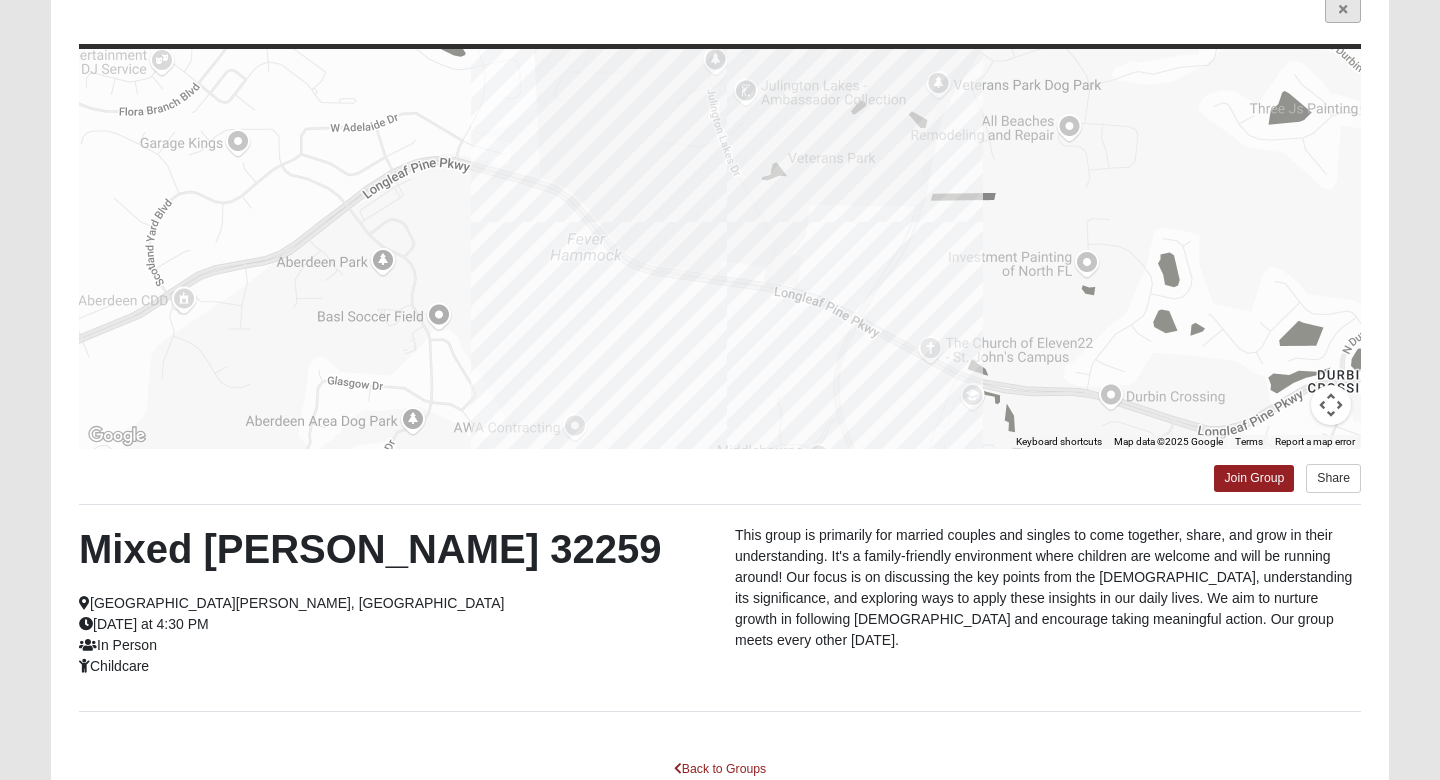 click at bounding box center (1343, 10) 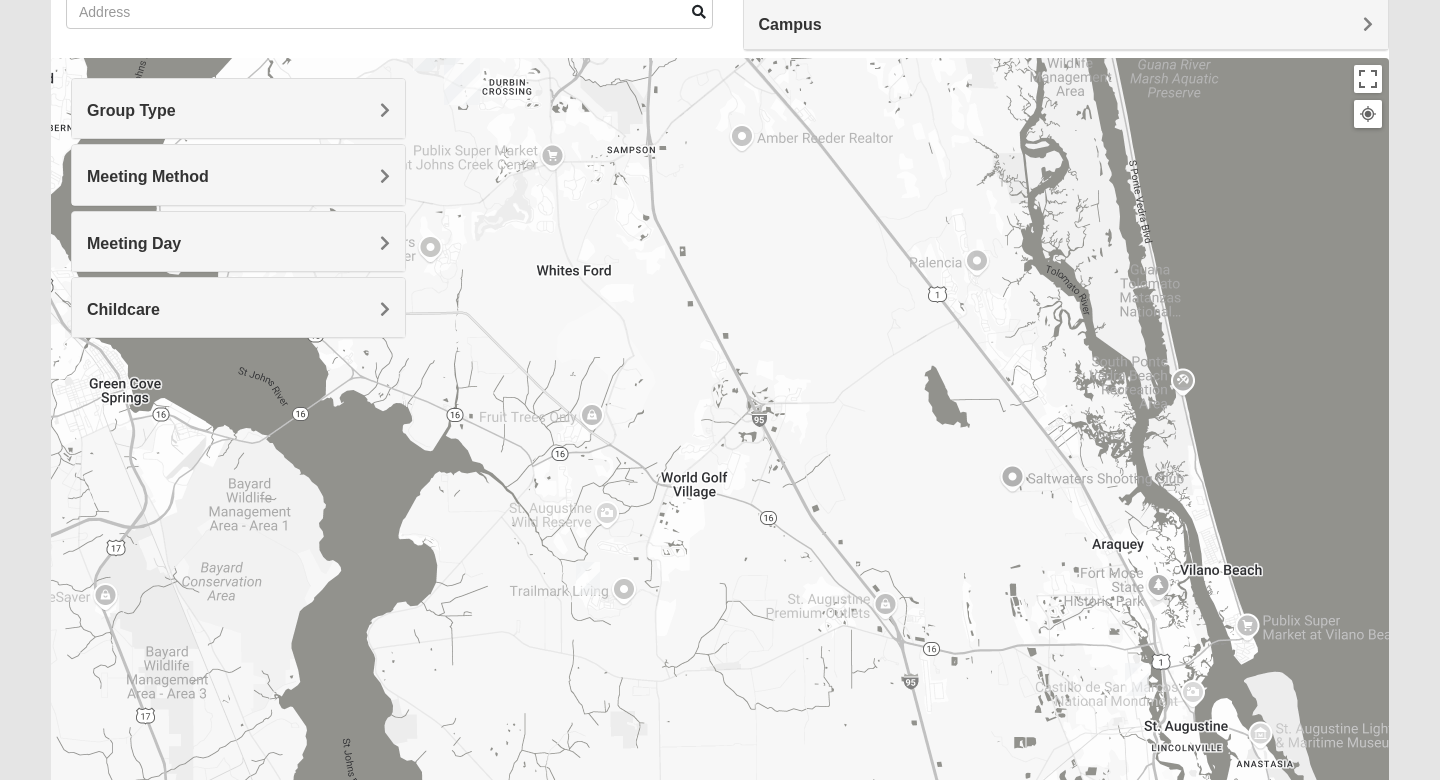 drag, startPoint x: 866, startPoint y: 605, endPoint x: 619, endPoint y: 358, distance: 349.31076 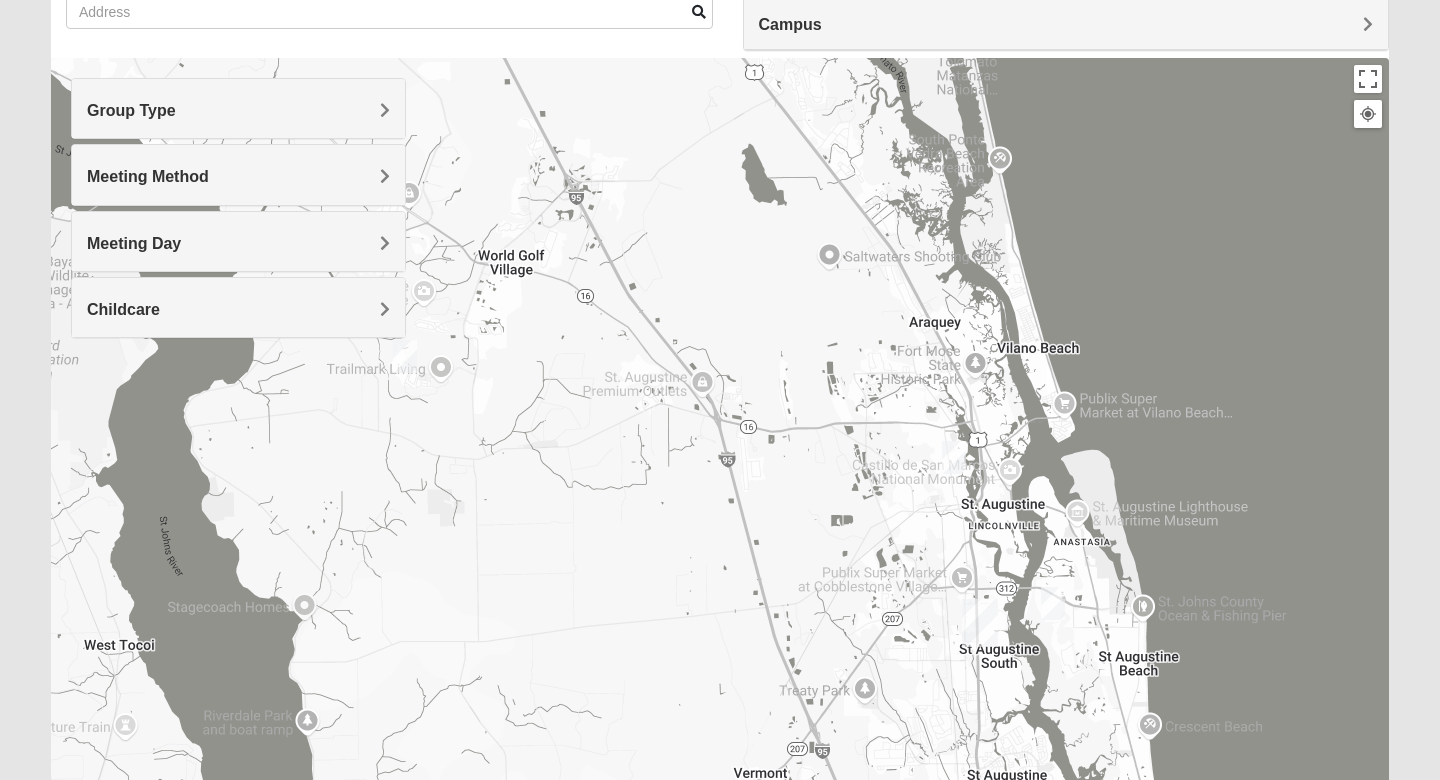 drag, startPoint x: 852, startPoint y: 533, endPoint x: 686, endPoint y: 319, distance: 270.83575 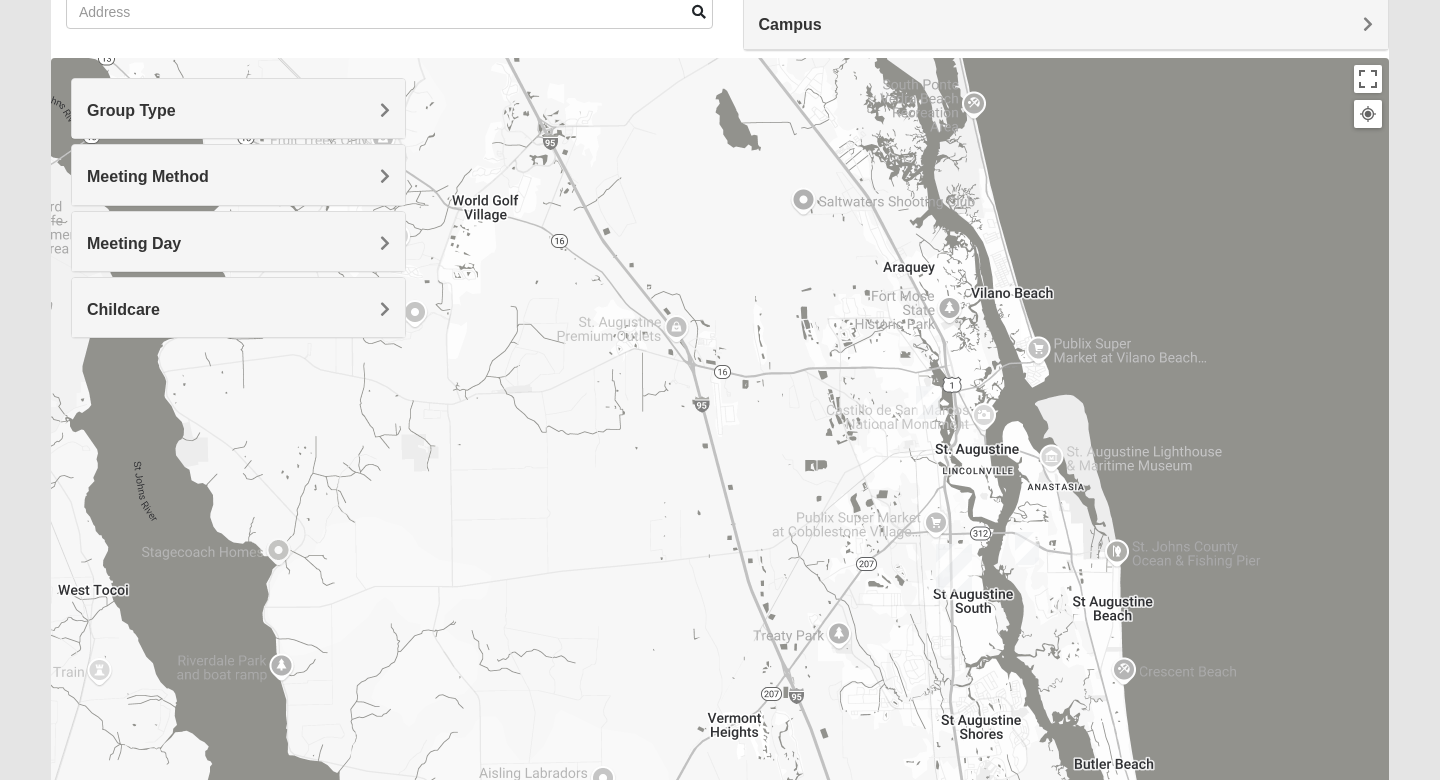 click at bounding box center (928, 402) 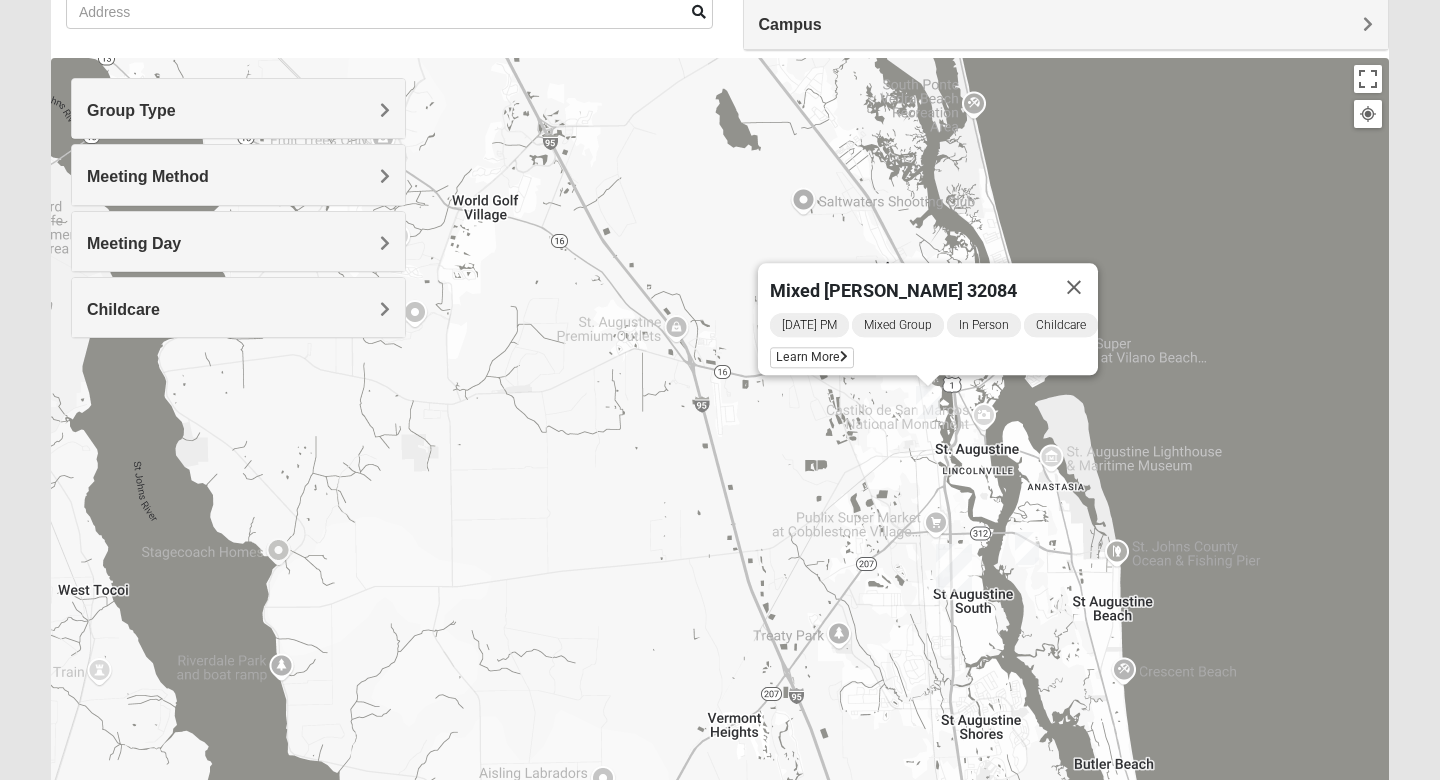 click at bounding box center [1027, 548] 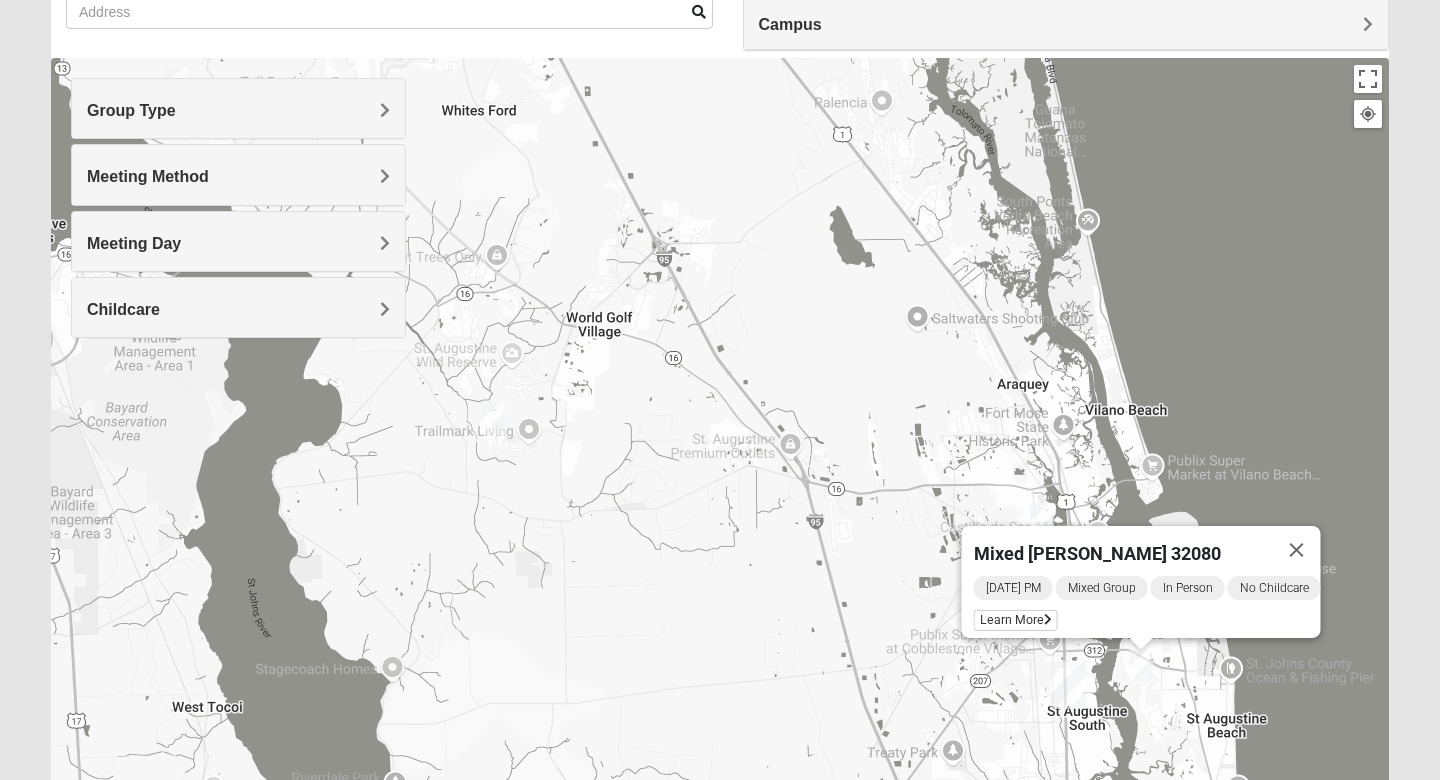 drag, startPoint x: 804, startPoint y: 390, endPoint x: 924, endPoint y: 512, distance: 171.12569 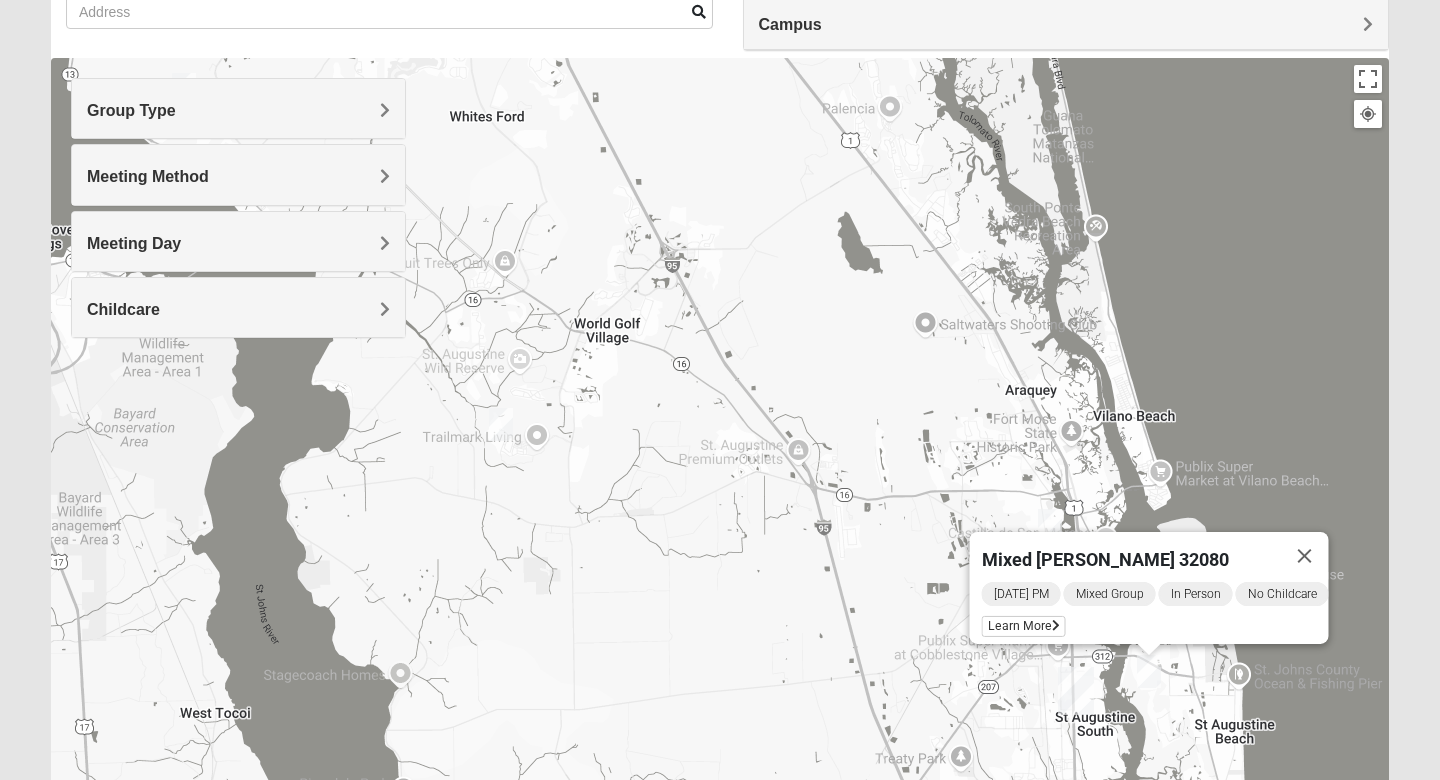 click at bounding box center [501, 424] 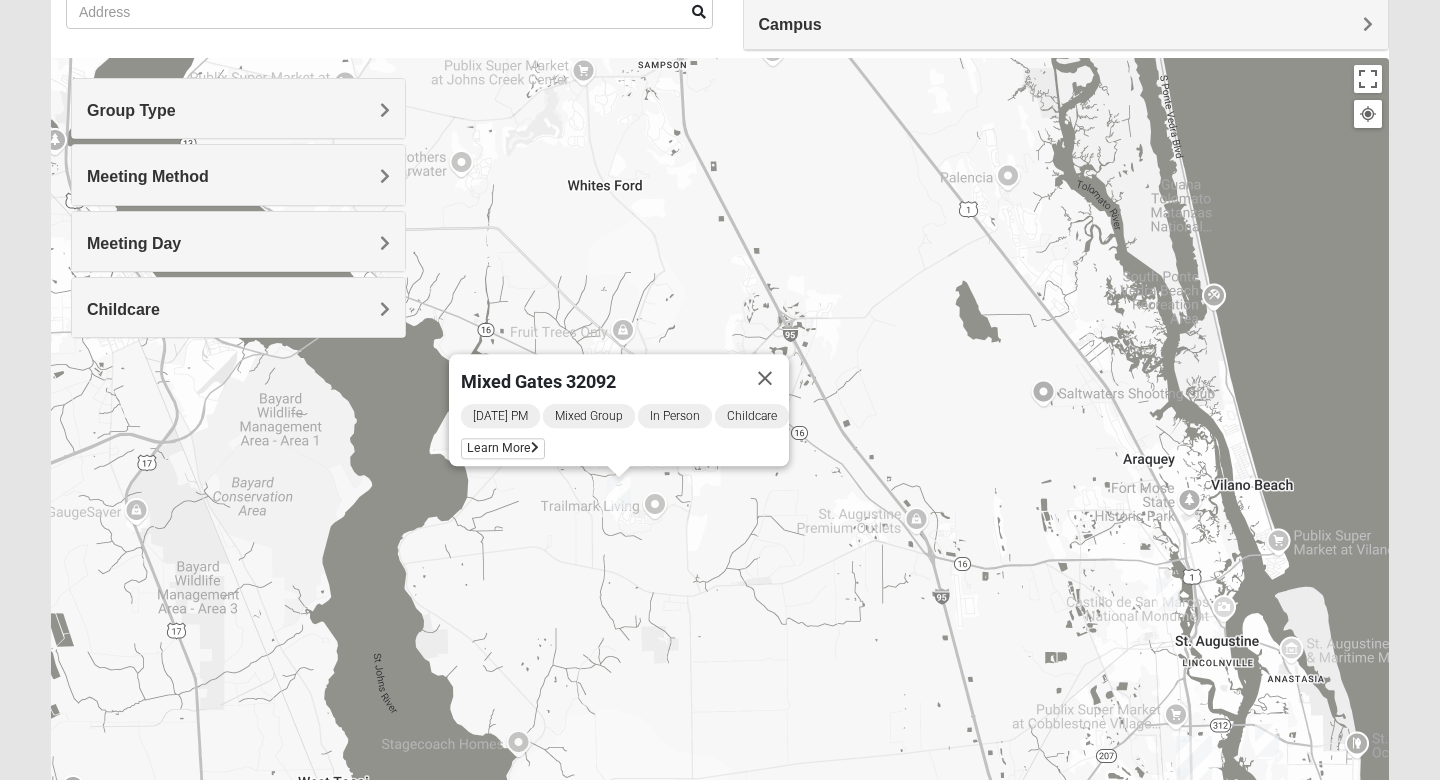 drag, startPoint x: 580, startPoint y: 462, endPoint x: 697, endPoint y: 530, distance: 135.32553 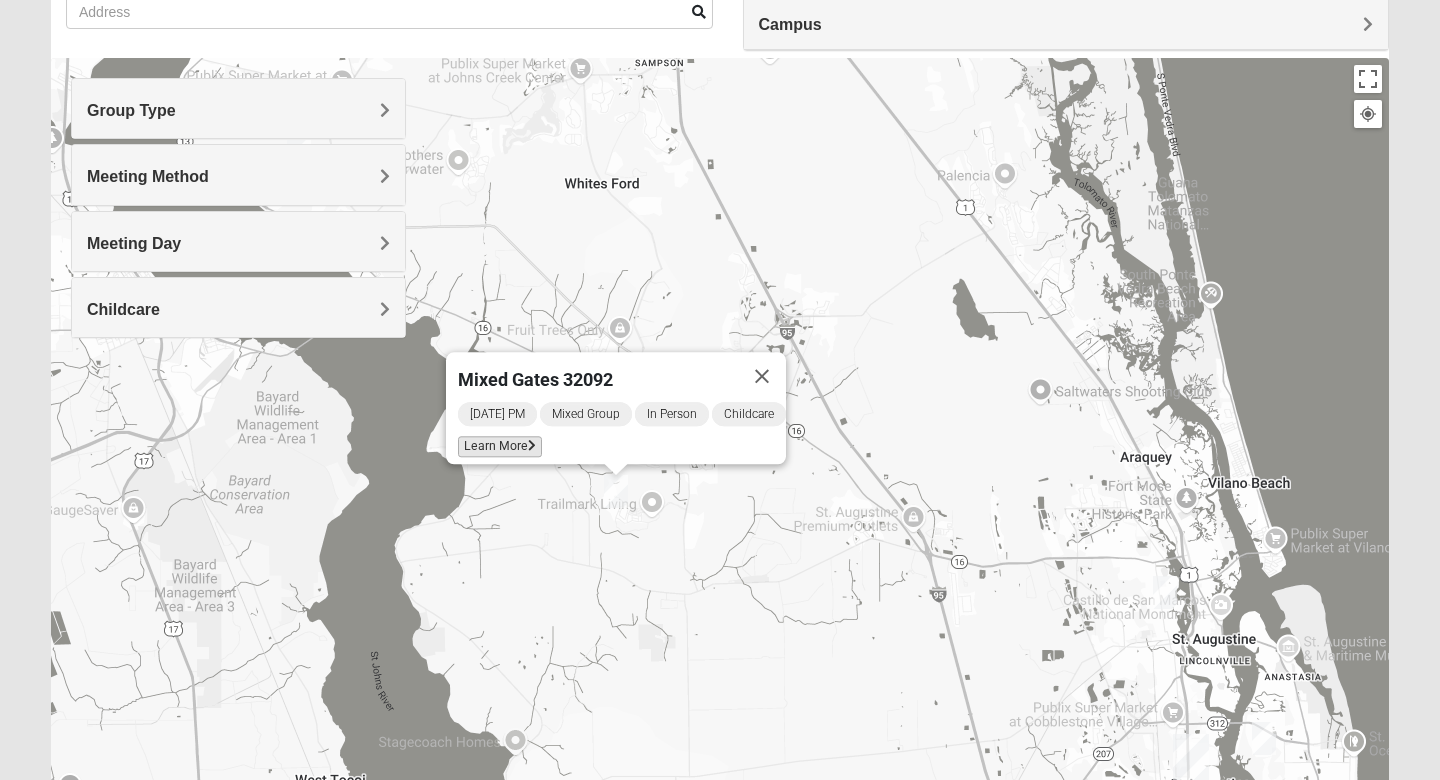 click on "Learn More" at bounding box center (500, 446) 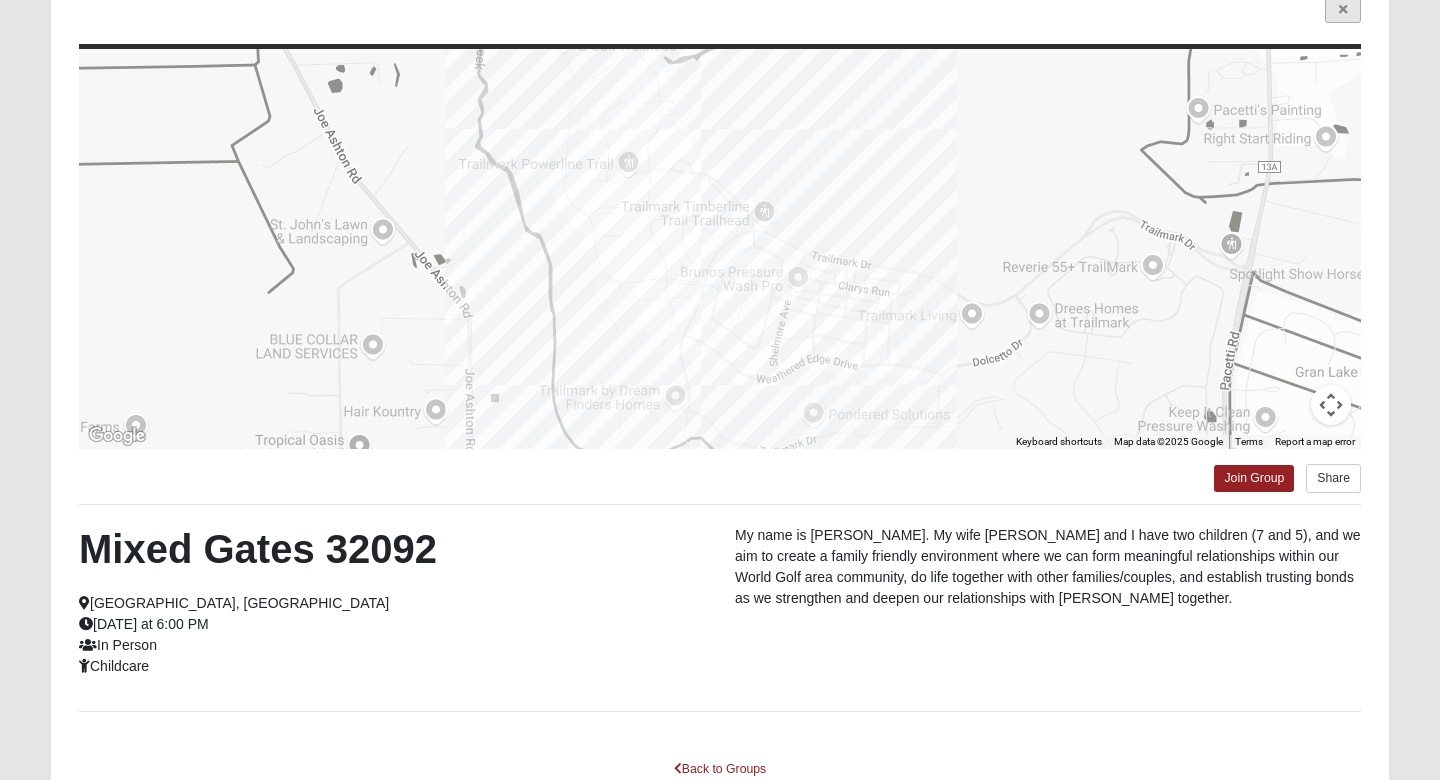 click at bounding box center [1343, 10] 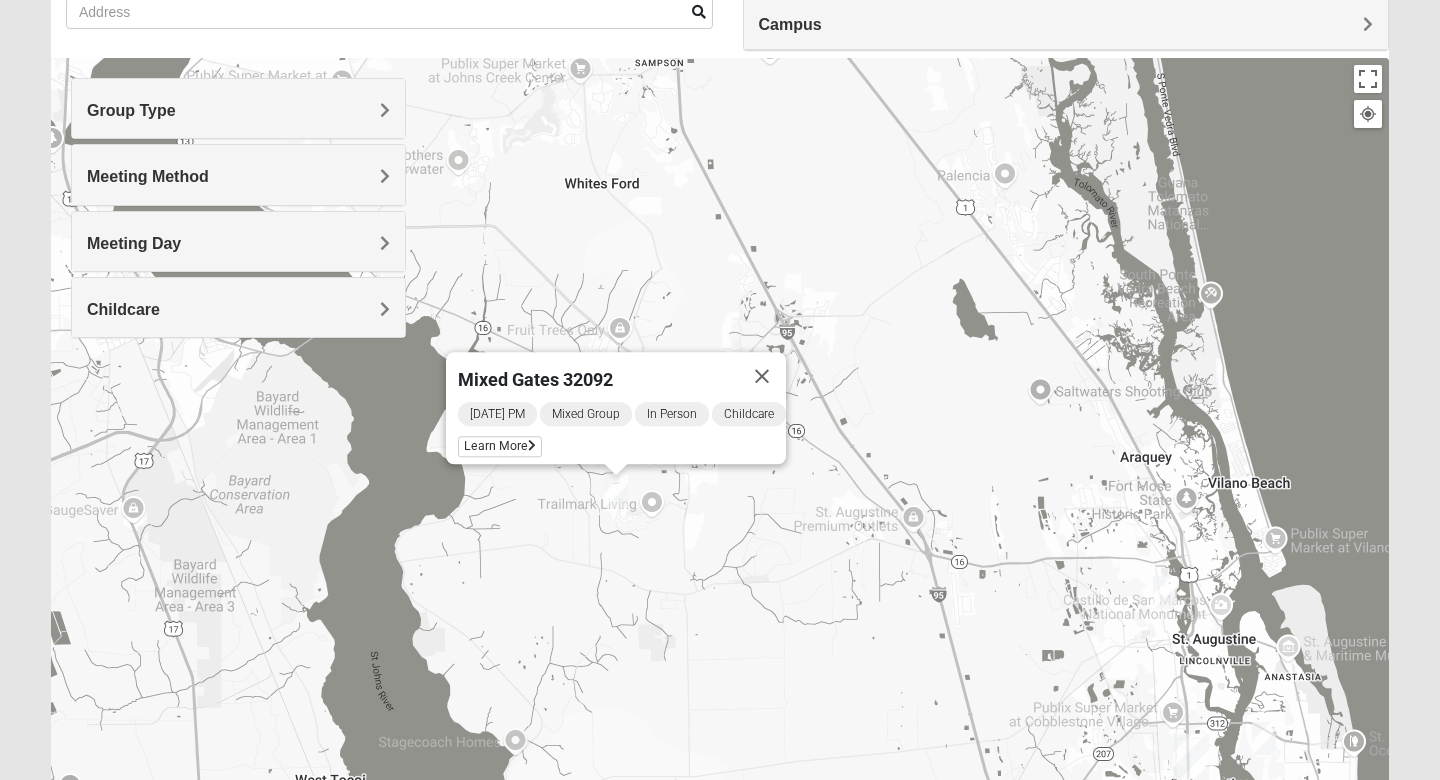 drag, startPoint x: 976, startPoint y: 372, endPoint x: 881, endPoint y: 423, distance: 107.82393 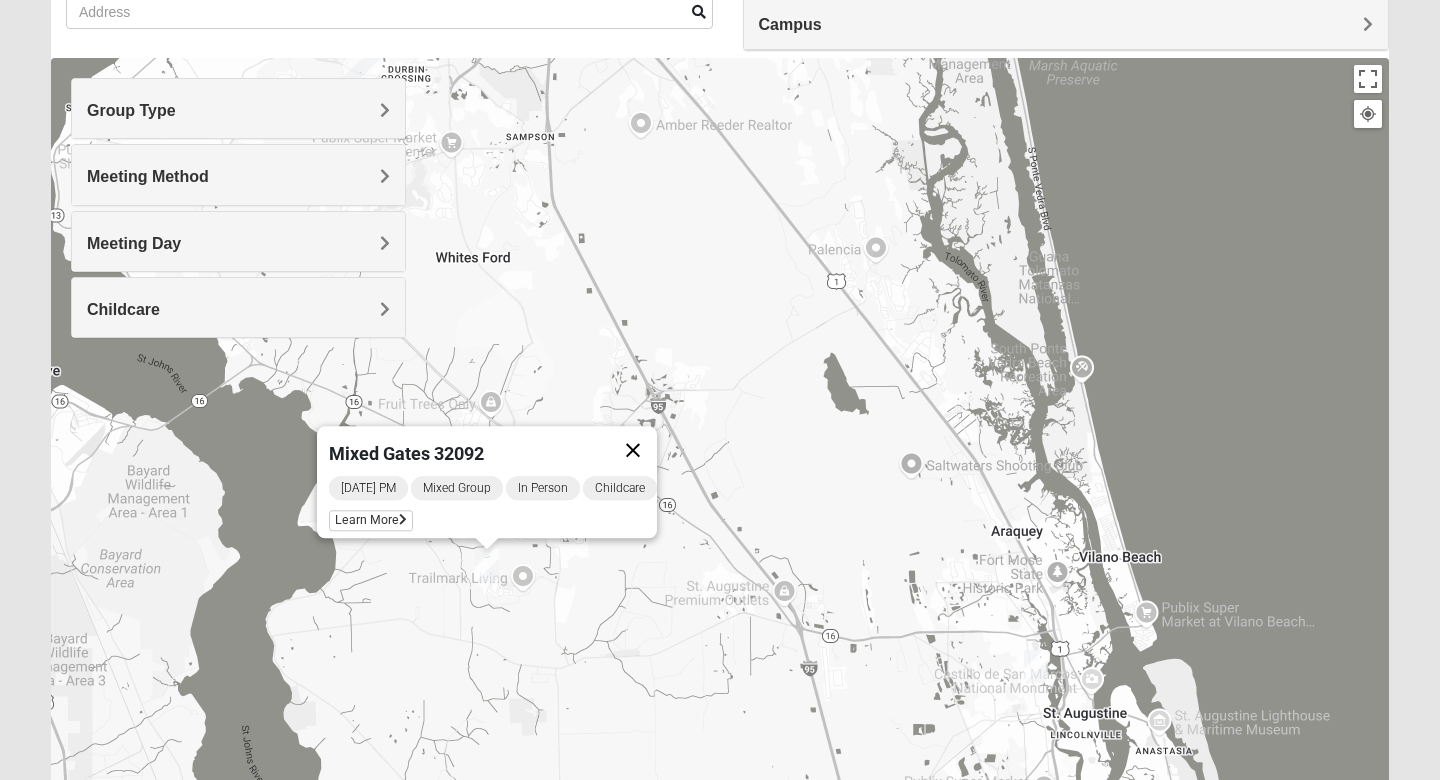 click at bounding box center [633, 450] 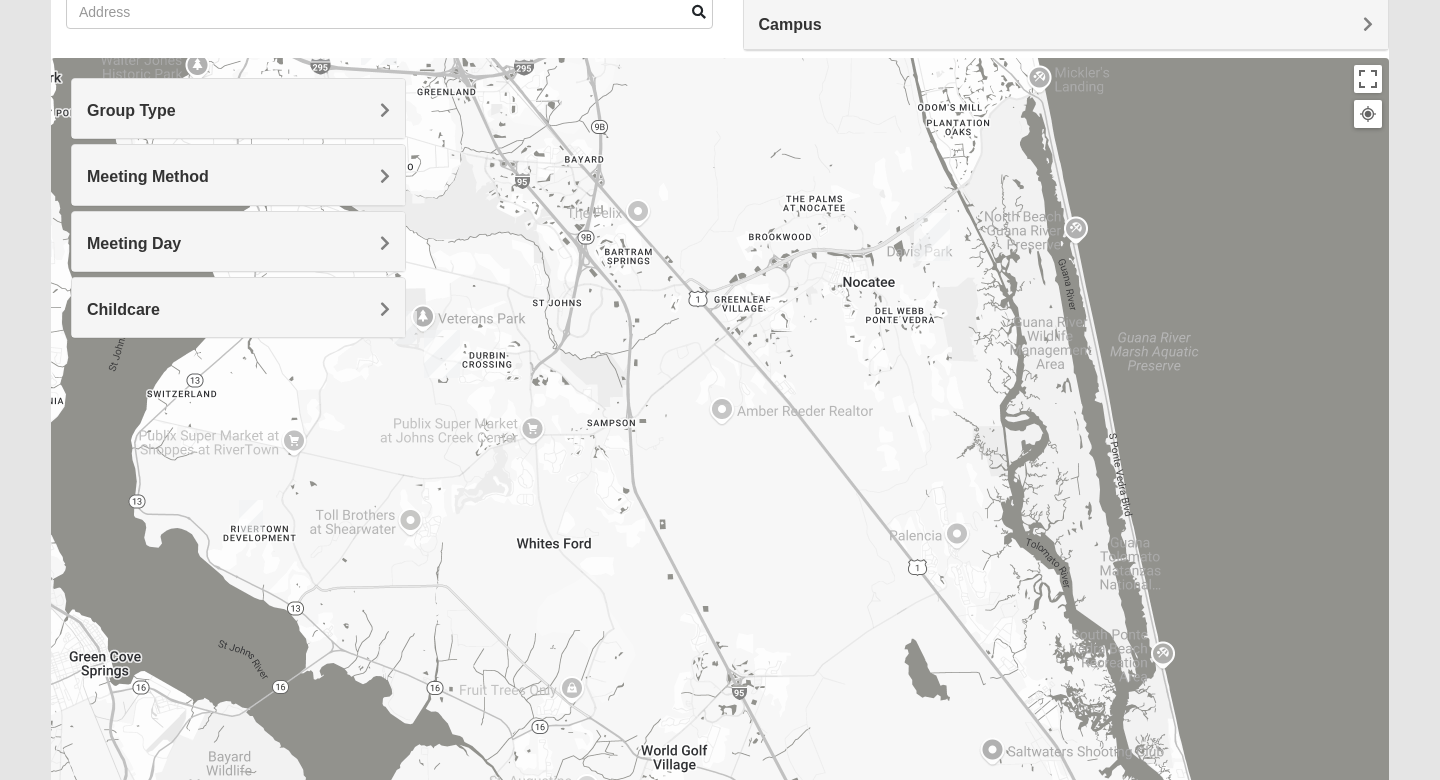 drag, startPoint x: 783, startPoint y: 349, endPoint x: 885, endPoint y: 679, distance: 345.4041 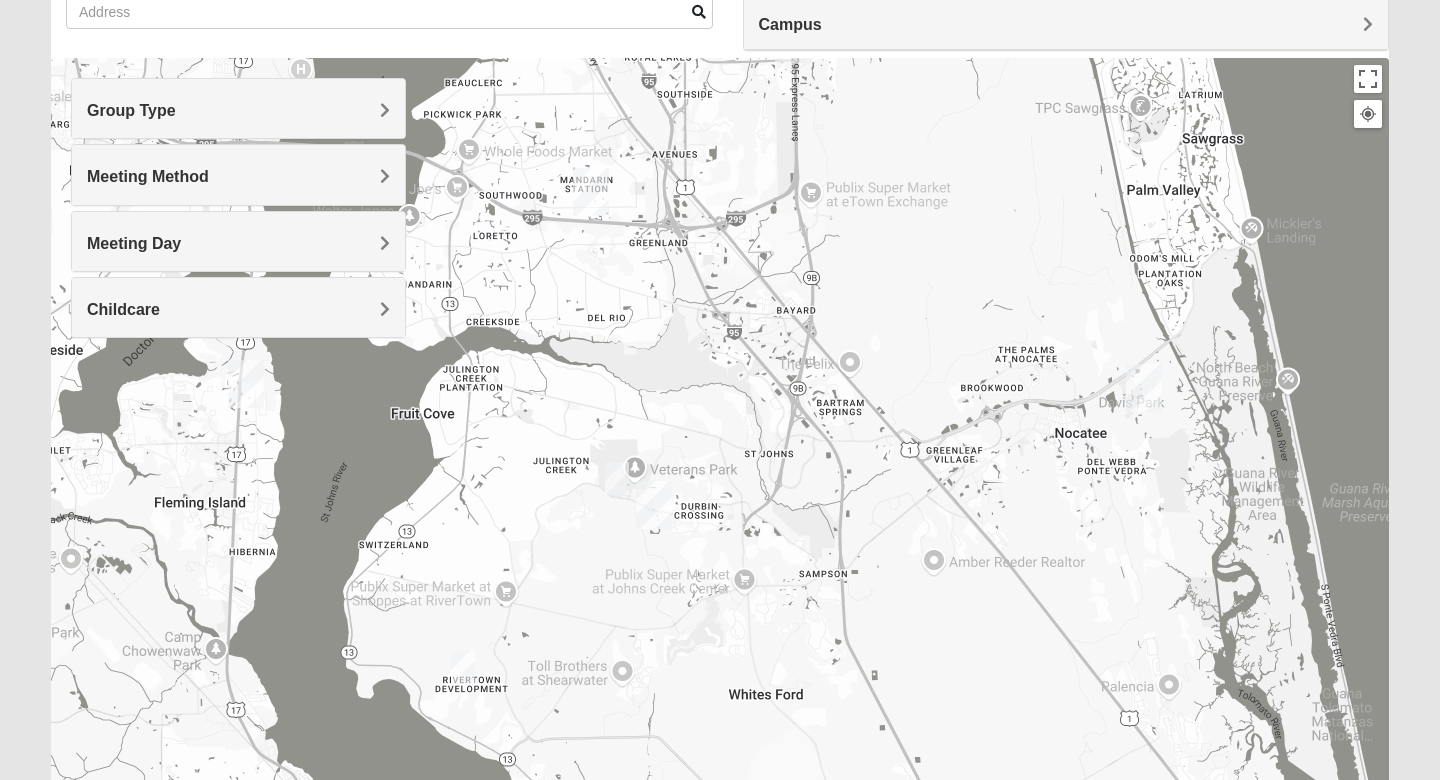 drag, startPoint x: 707, startPoint y: 622, endPoint x: 903, endPoint y: 731, distance: 224.26993 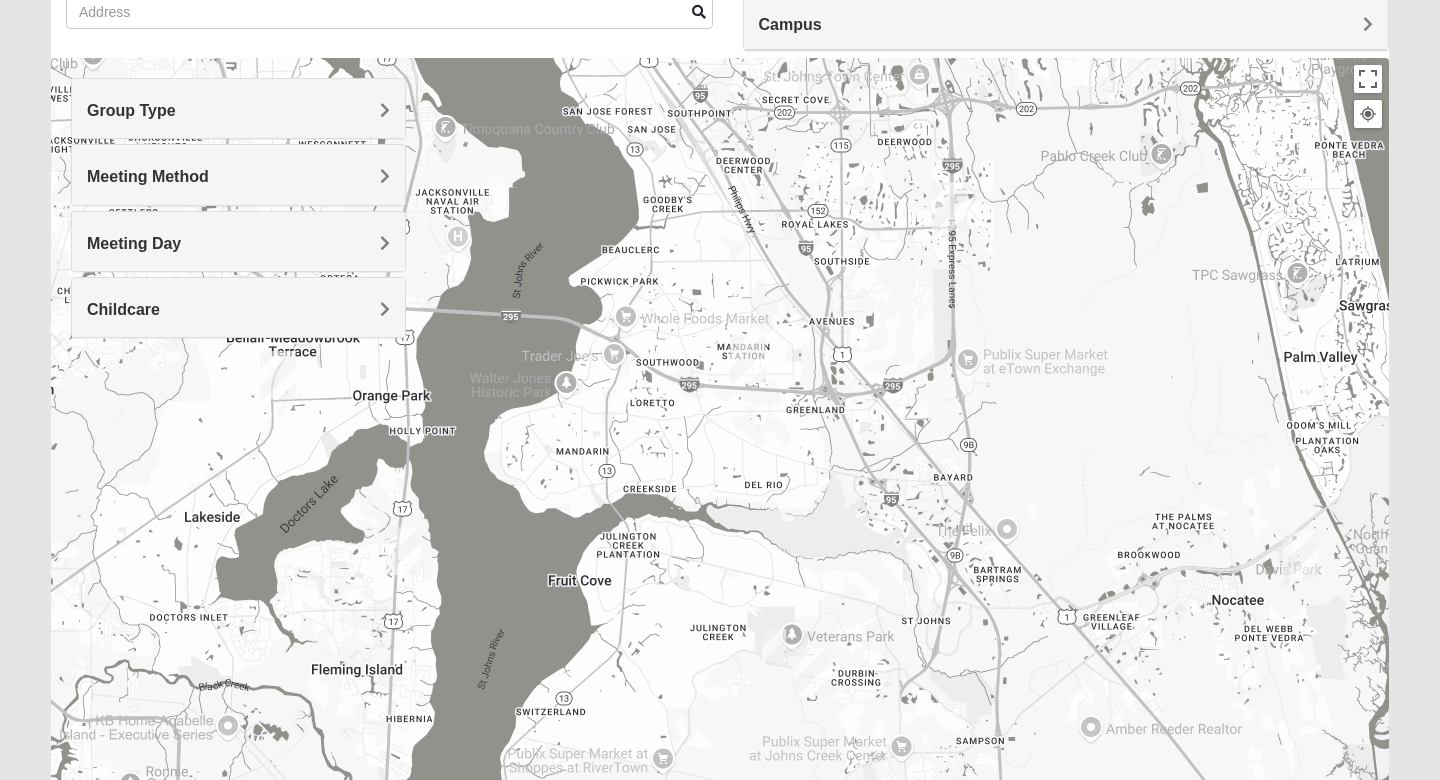 drag, startPoint x: 552, startPoint y: 501, endPoint x: 712, endPoint y: 671, distance: 233.45235 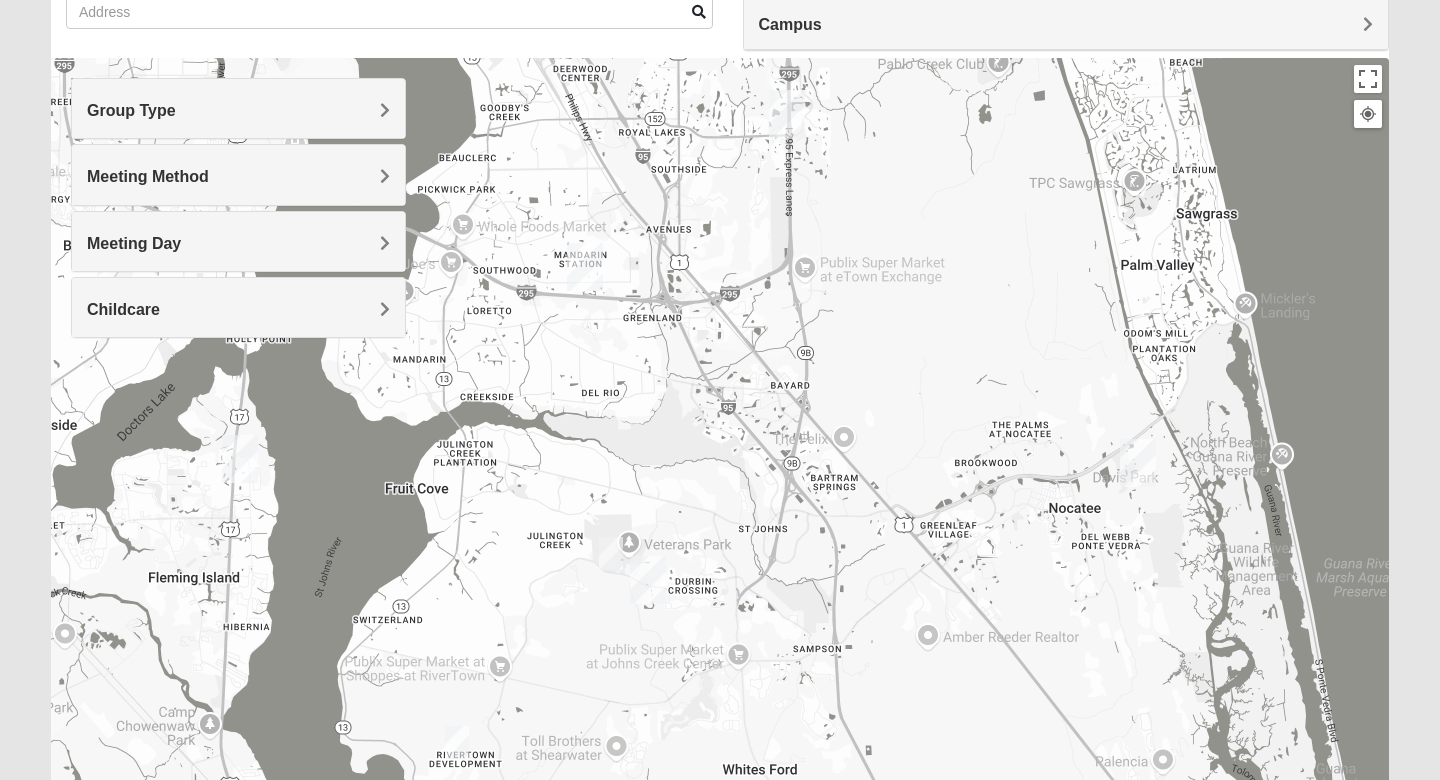 drag, startPoint x: 986, startPoint y: 591, endPoint x: 601, endPoint y: 273, distance: 499.34857 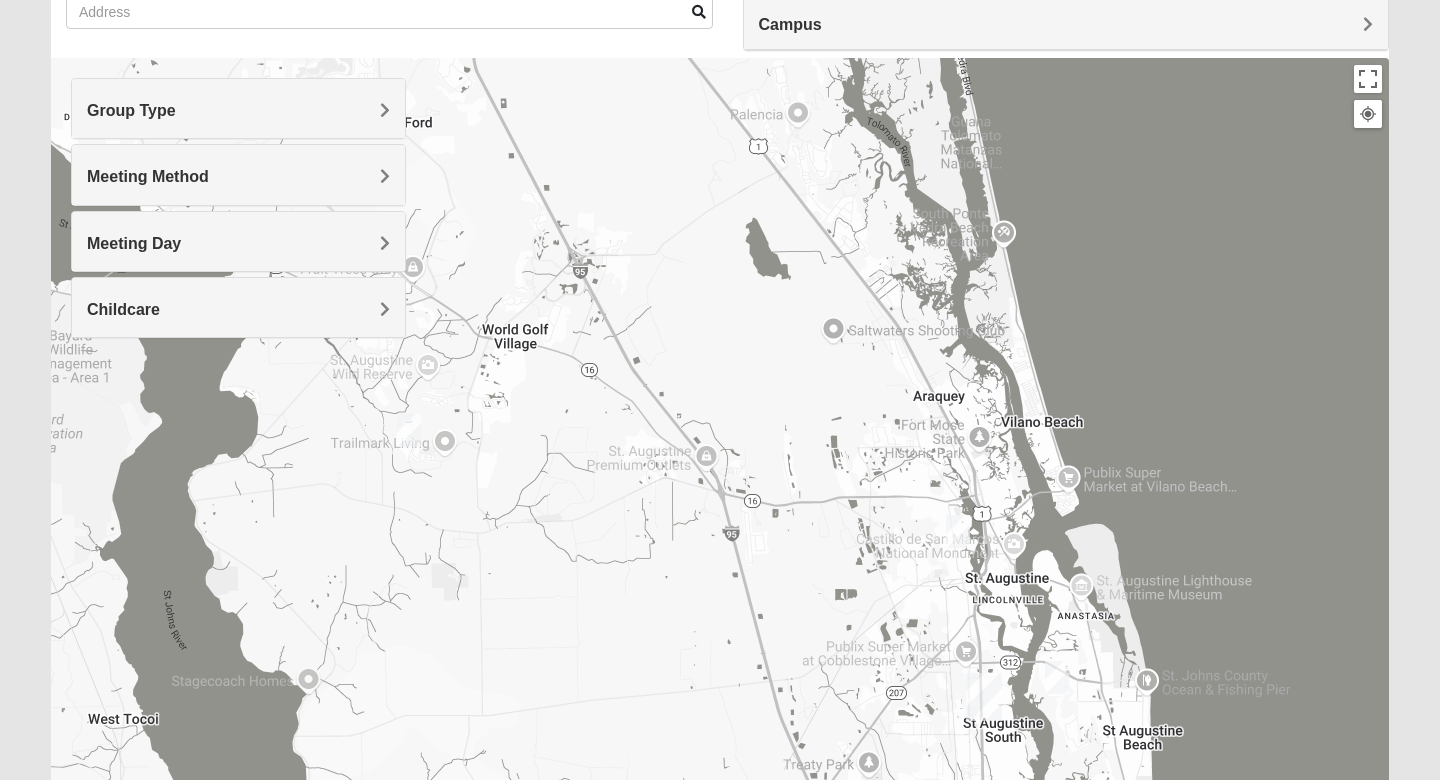 drag, startPoint x: 736, startPoint y: 472, endPoint x: 664, endPoint y: 165, distance: 315.33 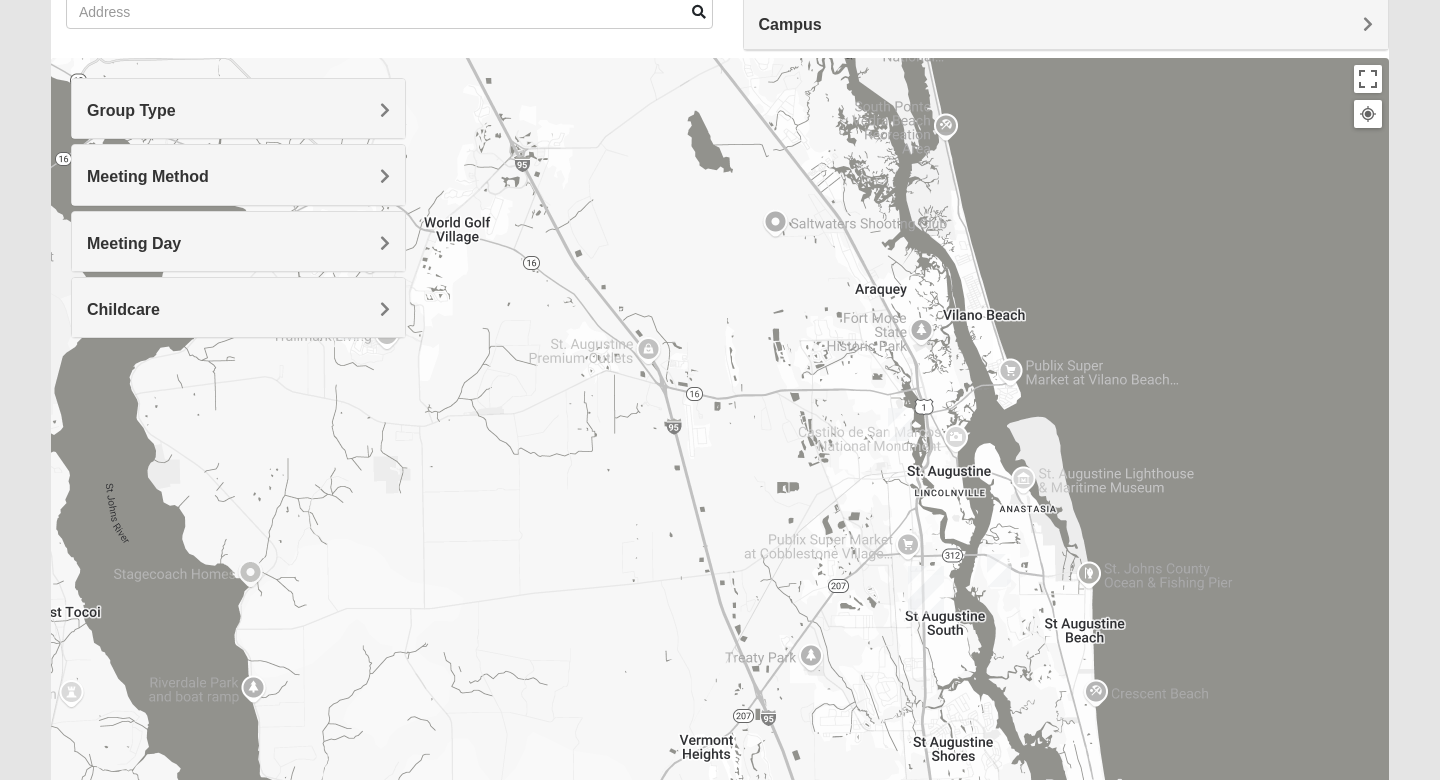 drag, startPoint x: 673, startPoint y: 416, endPoint x: 605, endPoint y: 342, distance: 100.49876 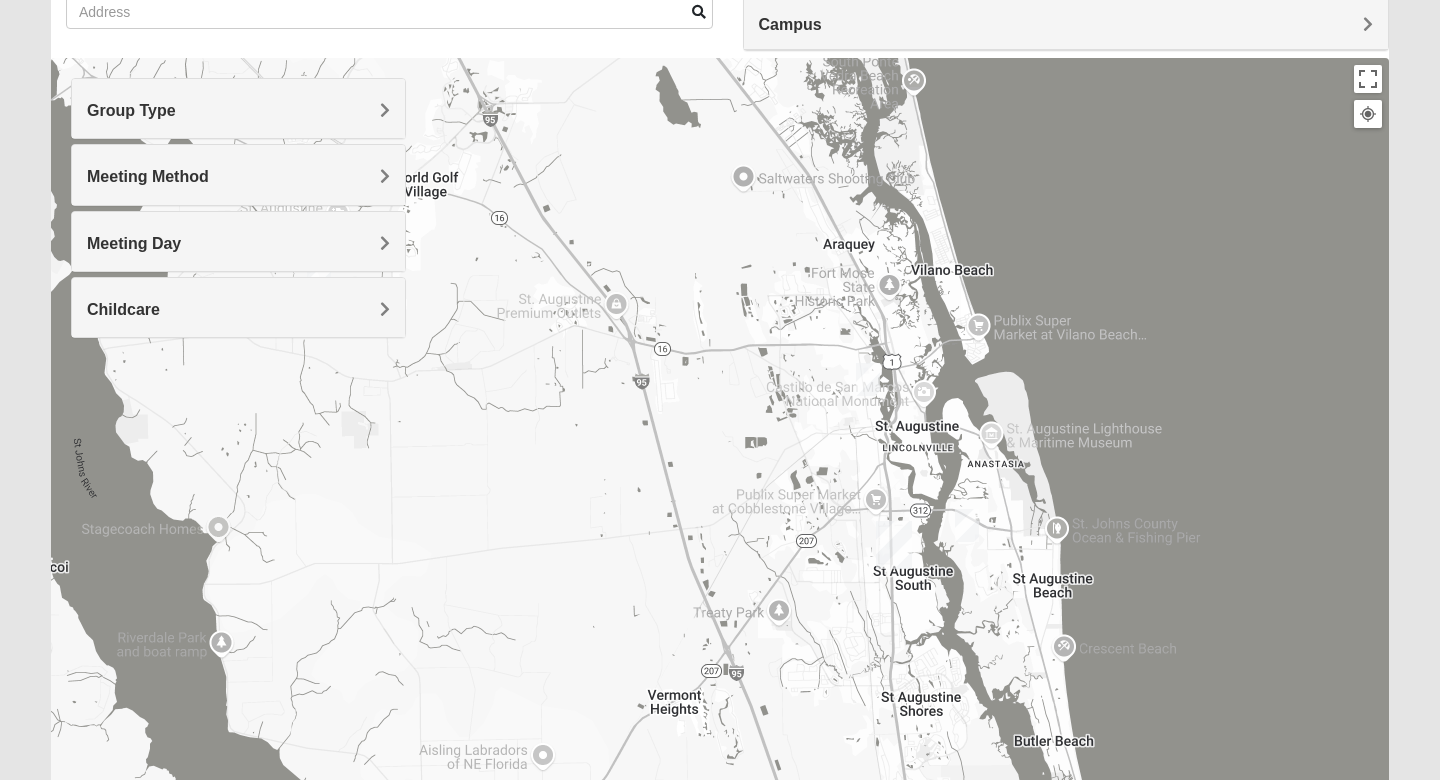 click at bounding box center [967, 525] 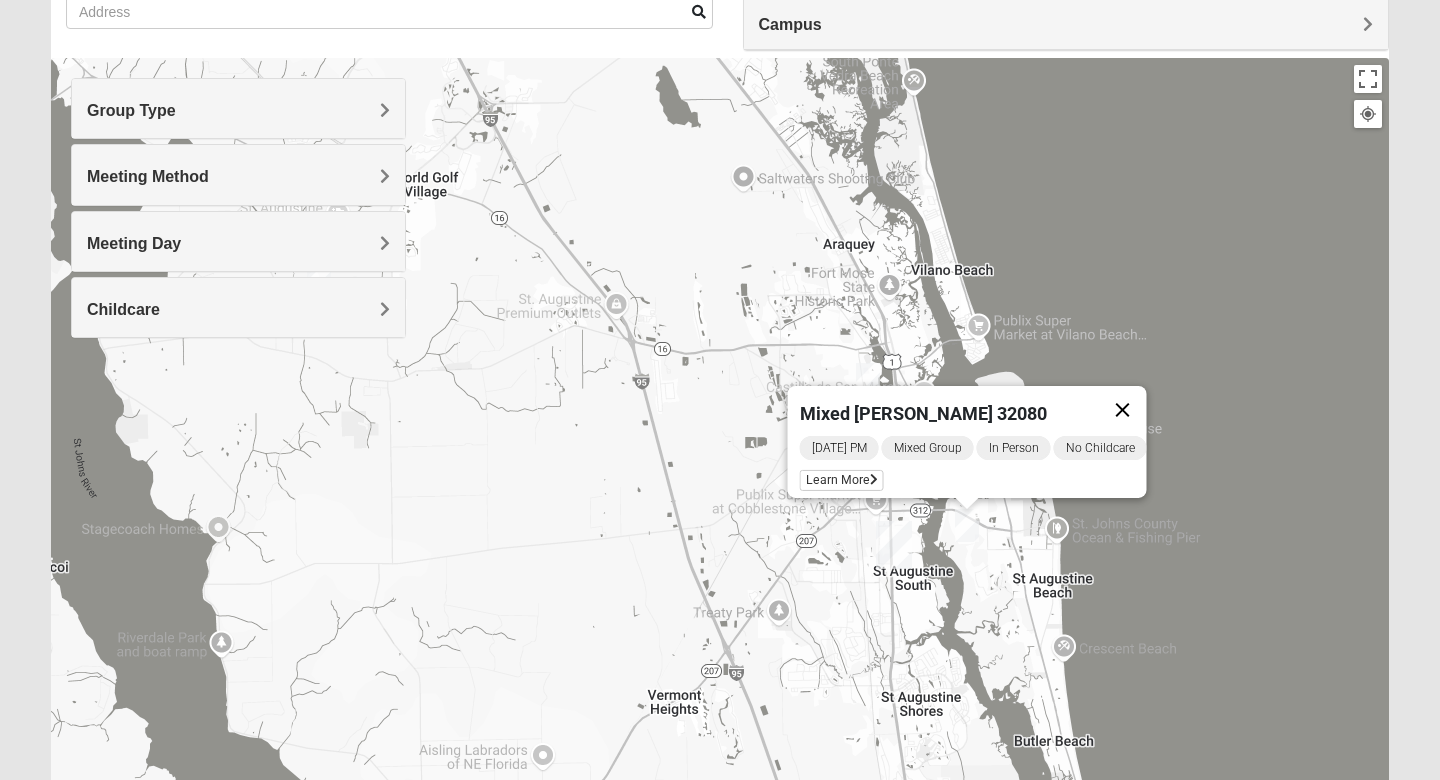 click at bounding box center [1123, 410] 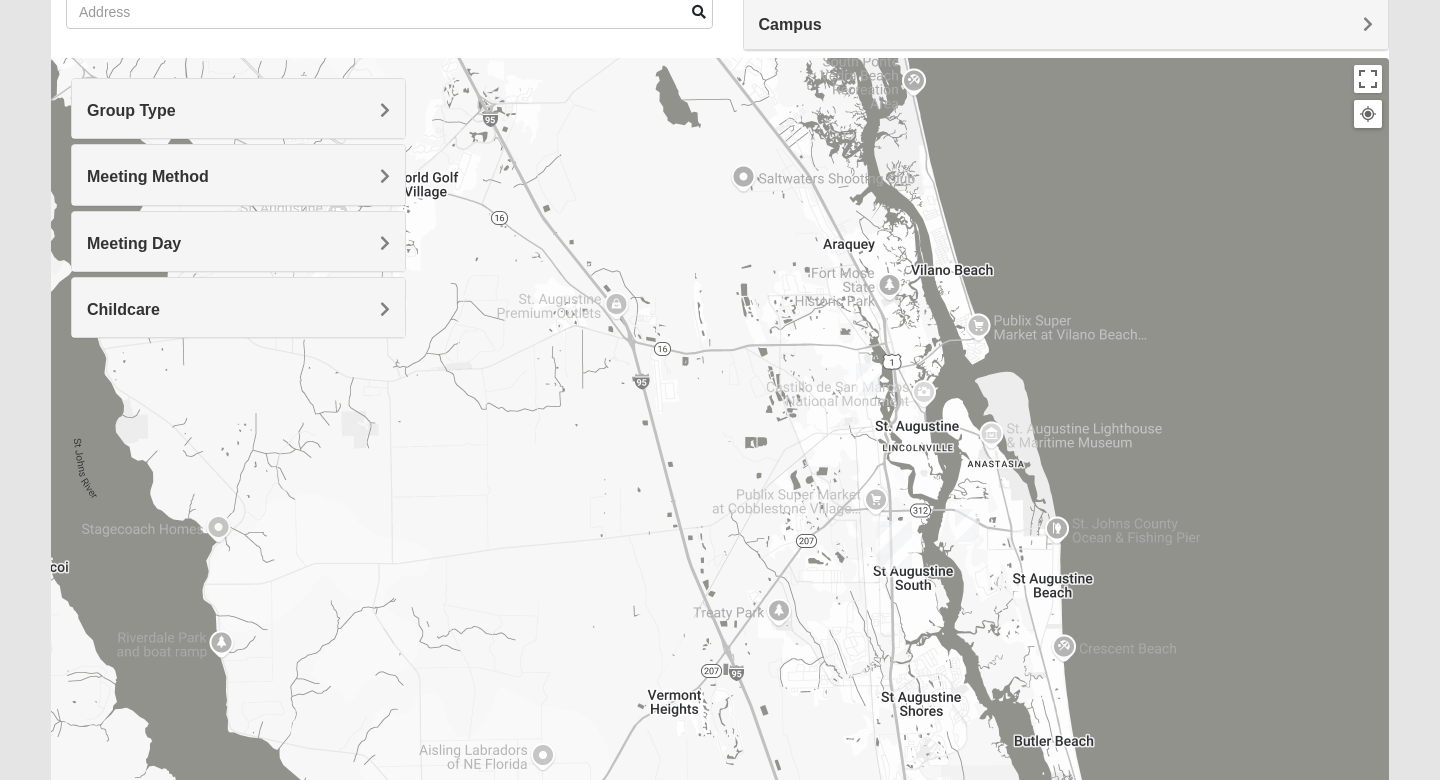 click on "To navigate, press the arrow keys." at bounding box center (720, 458) 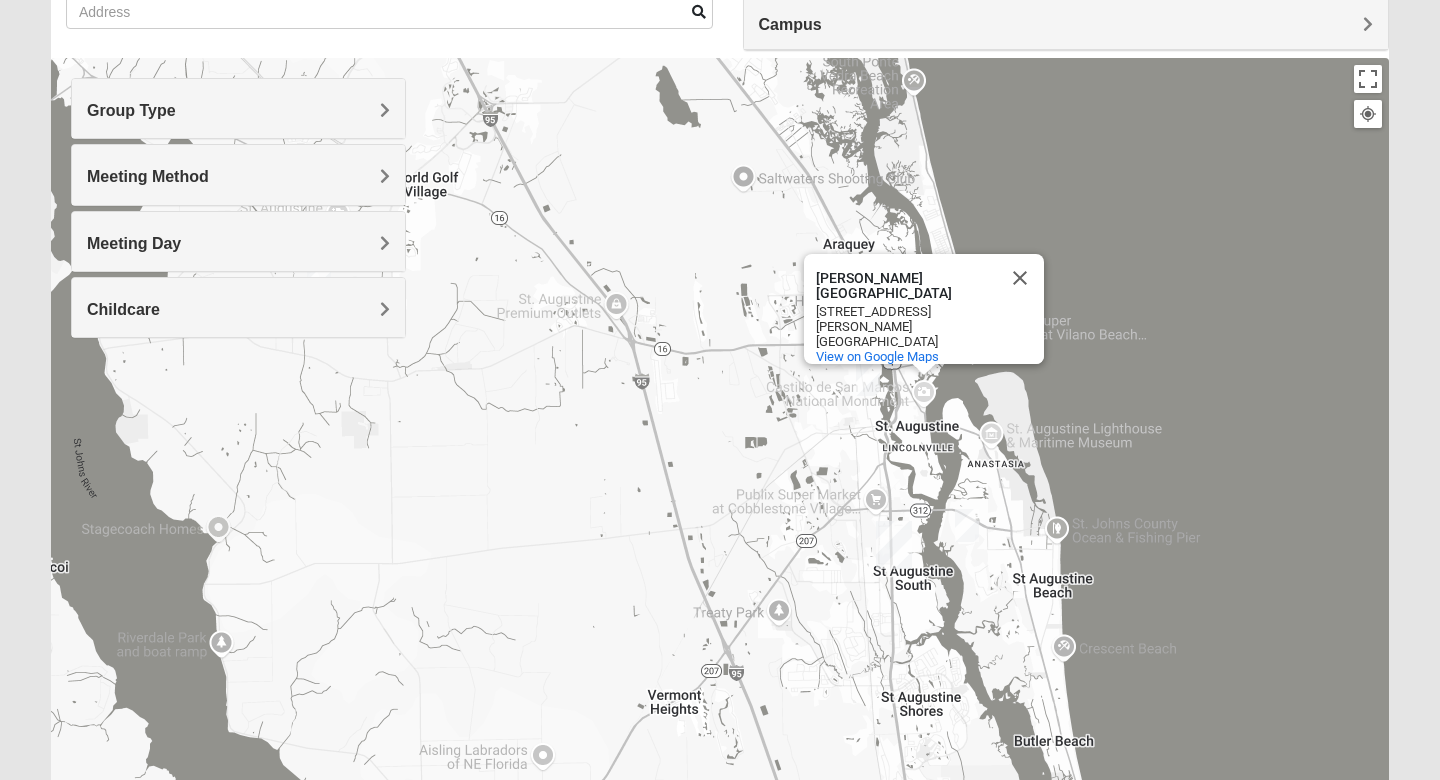 click at bounding box center (868, 379) 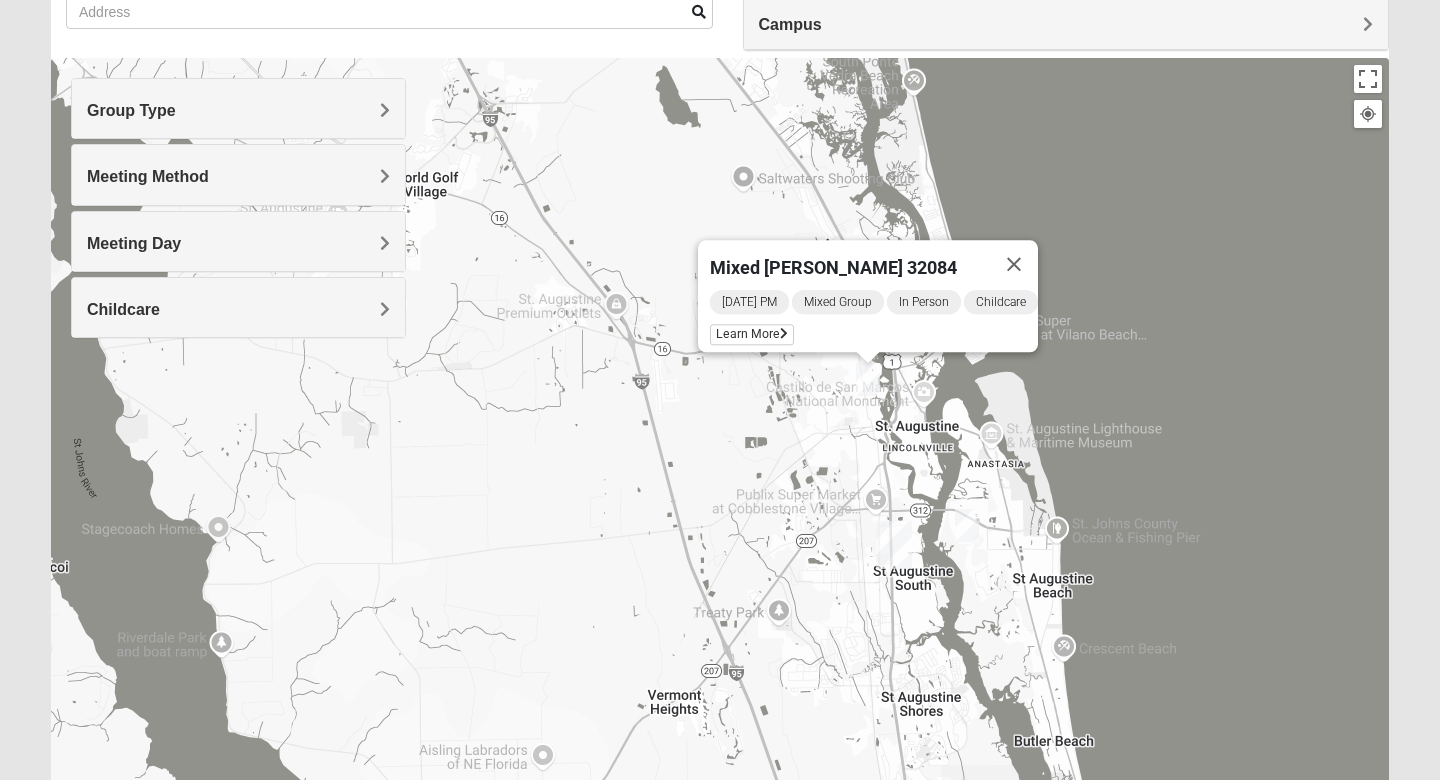 click at bounding box center [967, 525] 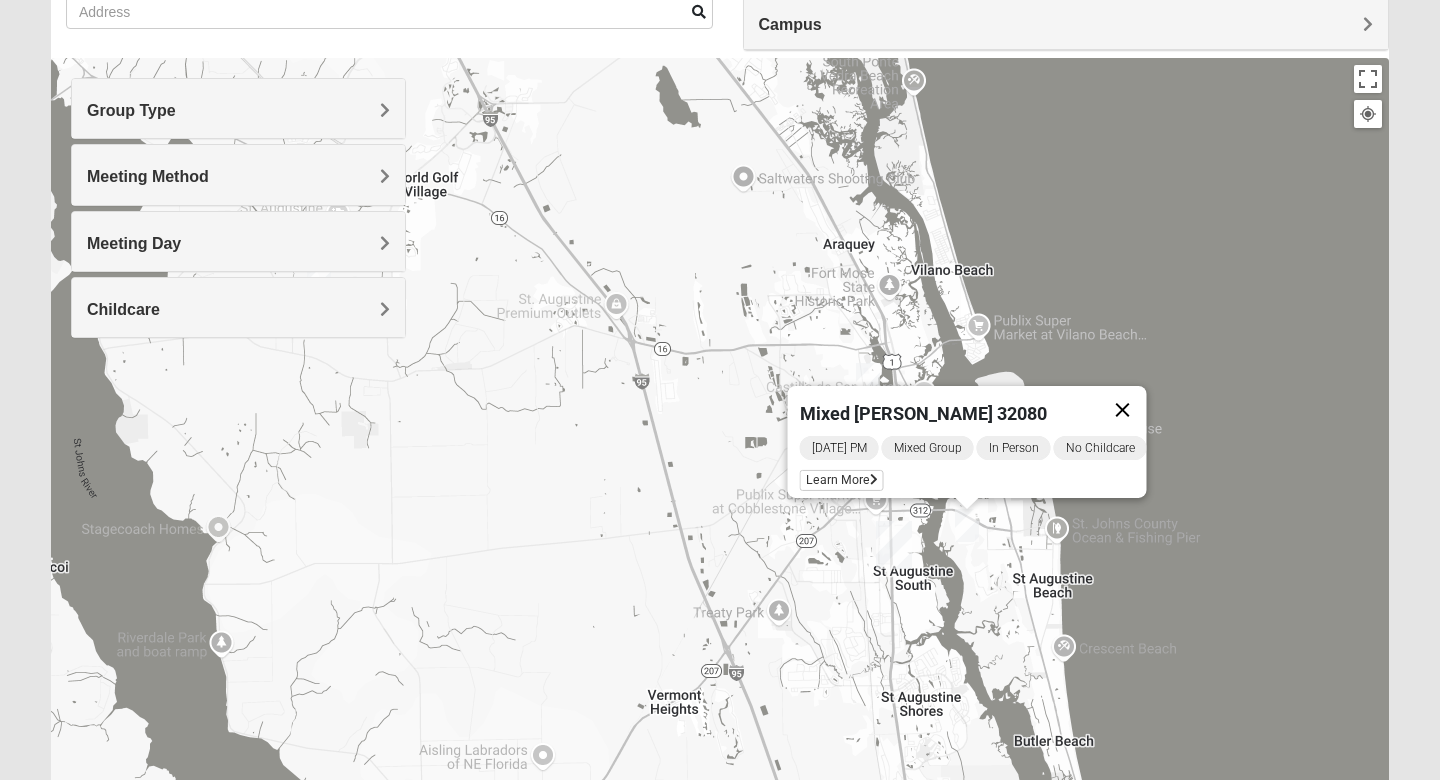 click at bounding box center (1123, 410) 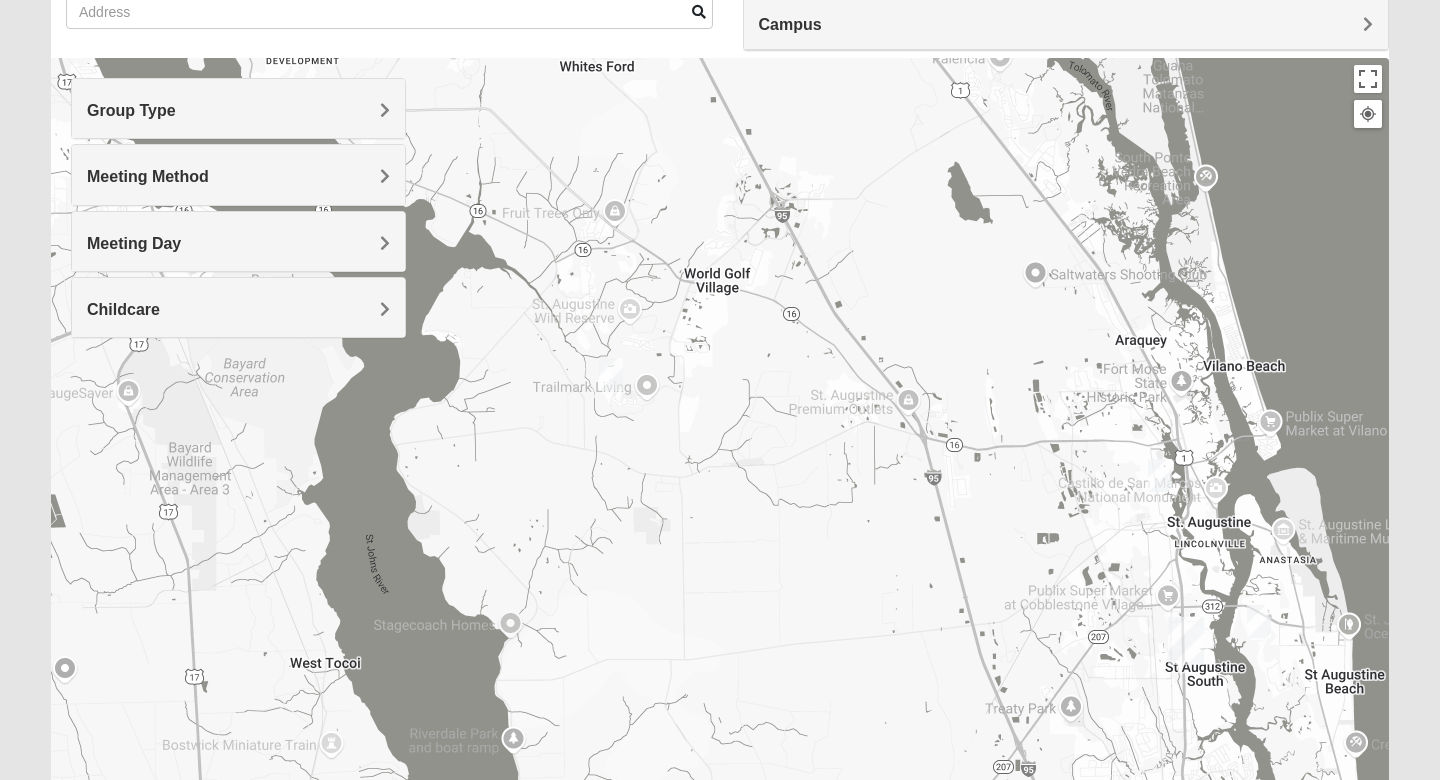 drag, startPoint x: 509, startPoint y: 447, endPoint x: 853, endPoint y: 483, distance: 345.8786 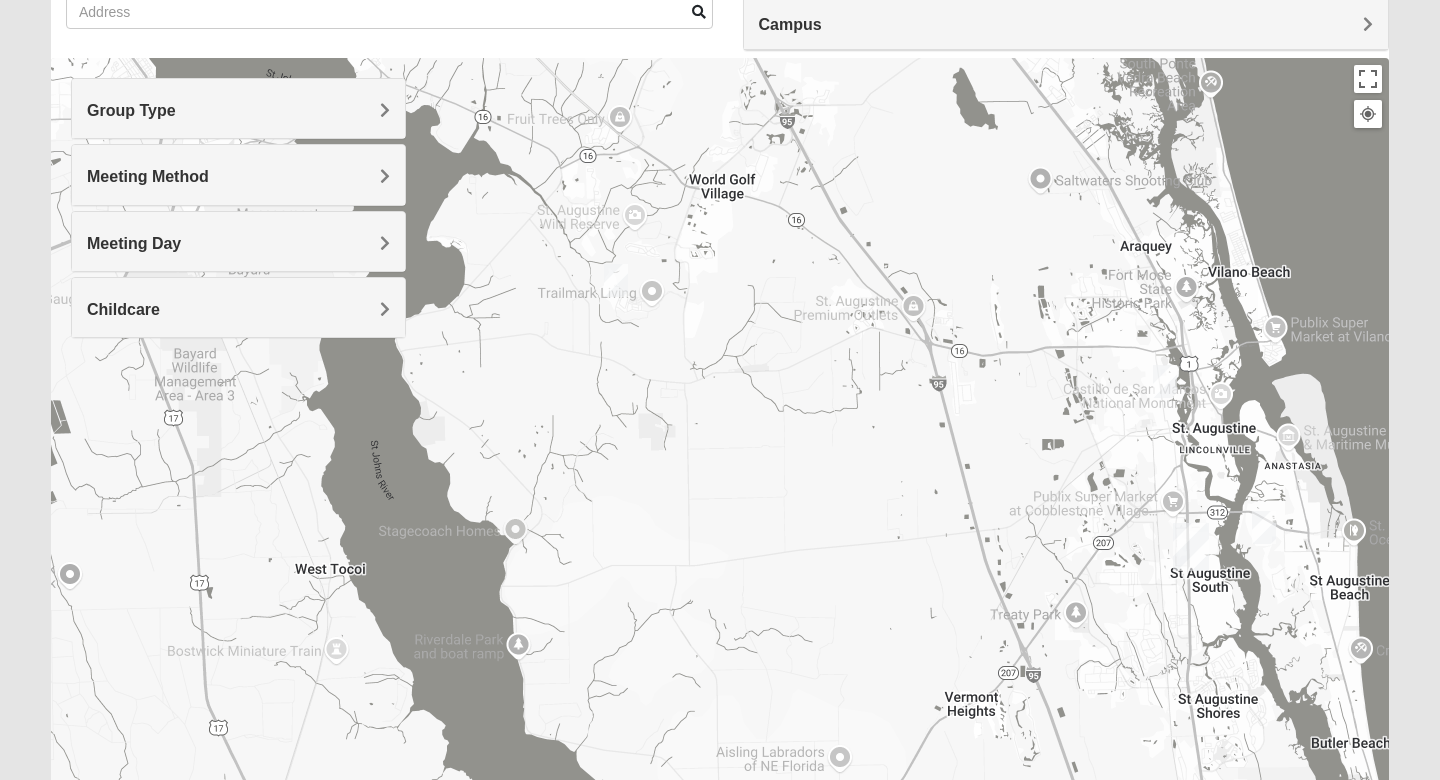 drag, startPoint x: 822, startPoint y: 287, endPoint x: 613, endPoint y: 547, distance: 333.58807 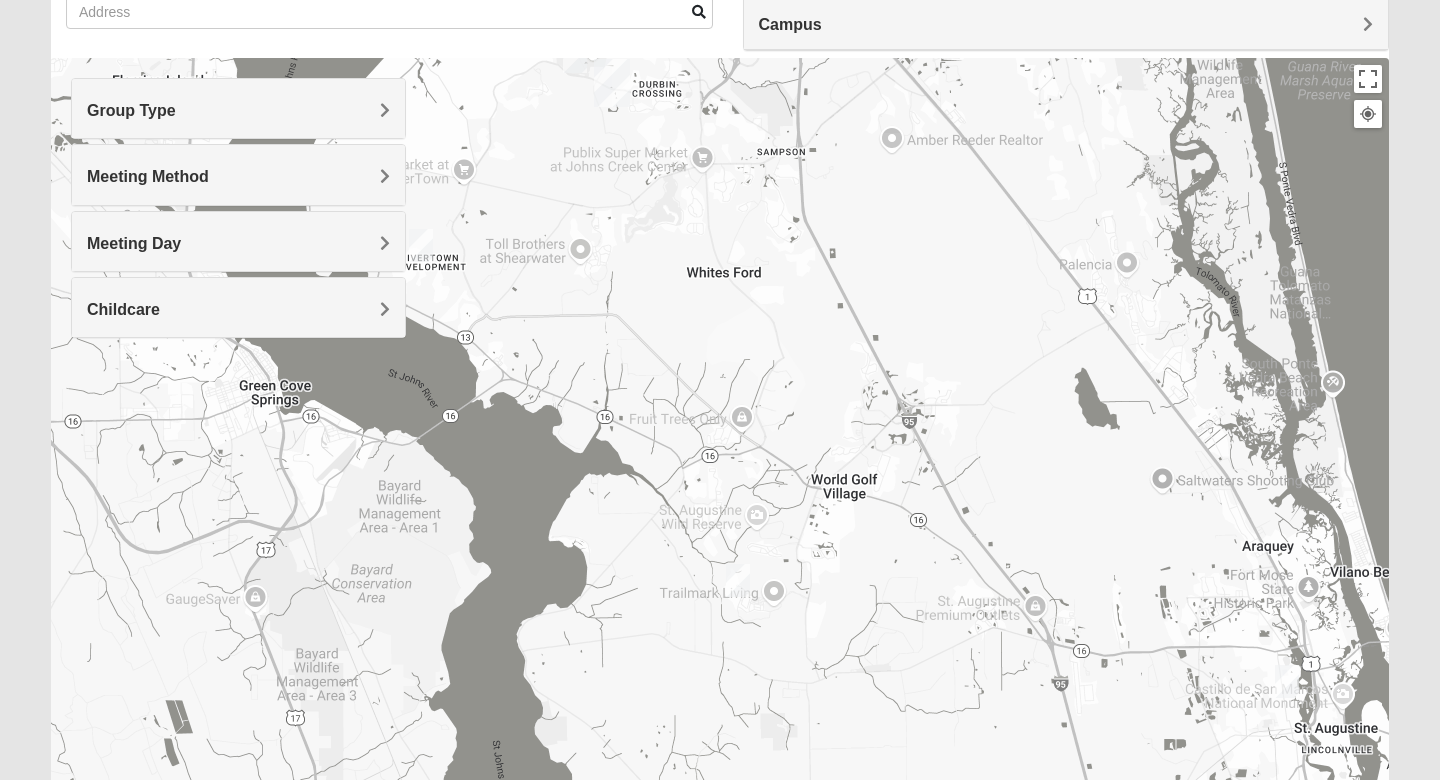 drag, startPoint x: 668, startPoint y: 364, endPoint x: 853, endPoint y: 635, distance: 328.12497 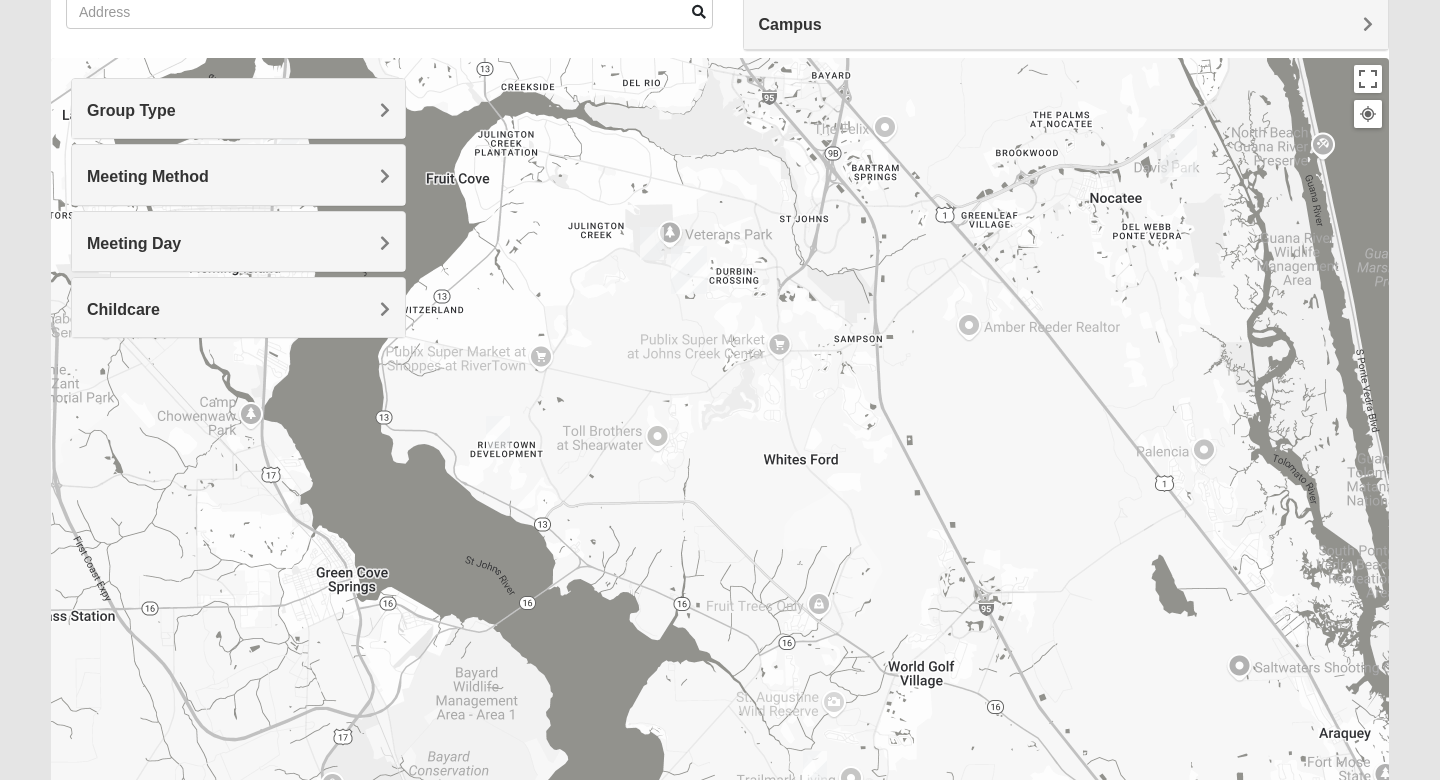 drag, startPoint x: 659, startPoint y: 440, endPoint x: 728, endPoint y: 622, distance: 194.6407 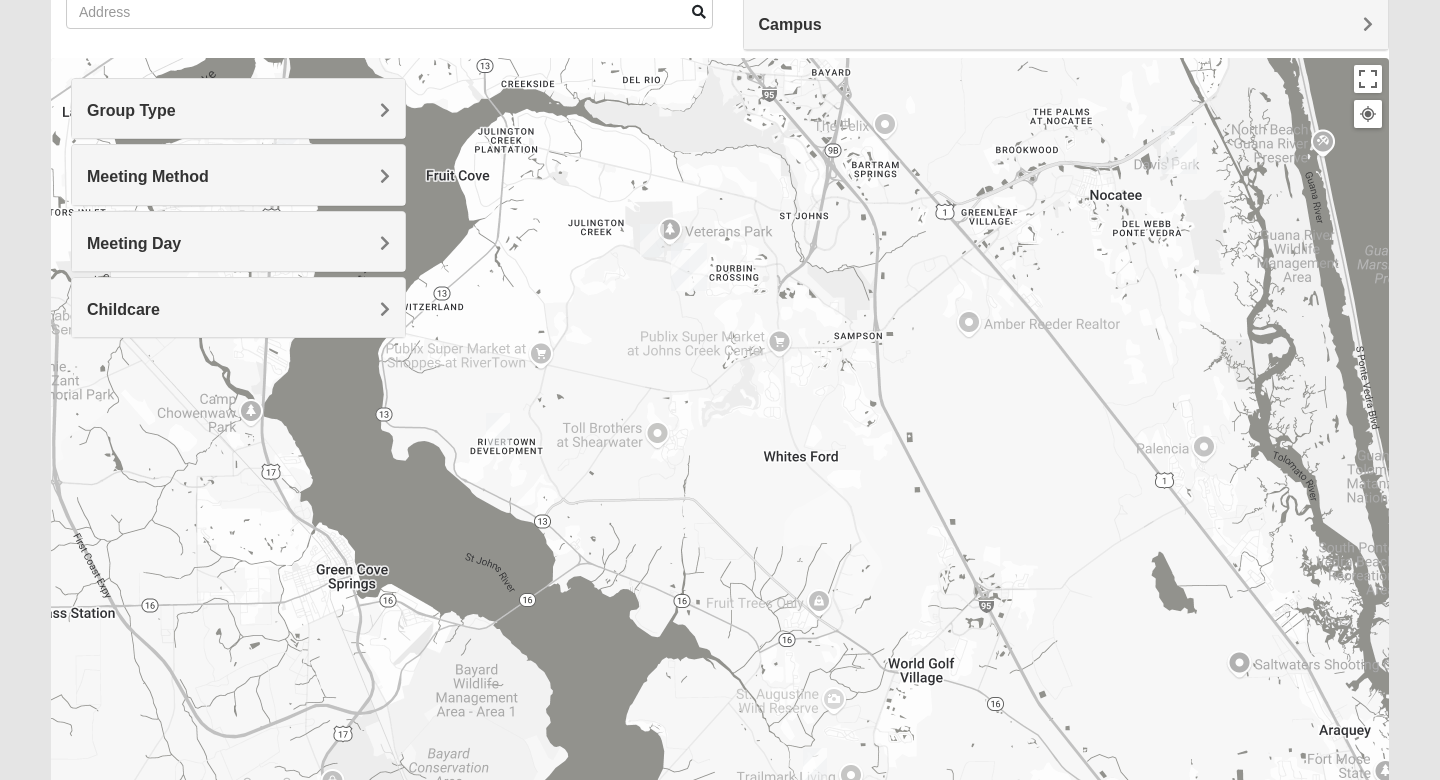 click at bounding box center (652, 240) 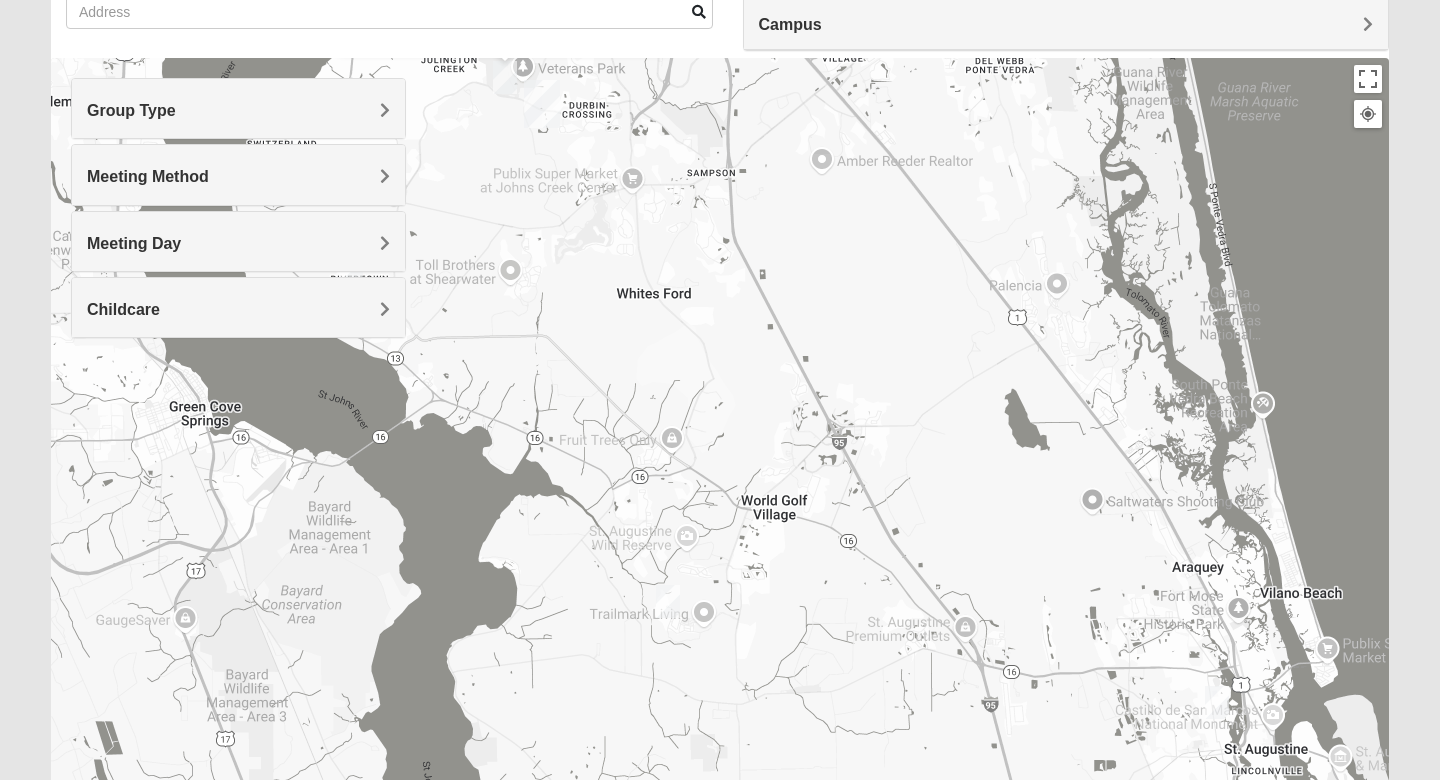 drag, startPoint x: 780, startPoint y: 439, endPoint x: 629, endPoint y: 242, distance: 248.21362 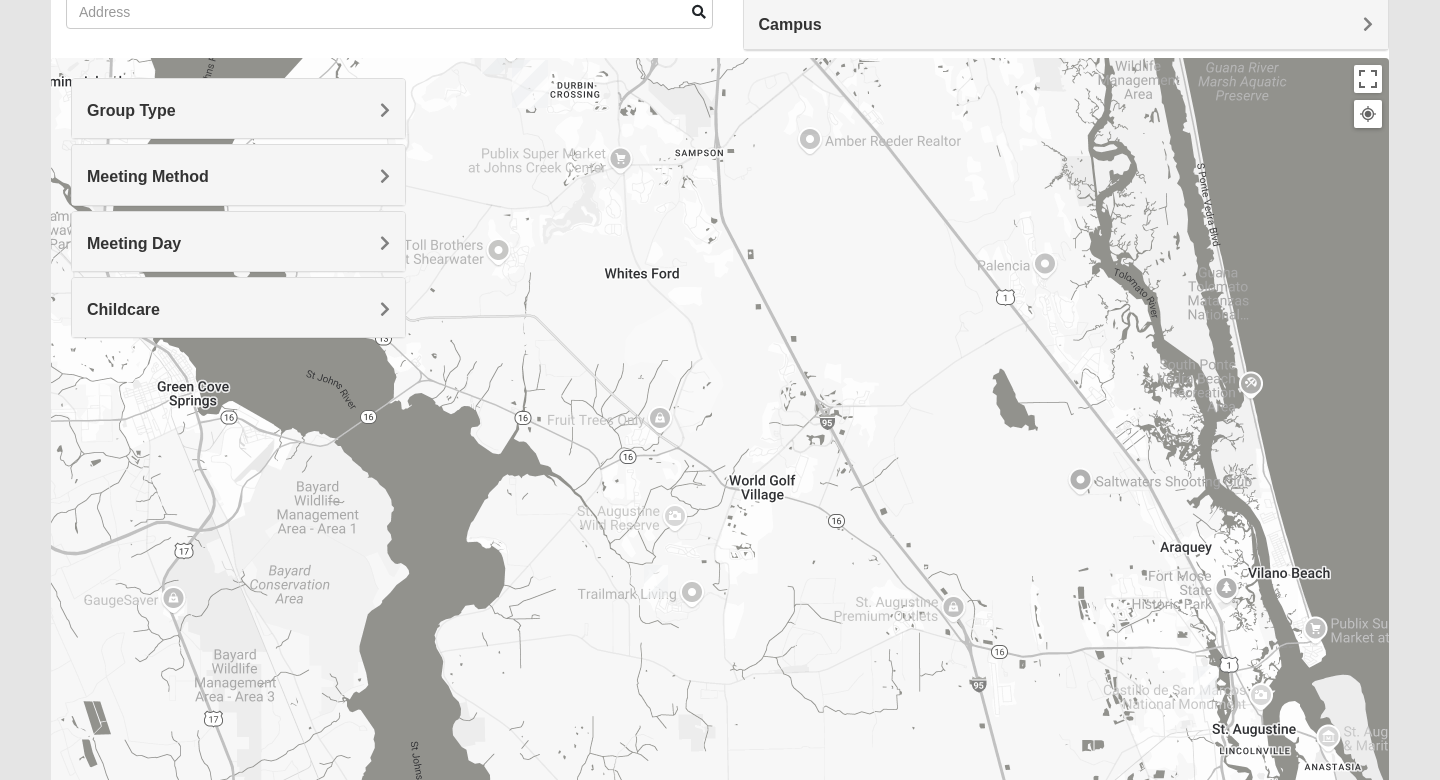 click on "Mixed [PERSON_NAME] 32259          [DATE] PM      Mixed Group      In Person      Childcare Learn More" at bounding box center (720, 458) 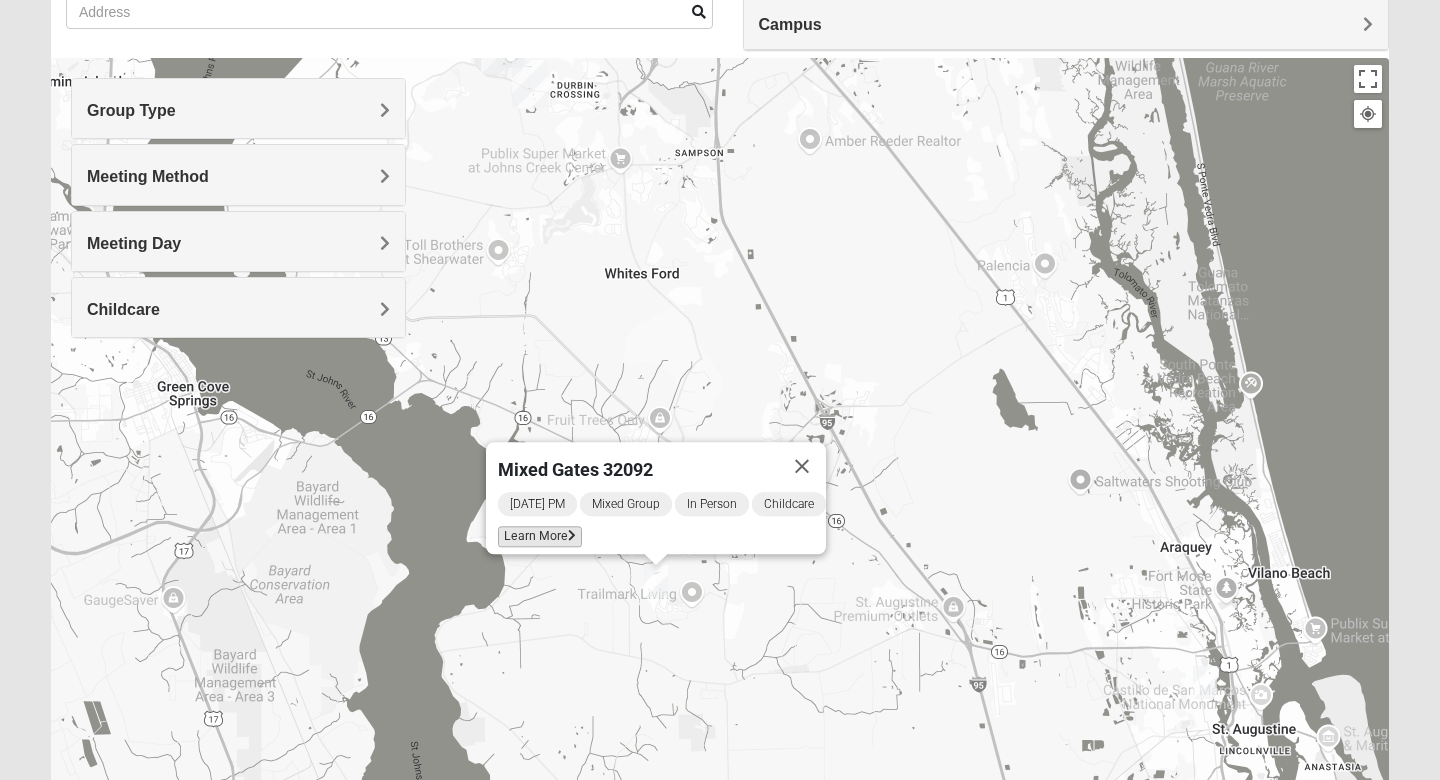 click on "Learn More" at bounding box center [540, 536] 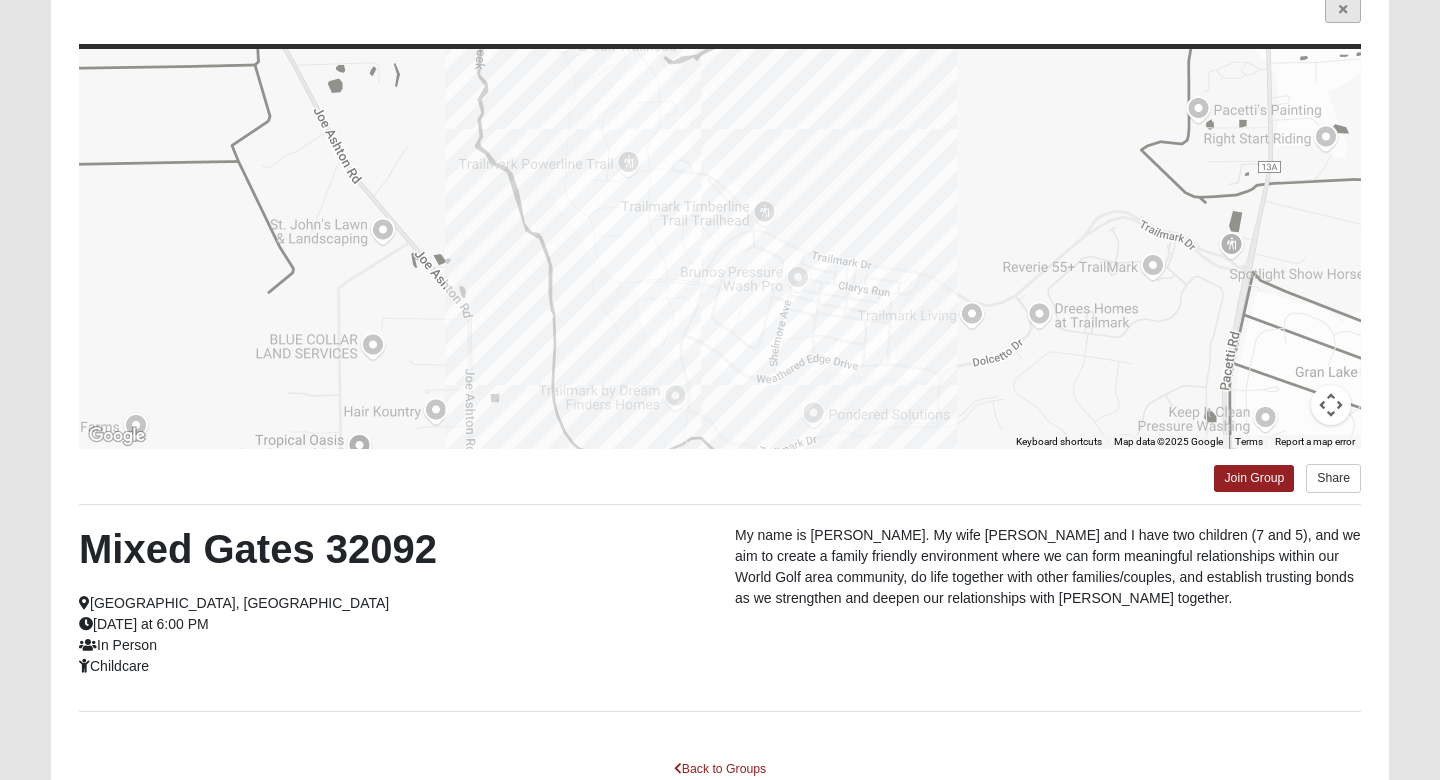 click at bounding box center [1343, 10] 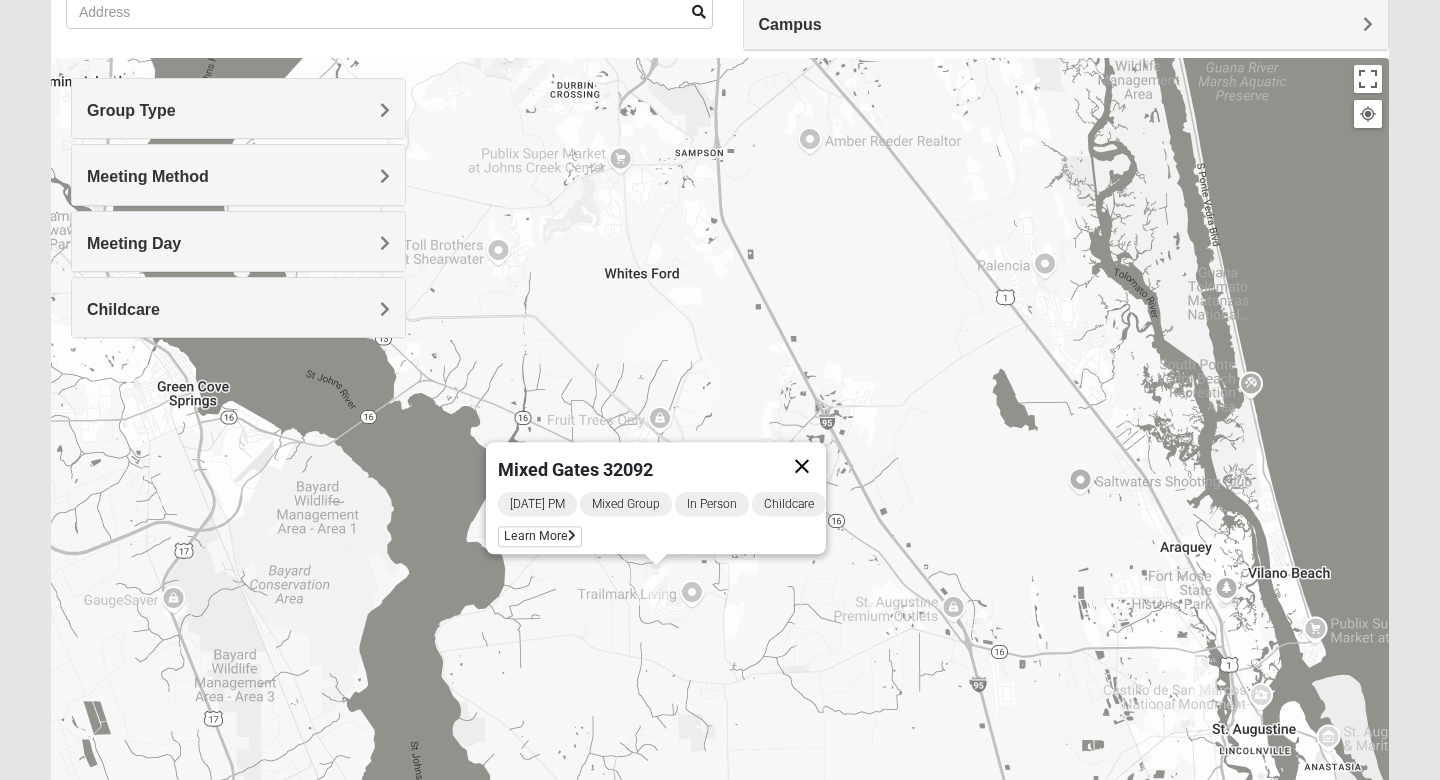 click at bounding box center (802, 466) 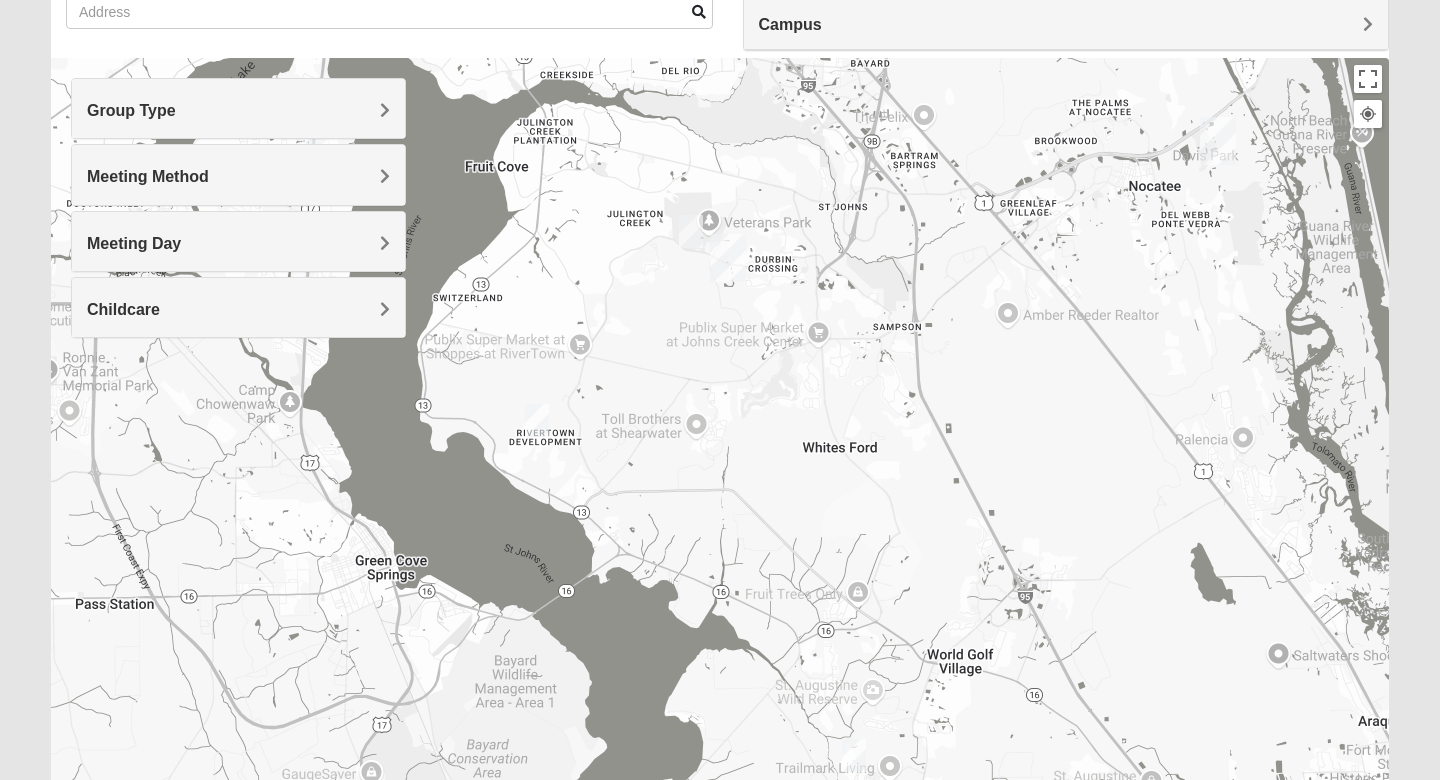 drag, startPoint x: 614, startPoint y: 322, endPoint x: 813, endPoint y: 495, distance: 263.68542 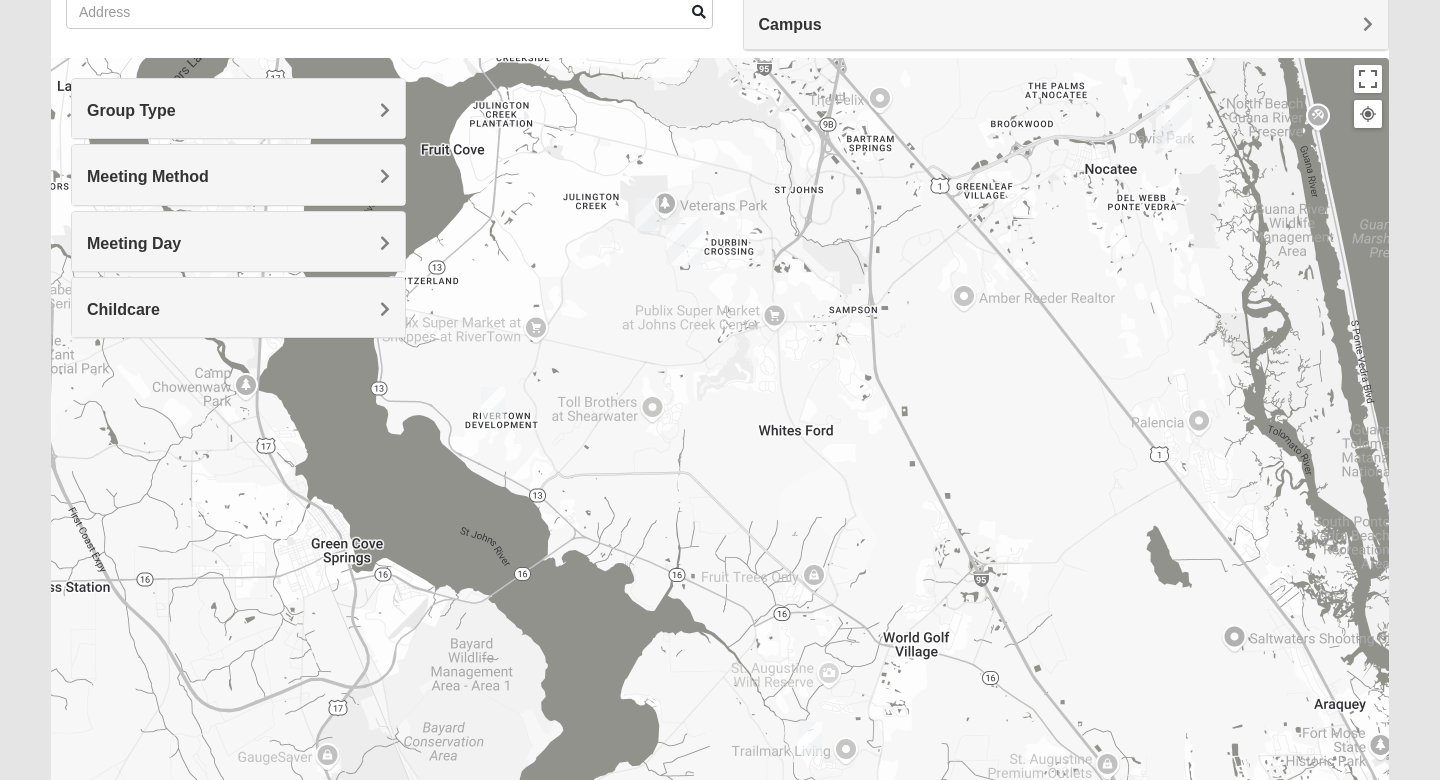 drag, startPoint x: 810, startPoint y: 492, endPoint x: 758, endPoint y: 469, distance: 56.859474 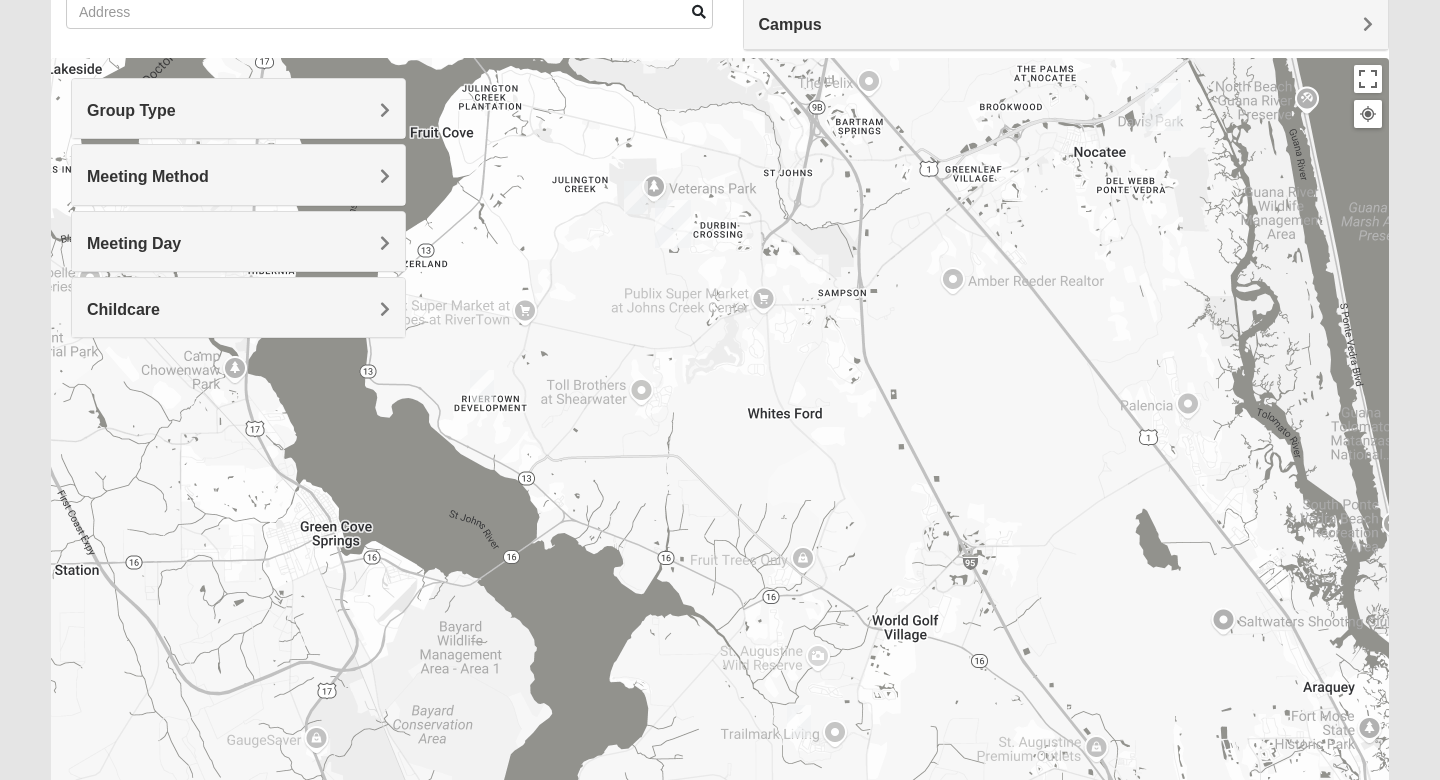 click at bounding box center [636, 197] 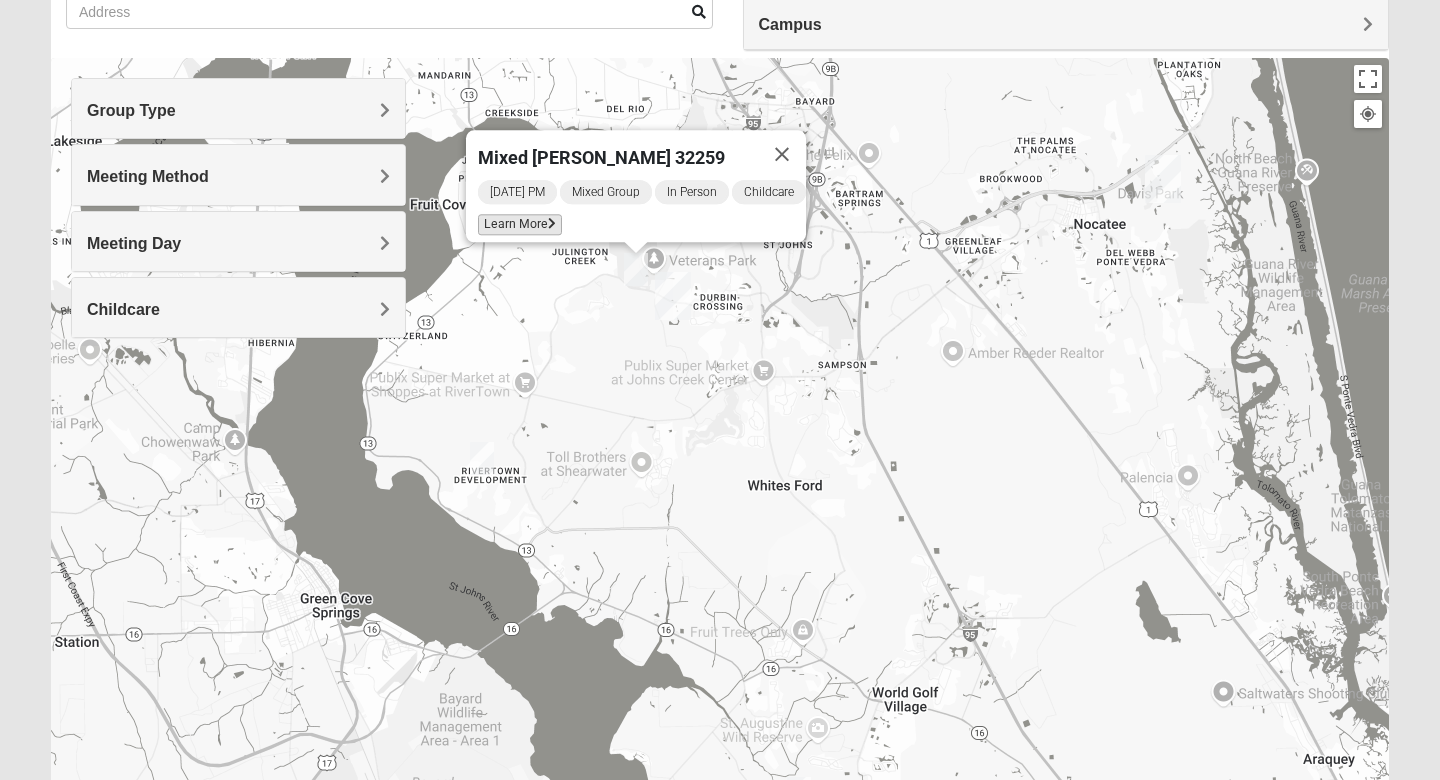 click on "Learn More" at bounding box center (520, 224) 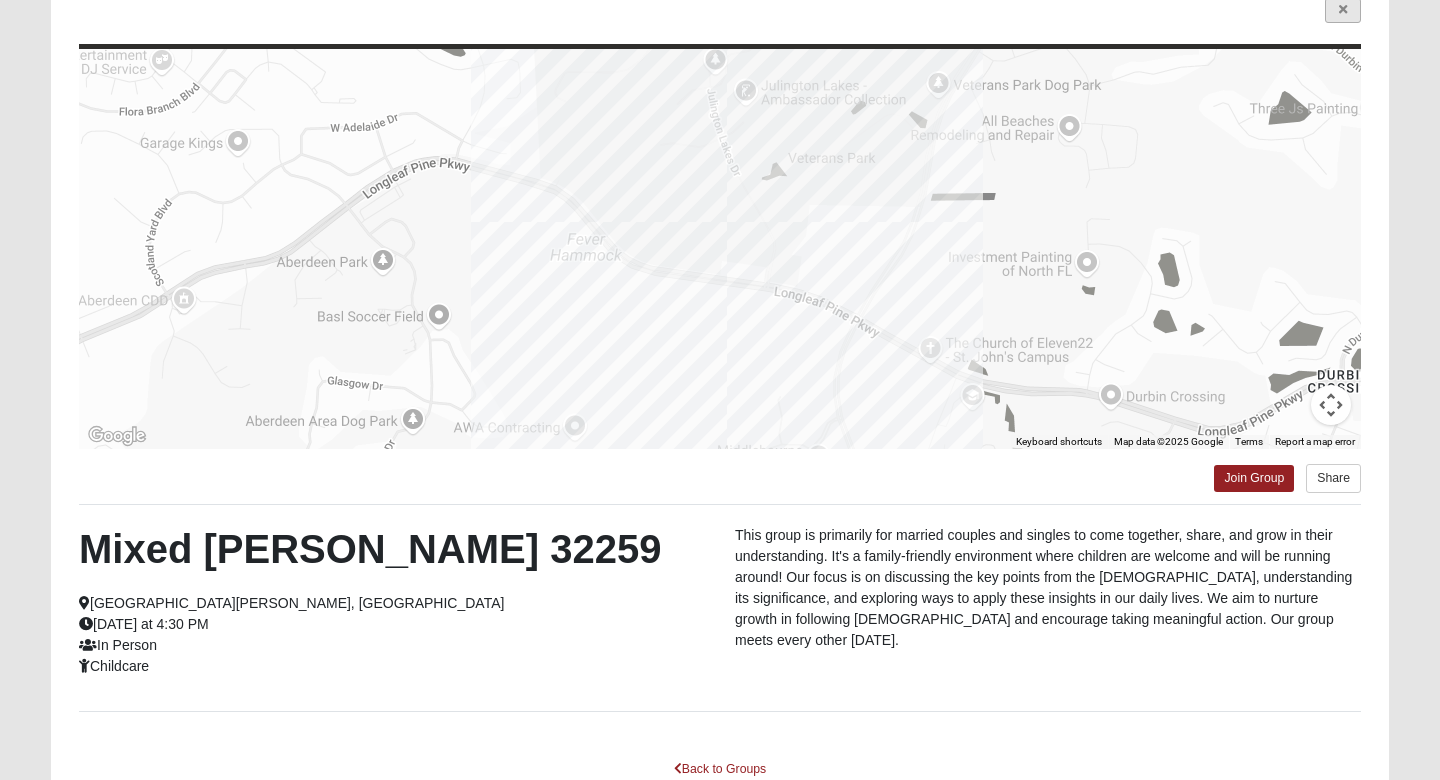 click at bounding box center (1343, 10) 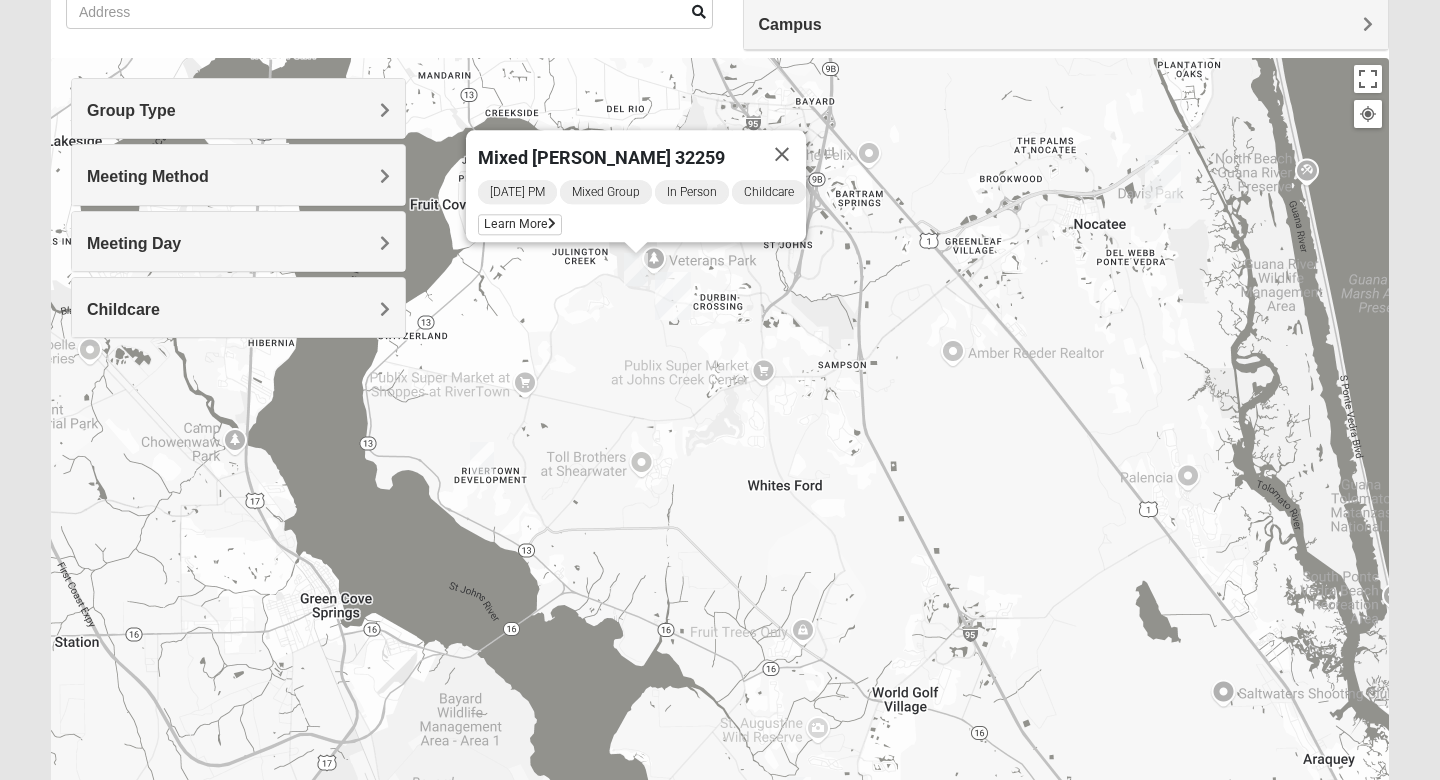 click on "Mixed [PERSON_NAME] 32259          [DATE] PM      Mixed Group      In Person      Childcare Learn More" at bounding box center (720, 458) 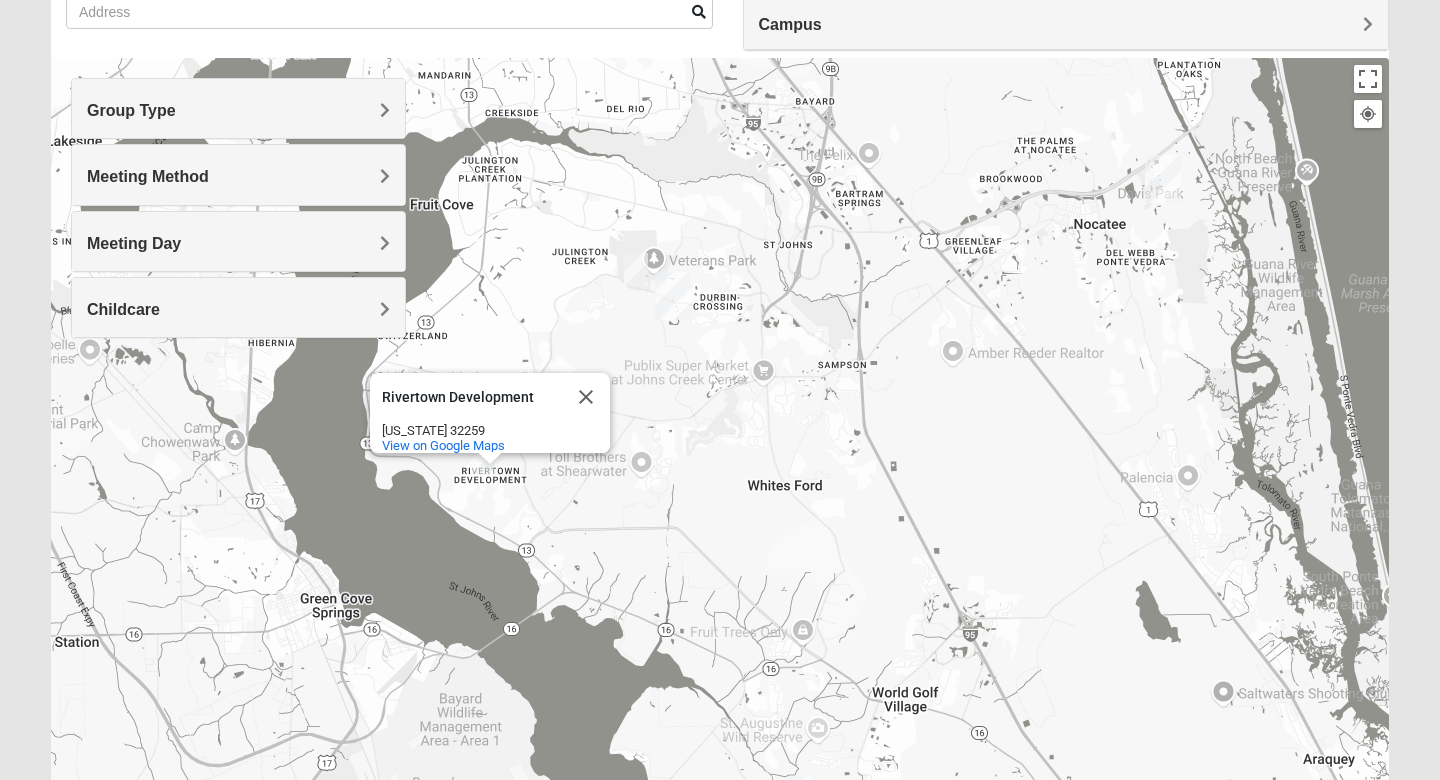click at bounding box center (490, 459) 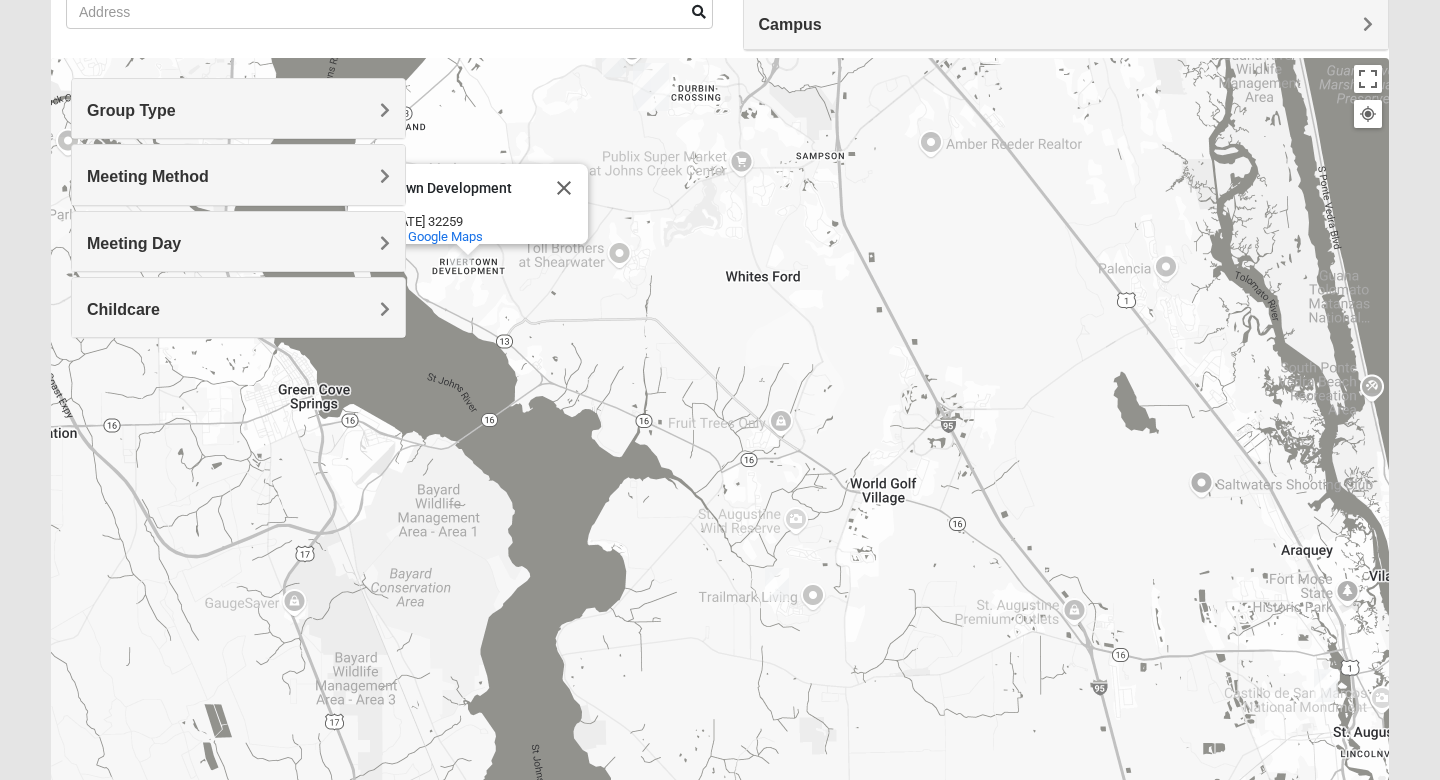 drag, startPoint x: 724, startPoint y: 509, endPoint x: 701, endPoint y: 296, distance: 214.23819 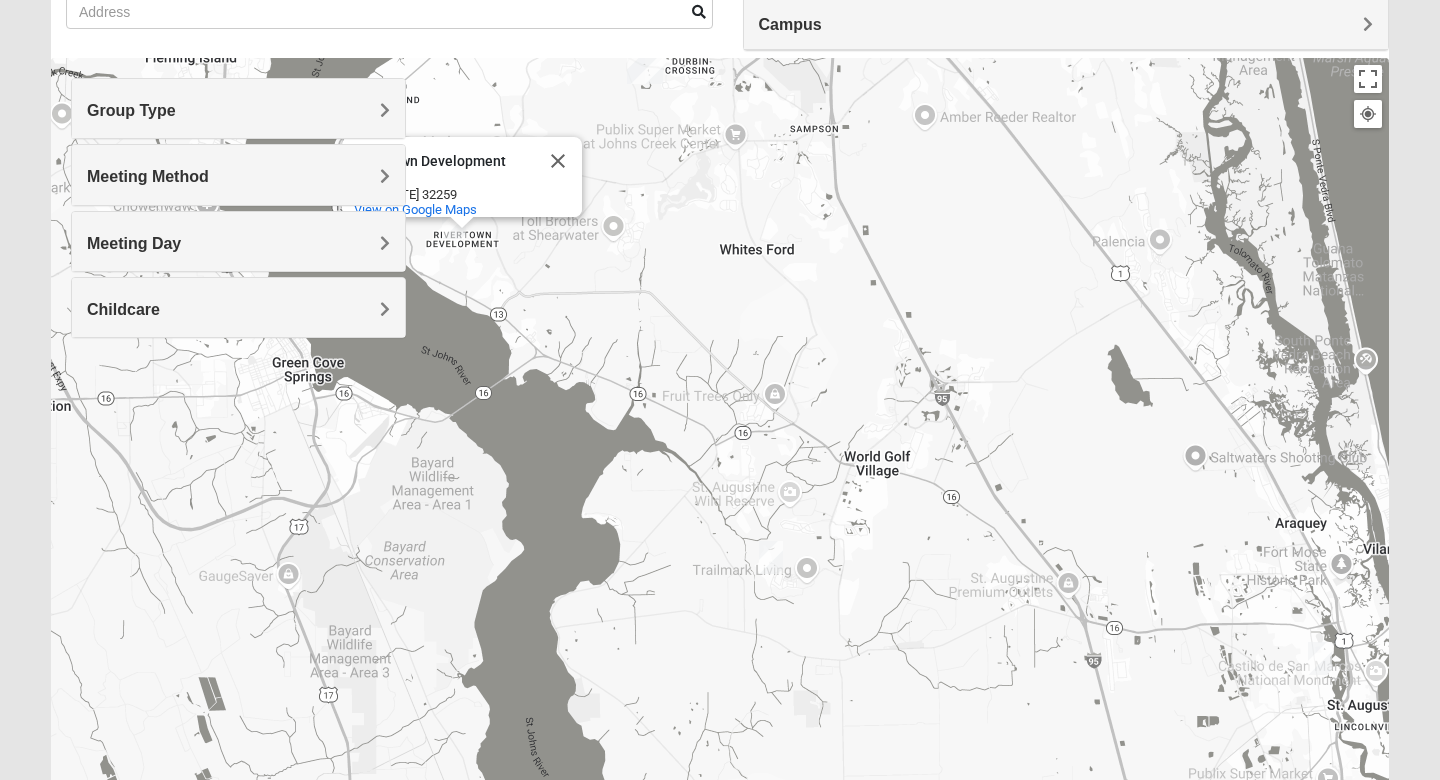 click at bounding box center [771, 557] 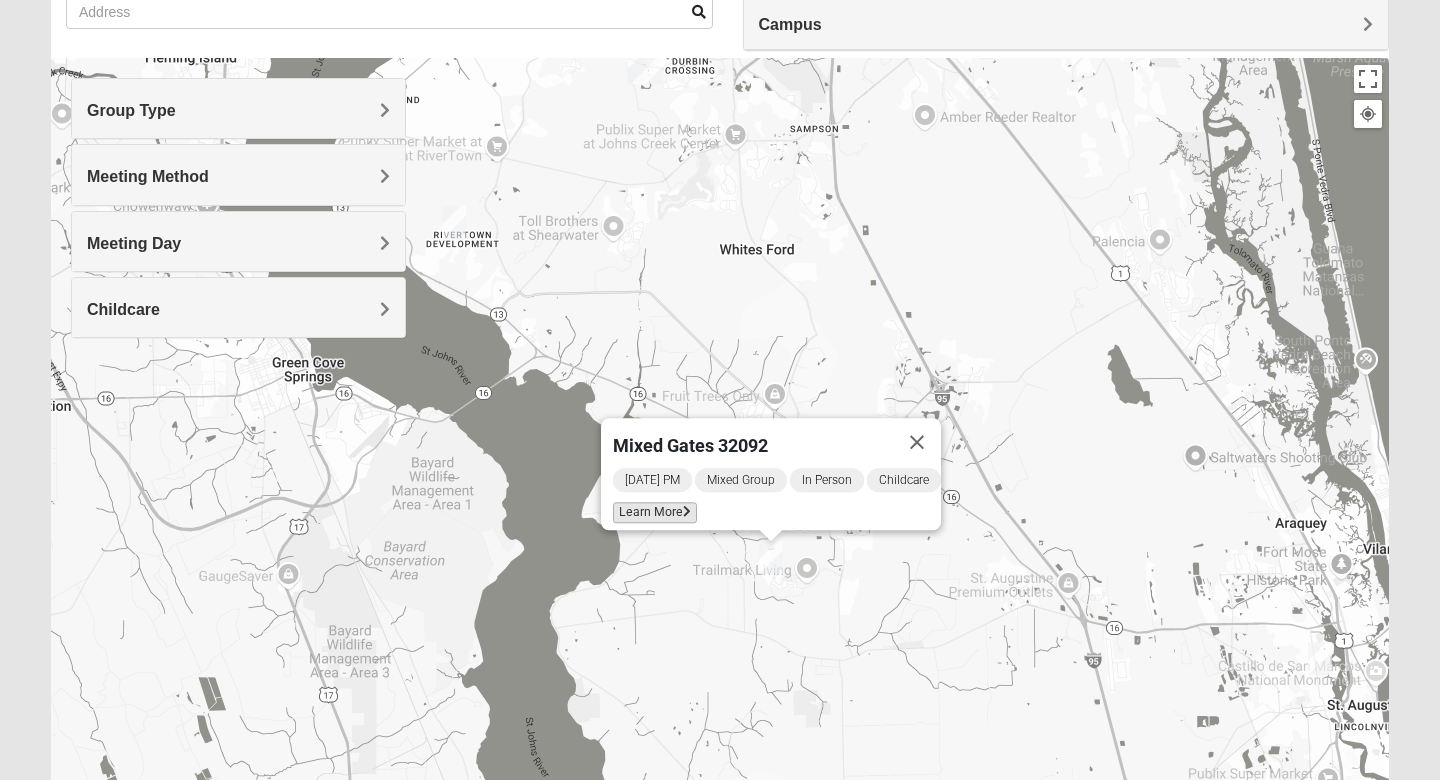 click on "Learn More" at bounding box center (655, 512) 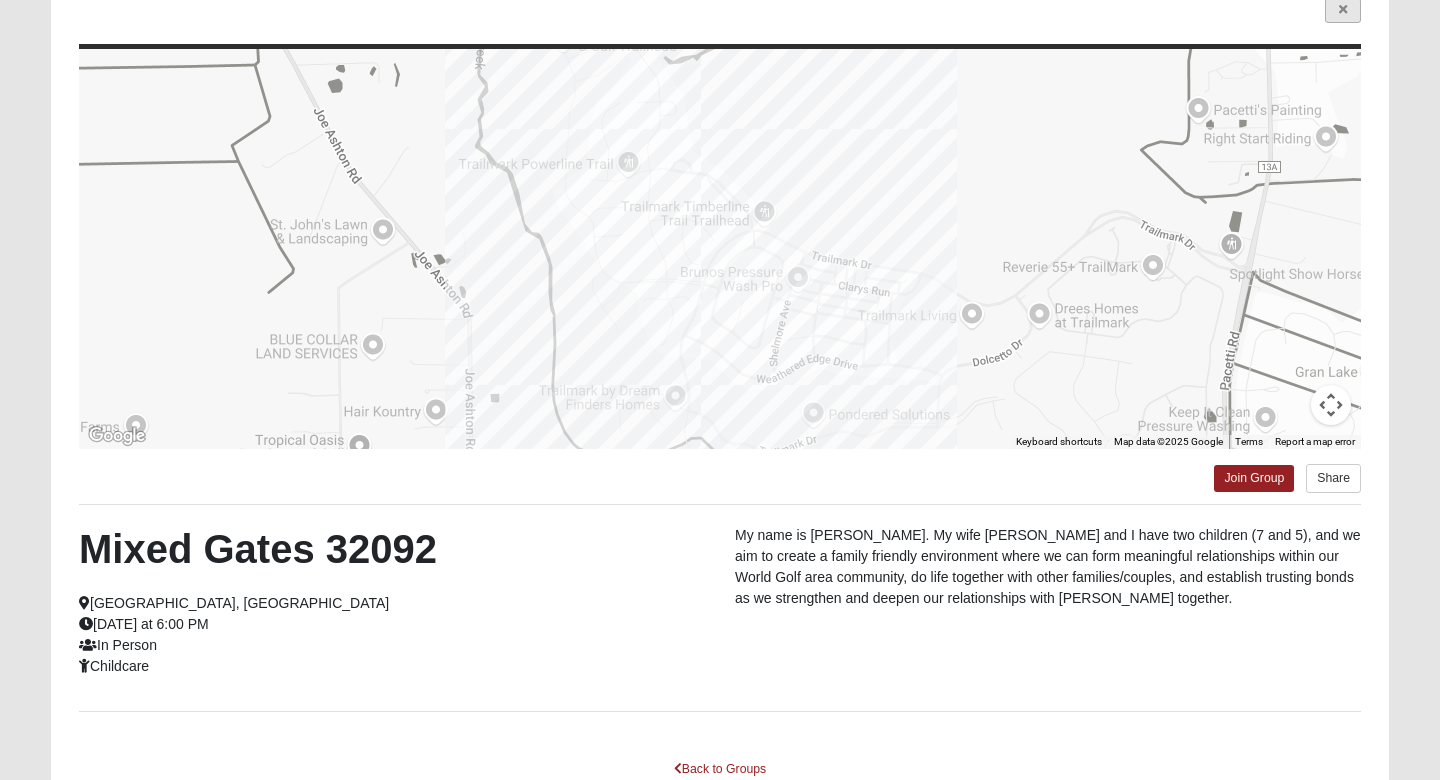 click at bounding box center (1343, 10) 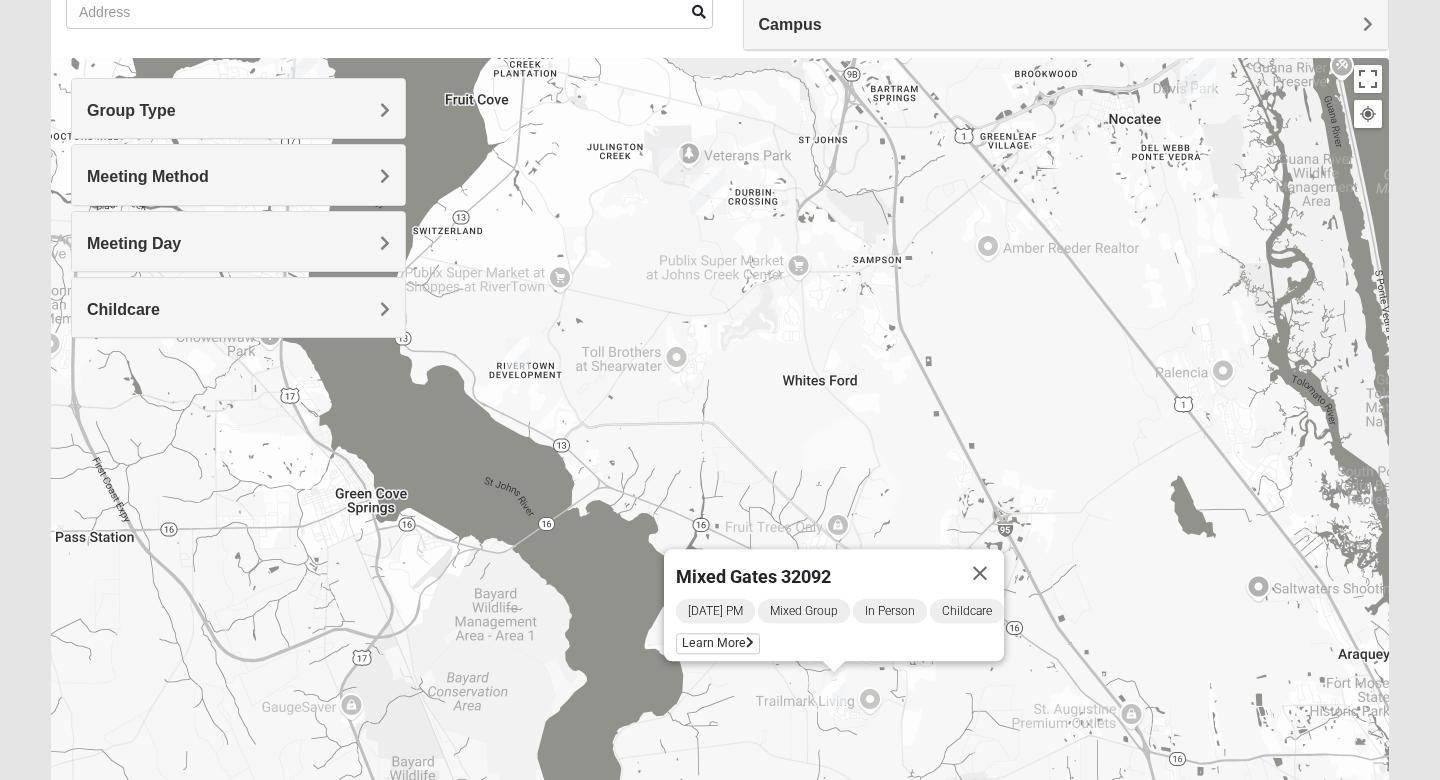 drag, startPoint x: 723, startPoint y: 238, endPoint x: 780, endPoint y: 367, distance: 141.0319 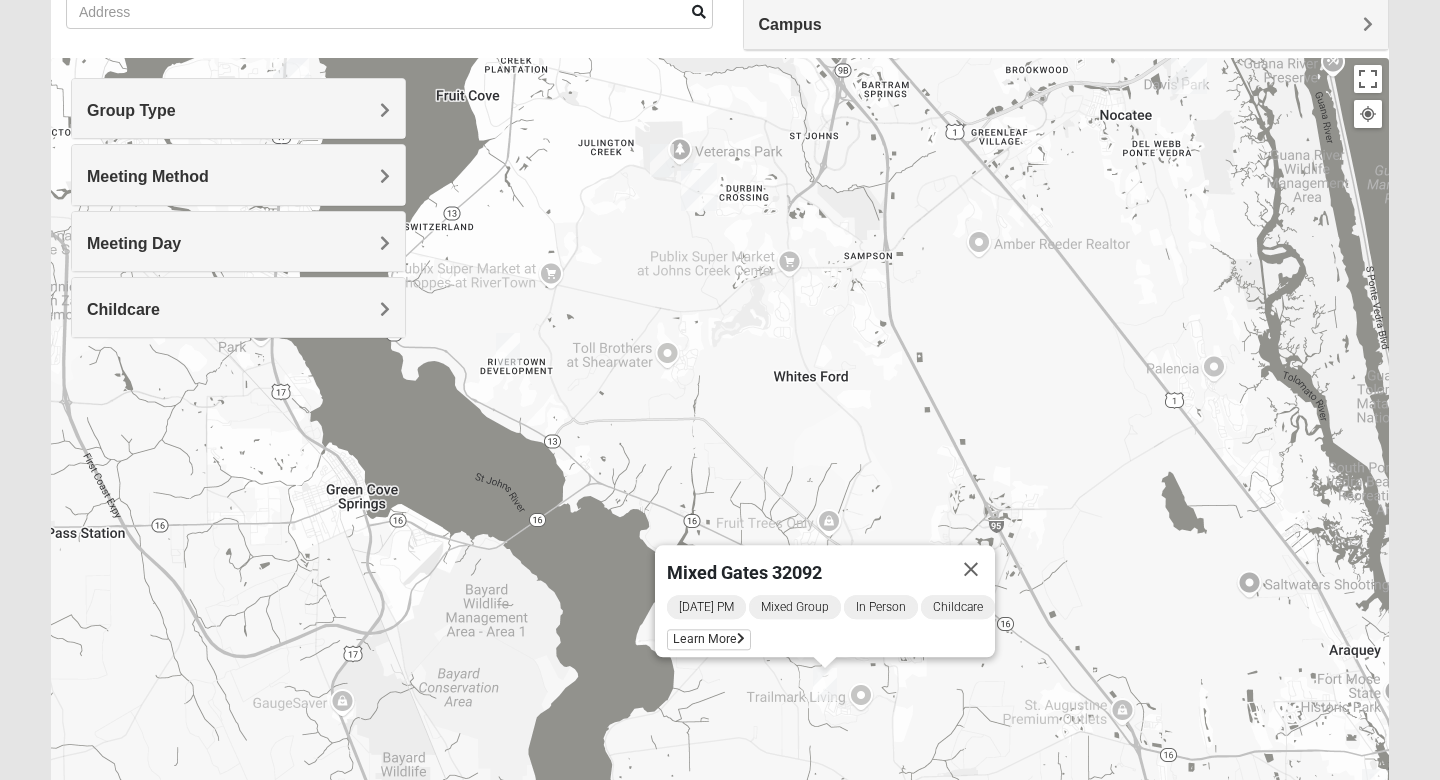 click at bounding box center [508, 349] 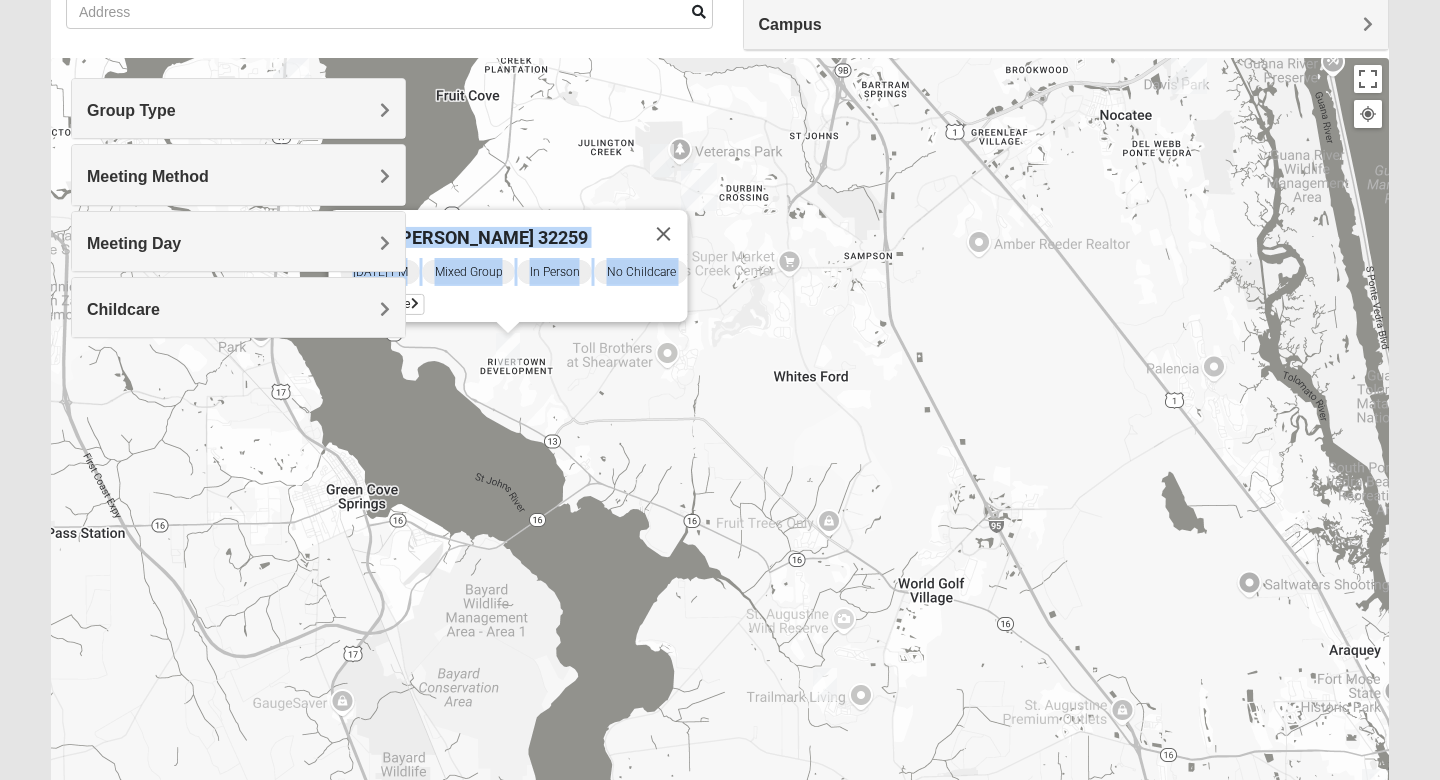 drag, startPoint x: 503, startPoint y: 283, endPoint x: 604, endPoint y: 349, distance: 120.65239 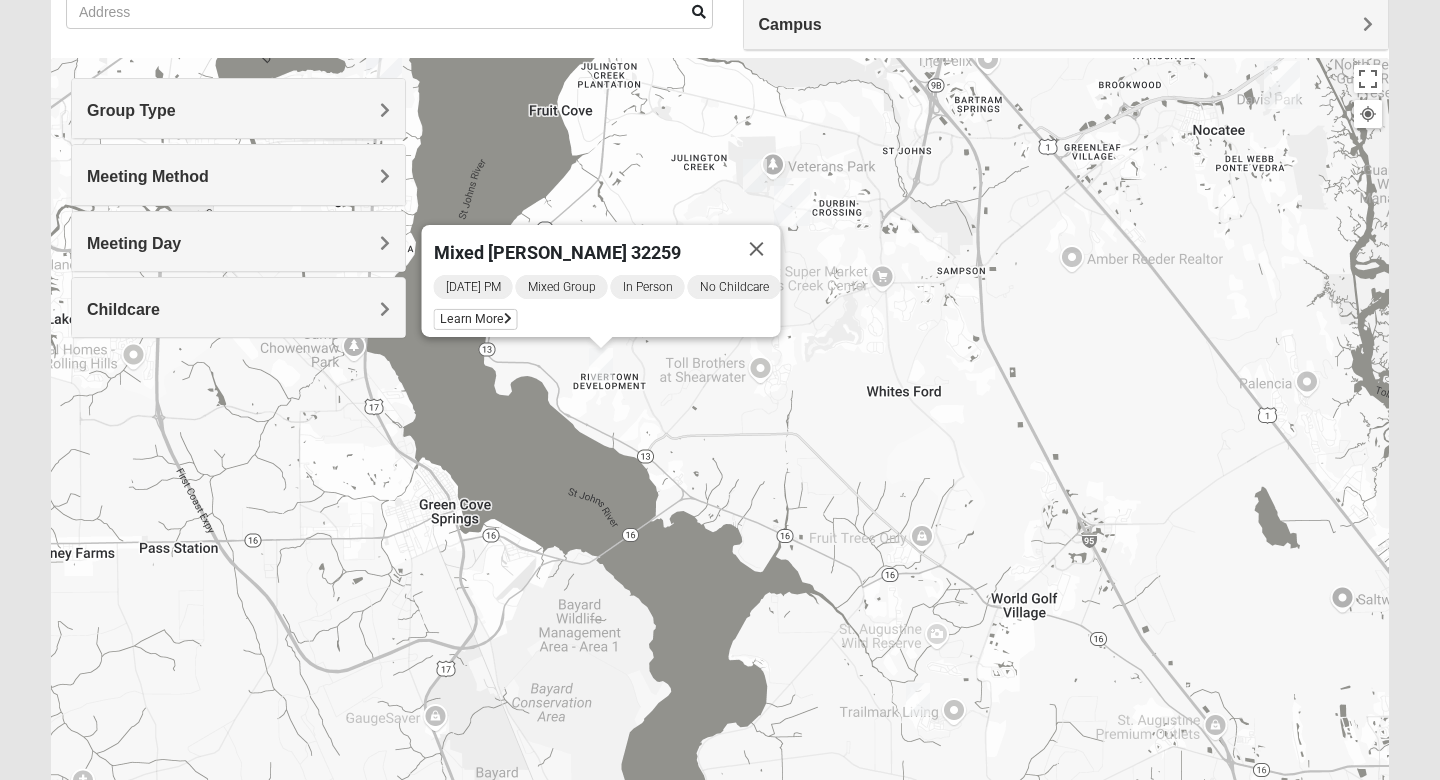 drag, startPoint x: 687, startPoint y: 456, endPoint x: 787, endPoint y: 472, distance: 101.27191 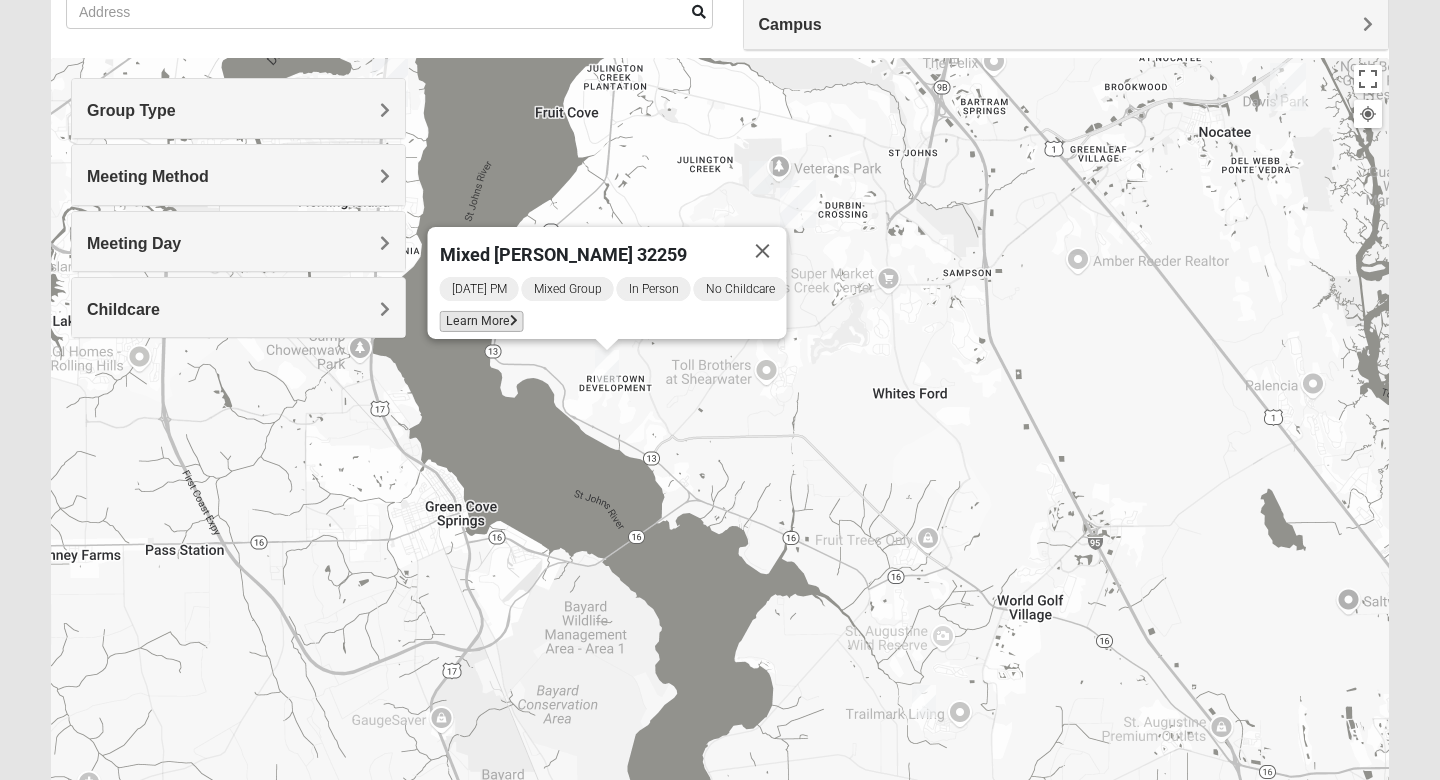 click on "Learn More" at bounding box center (482, 321) 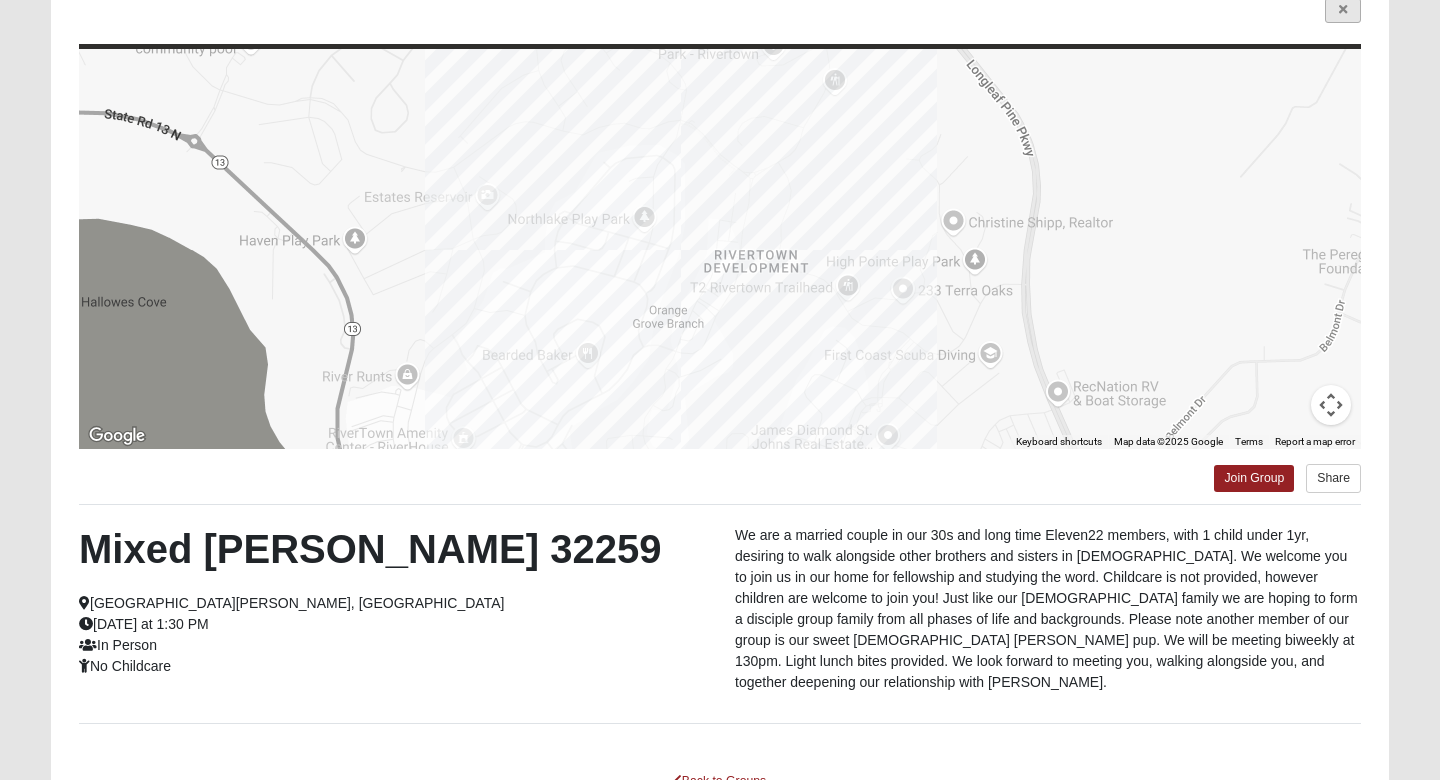 click at bounding box center (1343, 10) 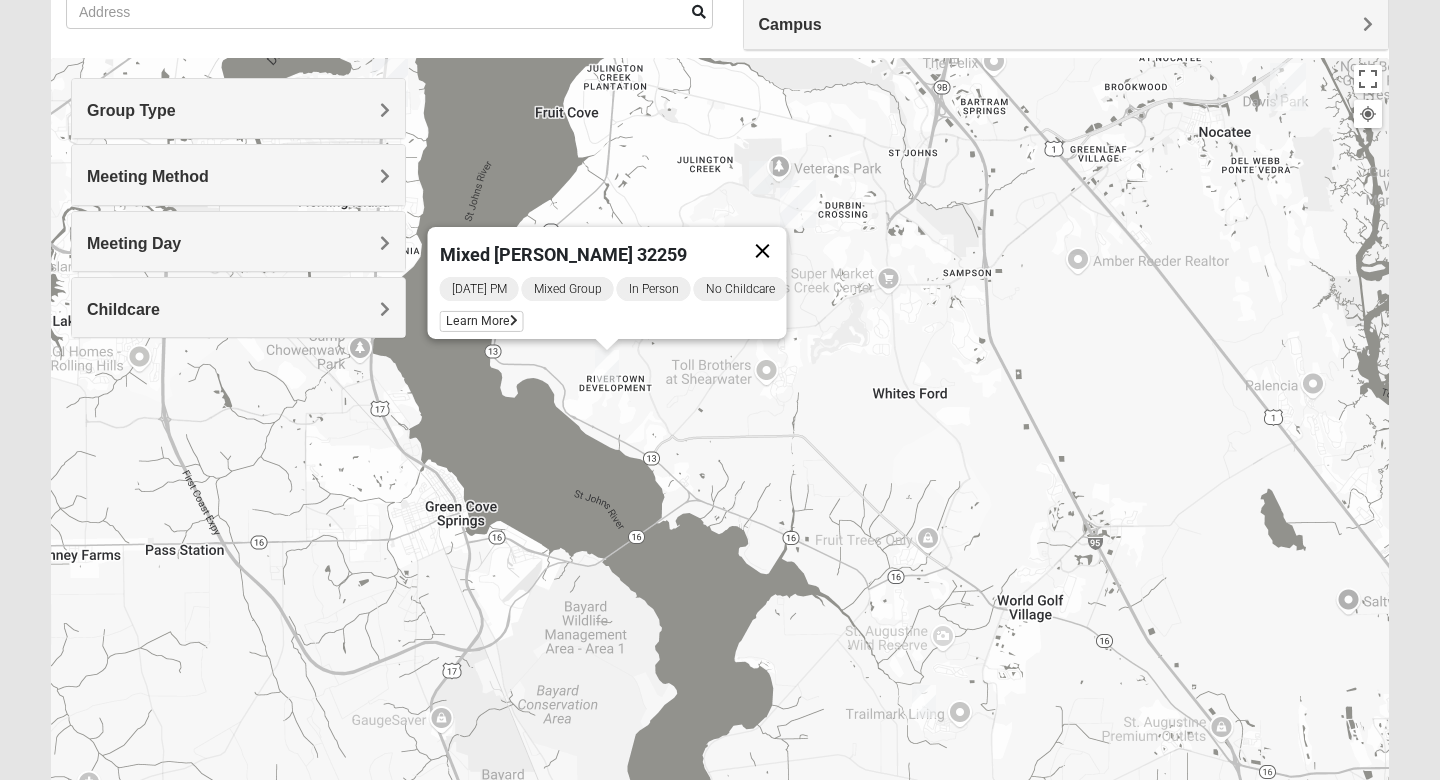 click at bounding box center (763, 251) 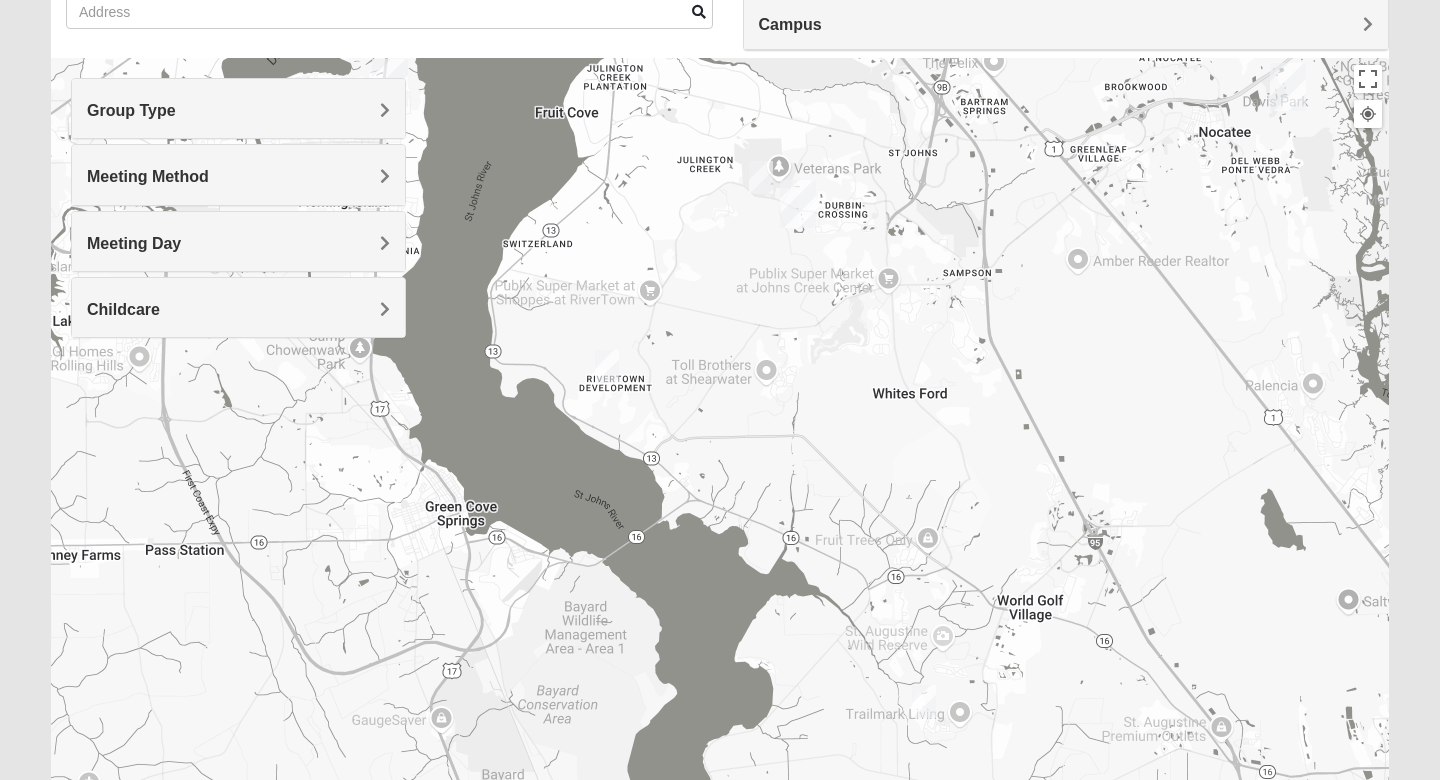 click at bounding box center [761, 177] 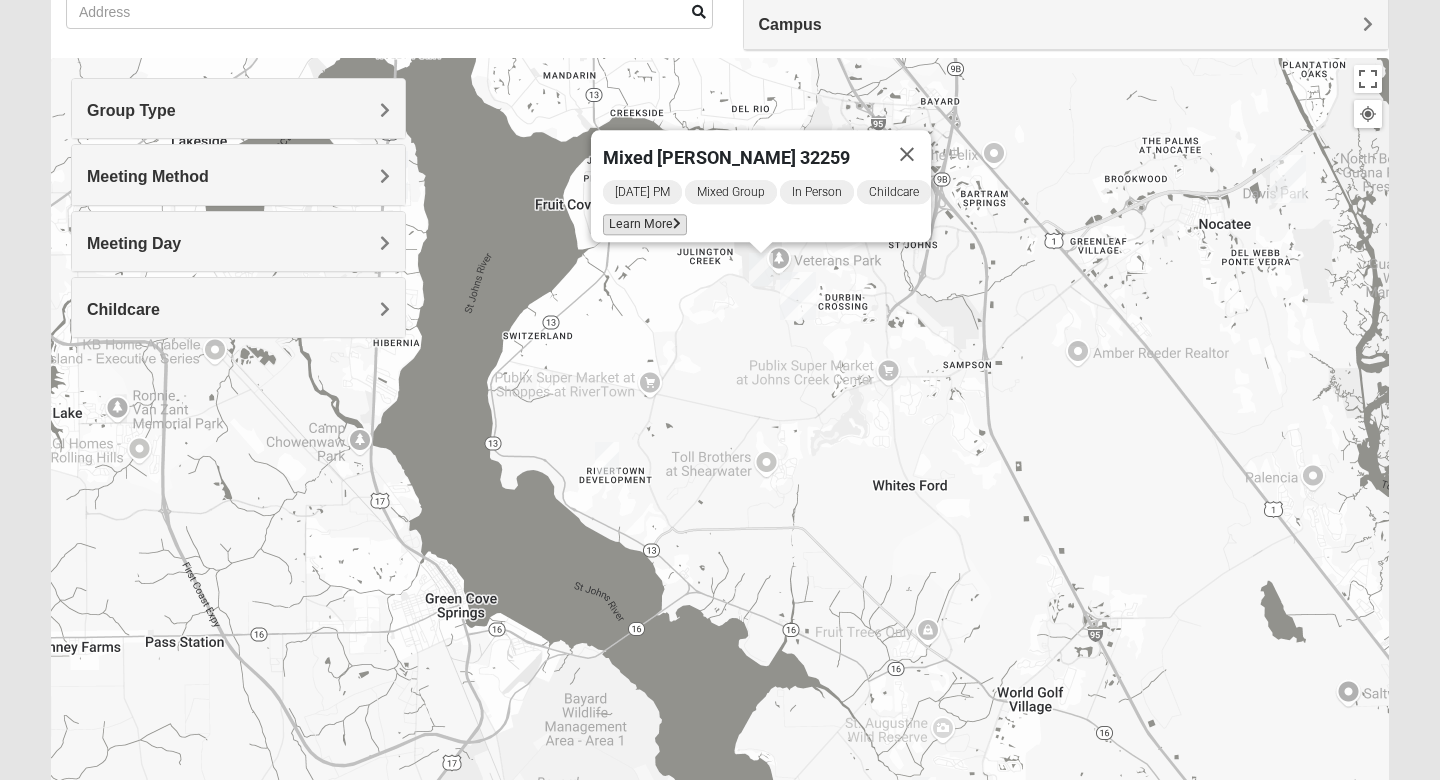 click on "Learn More" at bounding box center [645, 224] 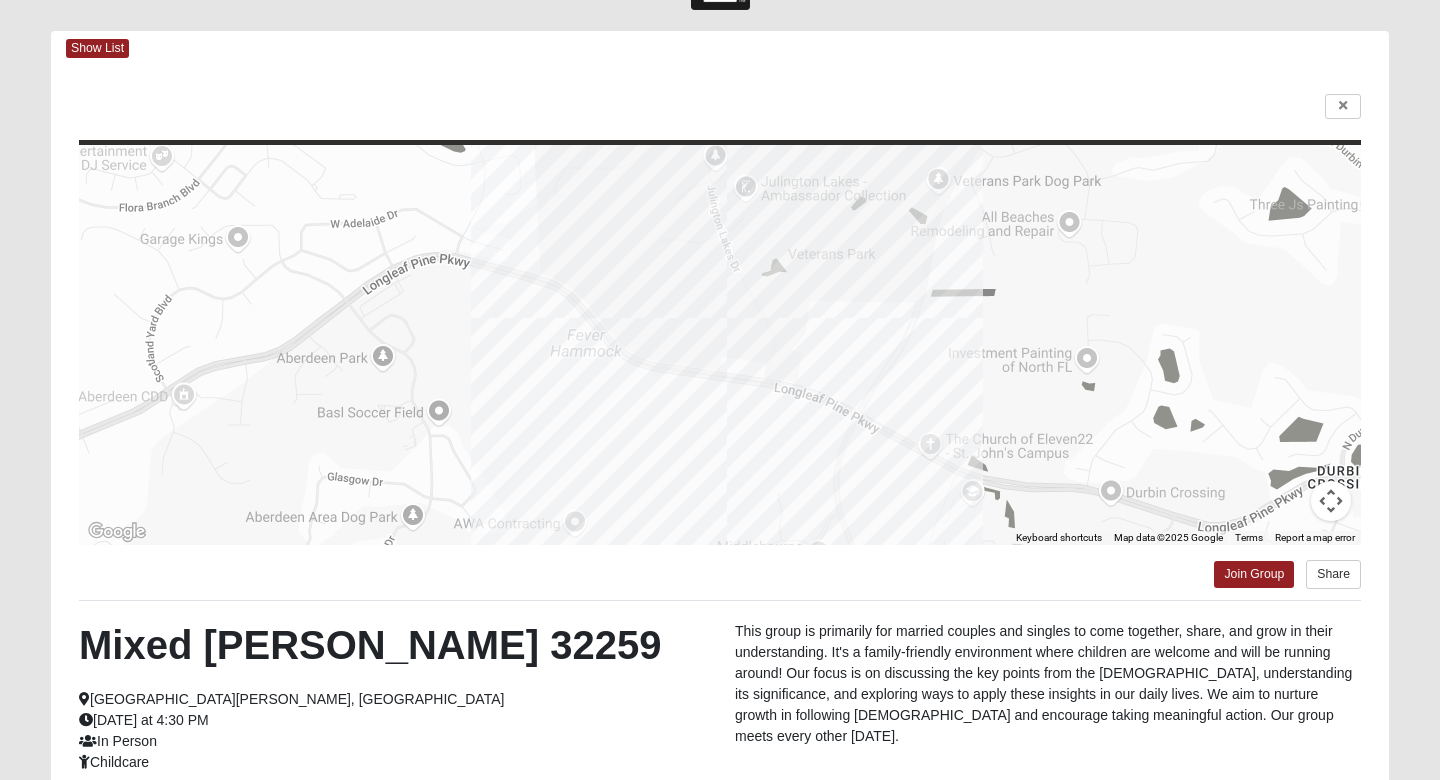 scroll, scrollTop: 56, scrollLeft: 0, axis: vertical 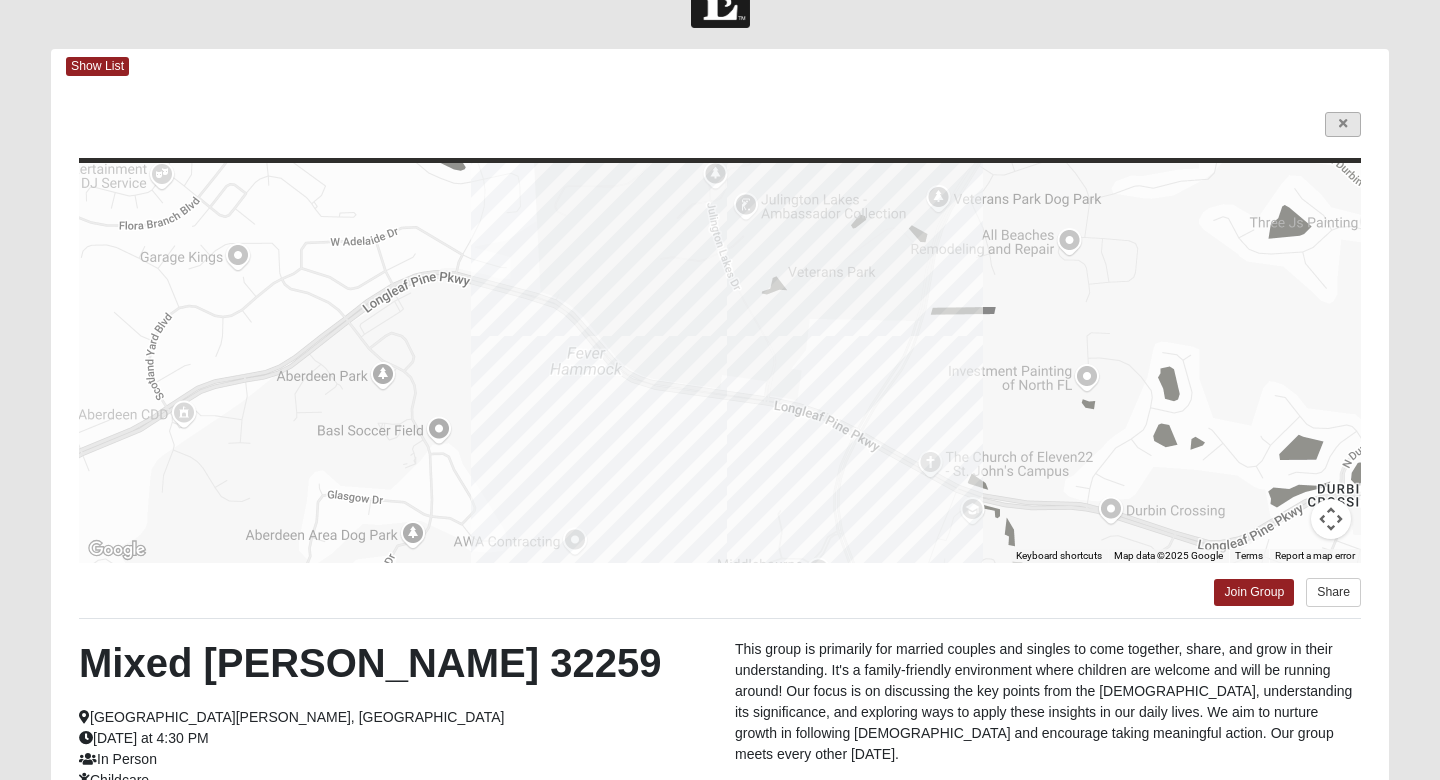 click at bounding box center [1343, 124] 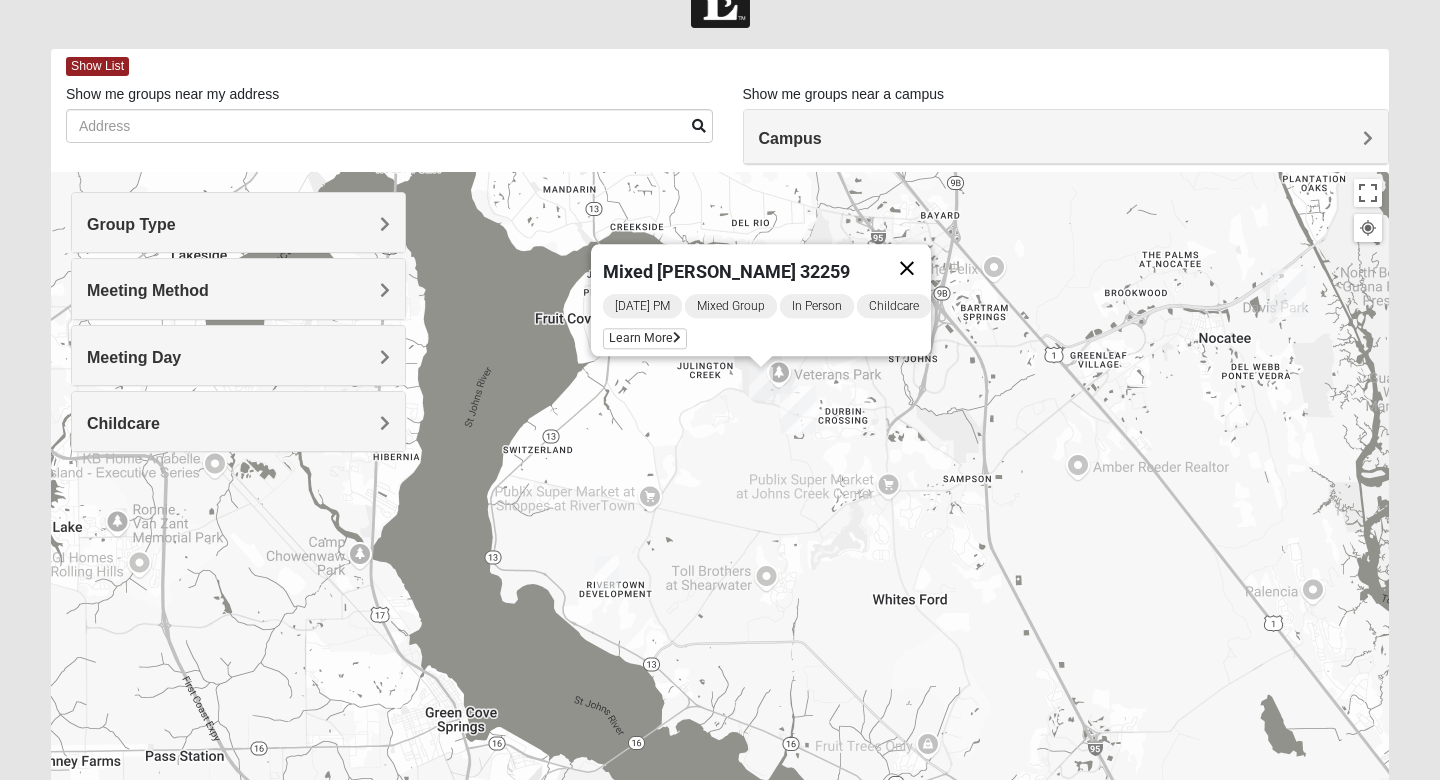 click at bounding box center (907, 268) 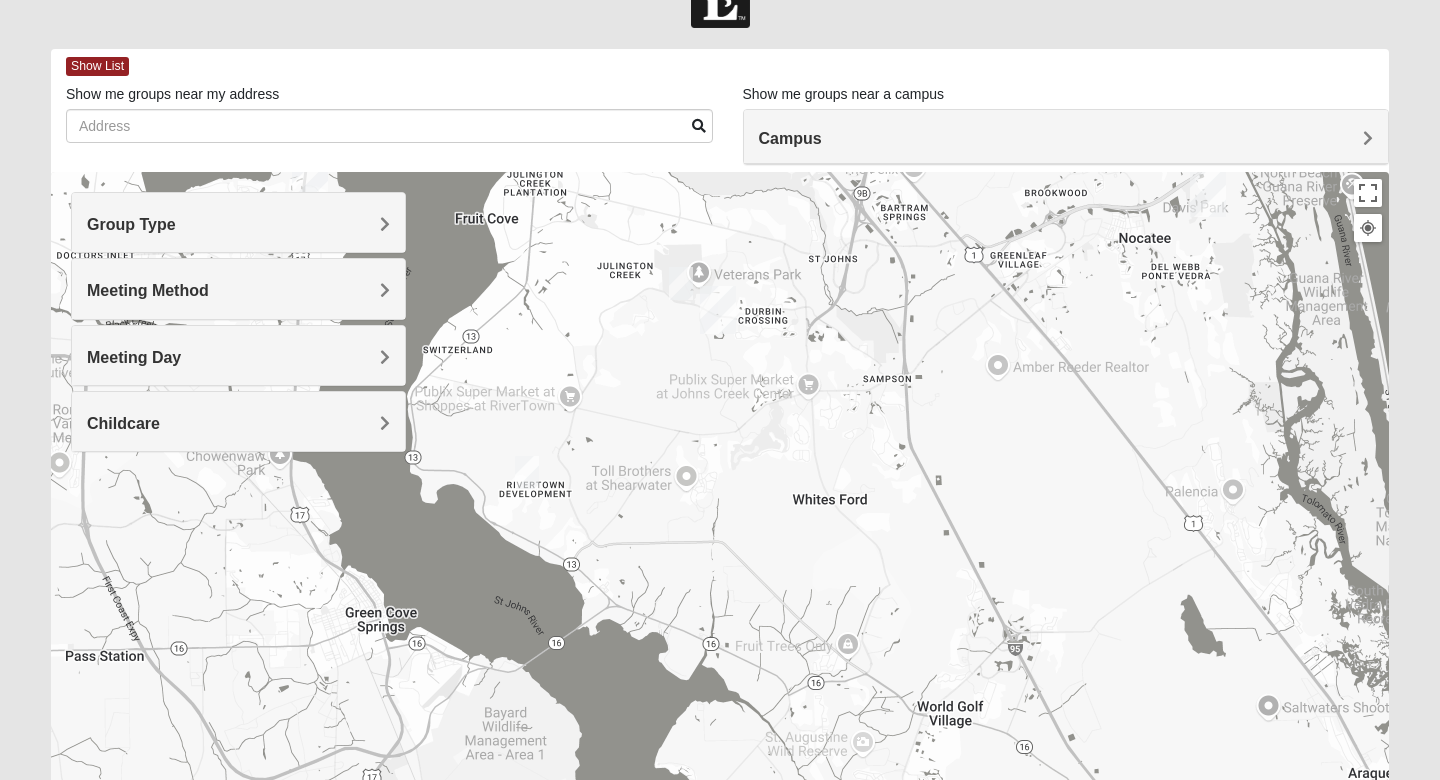 drag, startPoint x: 721, startPoint y: 562, endPoint x: 616, endPoint y: 395, distance: 197.26631 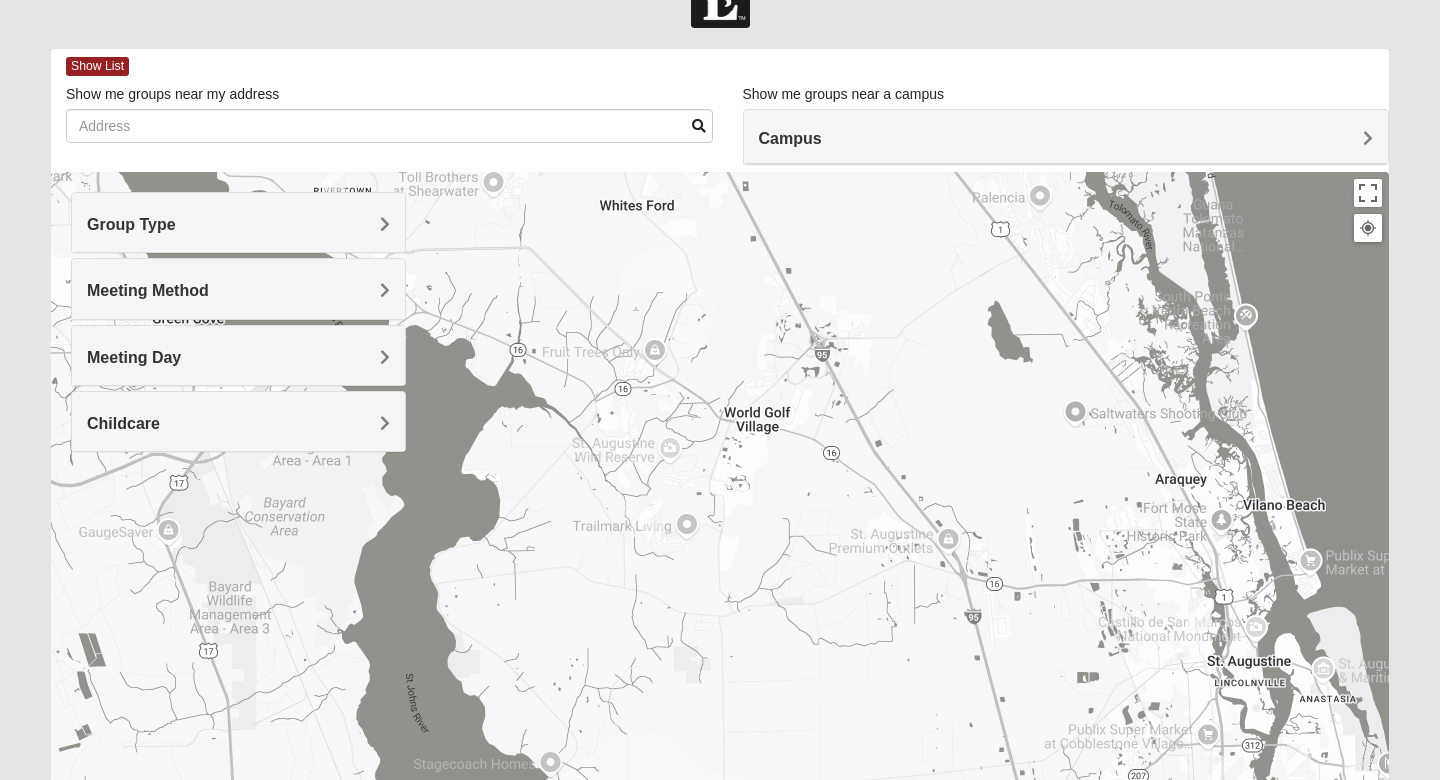 drag, startPoint x: 767, startPoint y: 693, endPoint x: 593, endPoint y: 462, distance: 289.20062 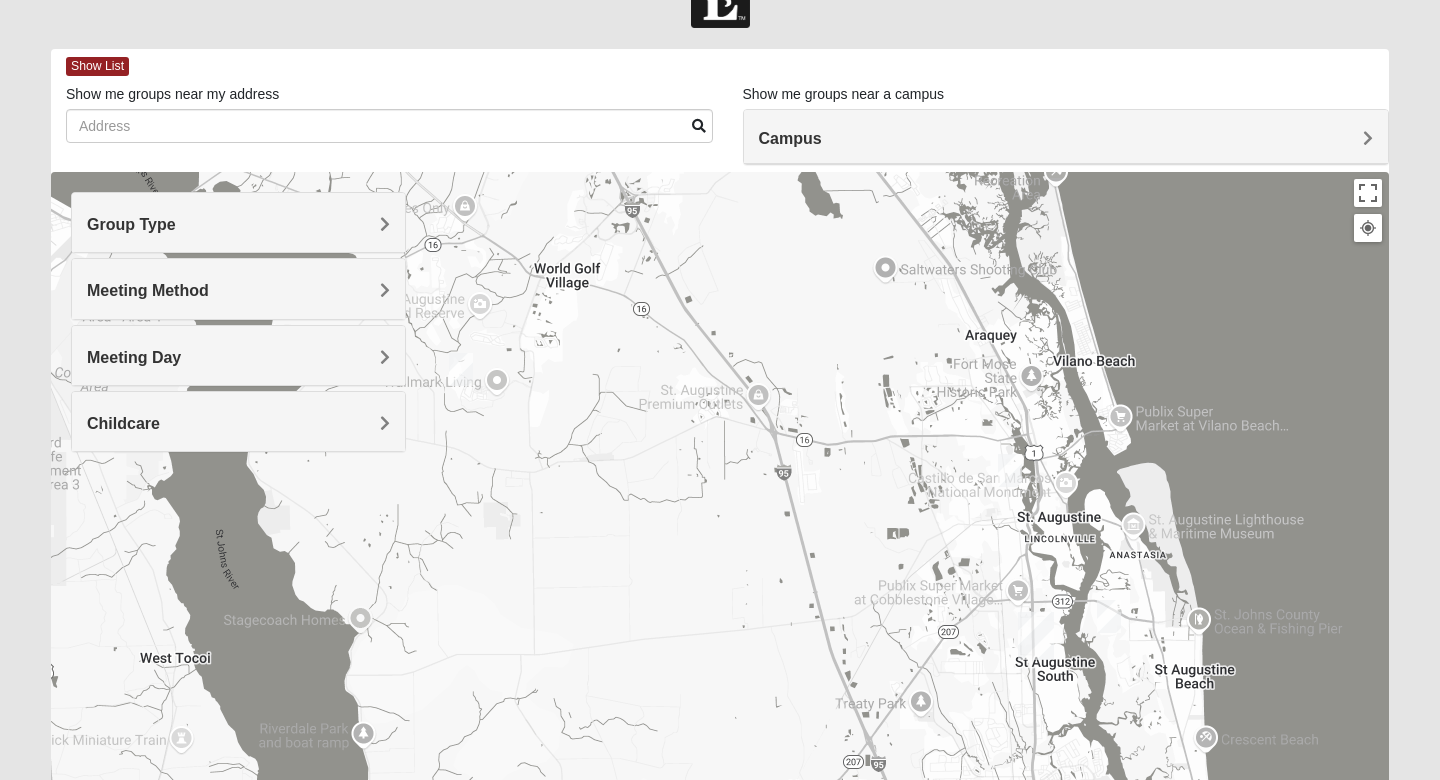 drag, startPoint x: 920, startPoint y: 533, endPoint x: 747, endPoint y: 450, distance: 191.88017 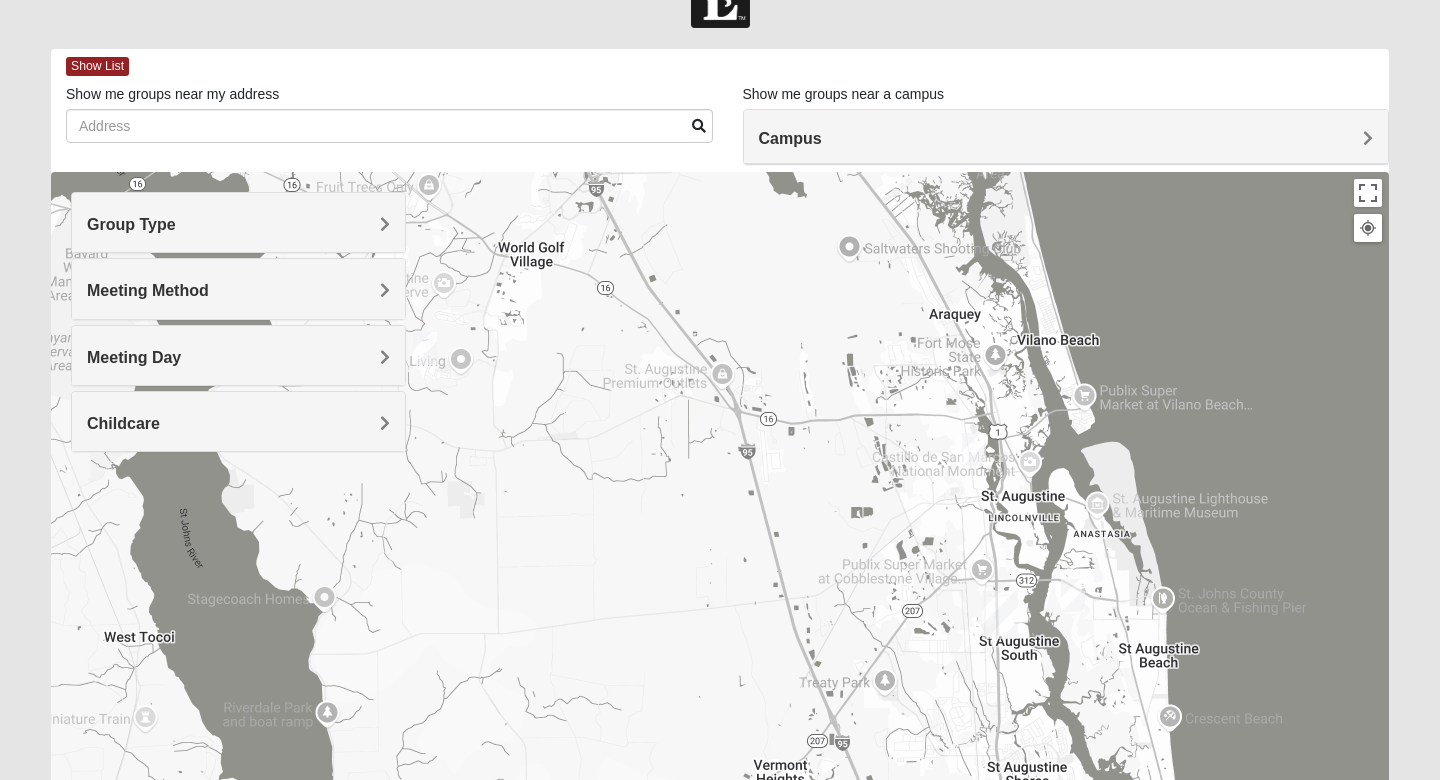 click at bounding box center [974, 449] 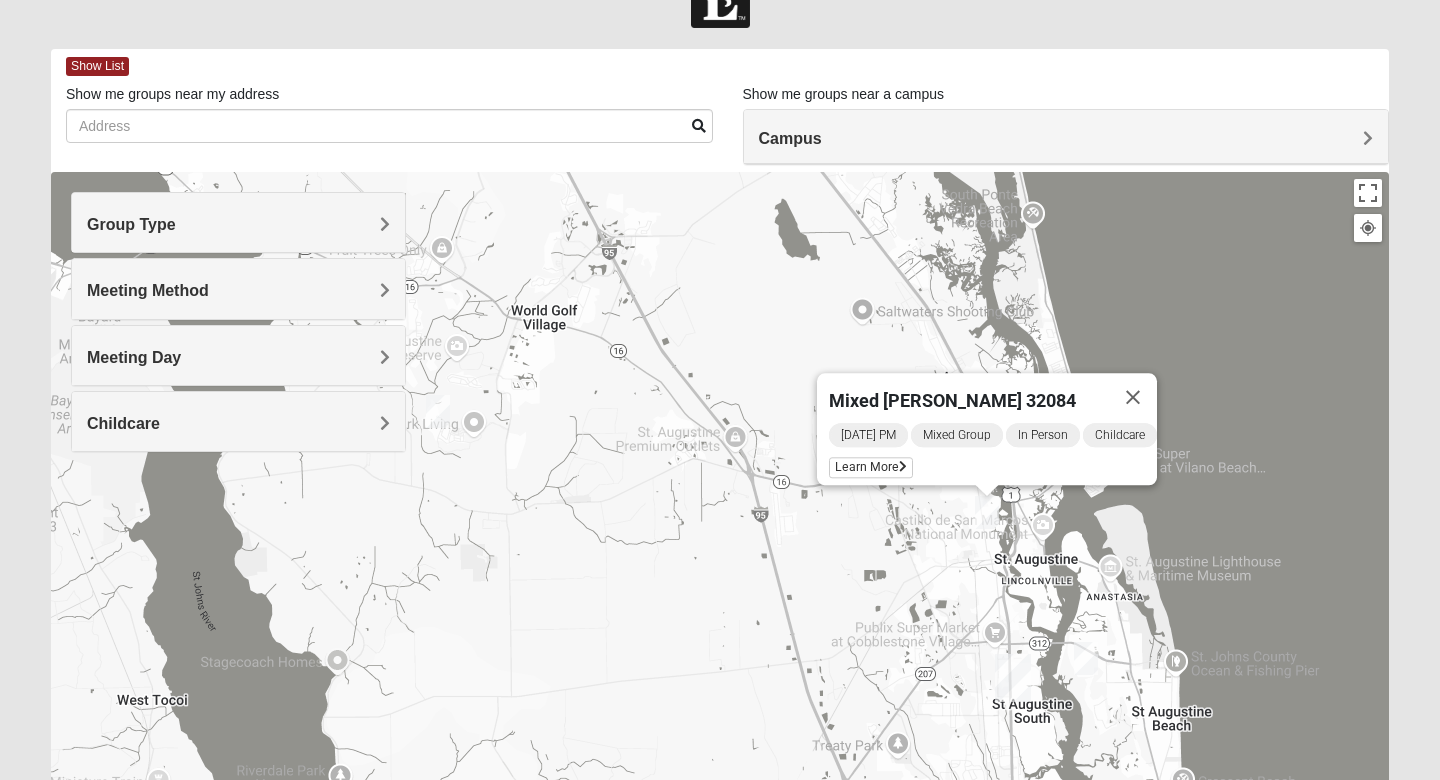 drag, startPoint x: 690, startPoint y: 501, endPoint x: 717, endPoint y: 608, distance: 110.35397 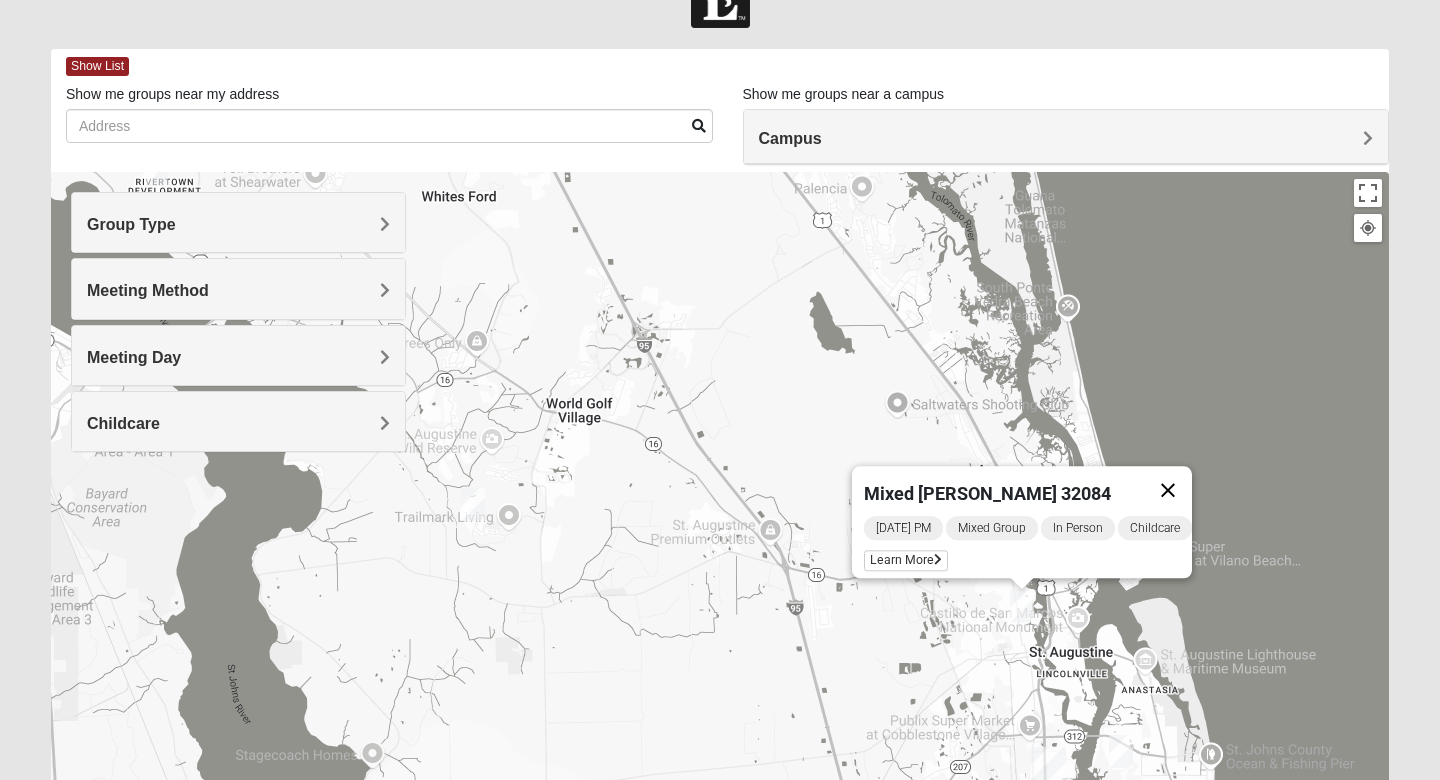 click at bounding box center [1168, 490] 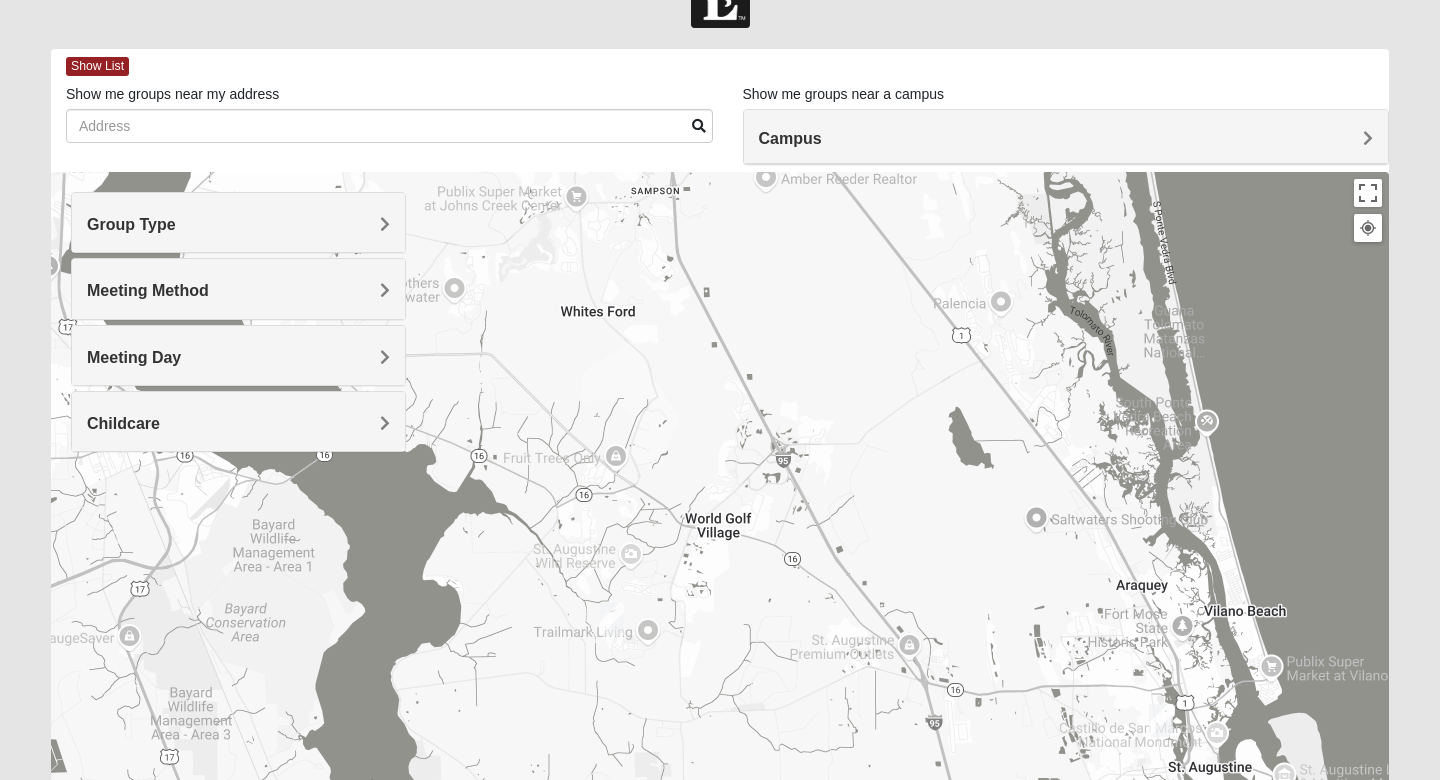 drag, startPoint x: 711, startPoint y: 403, endPoint x: 853, endPoint y: 517, distance: 182.09888 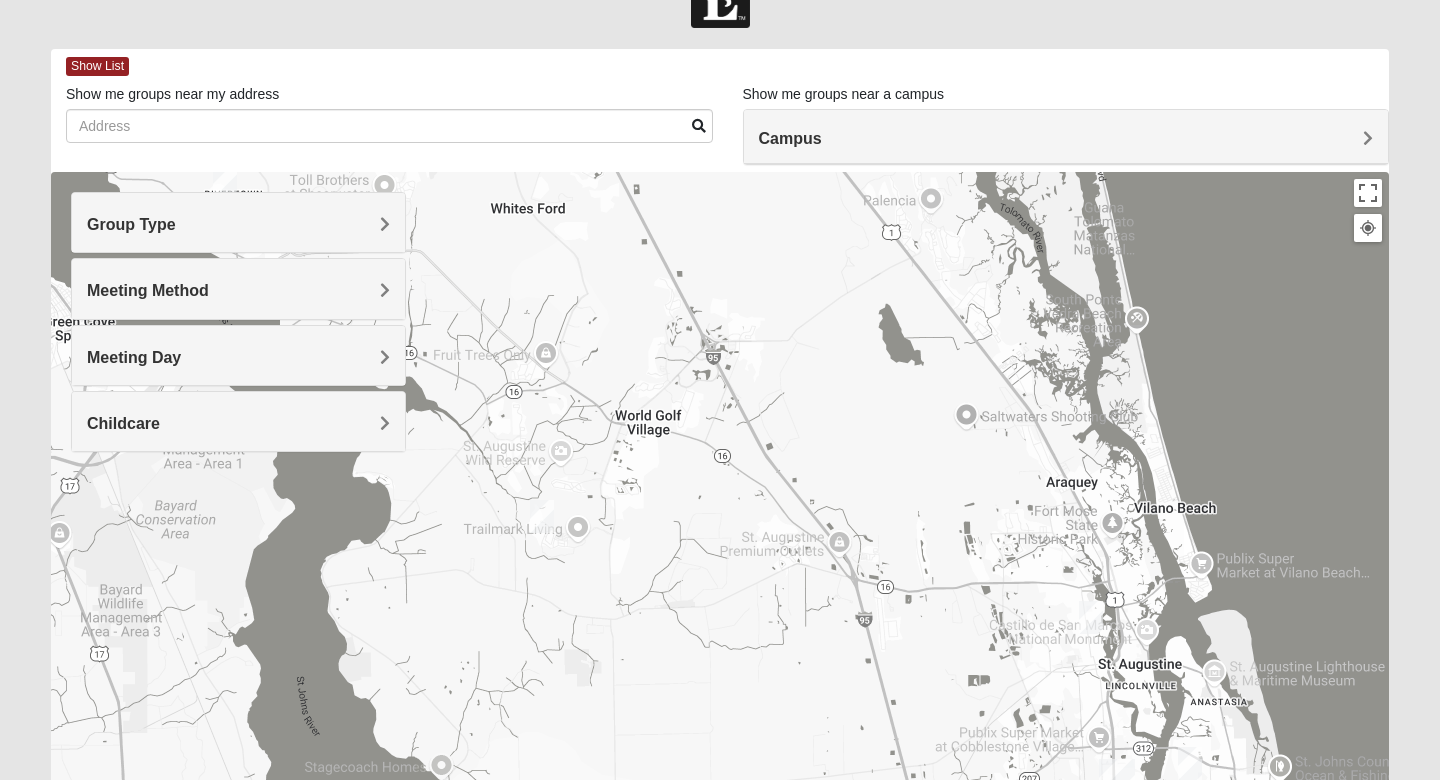 drag, startPoint x: 947, startPoint y: 538, endPoint x: 774, endPoint y: 280, distance: 310.6332 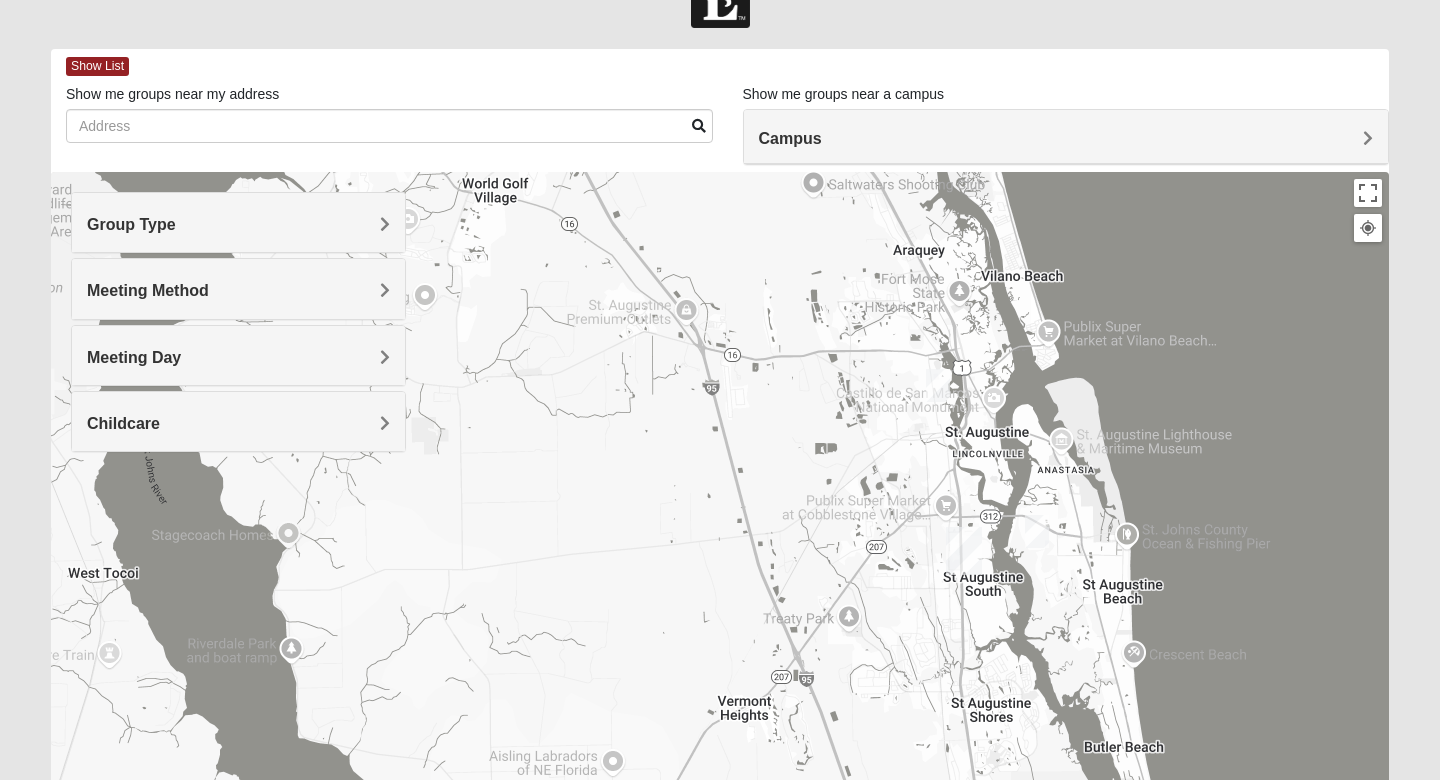 click at bounding box center [938, 385] 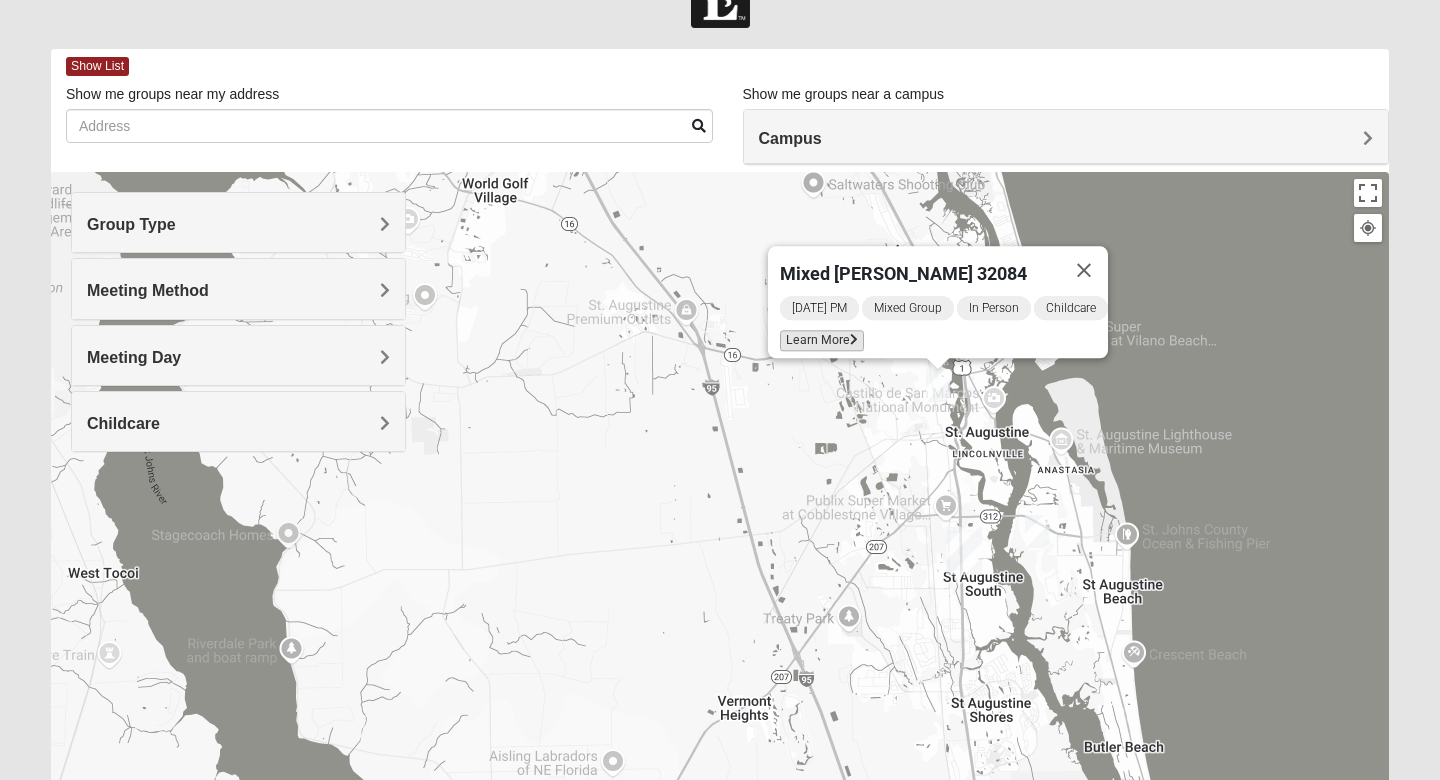 click on "Learn More" at bounding box center (822, 340) 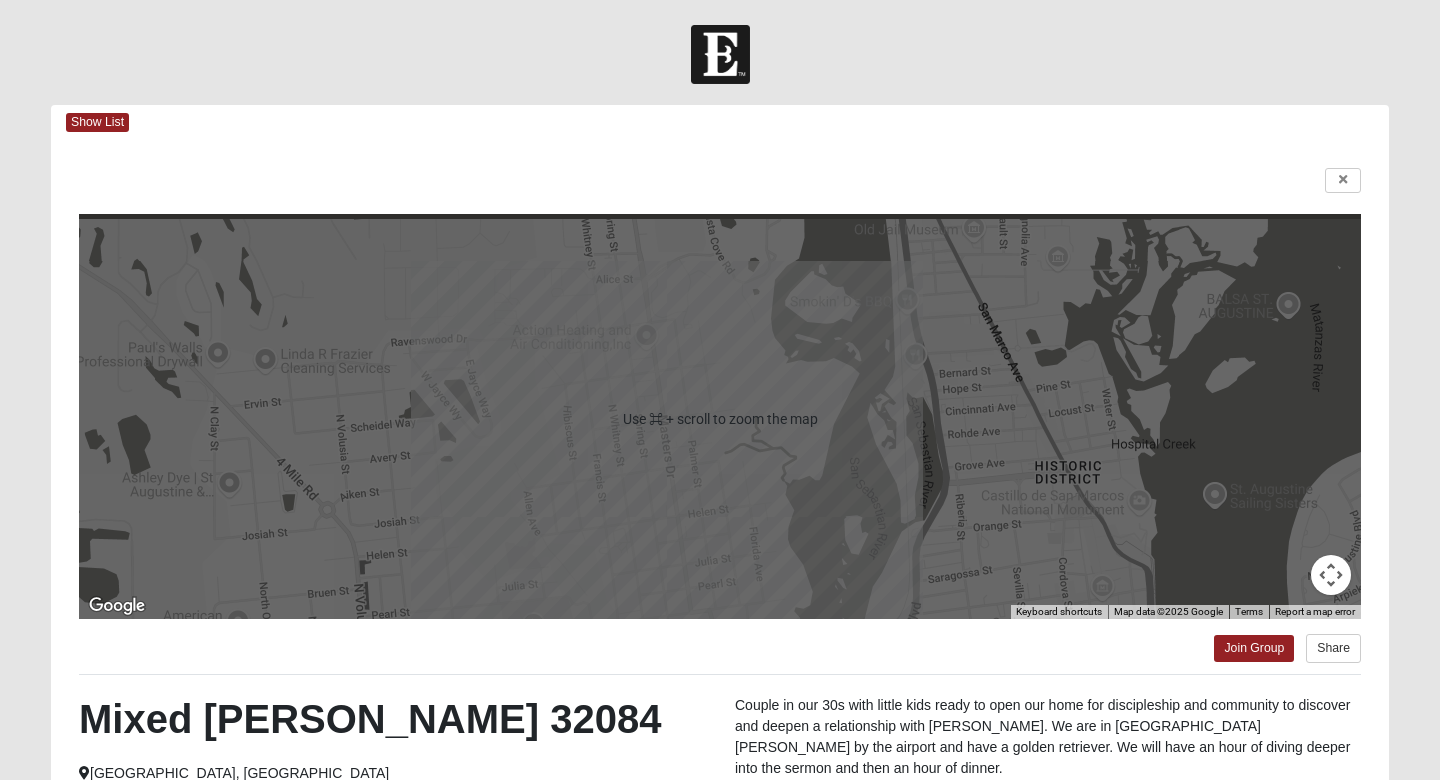 scroll, scrollTop: 0, scrollLeft: 0, axis: both 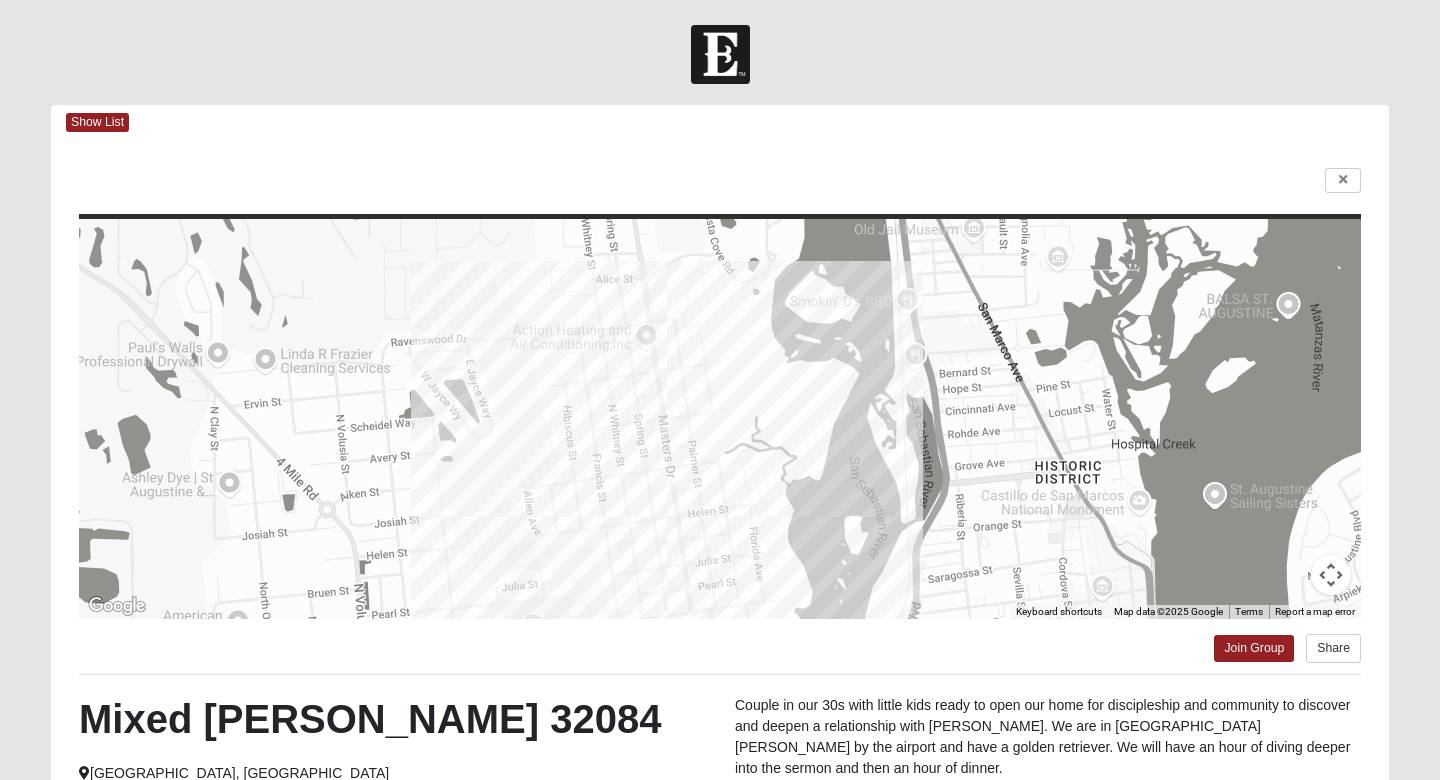 click on "← Move left → Move right ↑ Move up ↓ Move down + Zoom in - Zoom out Home Jump left by 75% End Jump right by 75% Page Up Jump up by 75% Page Down Jump down by 75% Use ⌘ + scroll to zoom the map Keyboard shortcuts Map Data Map data ©2025 Google Map data ©2025 Google 200 m  Click to toggle between metric and imperial units Terms Report a map error
Join Group
Share
Mixed [PERSON_NAME] 32084
[GEOGRAPHIC_DATA], [GEOGRAPHIC_DATA]
[DATE] at 4:00 PM
In Person
Childcare
Couple in our 30s with little kids ready to open our home for discipleship and community to discover and deepen a relationship with [PERSON_NAME]. We are in [GEOGRAPHIC_DATA][PERSON_NAME] by the airport and have a golden retriever. We will have an hour of diving deeper into the sermon and then an hour of dinner.
Interested in this group?" at bounding box center [720, 574] 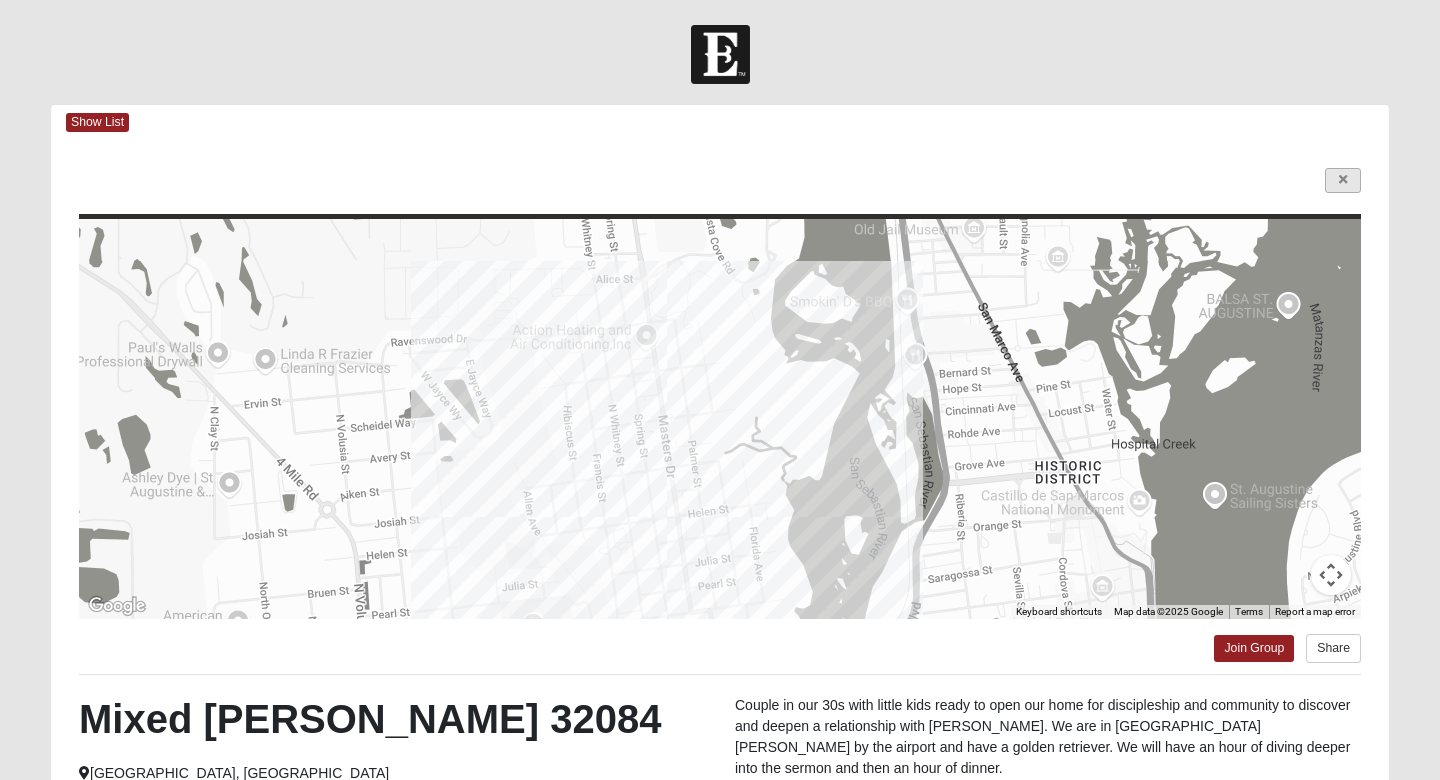 click at bounding box center (1343, 180) 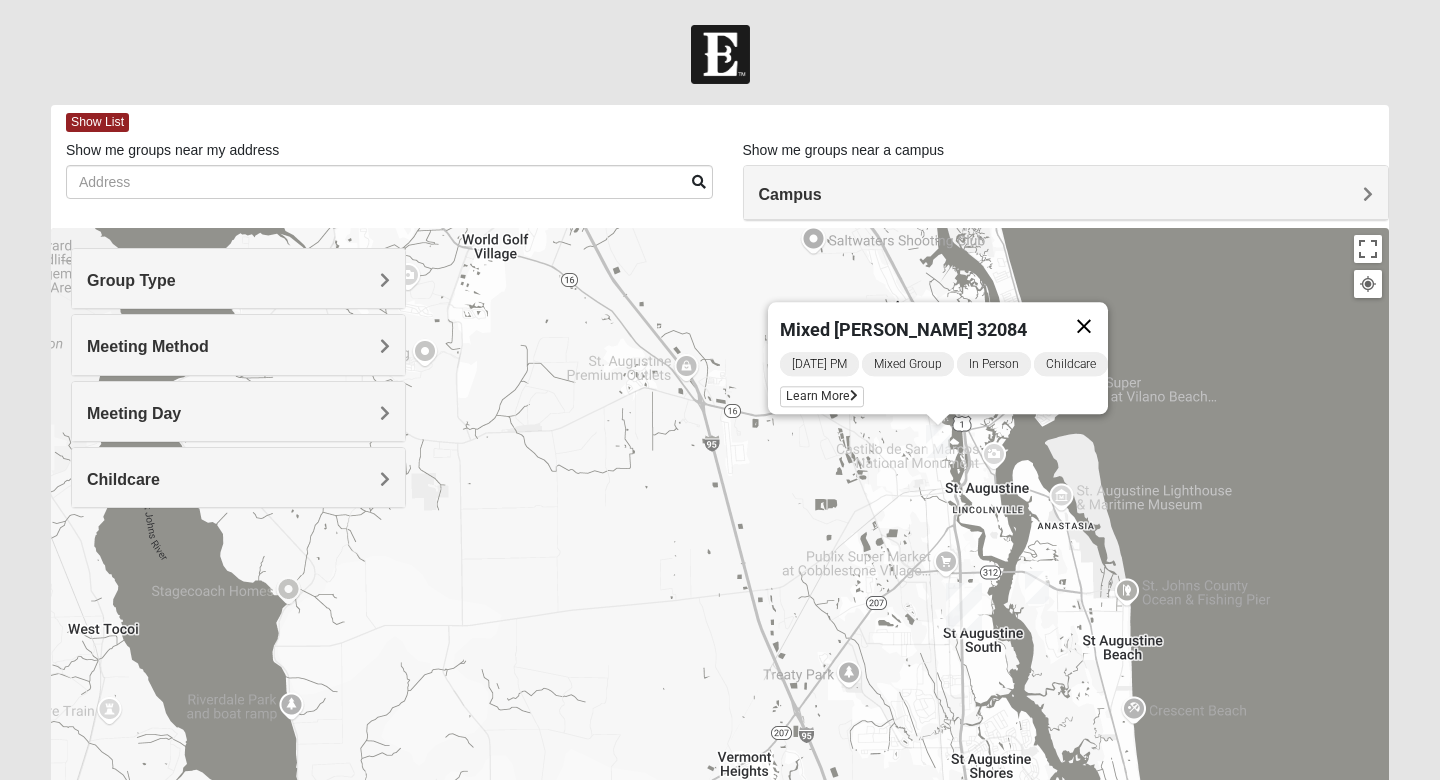 click at bounding box center (1084, 326) 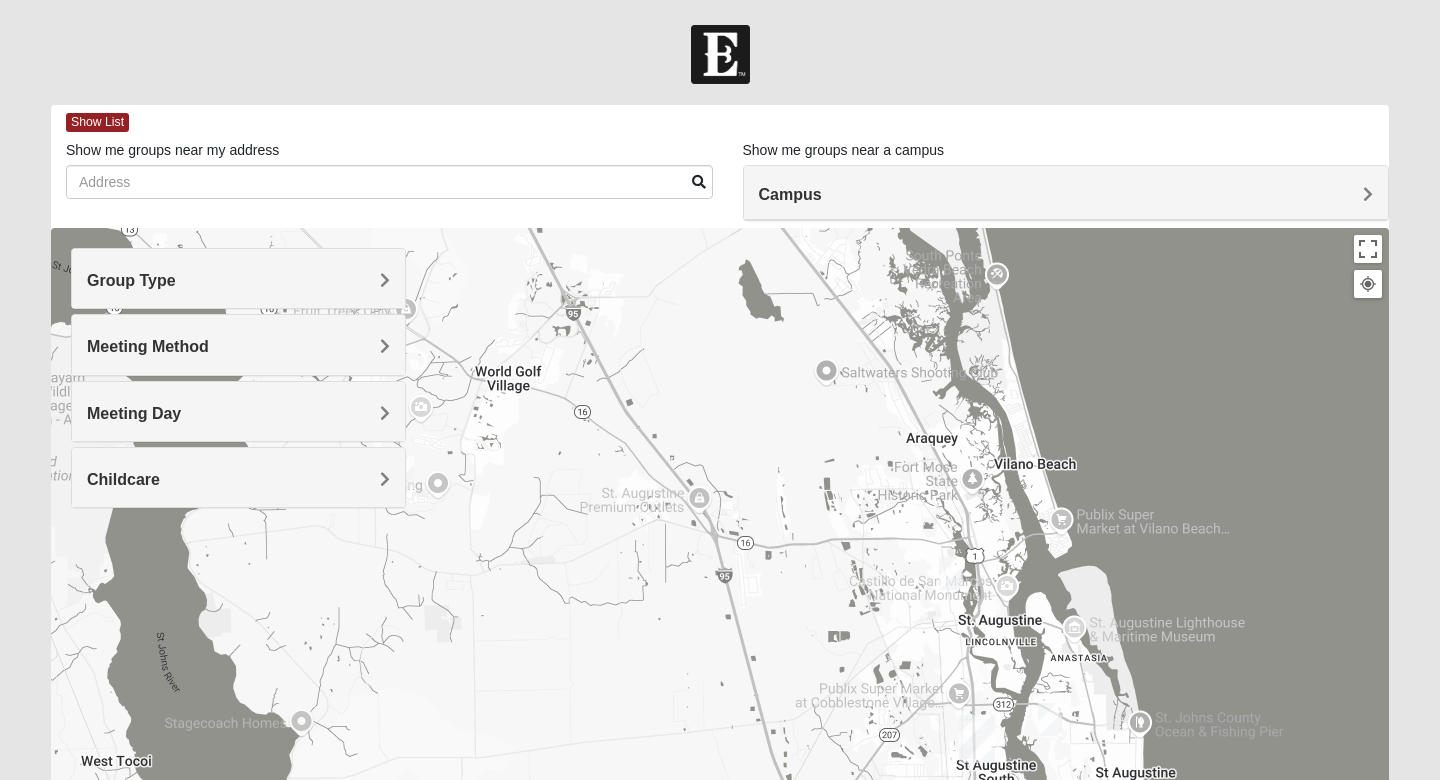 drag, startPoint x: 797, startPoint y: 383, endPoint x: 846, endPoint y: 703, distance: 323.72983 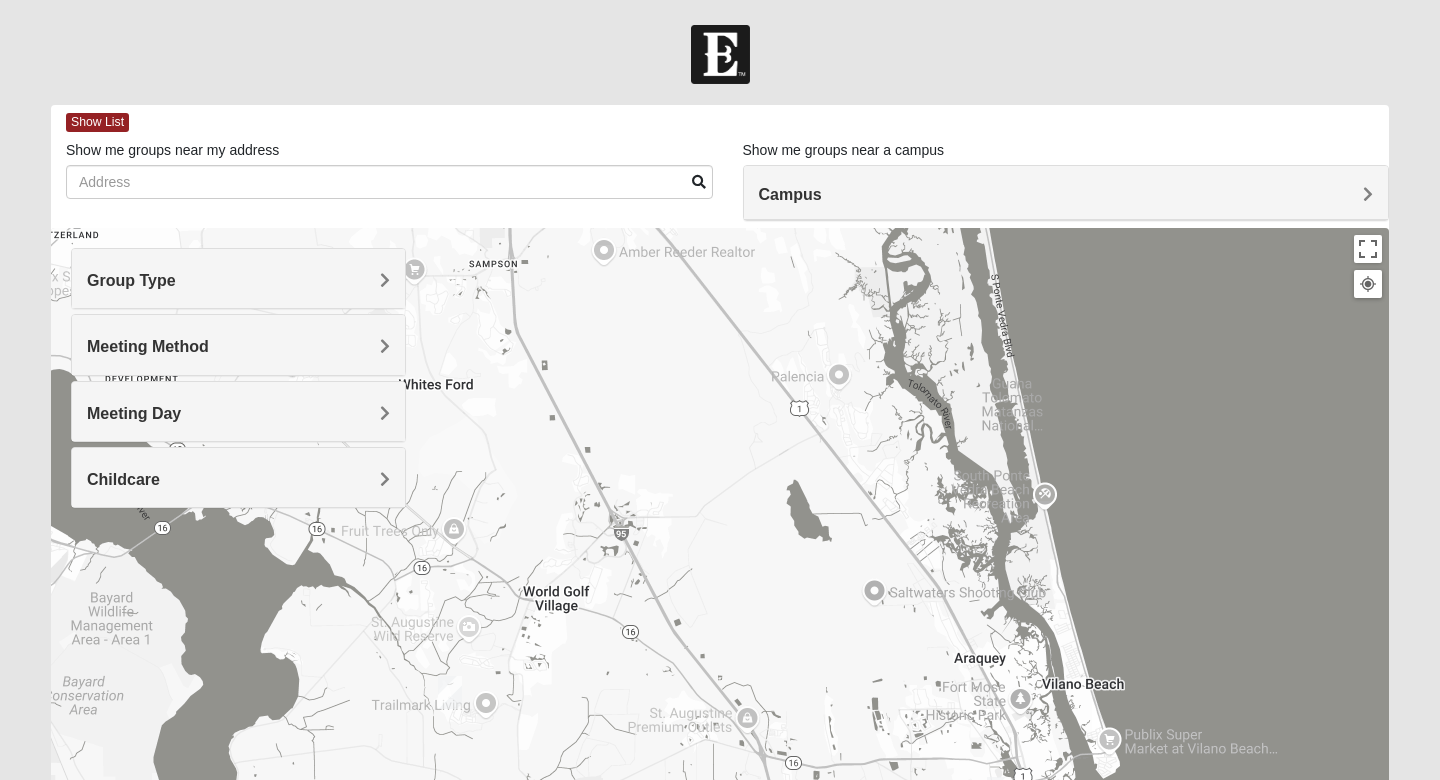 drag, startPoint x: 669, startPoint y: 519, endPoint x: 786, endPoint y: 717, distance: 229.98479 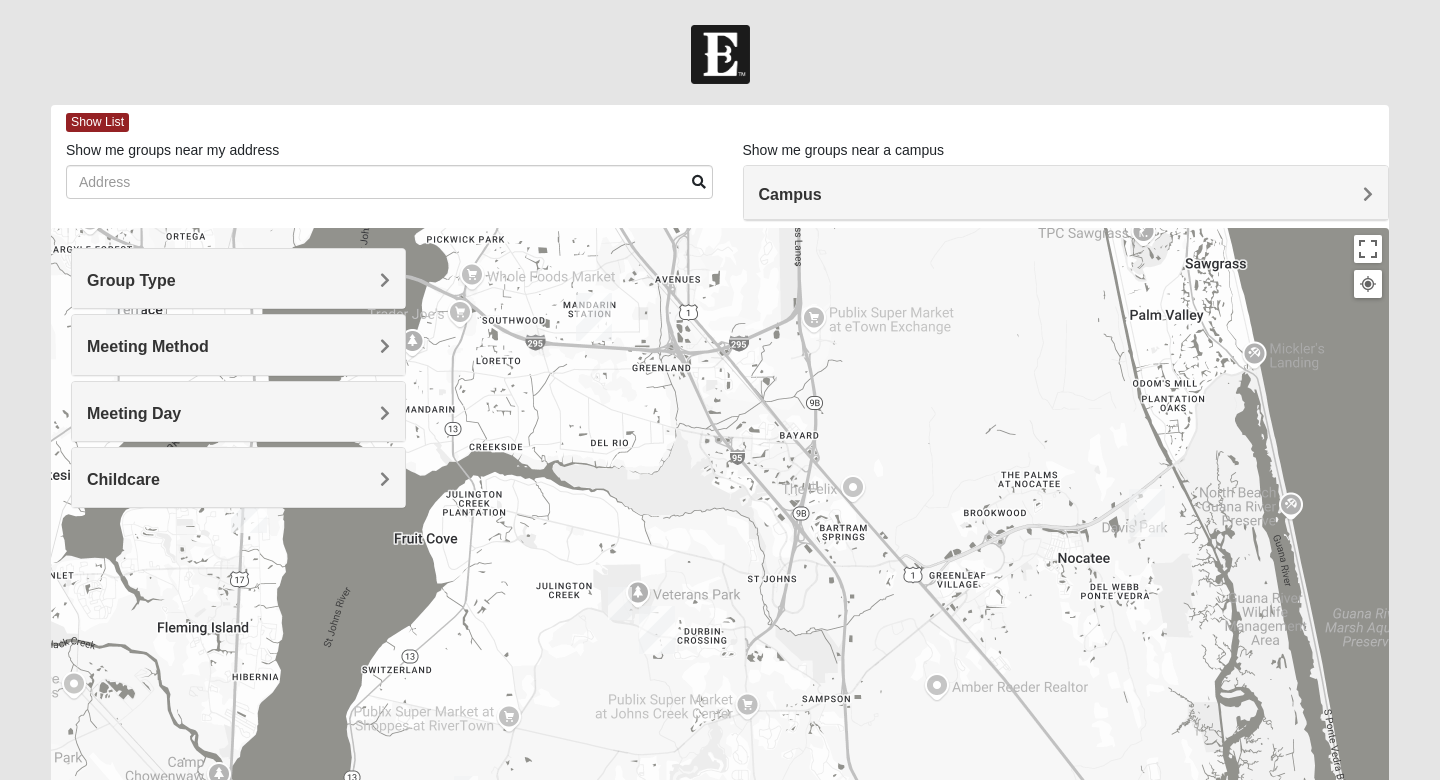 drag, startPoint x: 639, startPoint y: 395, endPoint x: 873, endPoint y: 646, distance: 343.1574 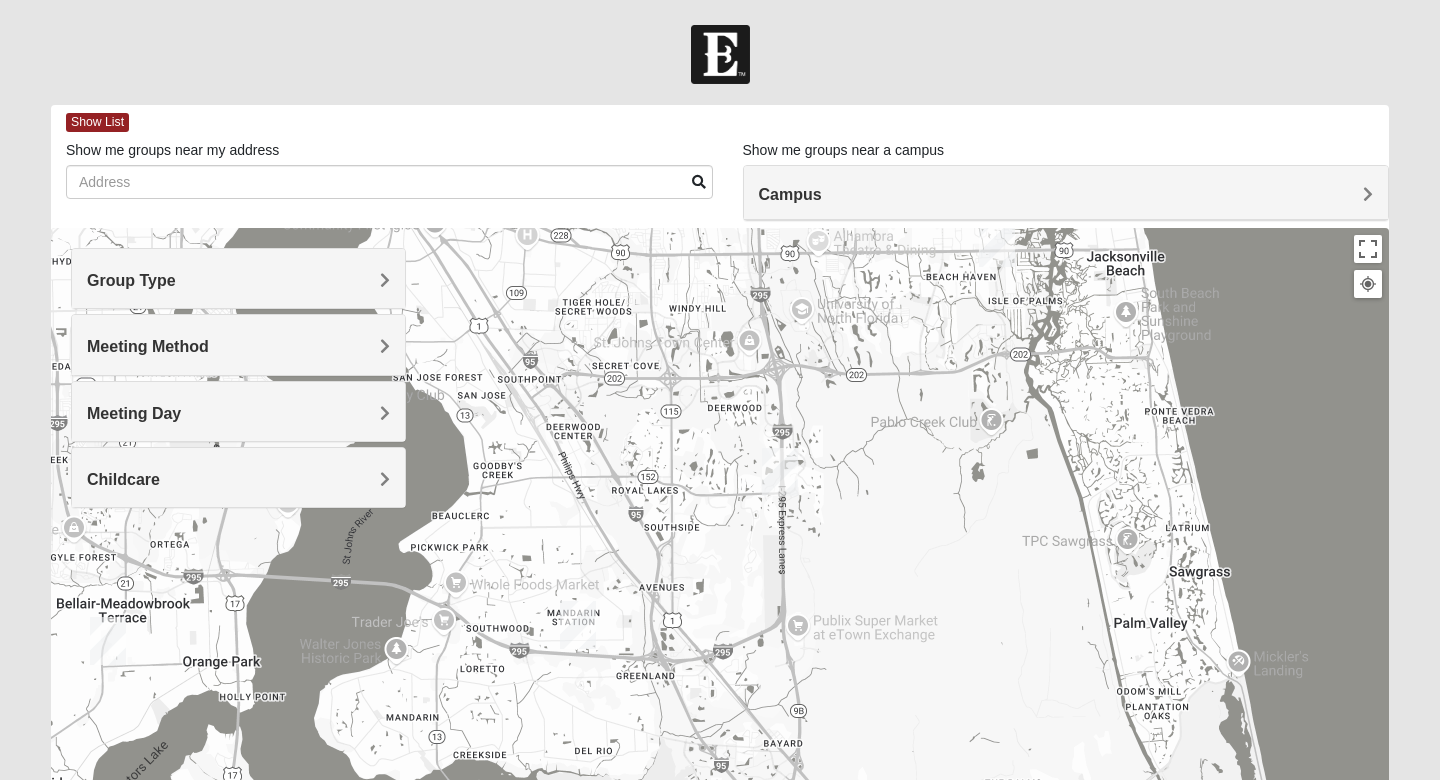 drag, startPoint x: 925, startPoint y: 522, endPoint x: 828, endPoint y: 743, distance: 241.35037 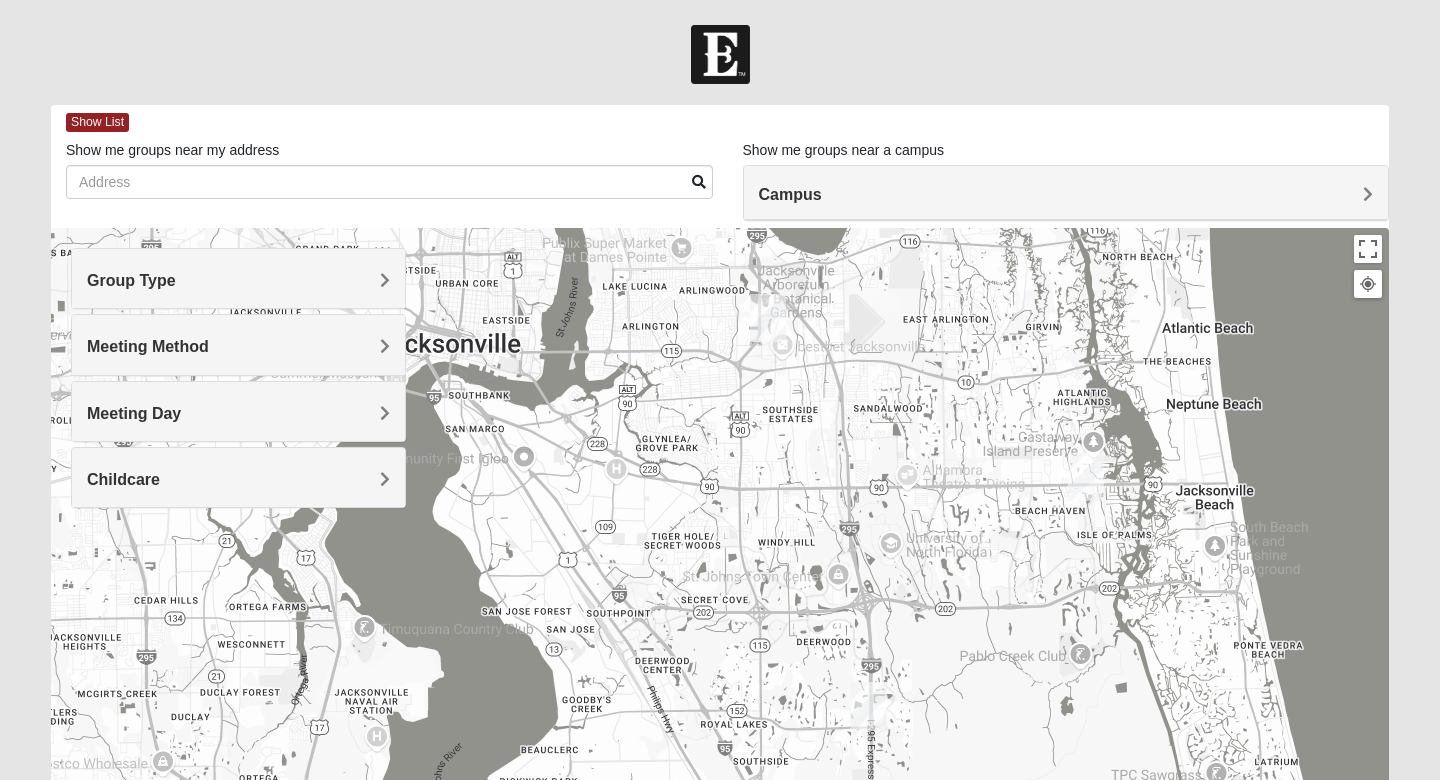 drag, startPoint x: 704, startPoint y: 513, endPoint x: 858, endPoint y: 685, distance: 230.86794 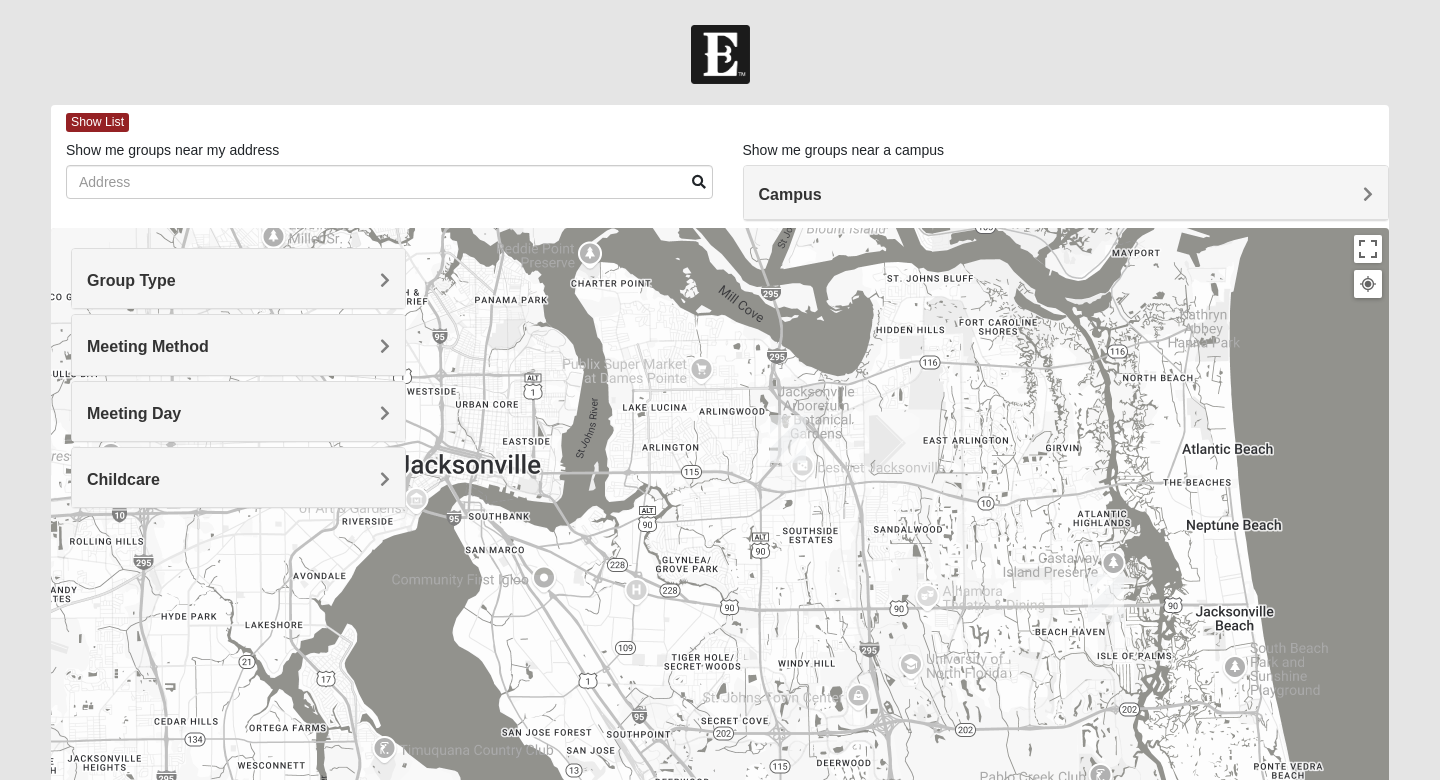 drag, startPoint x: 812, startPoint y: 636, endPoint x: 815, endPoint y: 742, distance: 106.04244 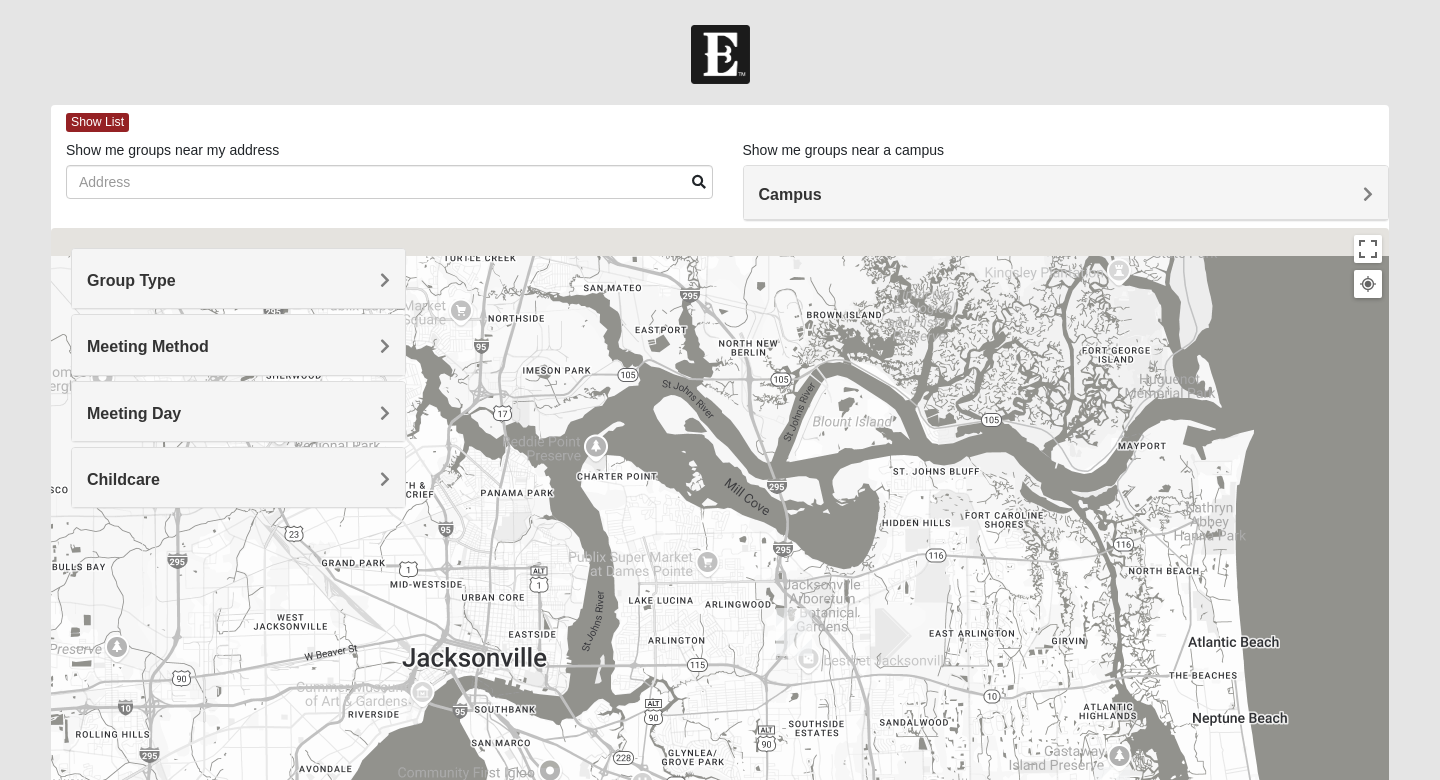 drag, startPoint x: 876, startPoint y: 452, endPoint x: 876, endPoint y: 662, distance: 210 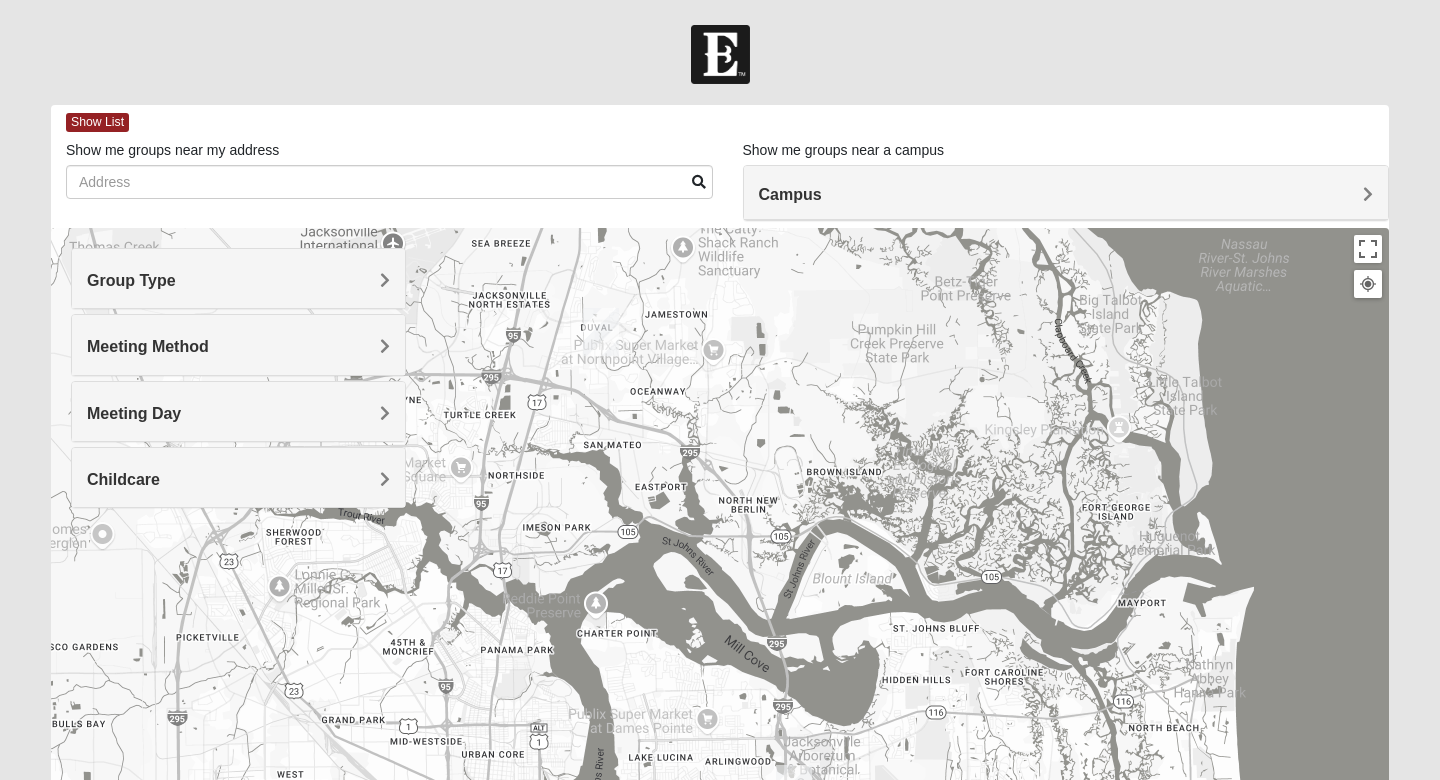 drag, startPoint x: 674, startPoint y: 559, endPoint x: 691, endPoint y: 687, distance: 129.12398 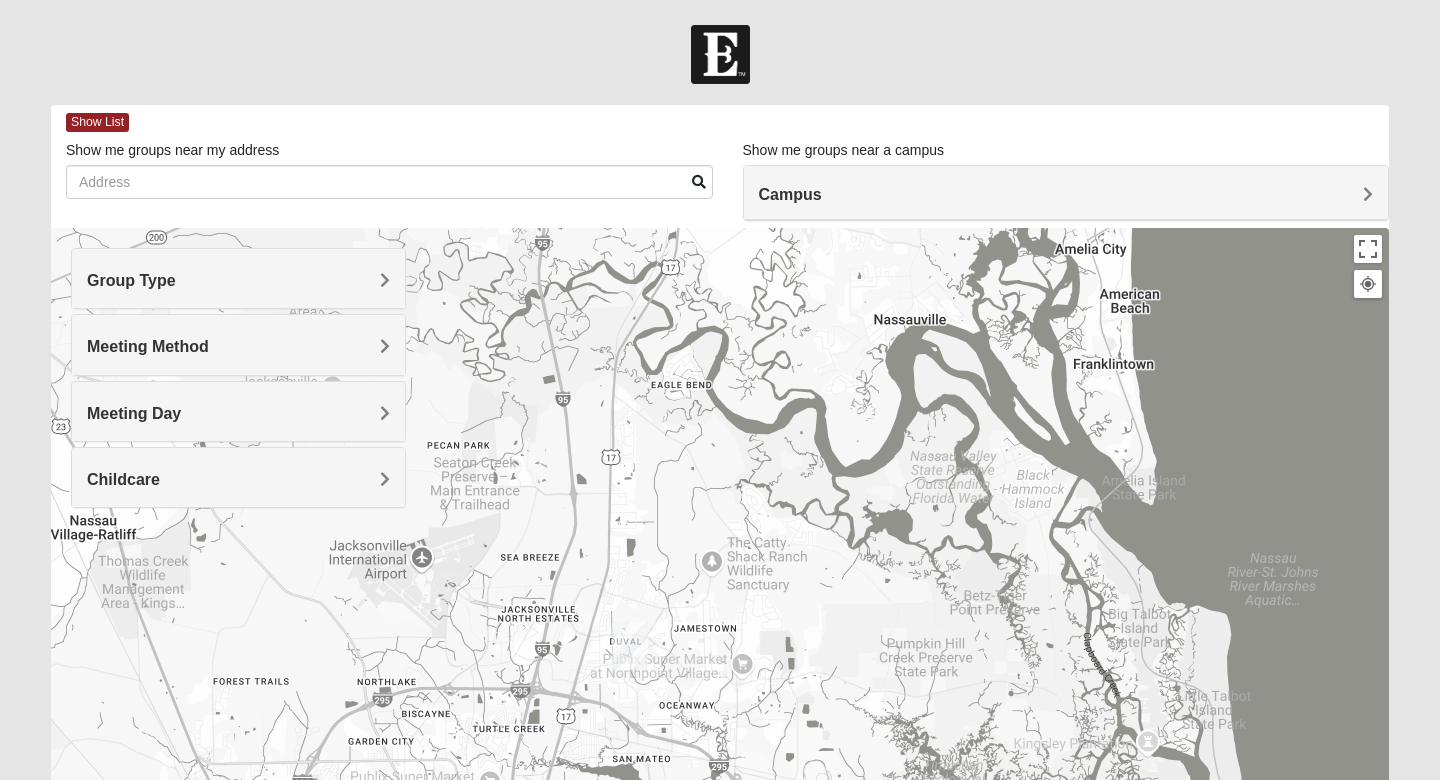 drag, startPoint x: 697, startPoint y: 516, endPoint x: 705, endPoint y: 671, distance: 155.20631 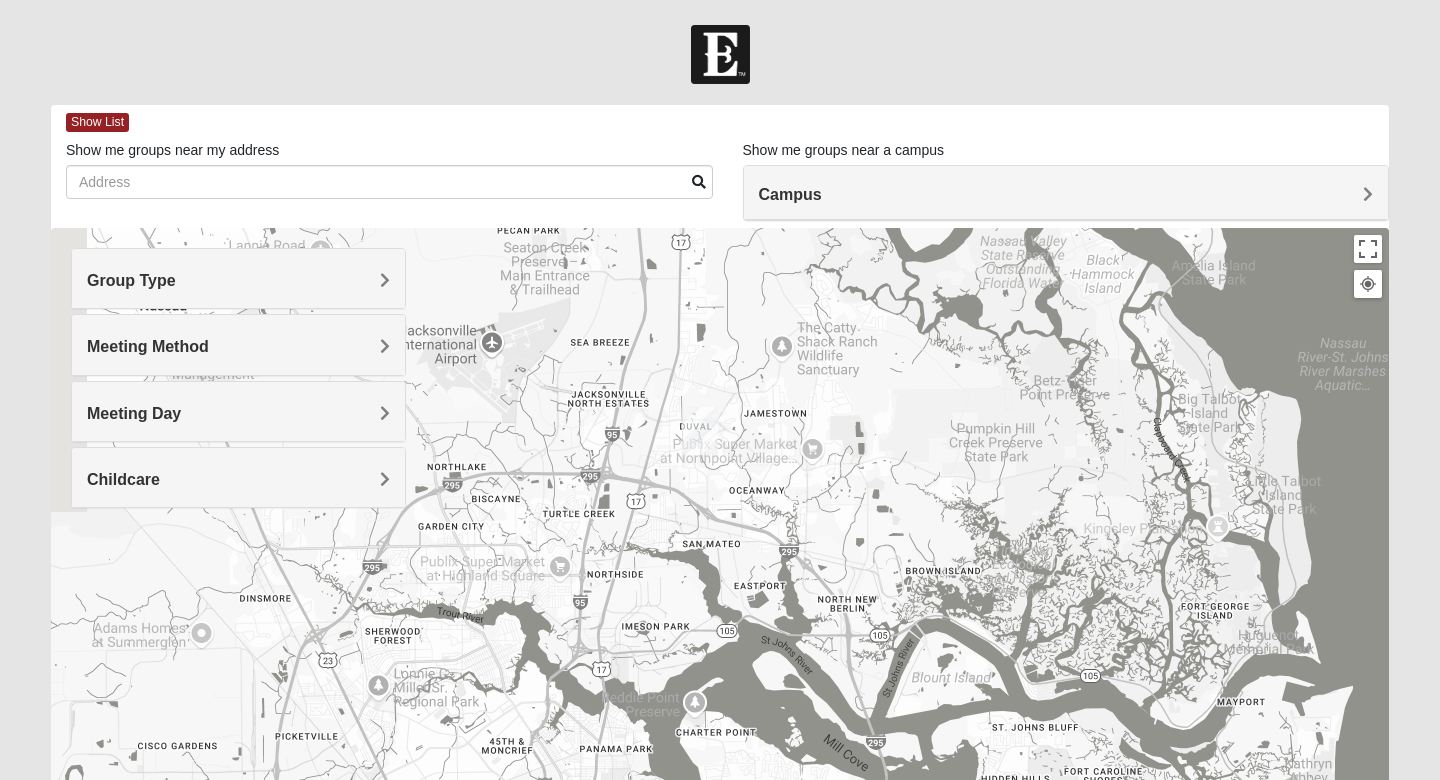 drag, startPoint x: 600, startPoint y: 619, endPoint x: 703, endPoint y: 298, distance: 337.12015 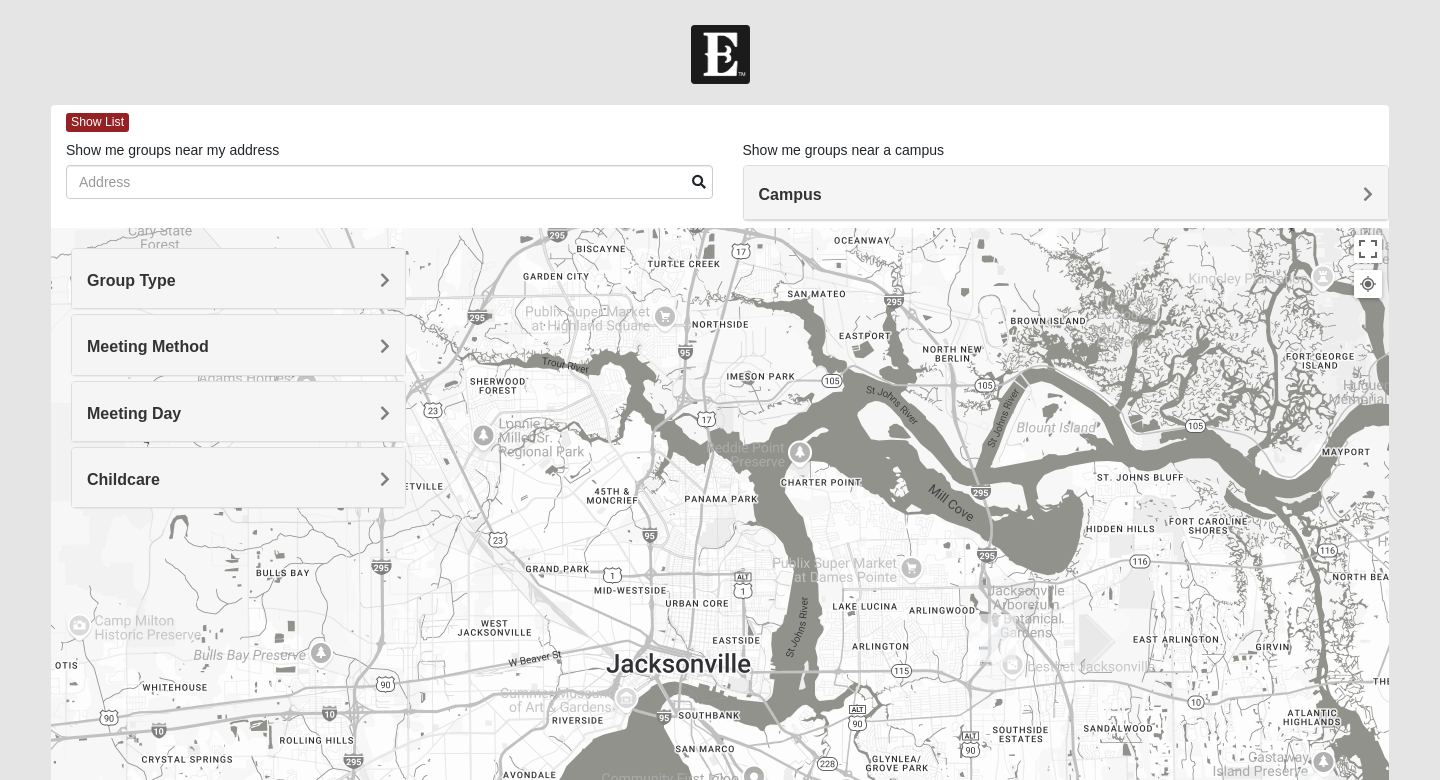 drag, startPoint x: 774, startPoint y: 595, endPoint x: 712, endPoint y: 290, distance: 311.23785 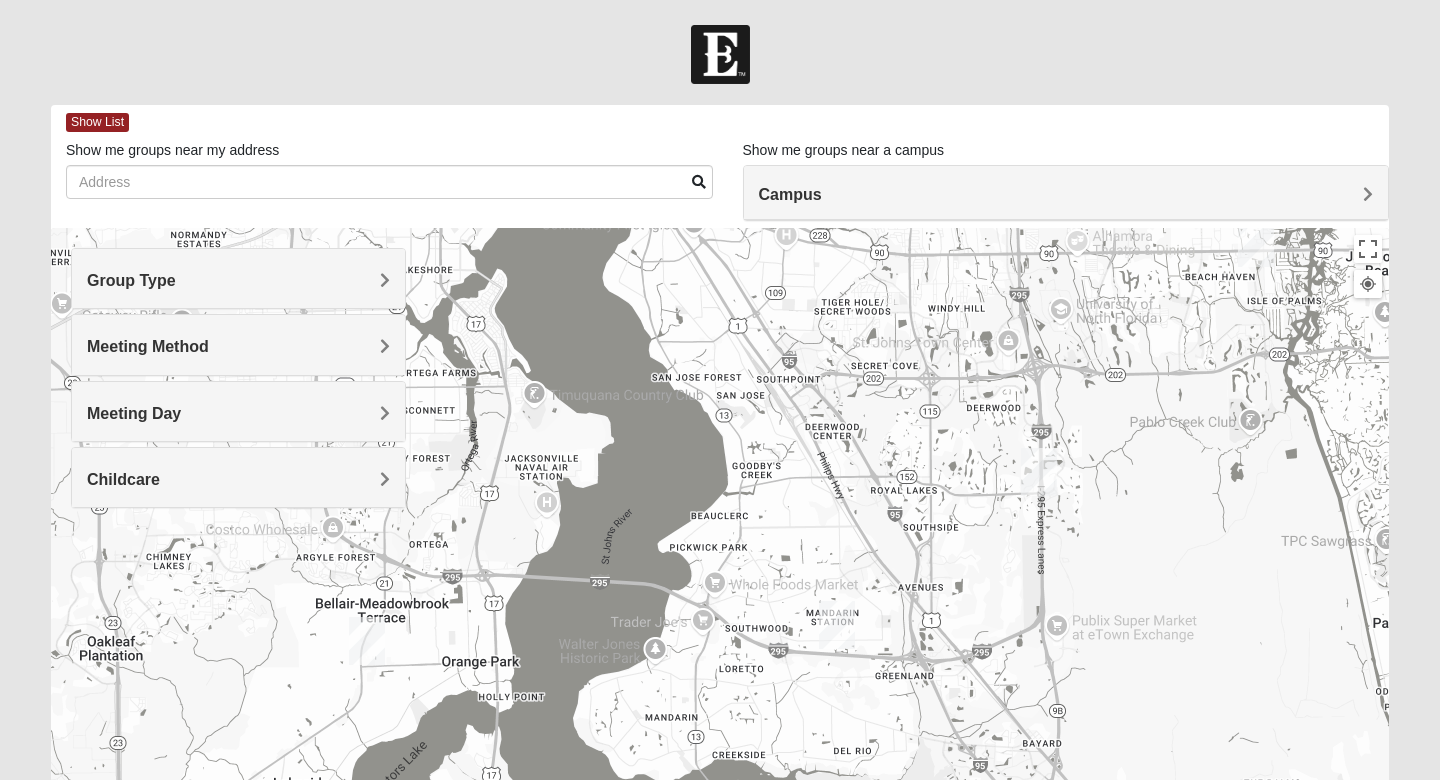 drag, startPoint x: 727, startPoint y: 593, endPoint x: 757, endPoint y: 387, distance: 208.173 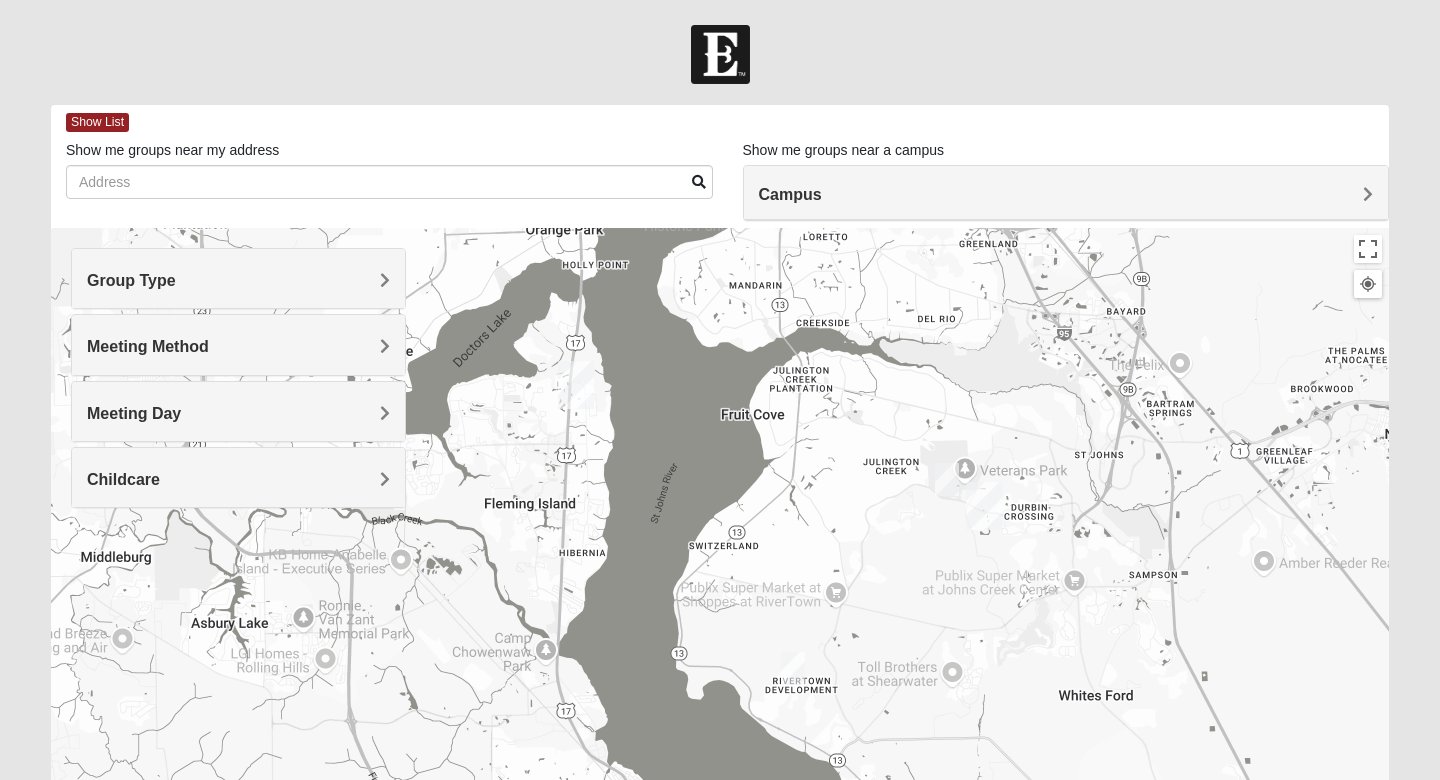 drag, startPoint x: 681, startPoint y: 598, endPoint x: 704, endPoint y: 336, distance: 263.0076 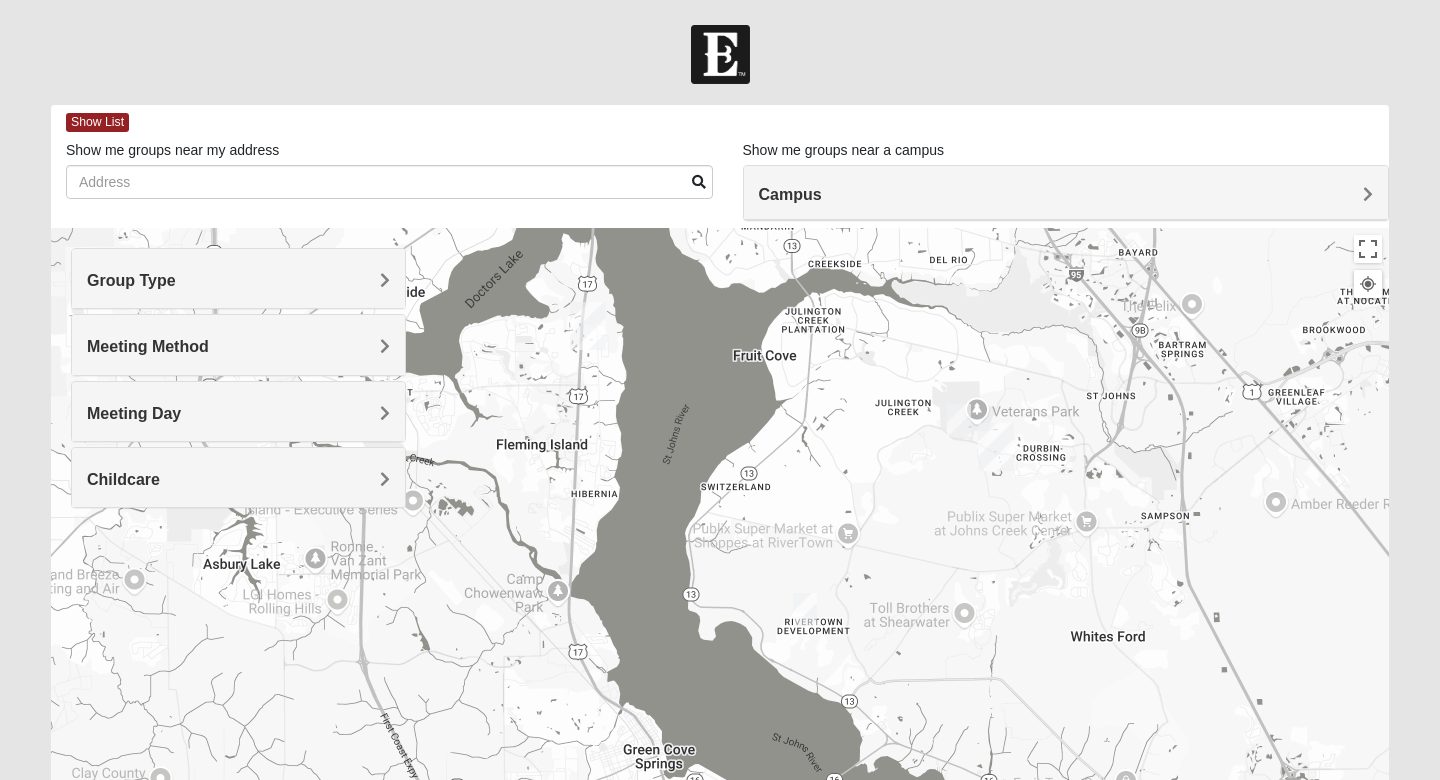 drag, startPoint x: 654, startPoint y: 627, endPoint x: 870, endPoint y: 636, distance: 216.18742 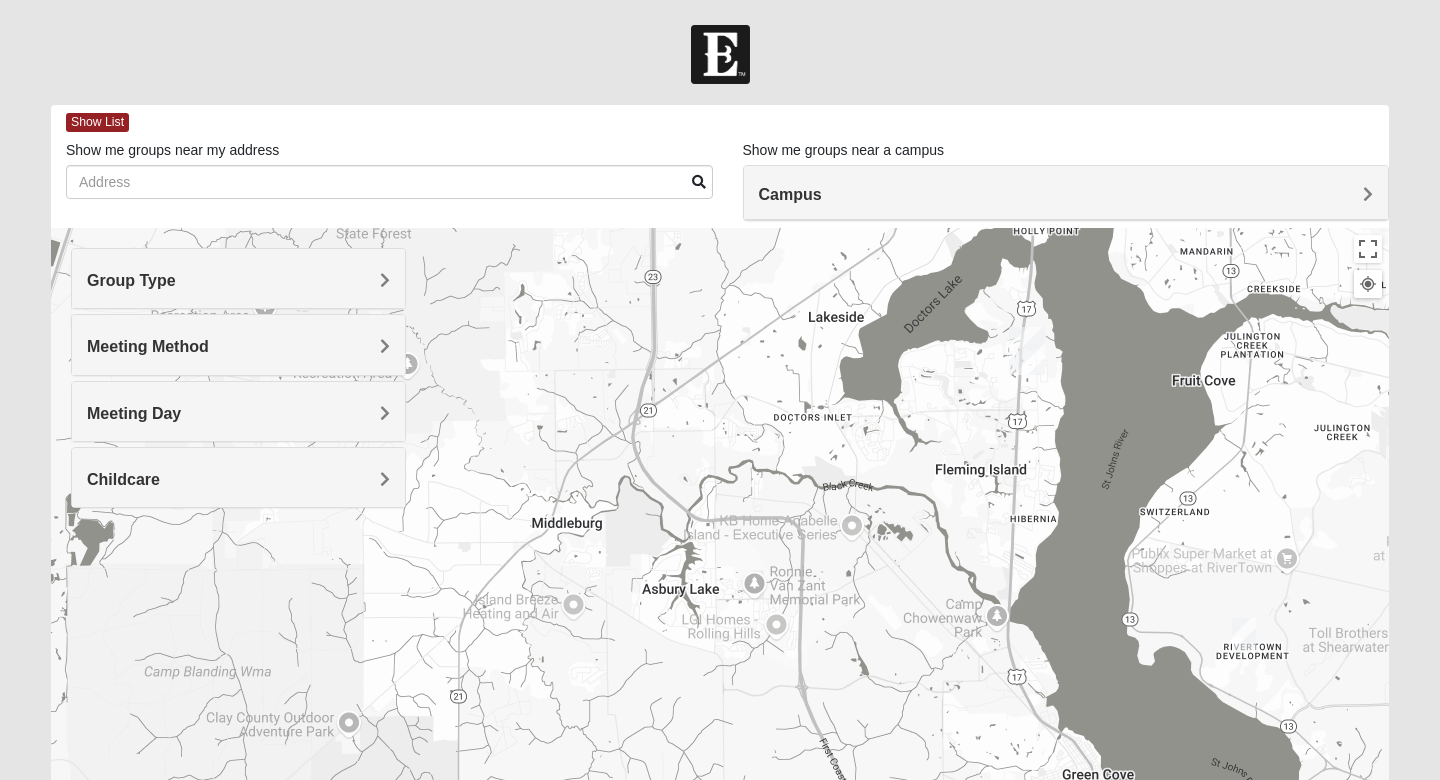 click on "Log In
Find A Group
Error
Show List
Loading Groups" at bounding box center (720, 563) 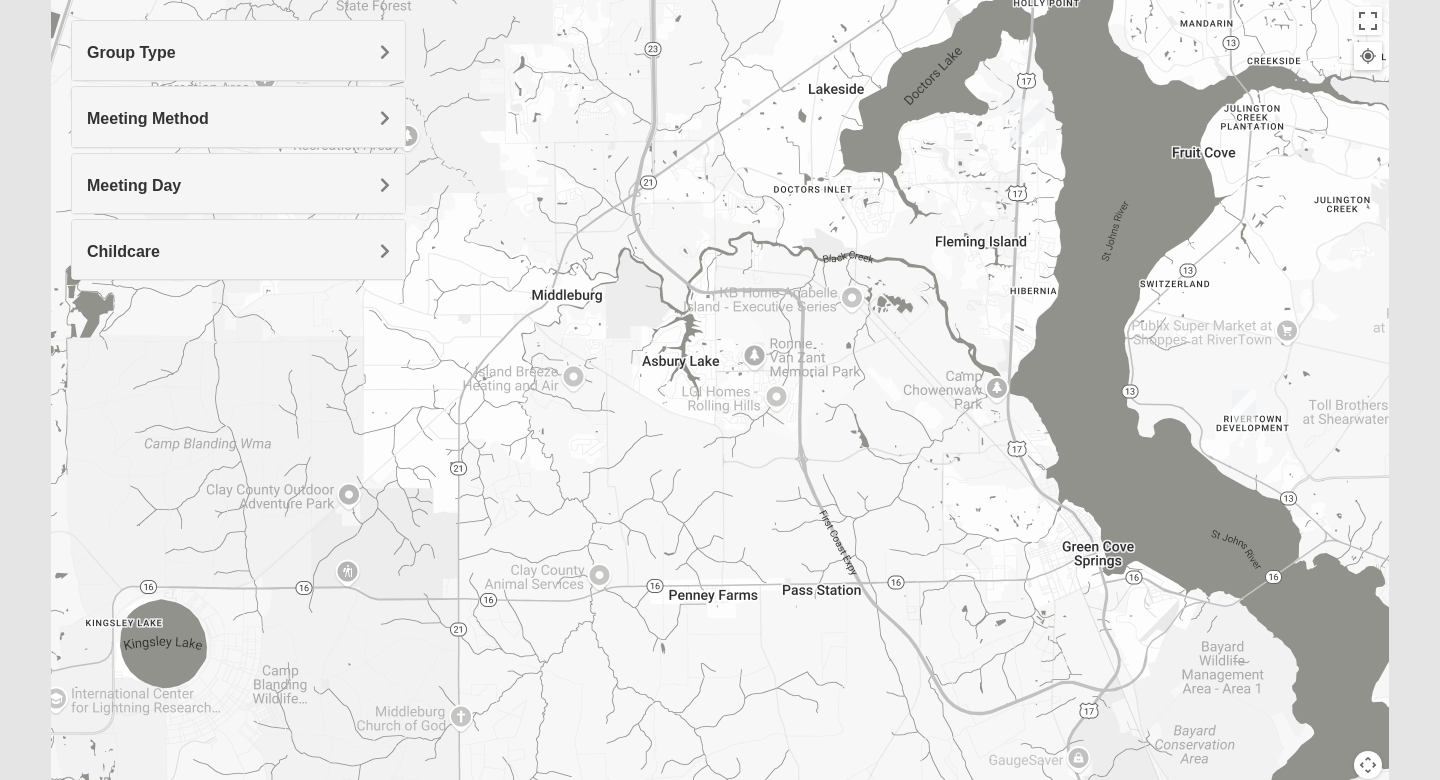 scroll, scrollTop: 229, scrollLeft: 0, axis: vertical 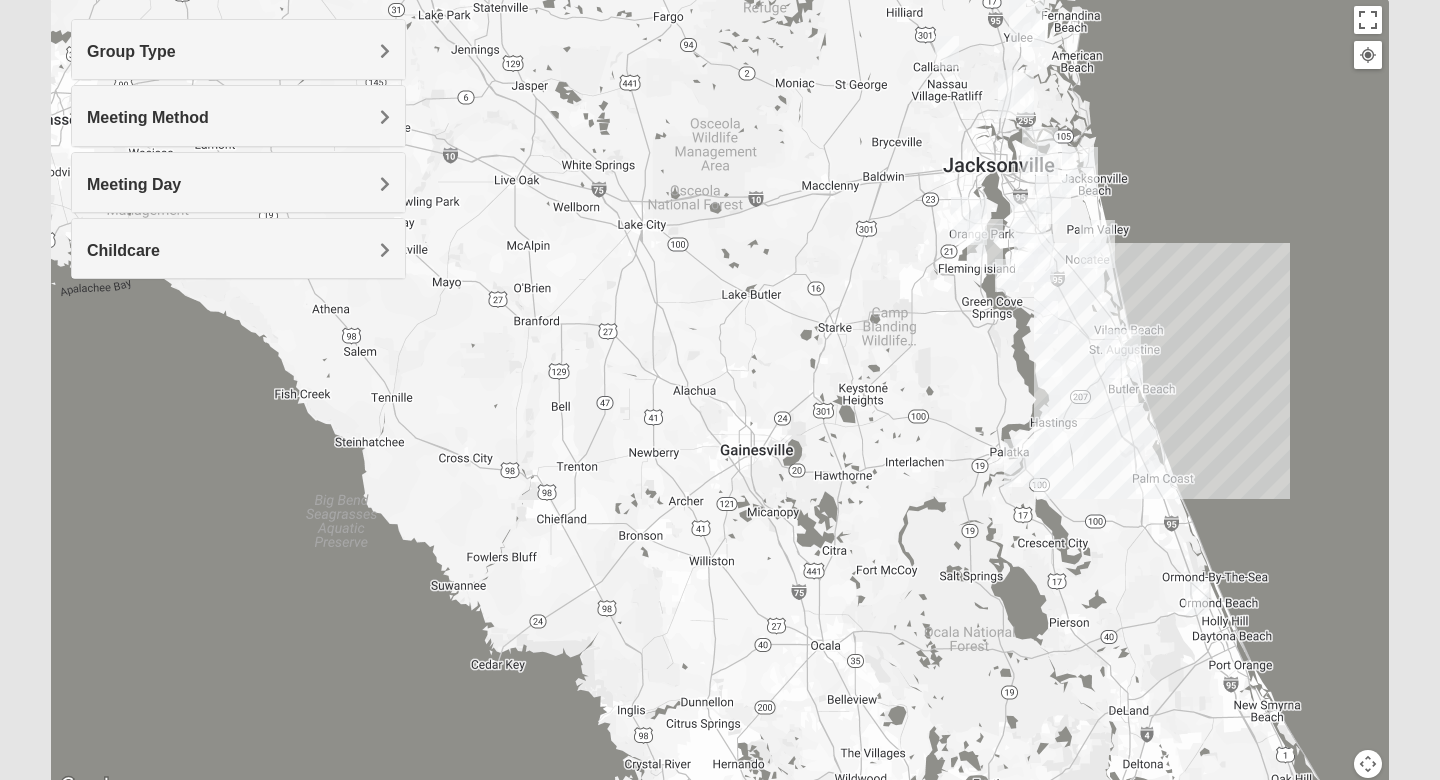 drag, startPoint x: 1094, startPoint y: 273, endPoint x: 861, endPoint y: 379, distance: 255.97852 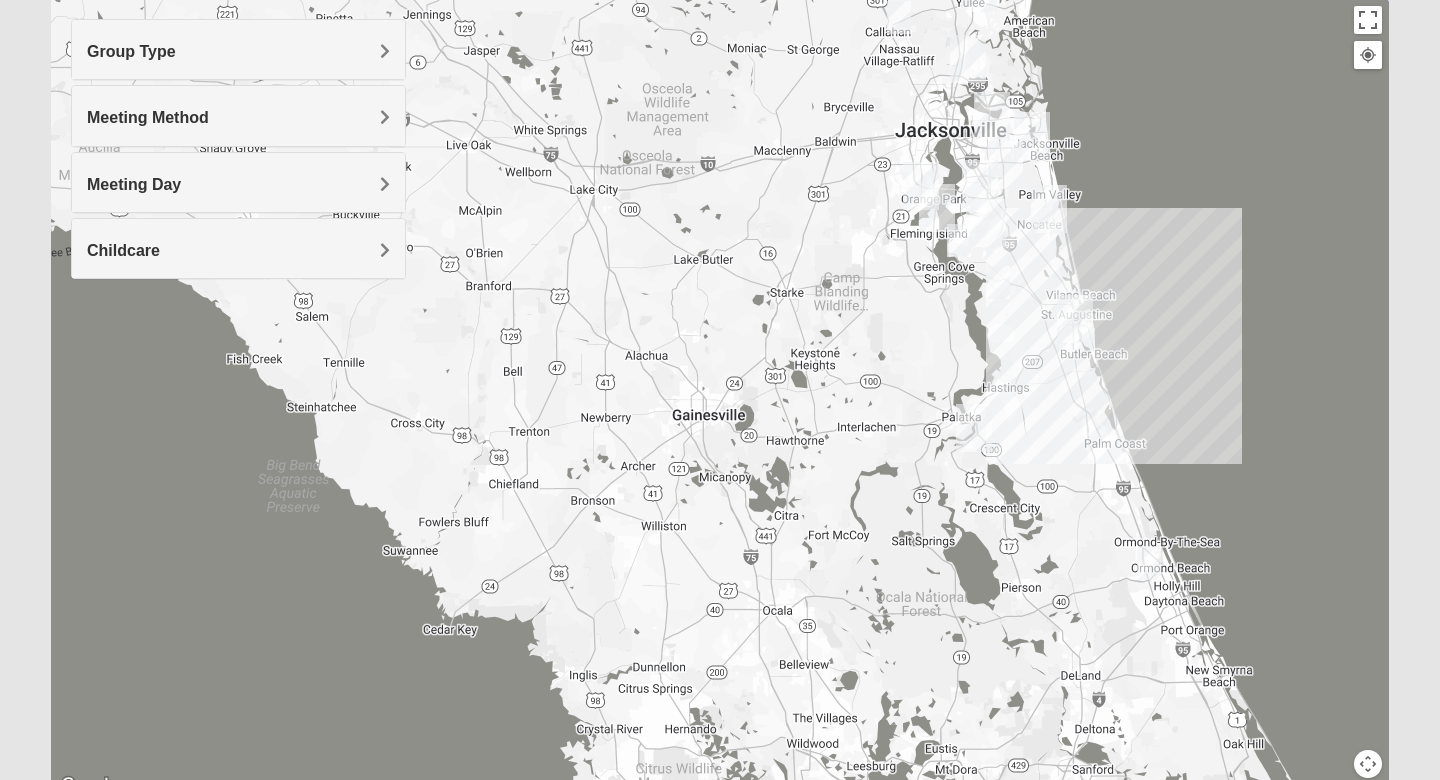 click at bounding box center (1149, 563) 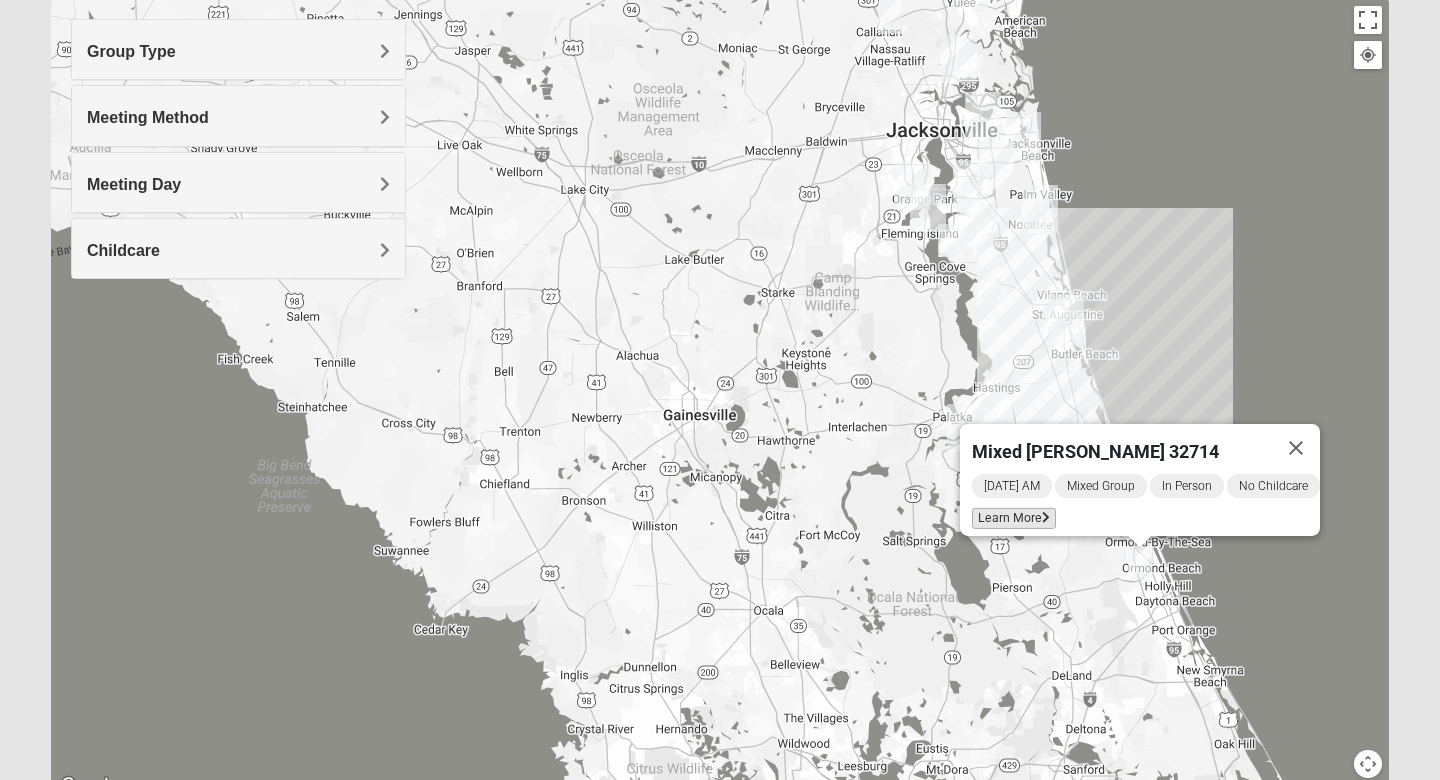 click on "Learn More" at bounding box center (1014, 518) 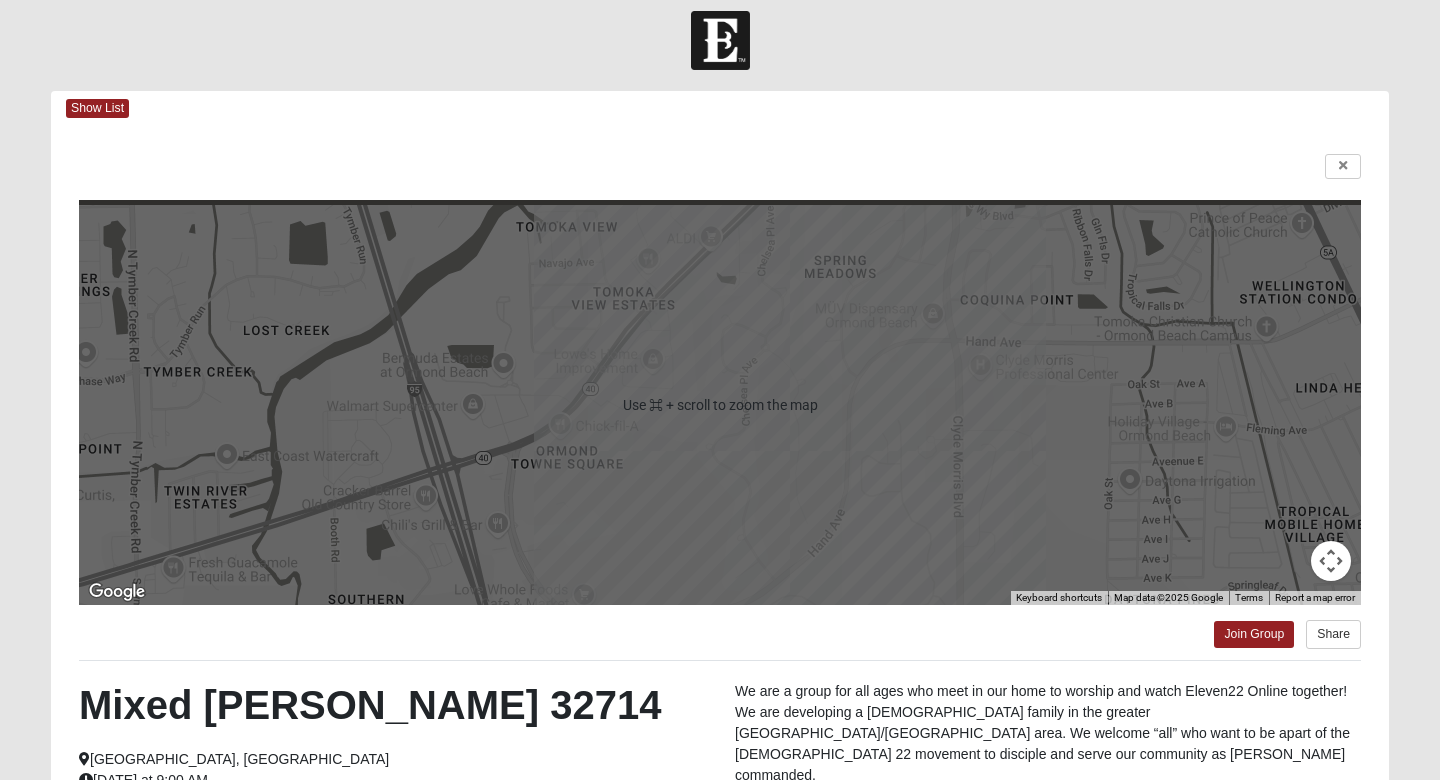 scroll, scrollTop: 29, scrollLeft: 0, axis: vertical 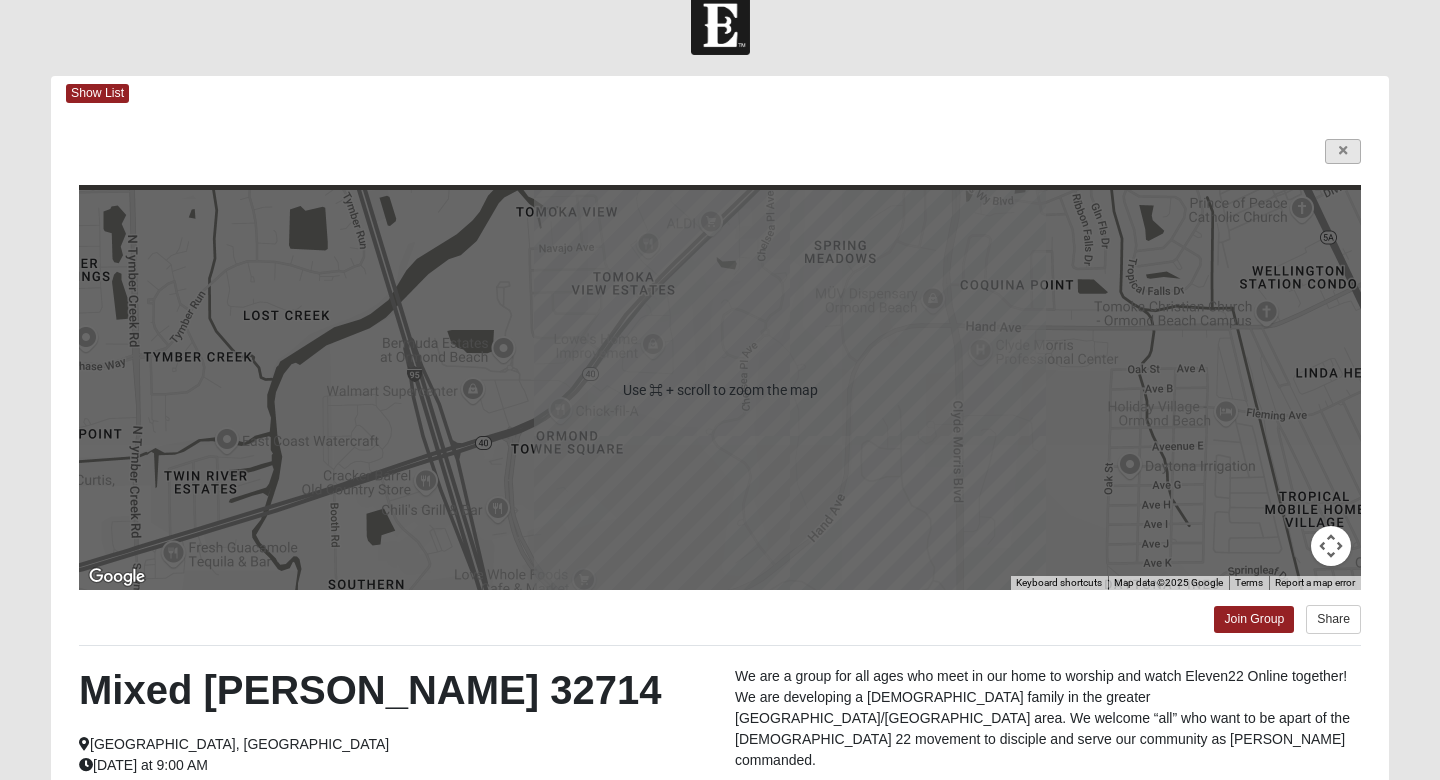 click at bounding box center [1343, 151] 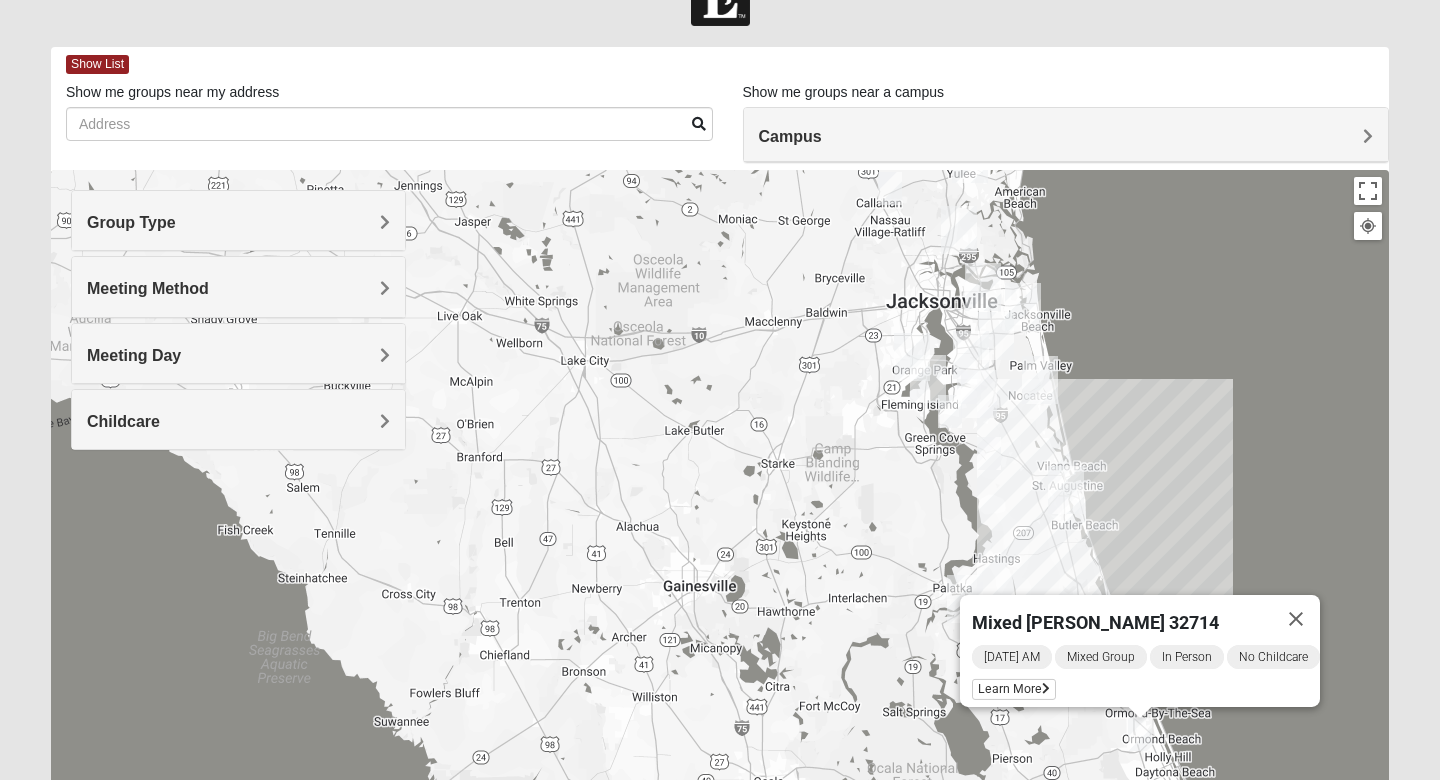 scroll, scrollTop: 73, scrollLeft: 0, axis: vertical 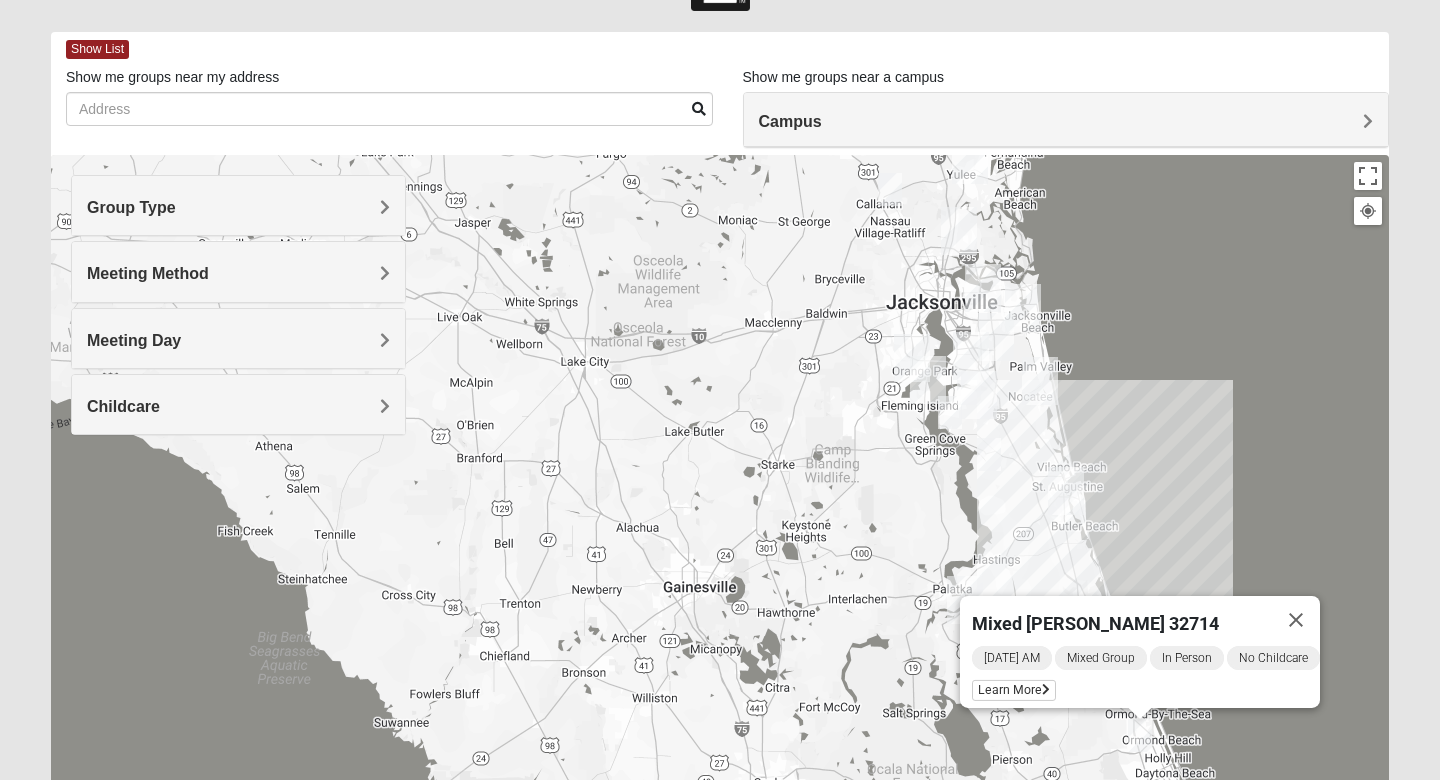 drag, startPoint x: 851, startPoint y: 398, endPoint x: 846, endPoint y: 618, distance: 220.05681 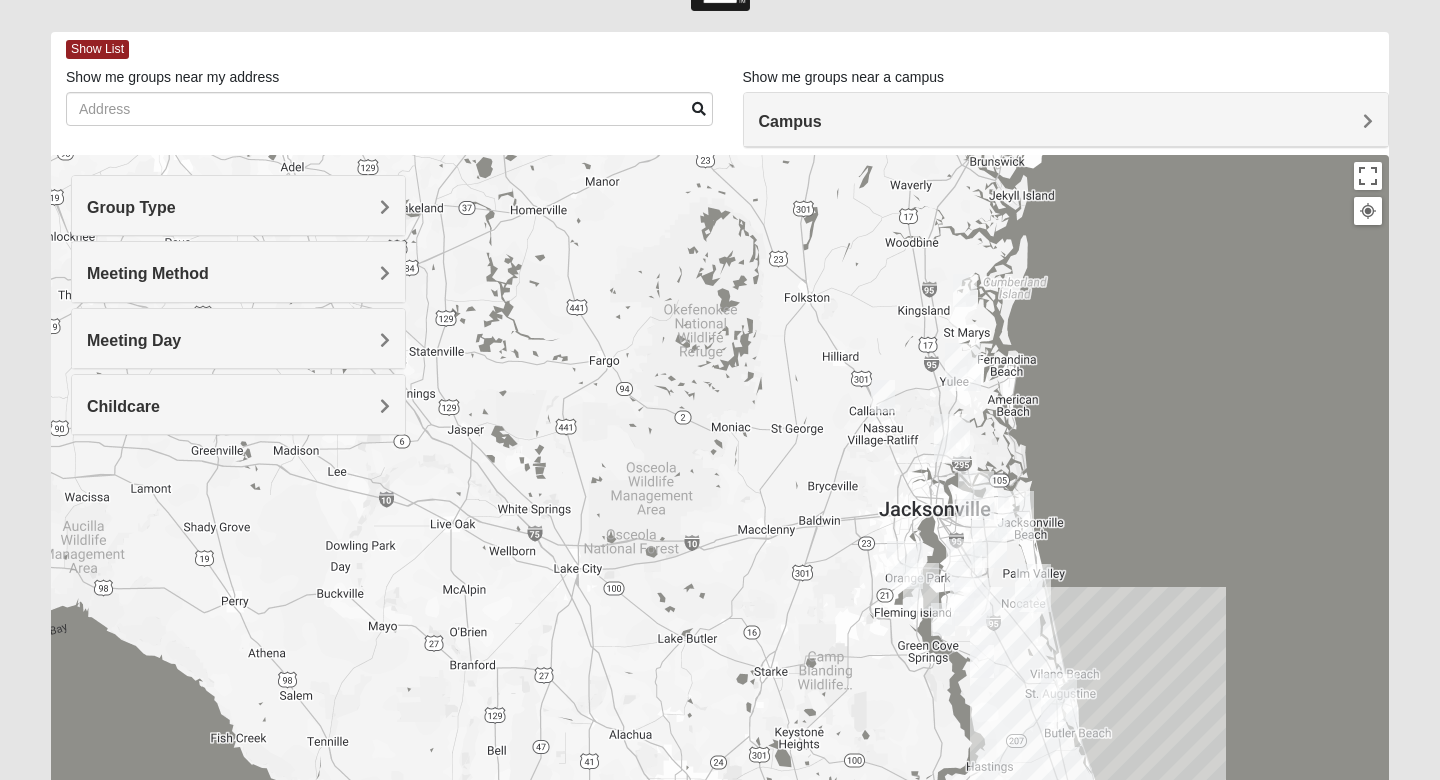 click at bounding box center (883, 396) 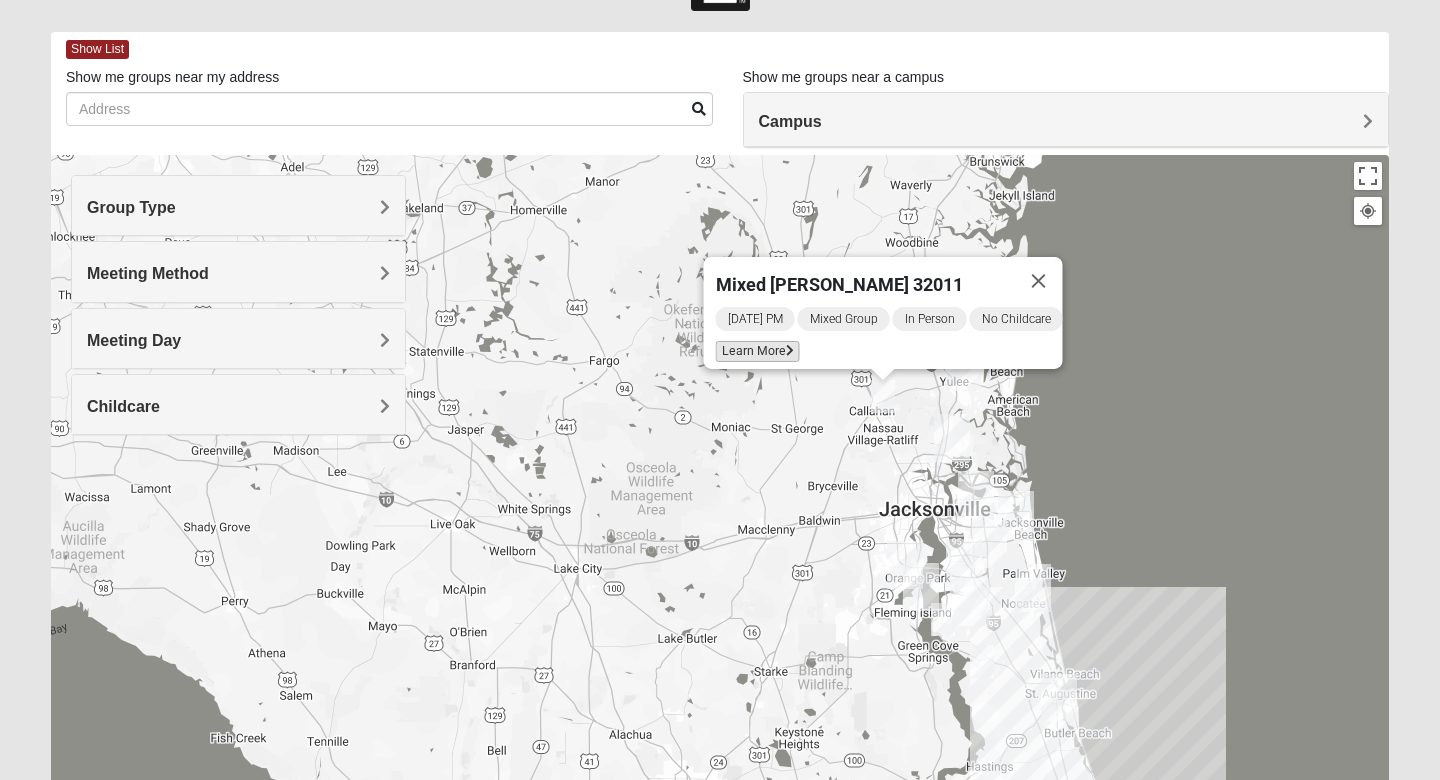 click on "Learn More" at bounding box center [758, 351] 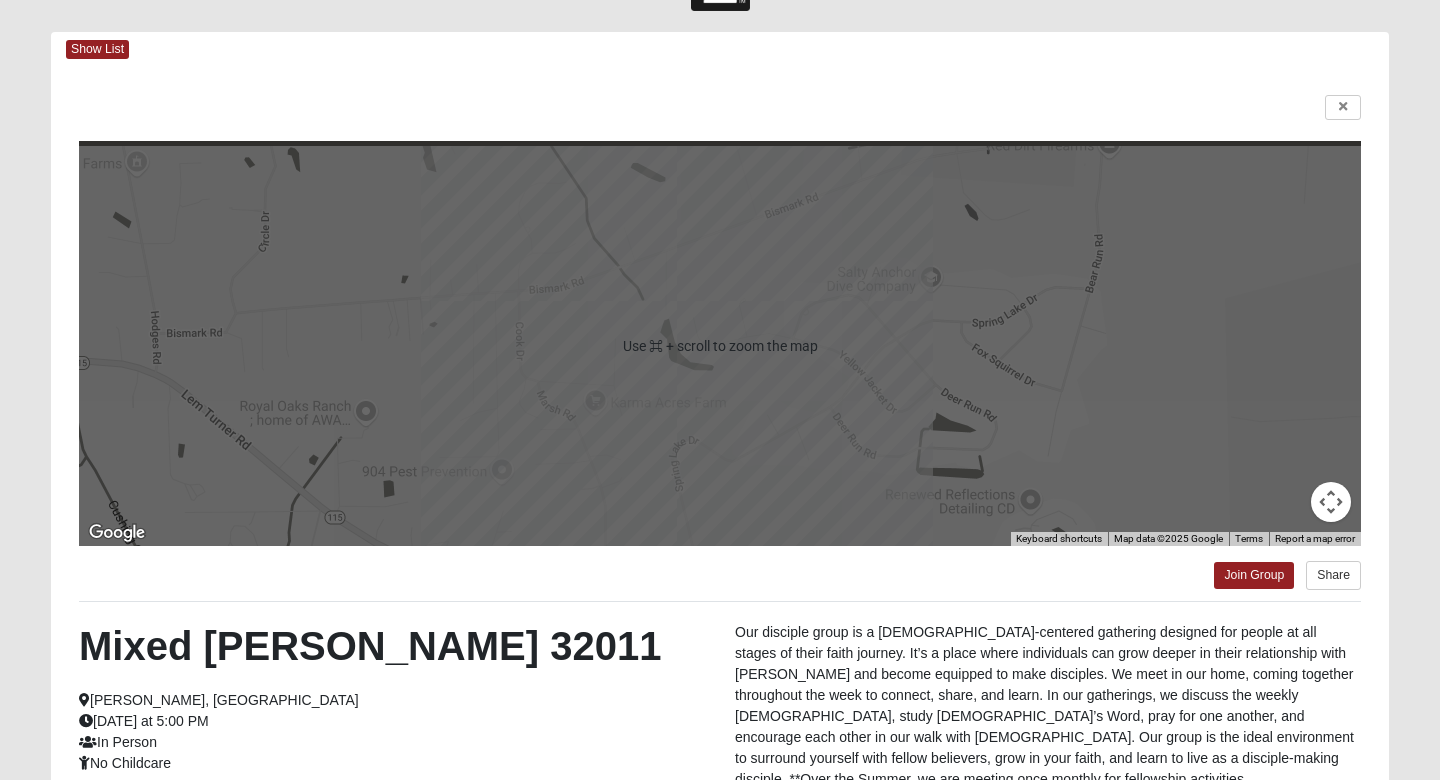 scroll, scrollTop: 115, scrollLeft: 0, axis: vertical 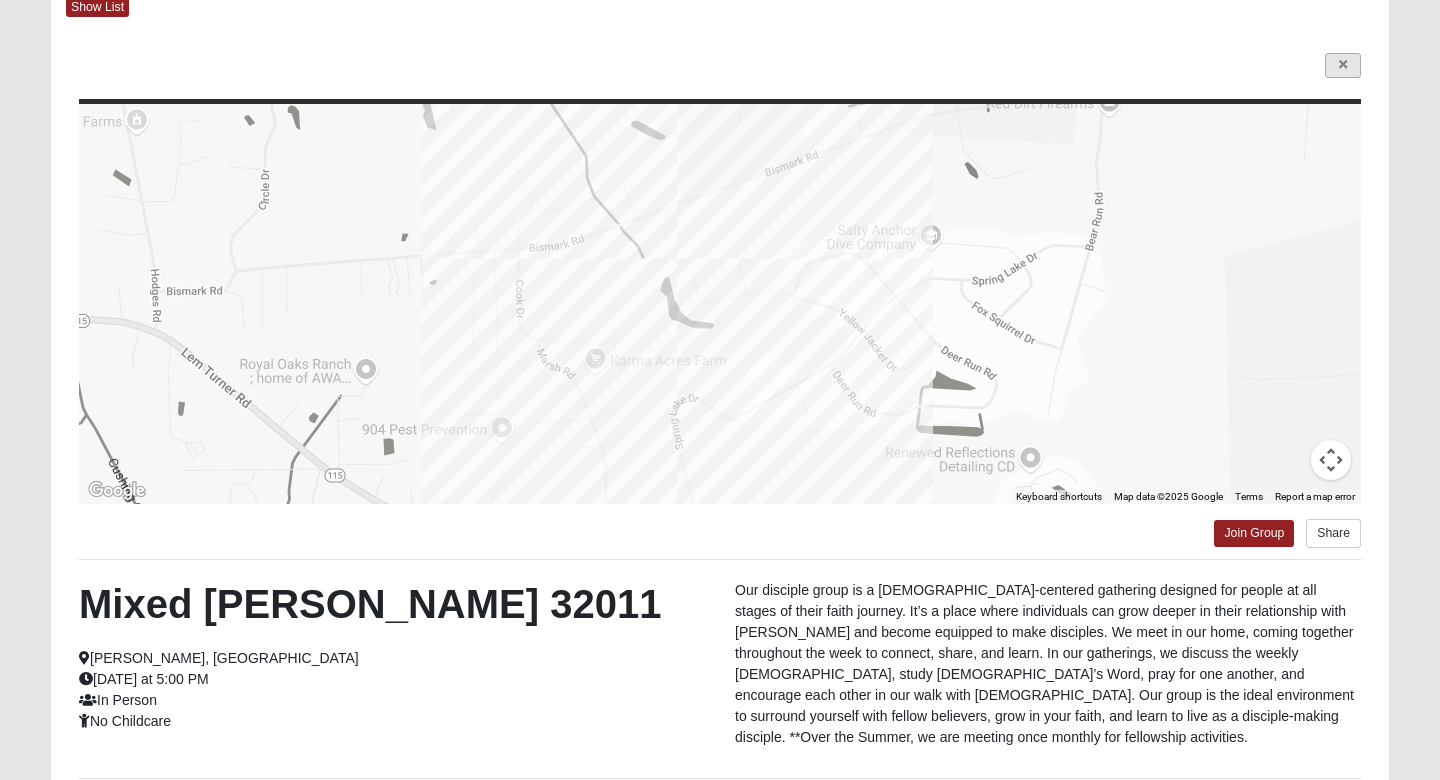 click at bounding box center [1343, 65] 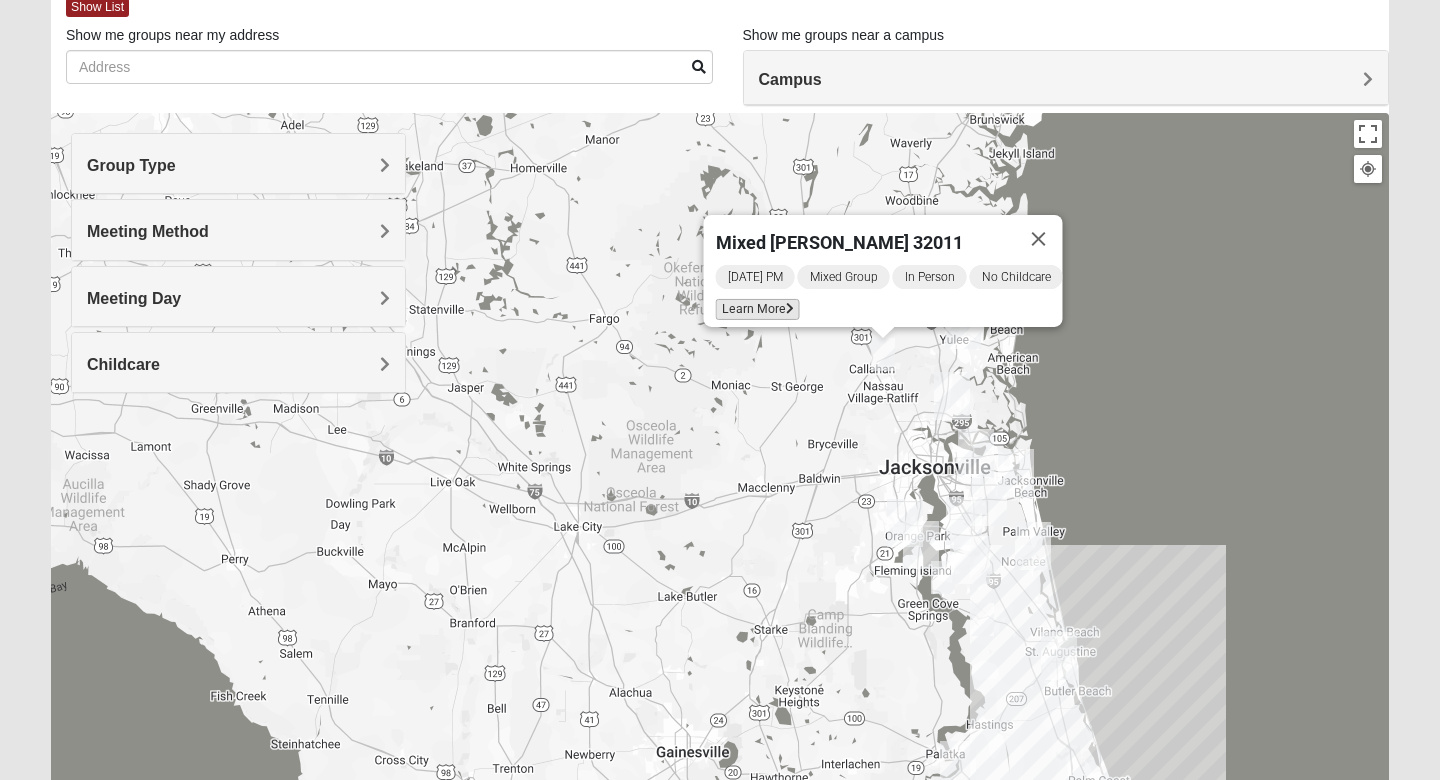 click at bounding box center (790, 309) 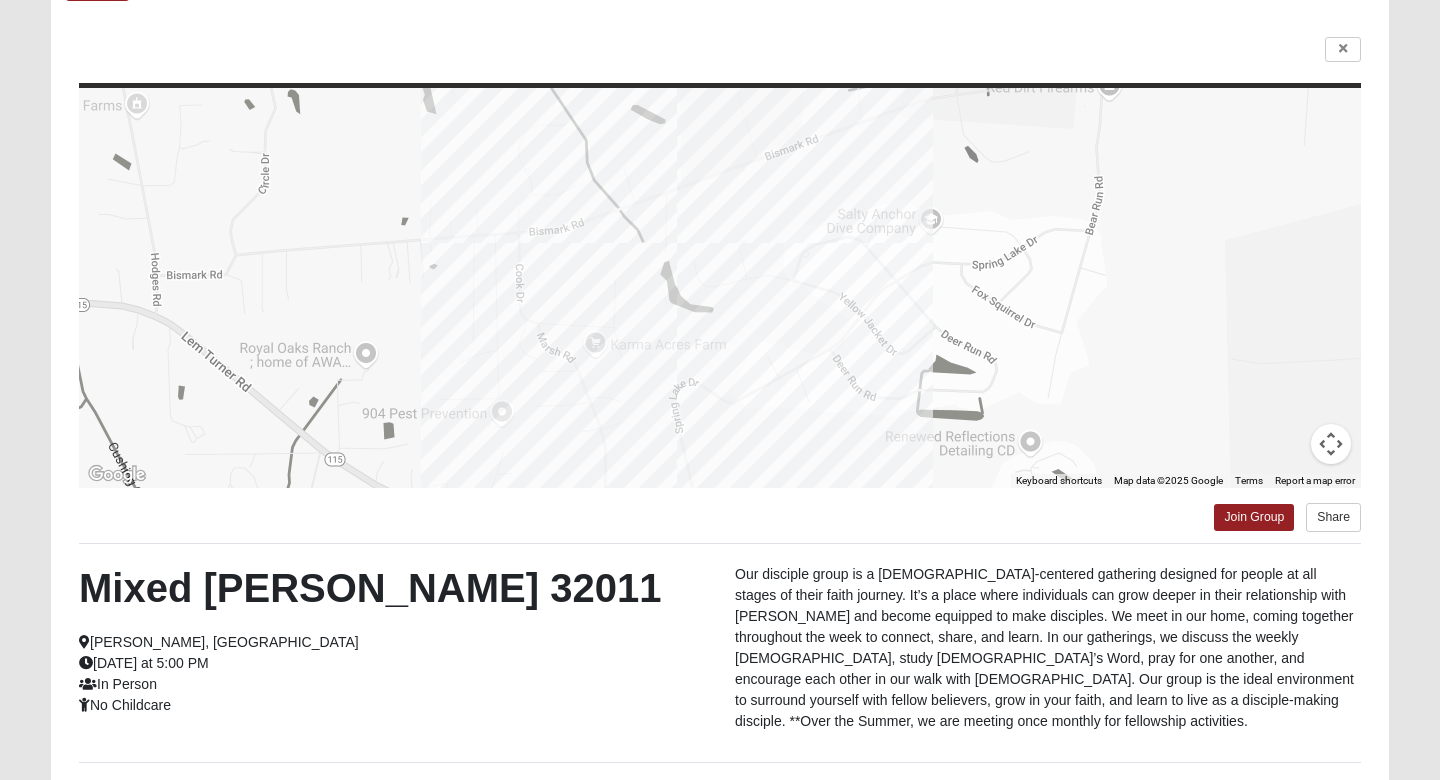 scroll, scrollTop: 114, scrollLeft: 0, axis: vertical 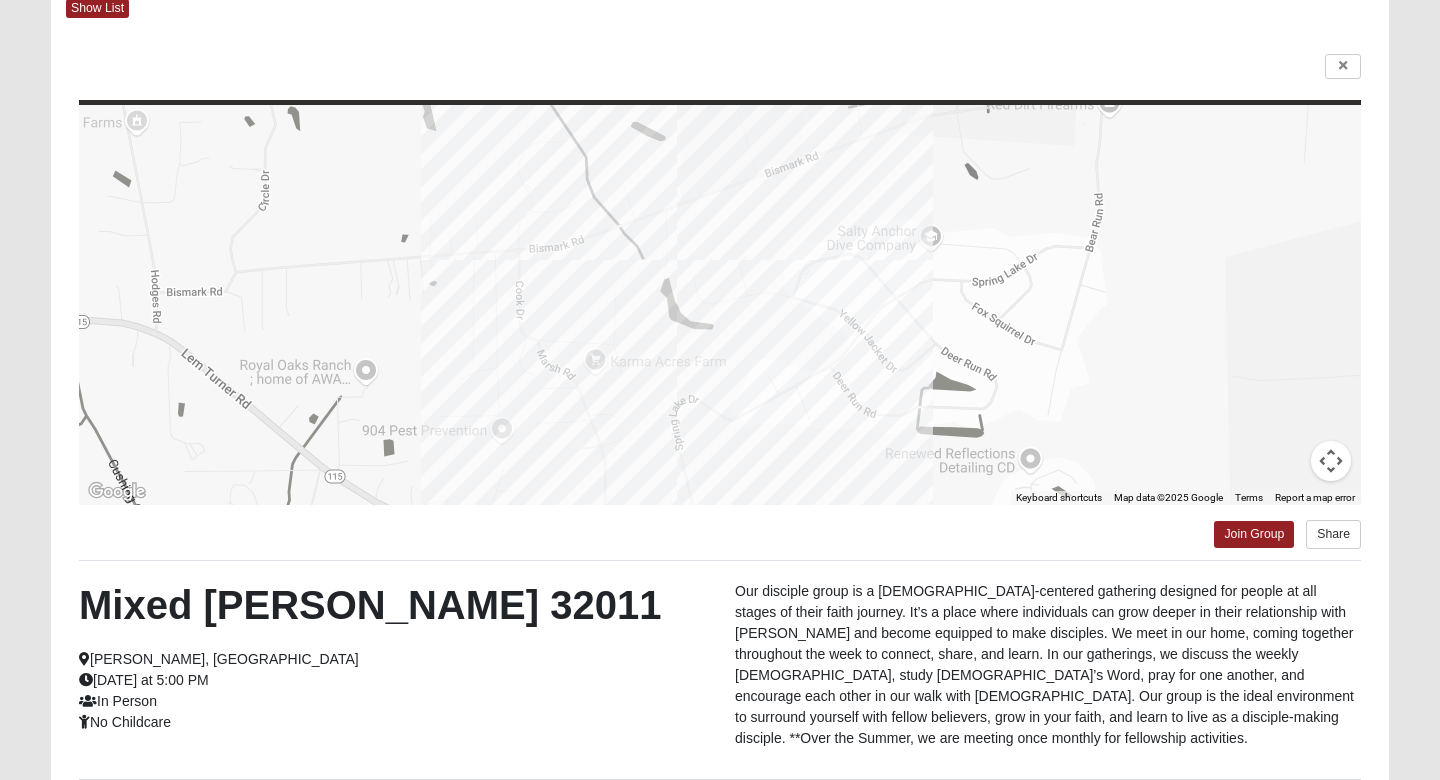 click on "← Move left → Move right ↑ Move up ↓ Move down + Zoom in - Zoom out Home Jump left by 75% End Jump right by 75% Page Up Jump up by 75% Page Down Jump down by 75% Keyboard shortcuts Map Data Map data ©2025 Google Map data ©2025 Google 200 m  Click to toggle between metric and imperial units Terms Report a map error
Join Group
Share
Mixed [PERSON_NAME] 32011
[GEOGRAPHIC_DATA], [GEOGRAPHIC_DATA]
[DATE] at 5:00 PM
In Person
No Childcare
Interested in this group?
Want to join this group or just find out more information about it? Complete the interest form. The group leader will be notified and can answer any questions you may have.
First Name
Last Name" at bounding box center (720, 466) 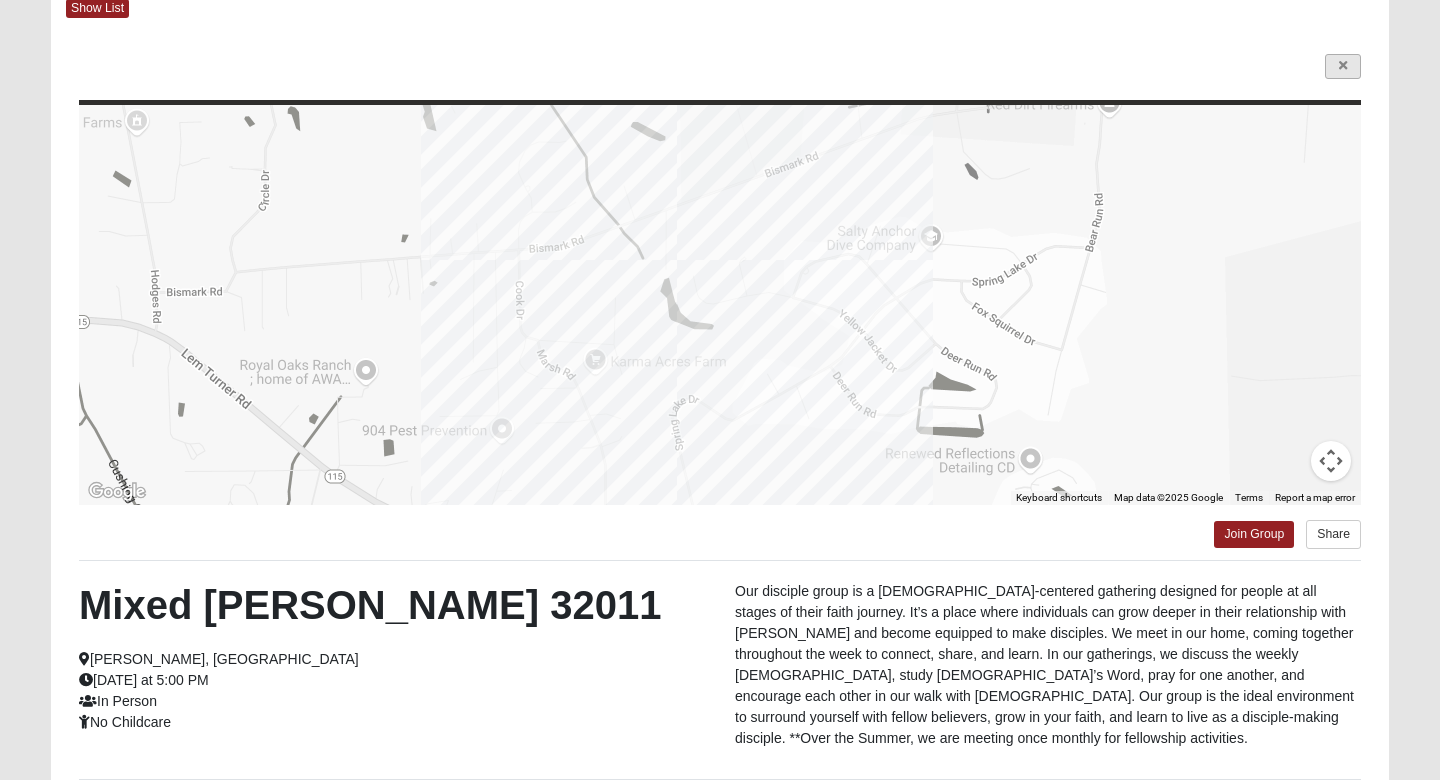 click at bounding box center (1343, 66) 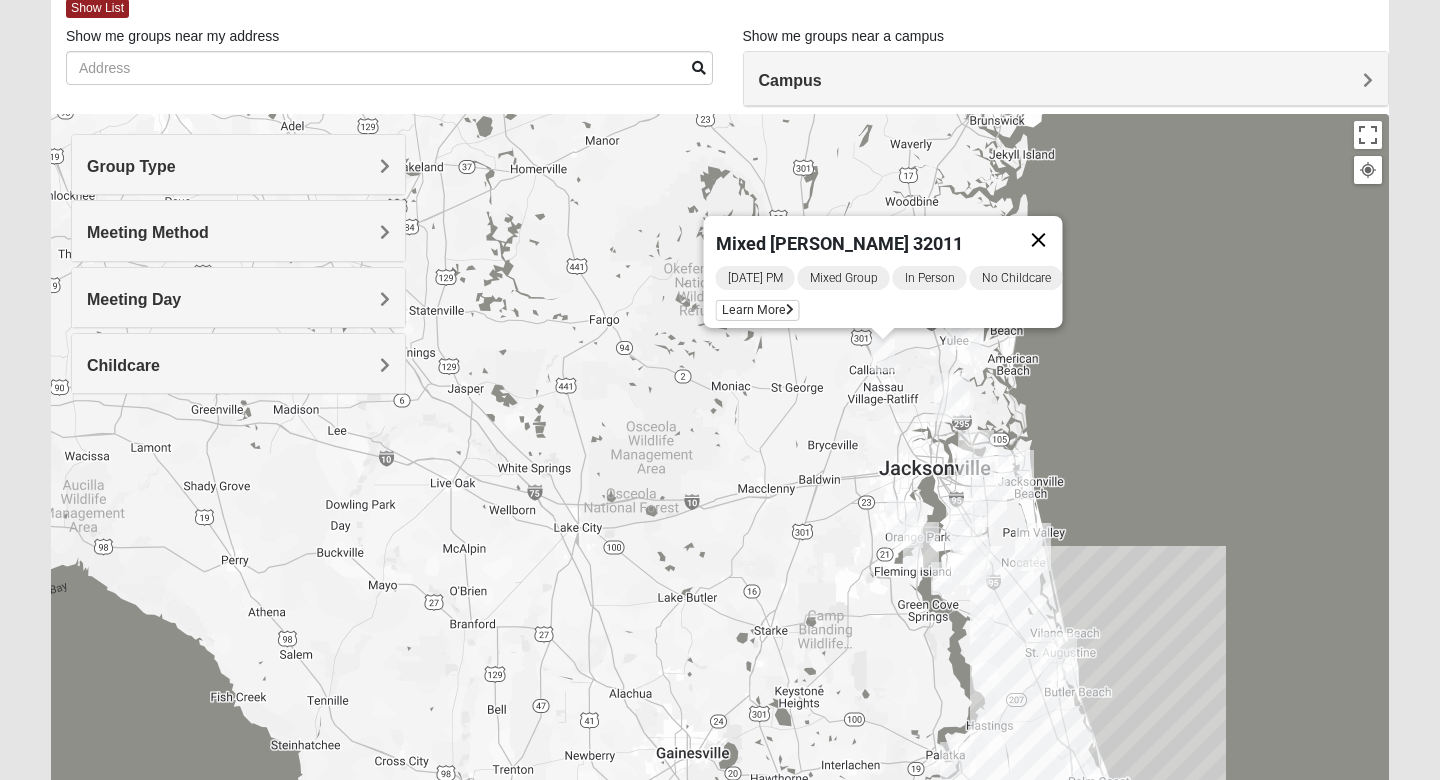 click at bounding box center [1039, 240] 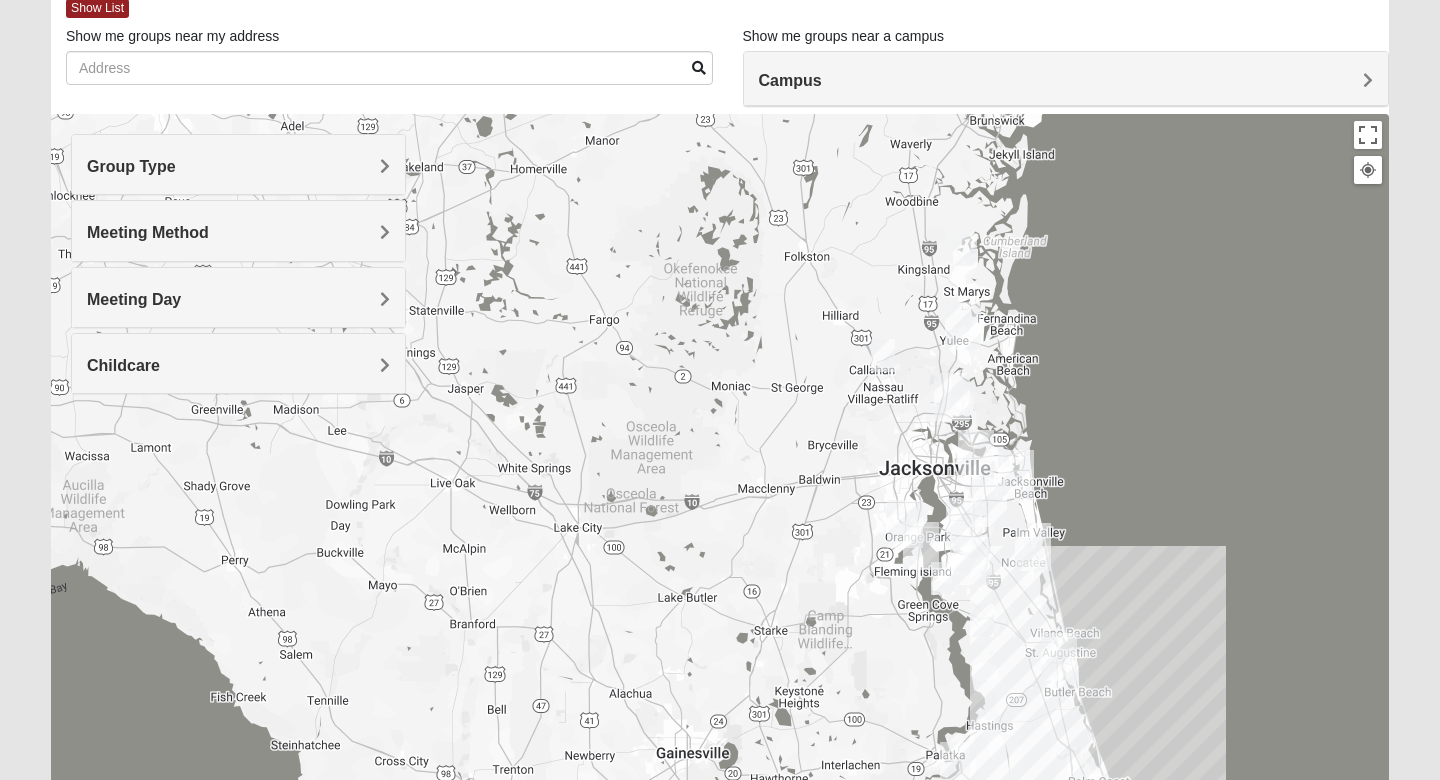 click at bounding box center [965, 249] 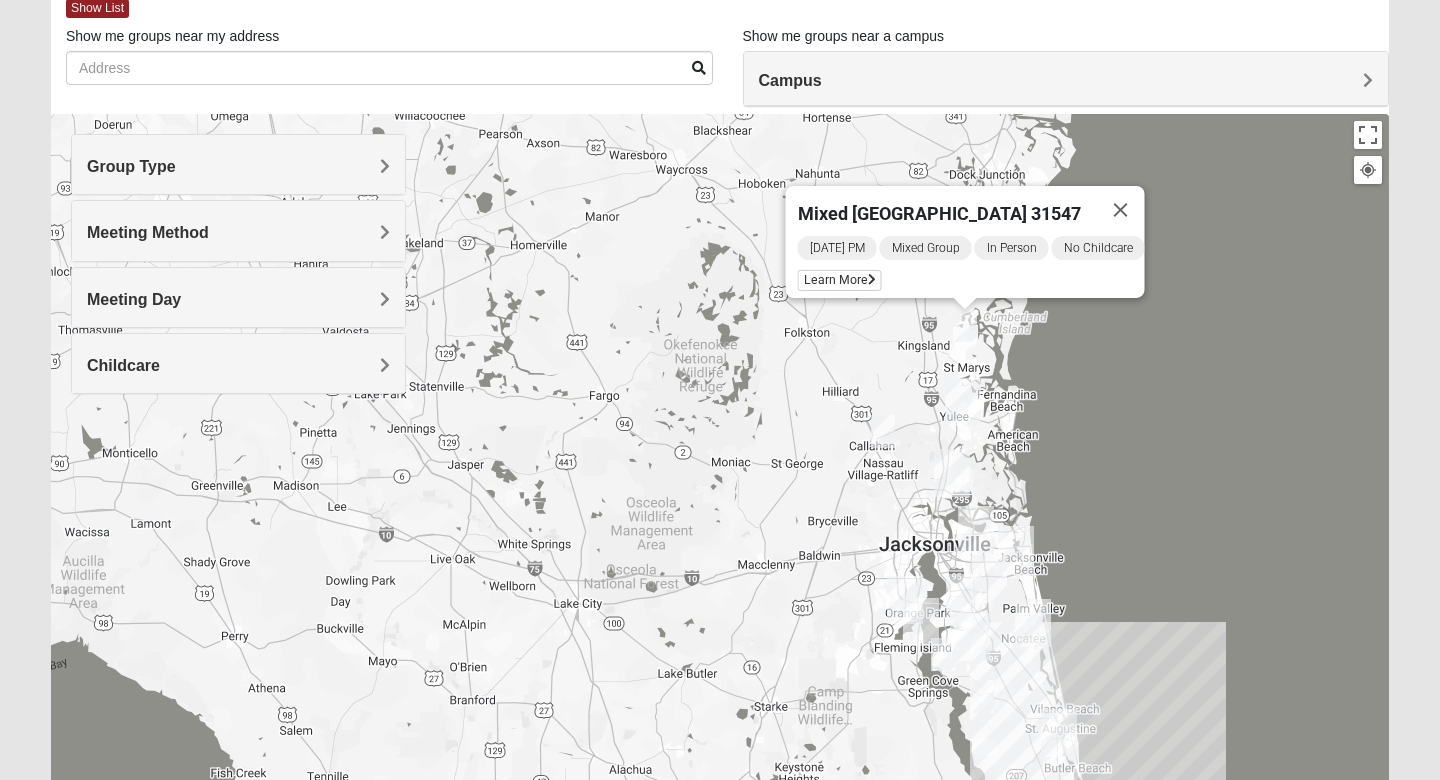 click on "[DATE] PM      Mixed Group      In Person      No Childcare Learn More" at bounding box center (971, 266) 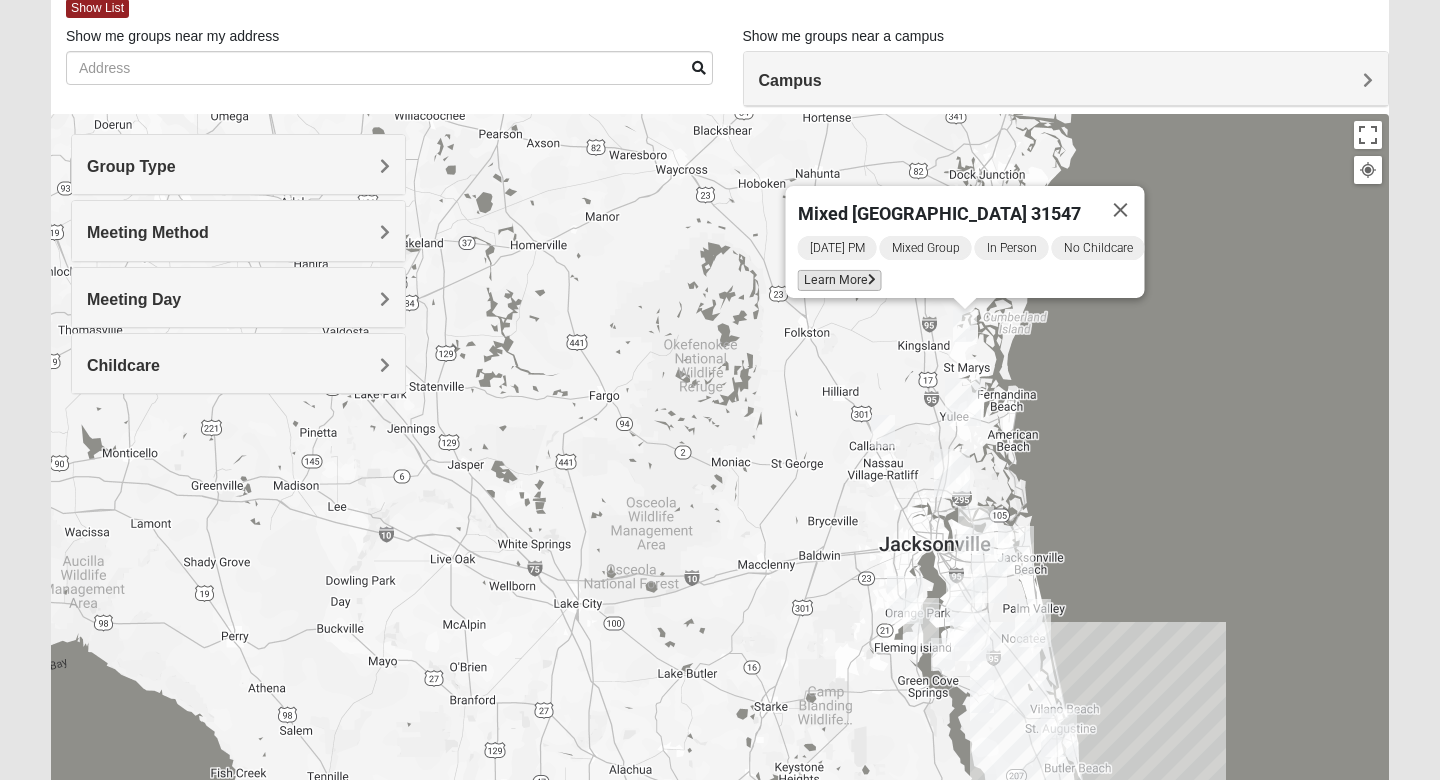 click on "Learn More" at bounding box center [840, 280] 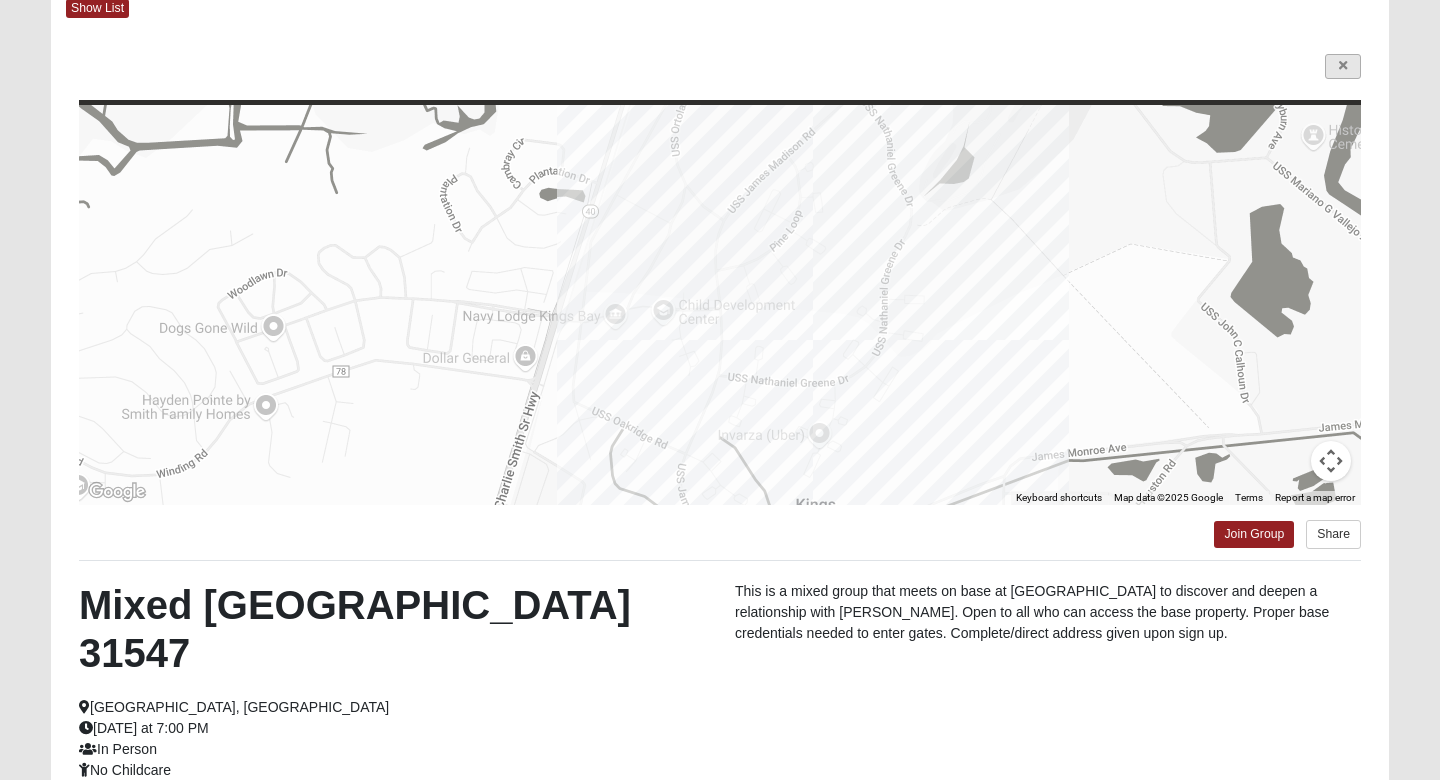 click at bounding box center (1343, 66) 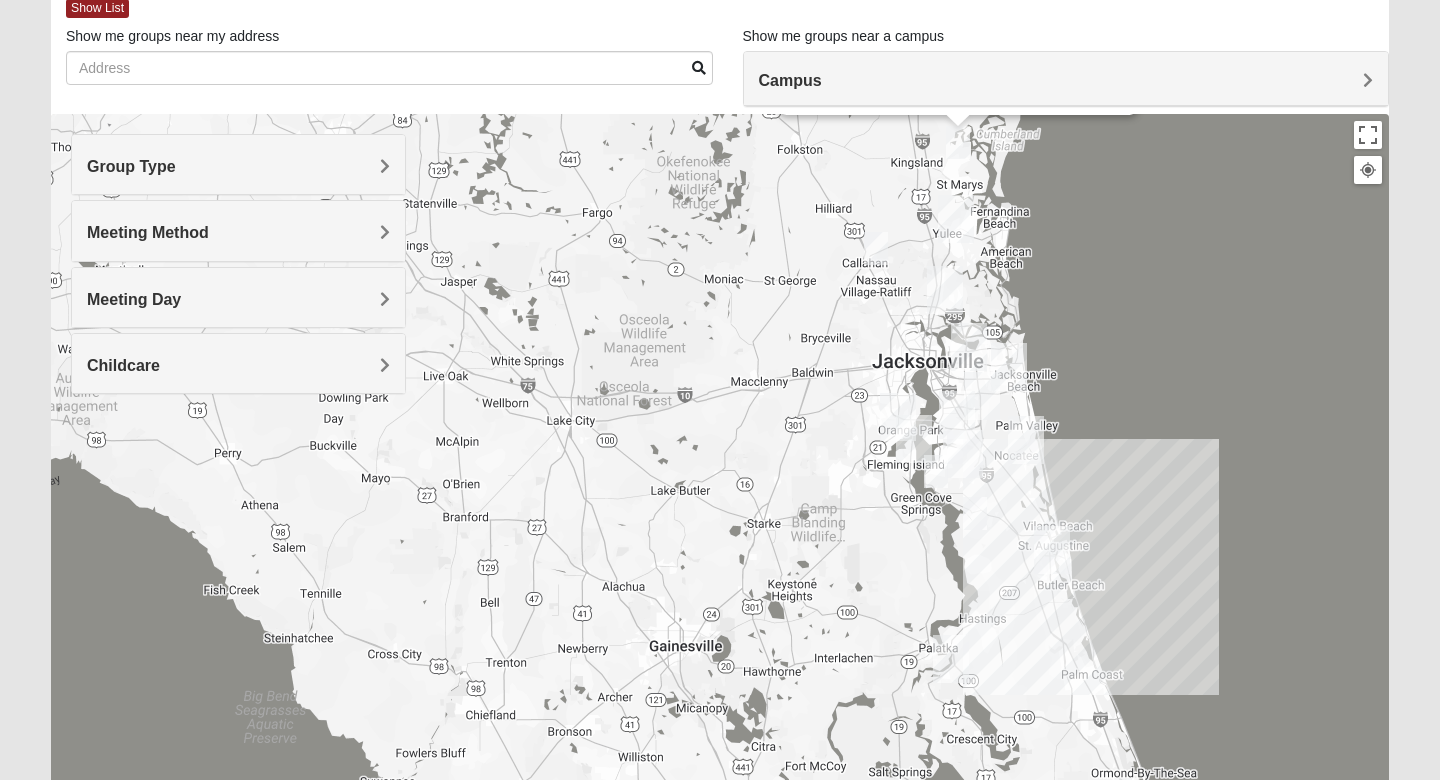 drag, startPoint x: 1071, startPoint y: 536, endPoint x: 1063, endPoint y: 350, distance: 186.17197 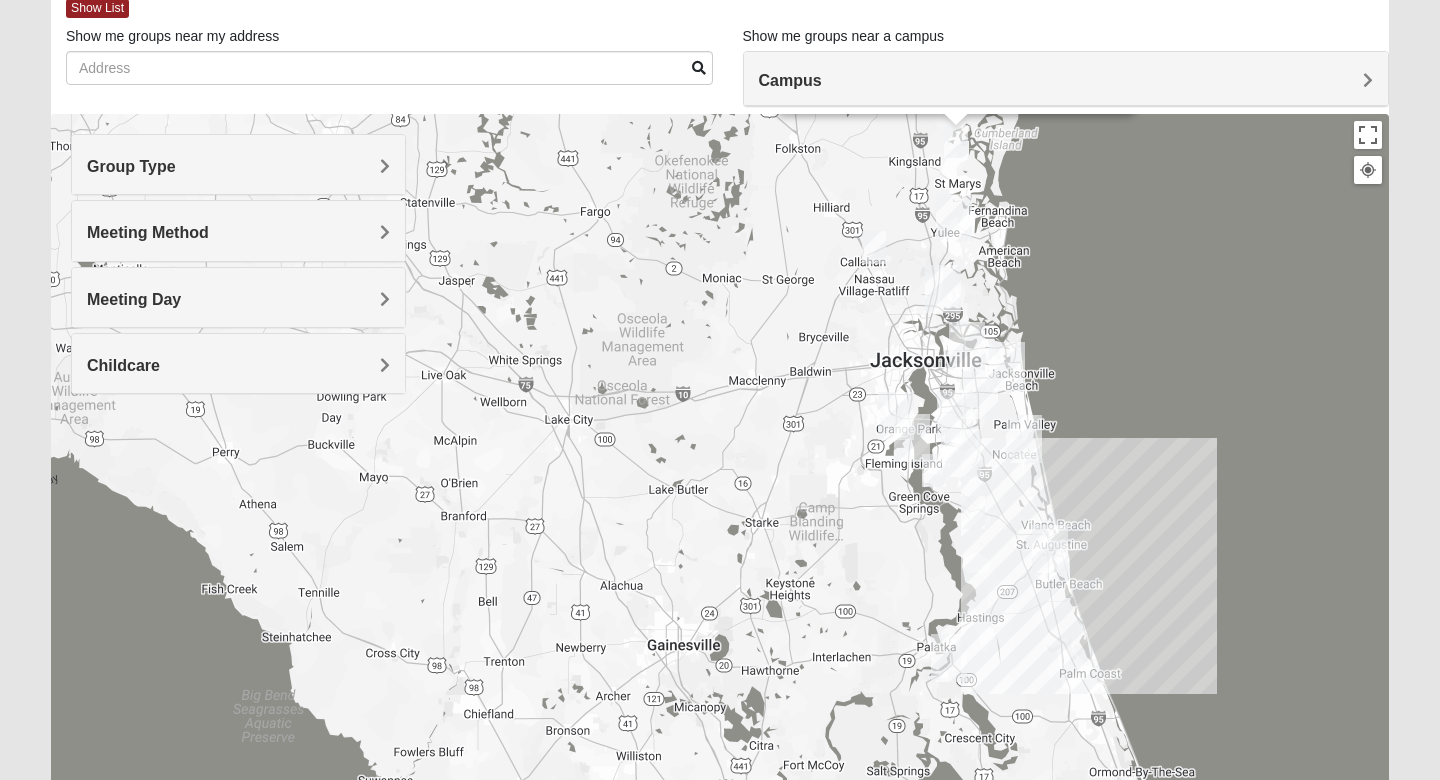 click at bounding box center (934, 470) 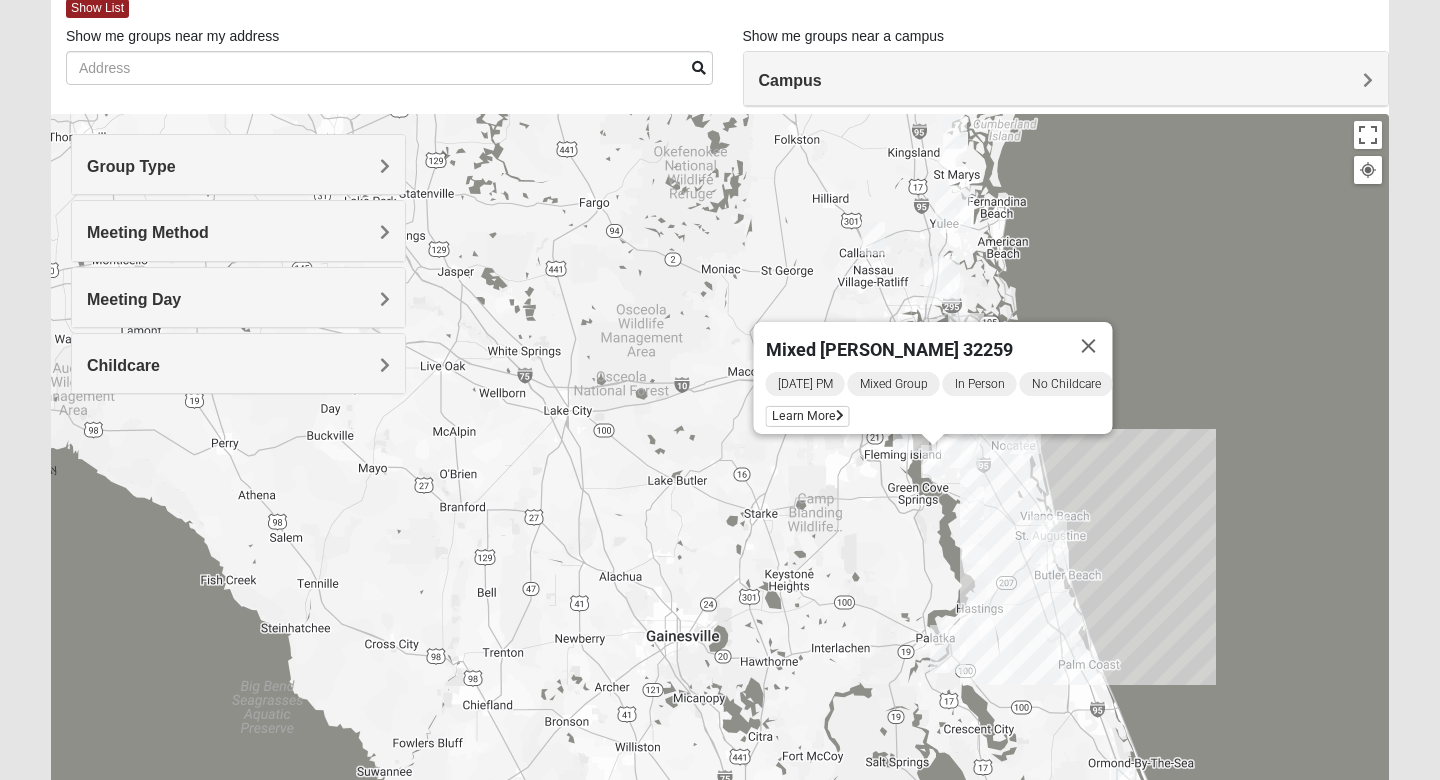 drag, startPoint x: 922, startPoint y: 571, endPoint x: 850, endPoint y: 348, distance: 234.33524 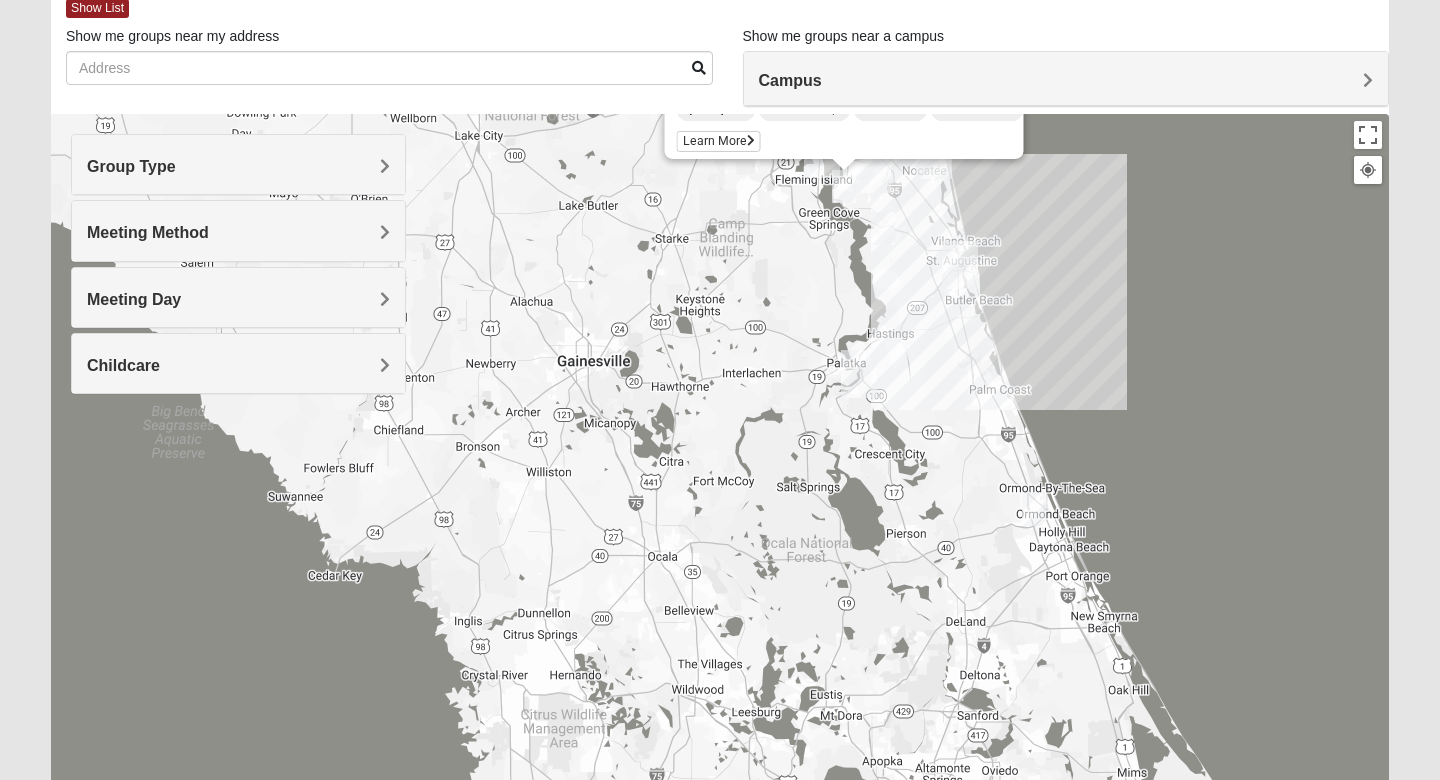 drag, startPoint x: 829, startPoint y: 587, endPoint x: 777, endPoint y: 339, distance: 253.39297 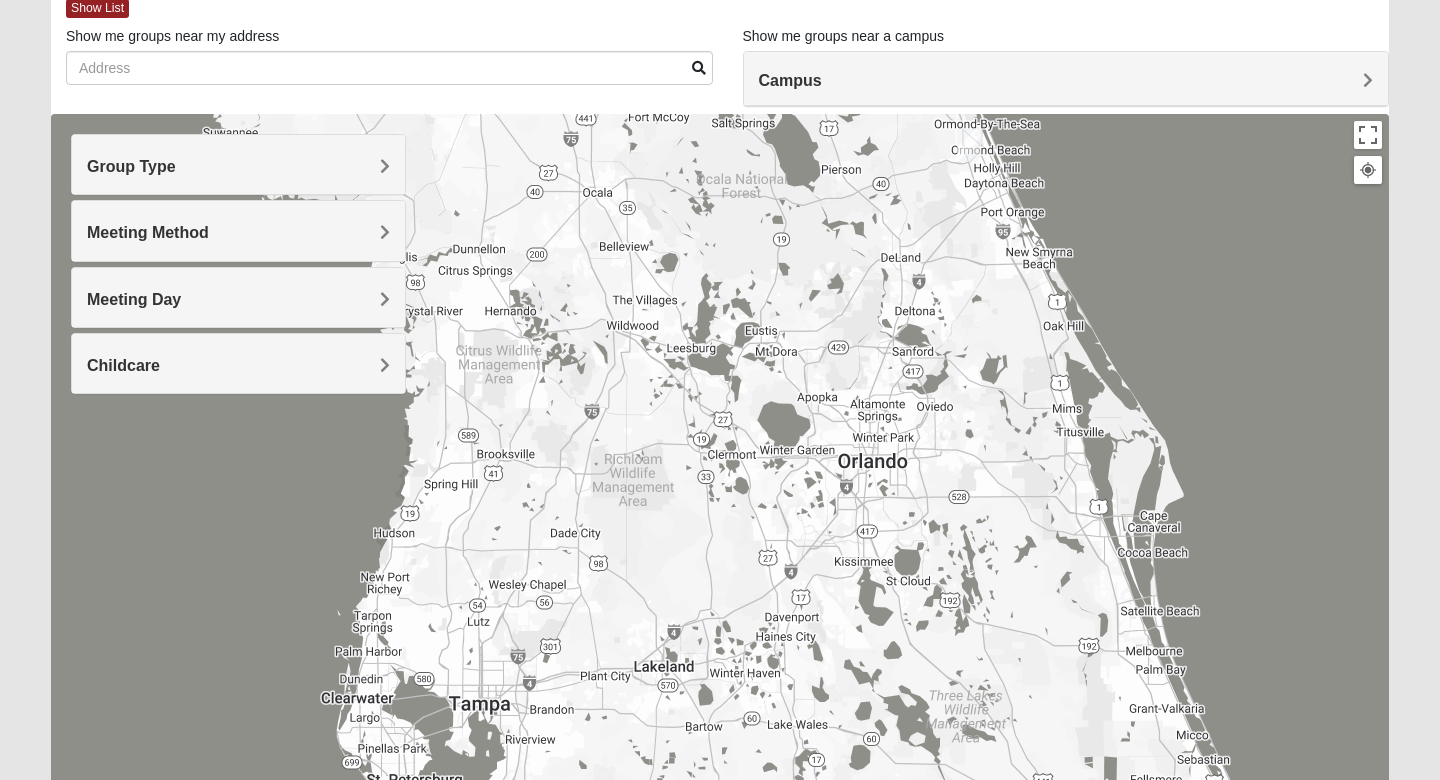 drag, startPoint x: 766, startPoint y: 517, endPoint x: 766, endPoint y: 221, distance: 296 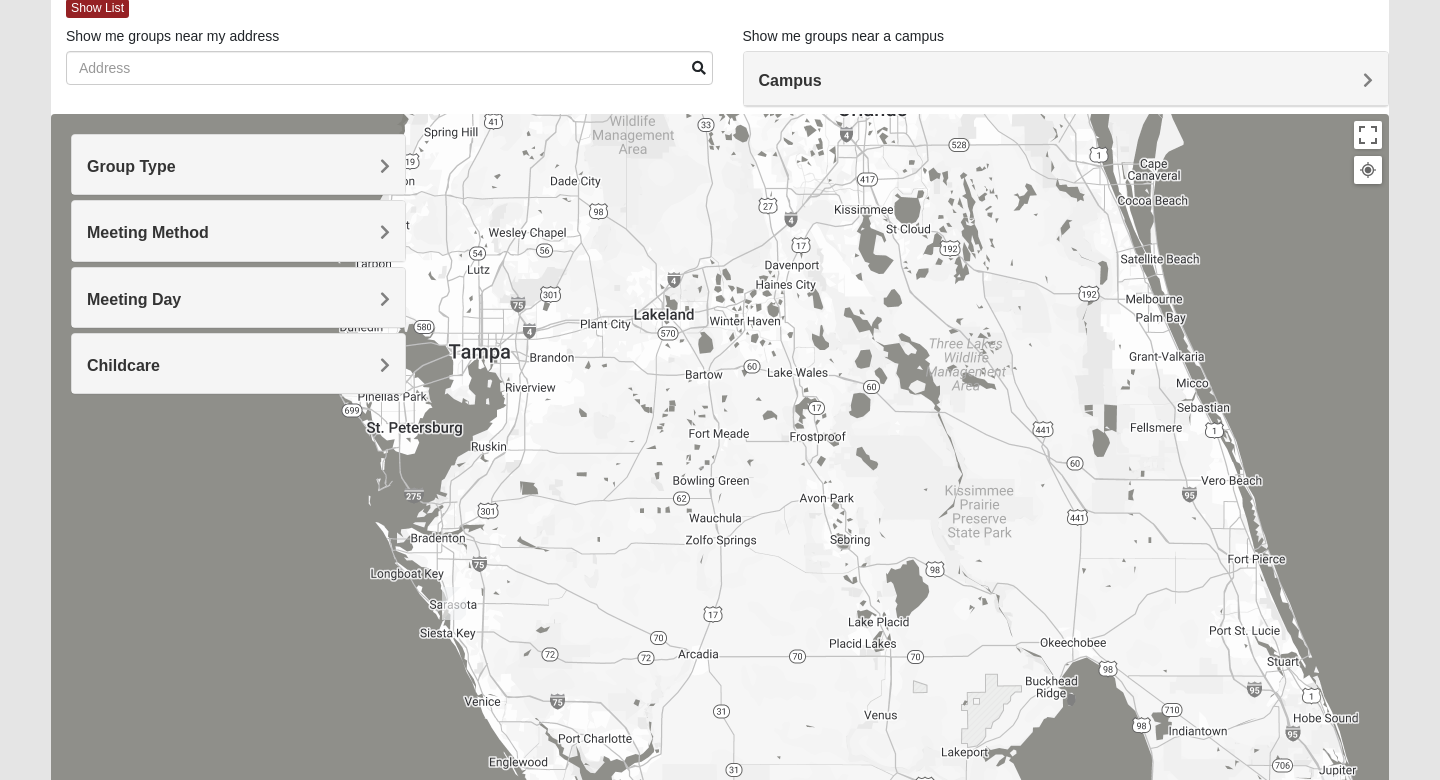 click at bounding box center (454, 603) 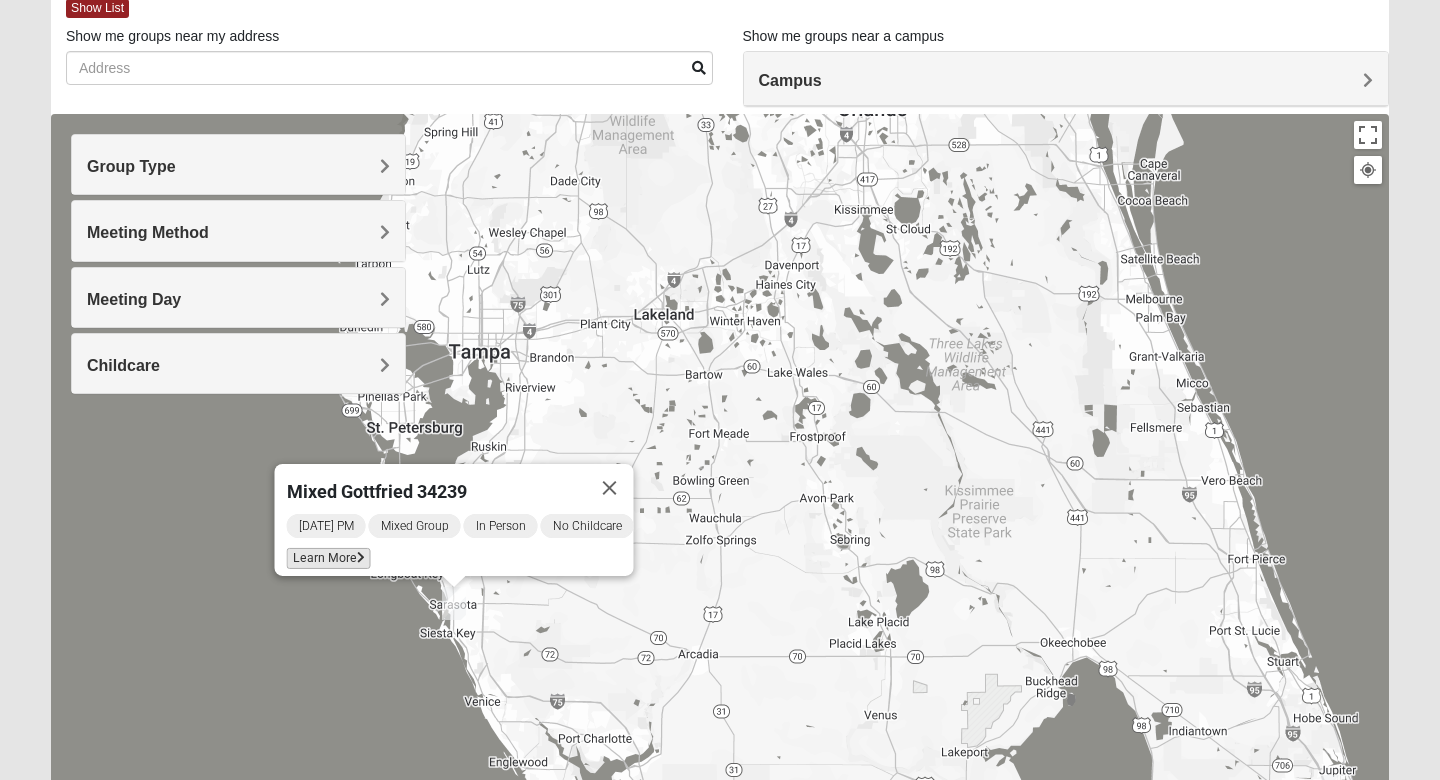 click on "Learn More" at bounding box center (329, 558) 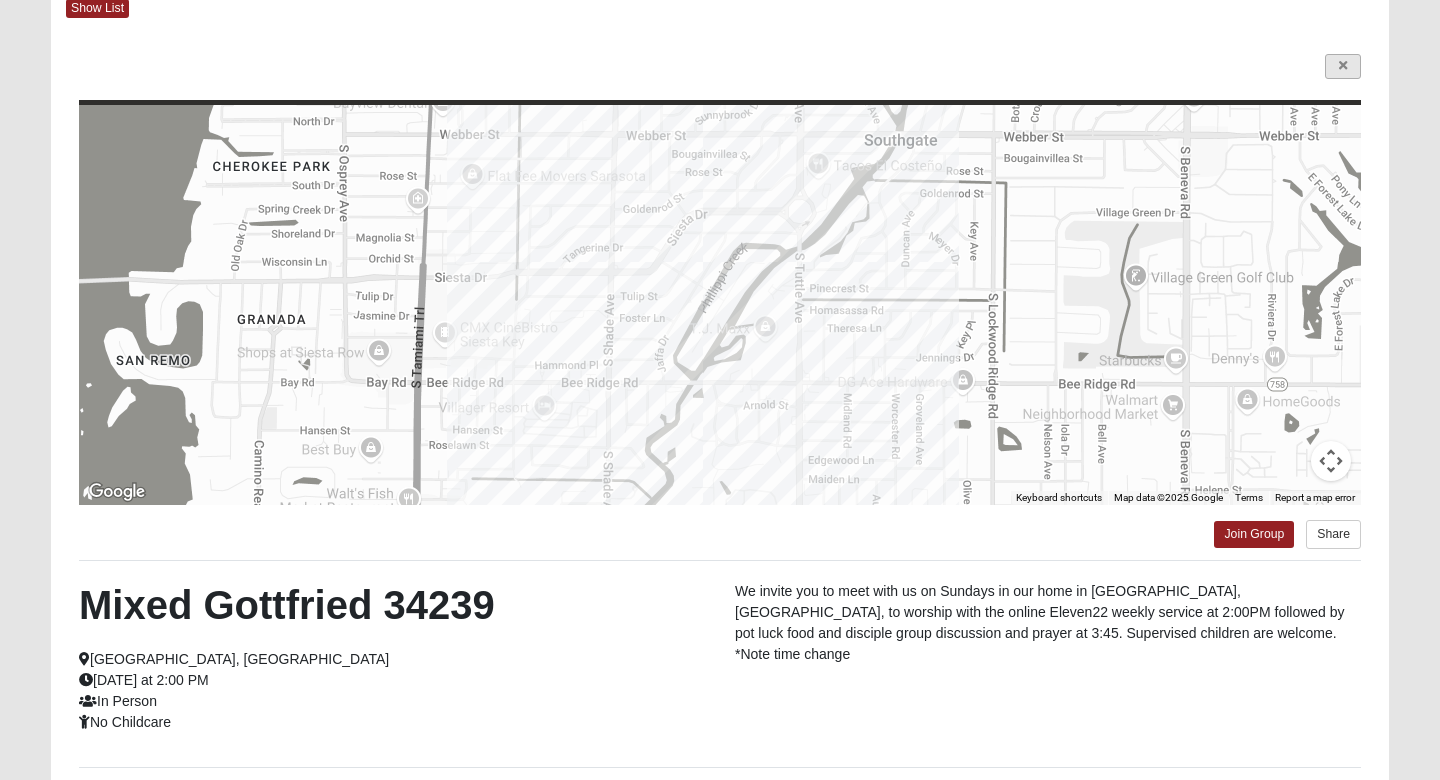 click at bounding box center (1343, 66) 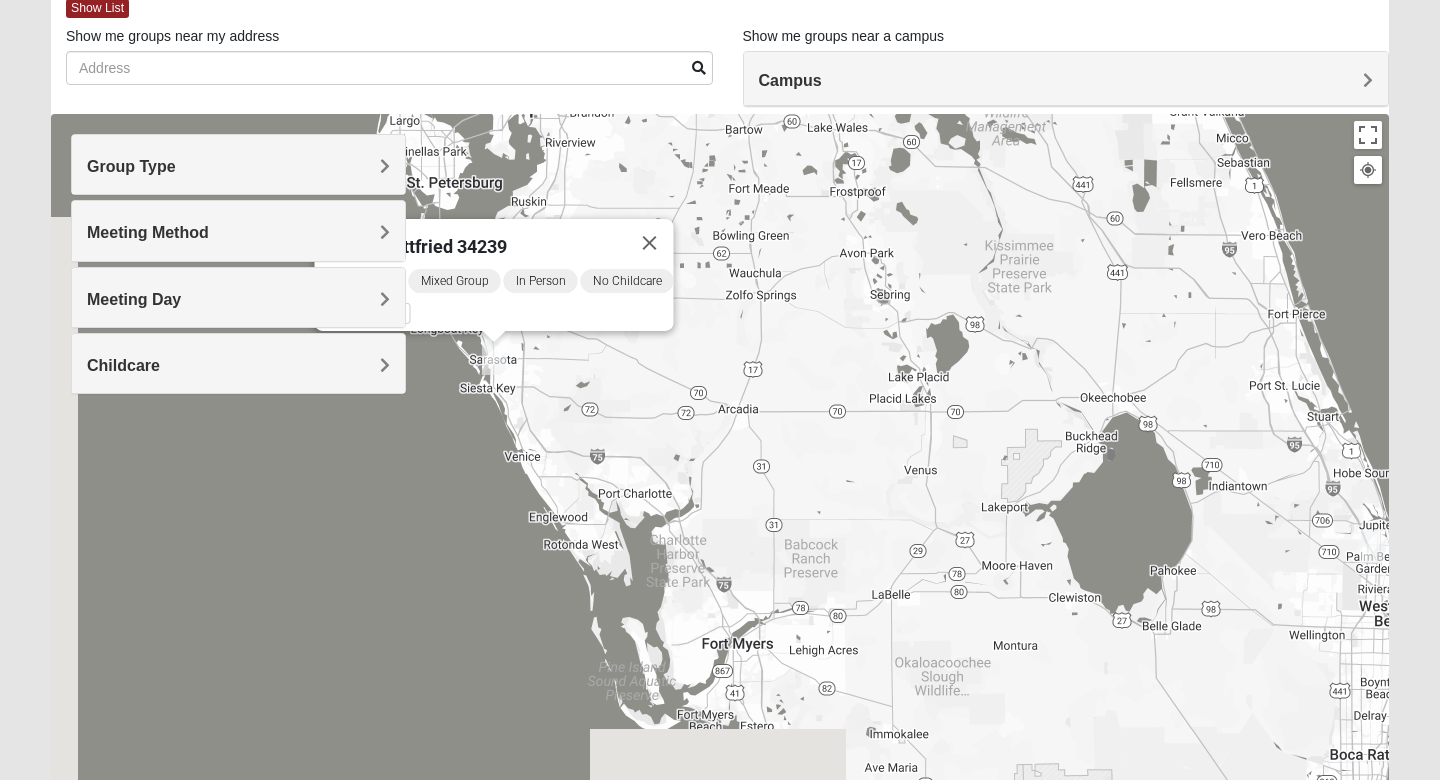 drag, startPoint x: 806, startPoint y: 550, endPoint x: 870, endPoint y: 222, distance: 334.18558 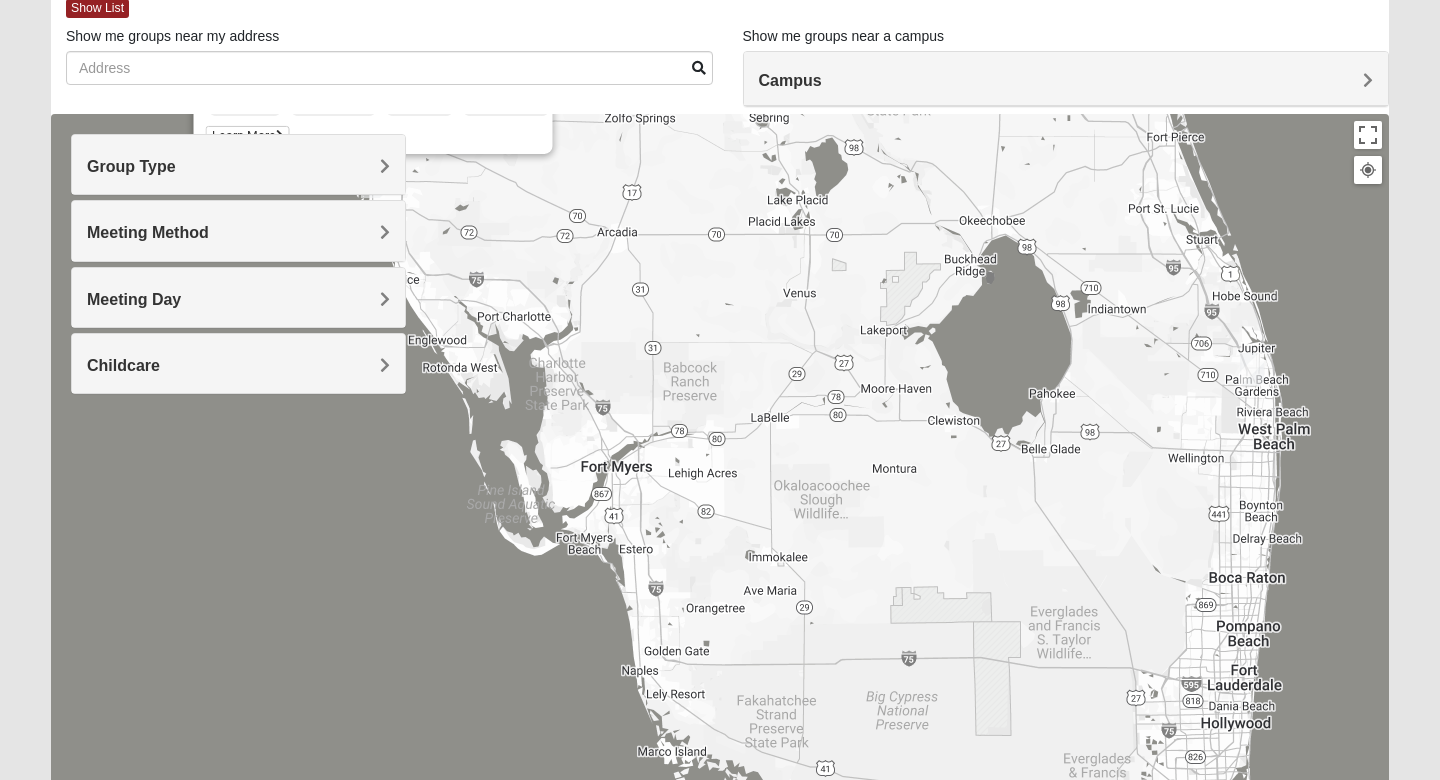 drag, startPoint x: 898, startPoint y: 277, endPoint x: 624, endPoint y: 291, distance: 274.35742 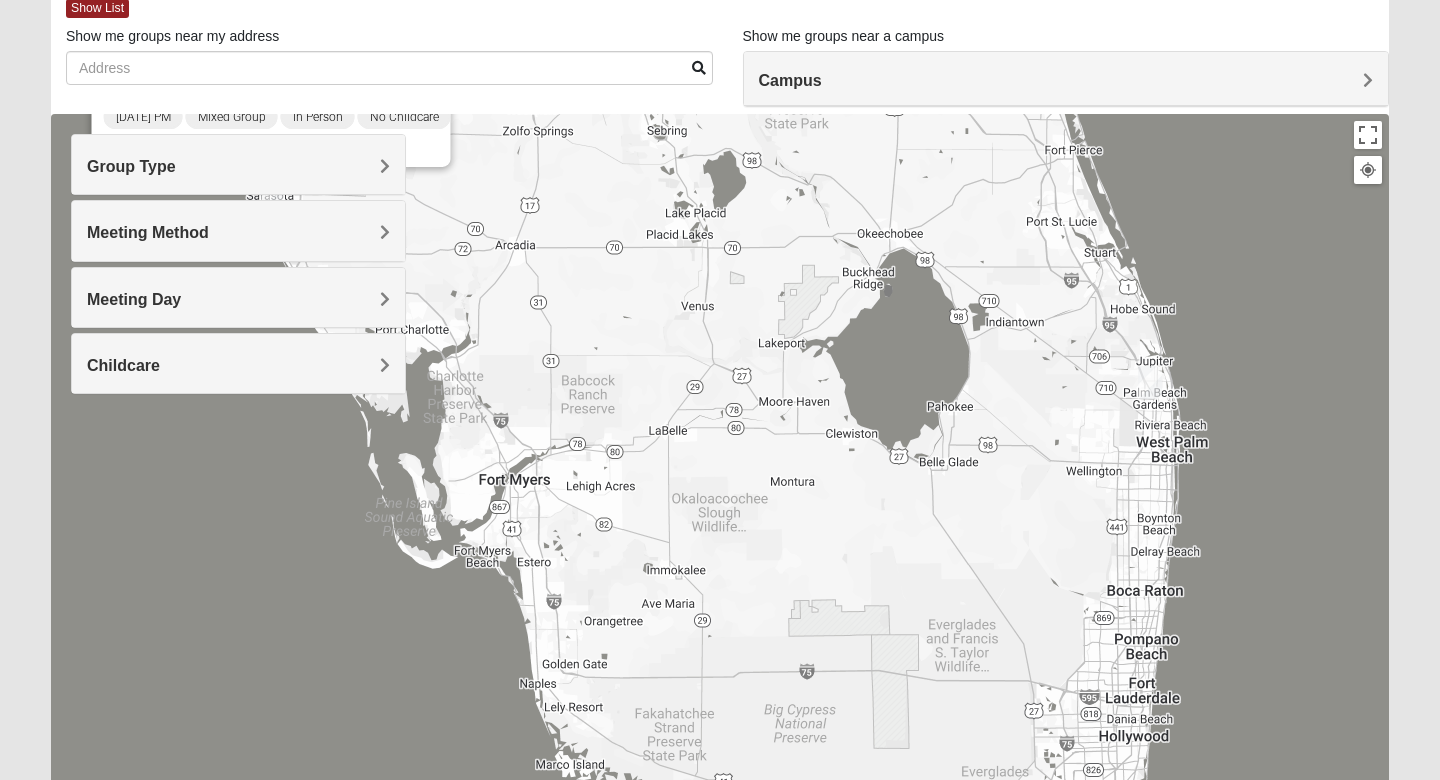 click at bounding box center (1150, 382) 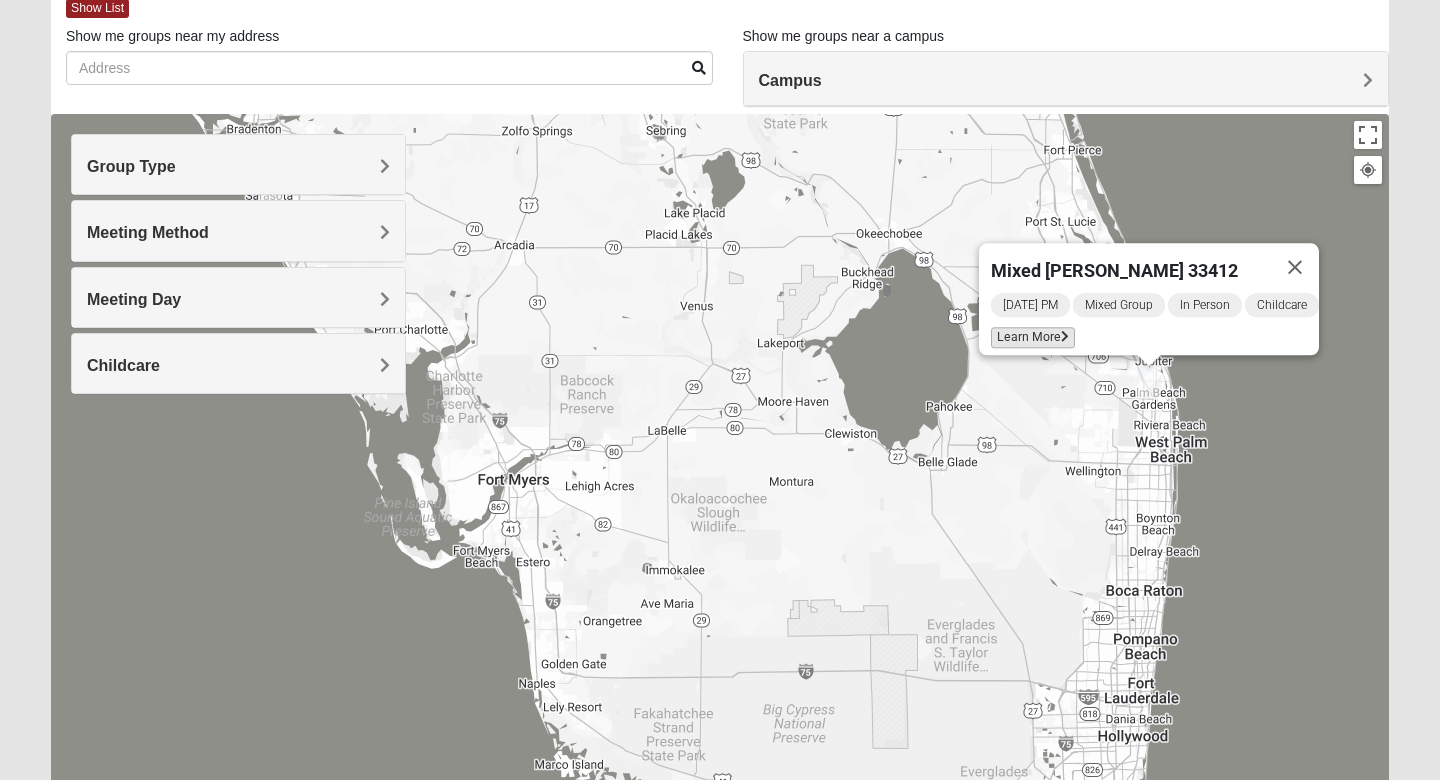 click on "Learn More" at bounding box center (1033, 337) 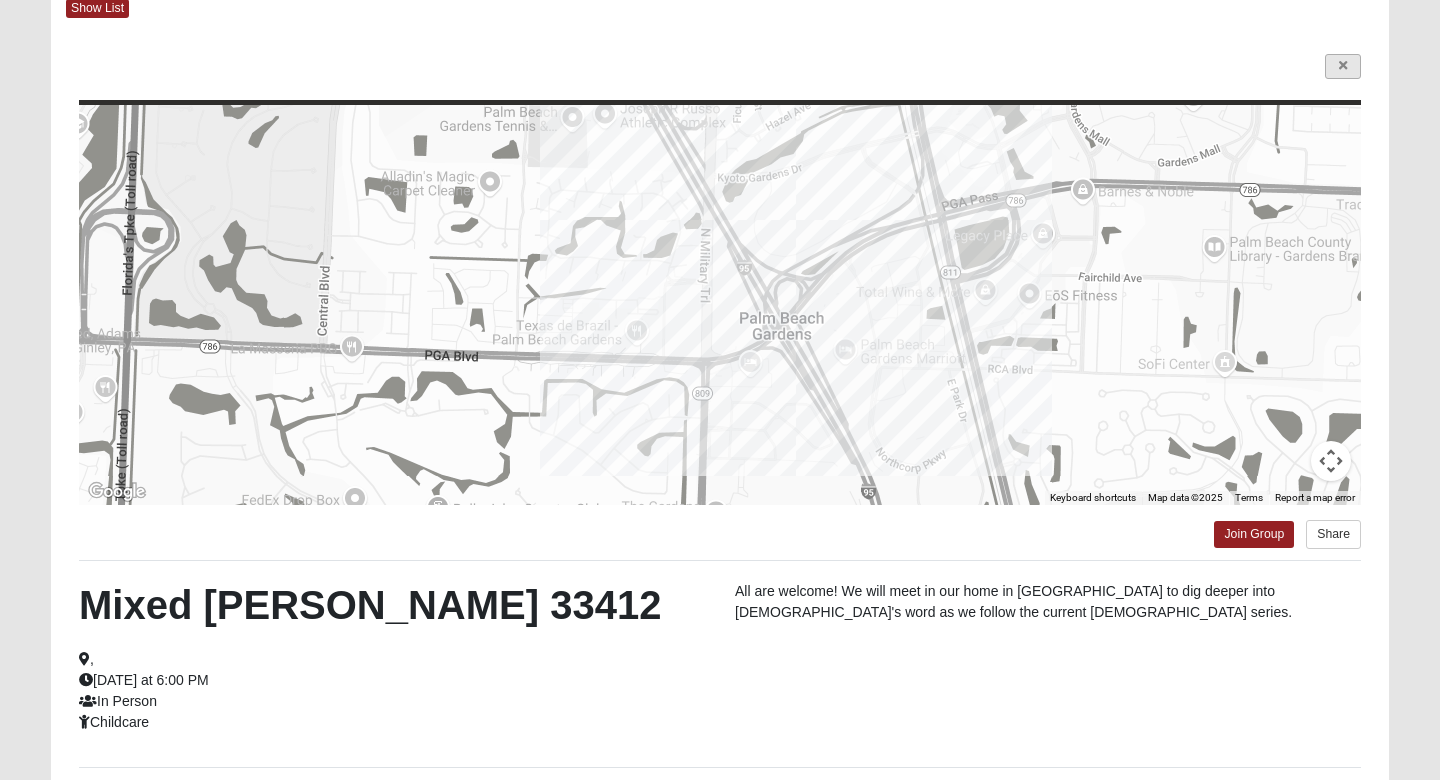click at bounding box center (1343, 66) 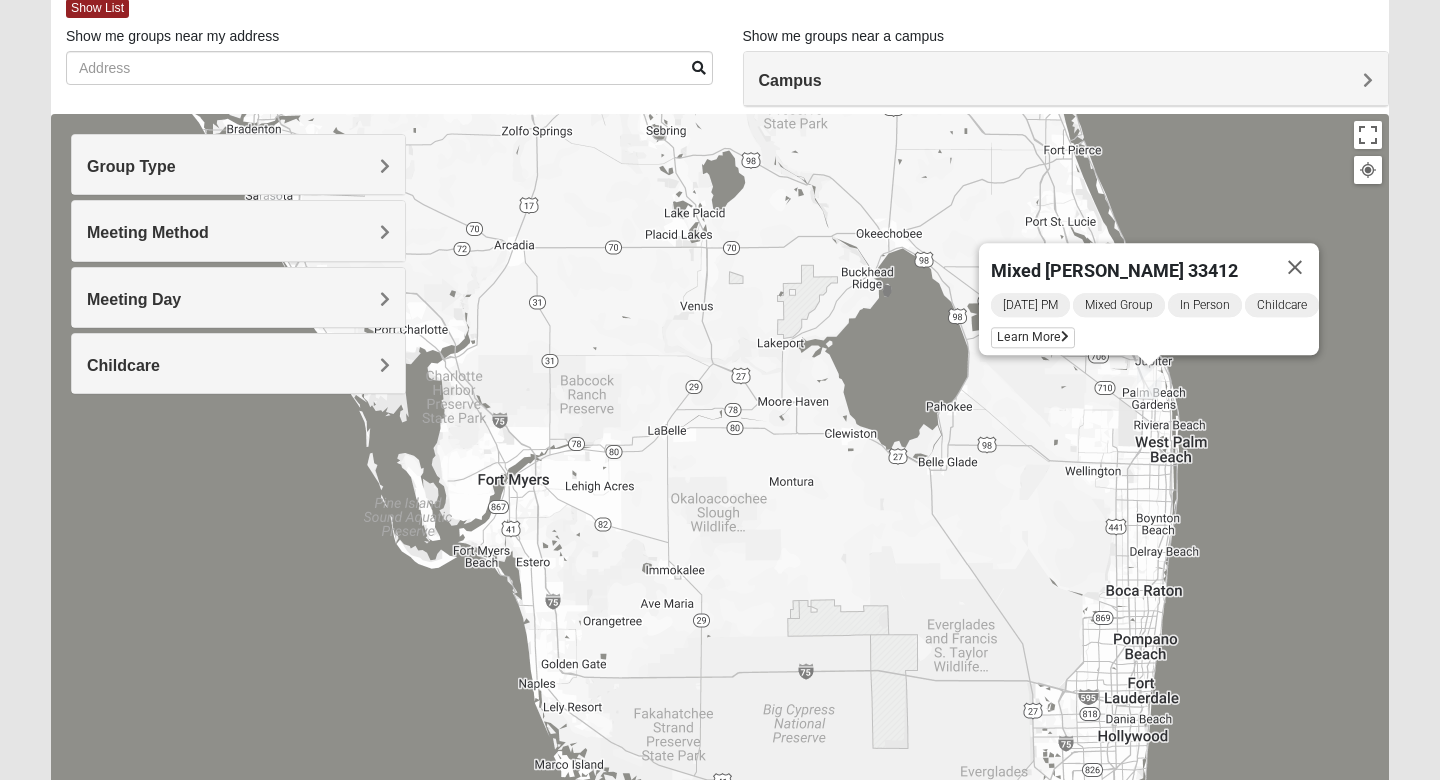 scroll, scrollTop: 115, scrollLeft: 0, axis: vertical 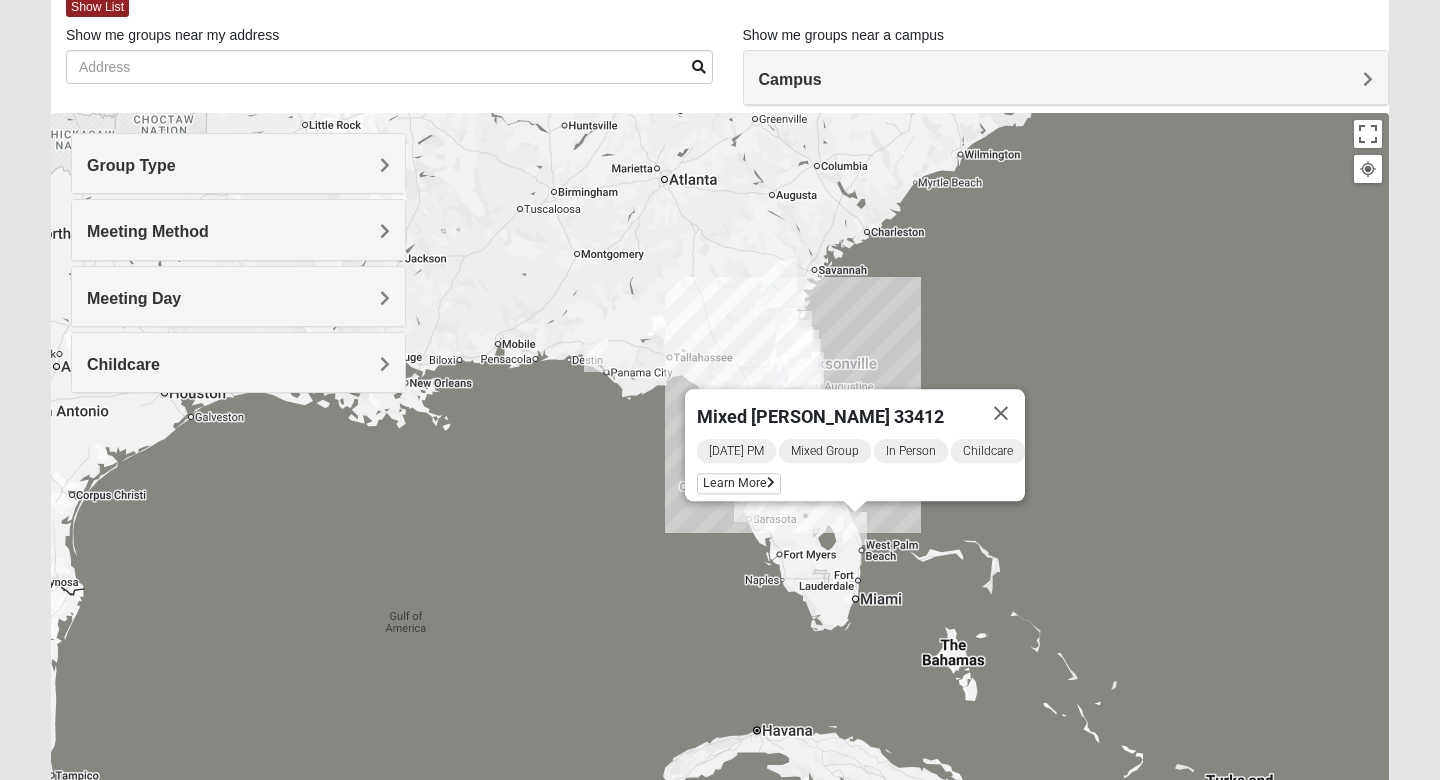drag, startPoint x: 647, startPoint y: 402, endPoint x: 779, endPoint y: 563, distance: 208.19463 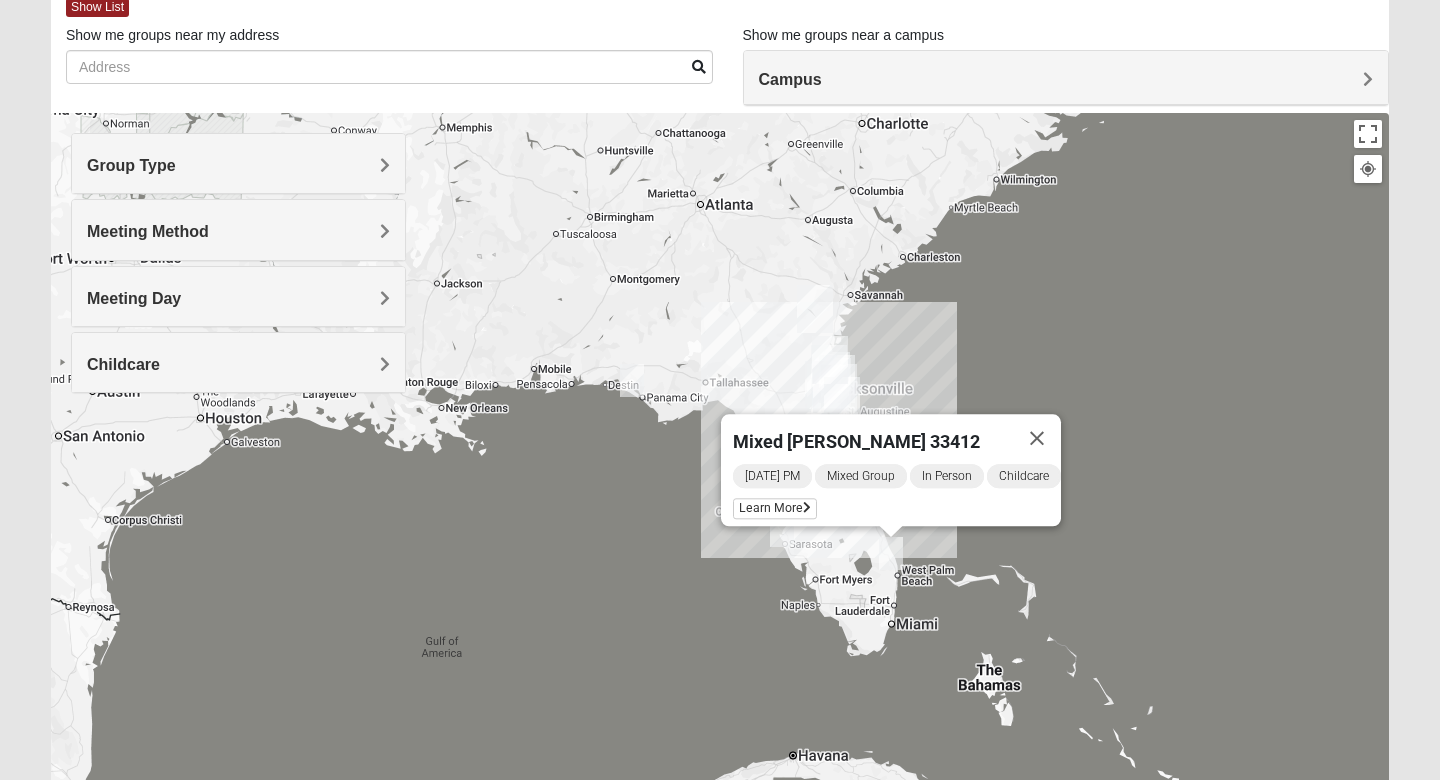 click at bounding box center (632, 380) 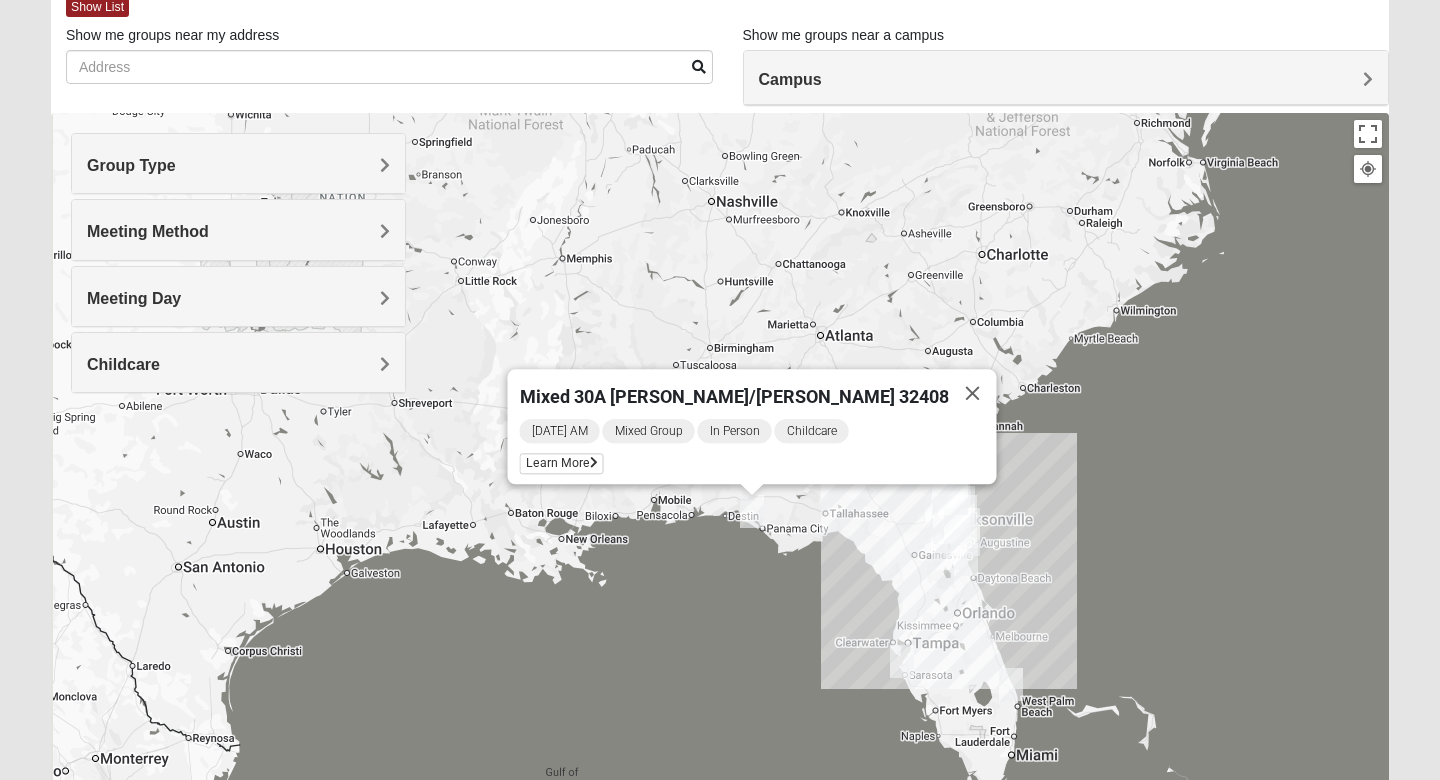 drag, startPoint x: 638, startPoint y: 530, endPoint x: 764, endPoint y: 667, distance: 186.13167 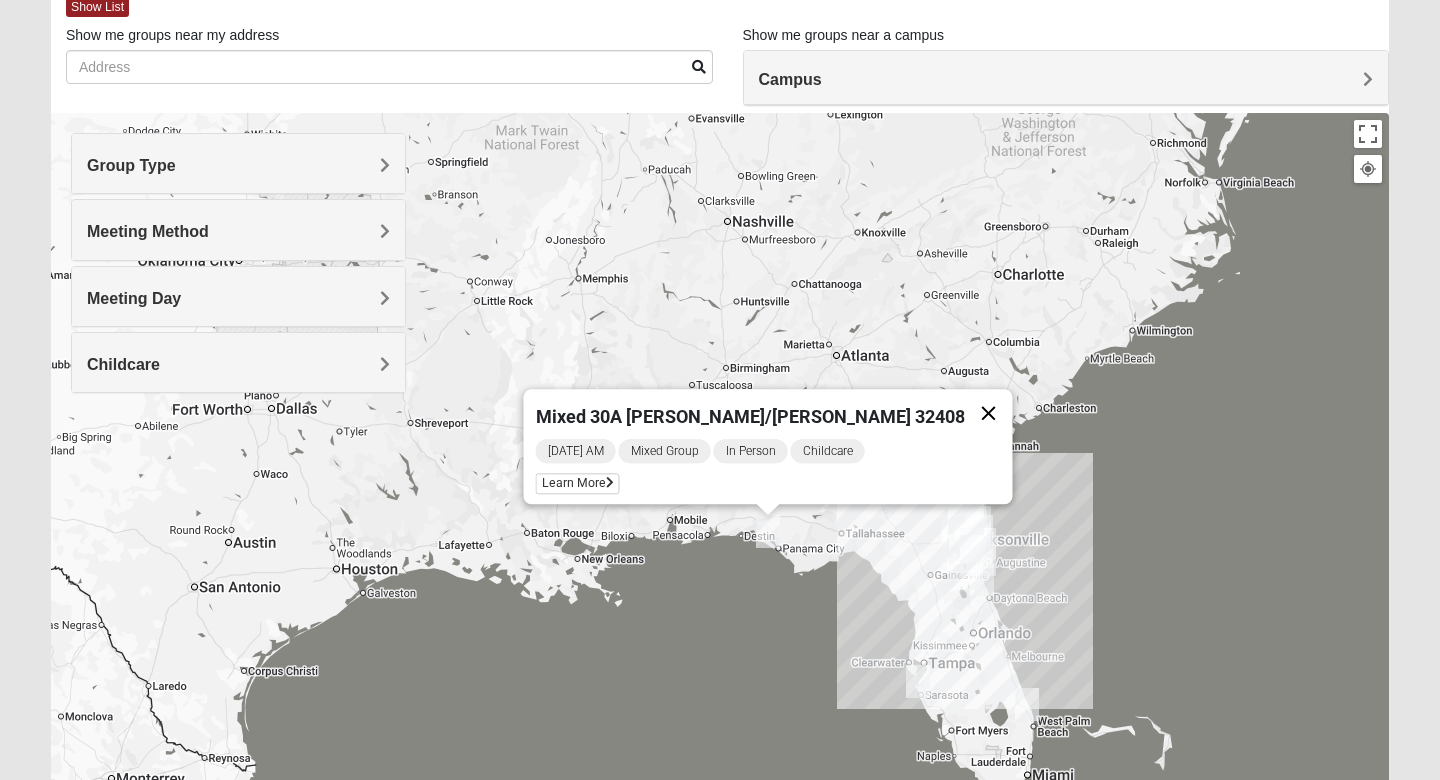 click at bounding box center (989, 413) 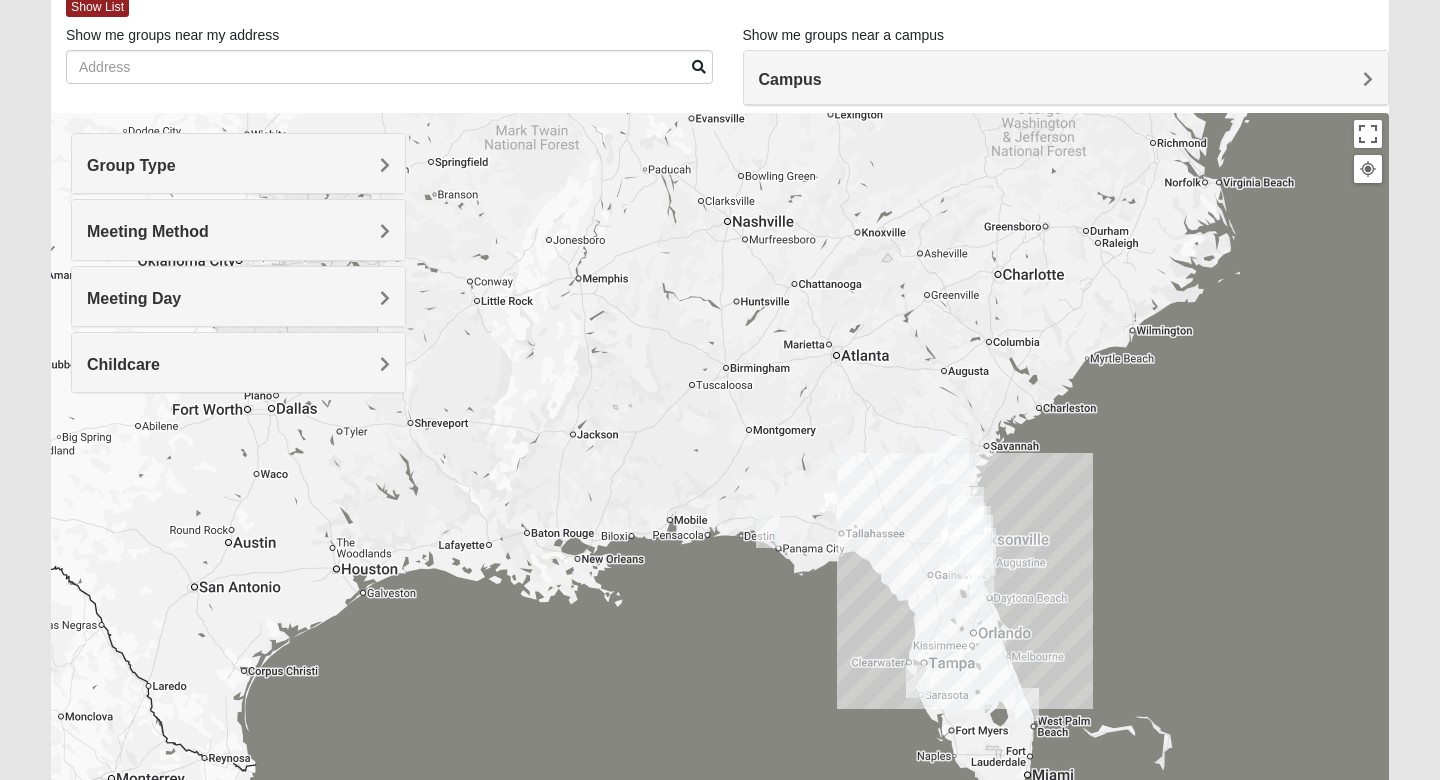 click at bounding box center [768, 531] 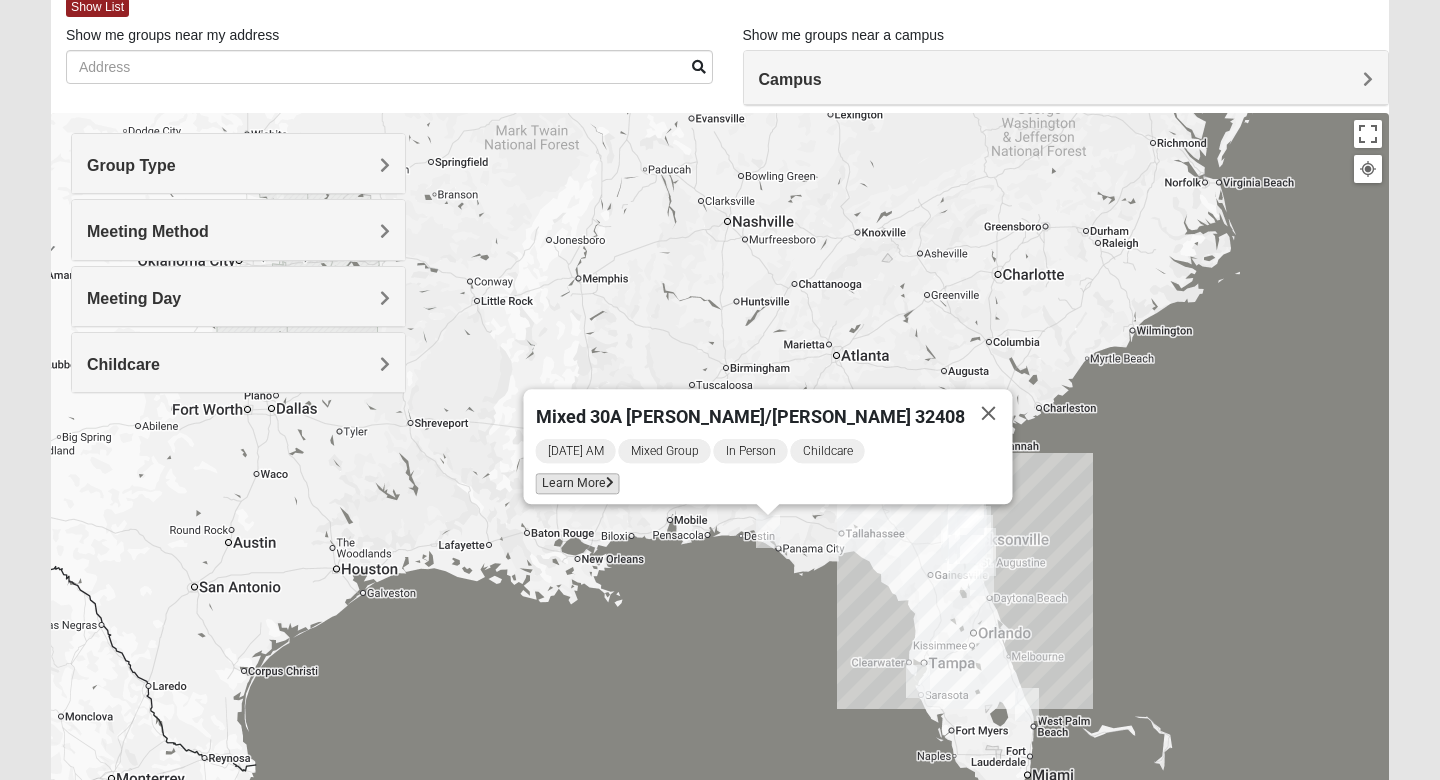 click on "Learn More" at bounding box center (578, 483) 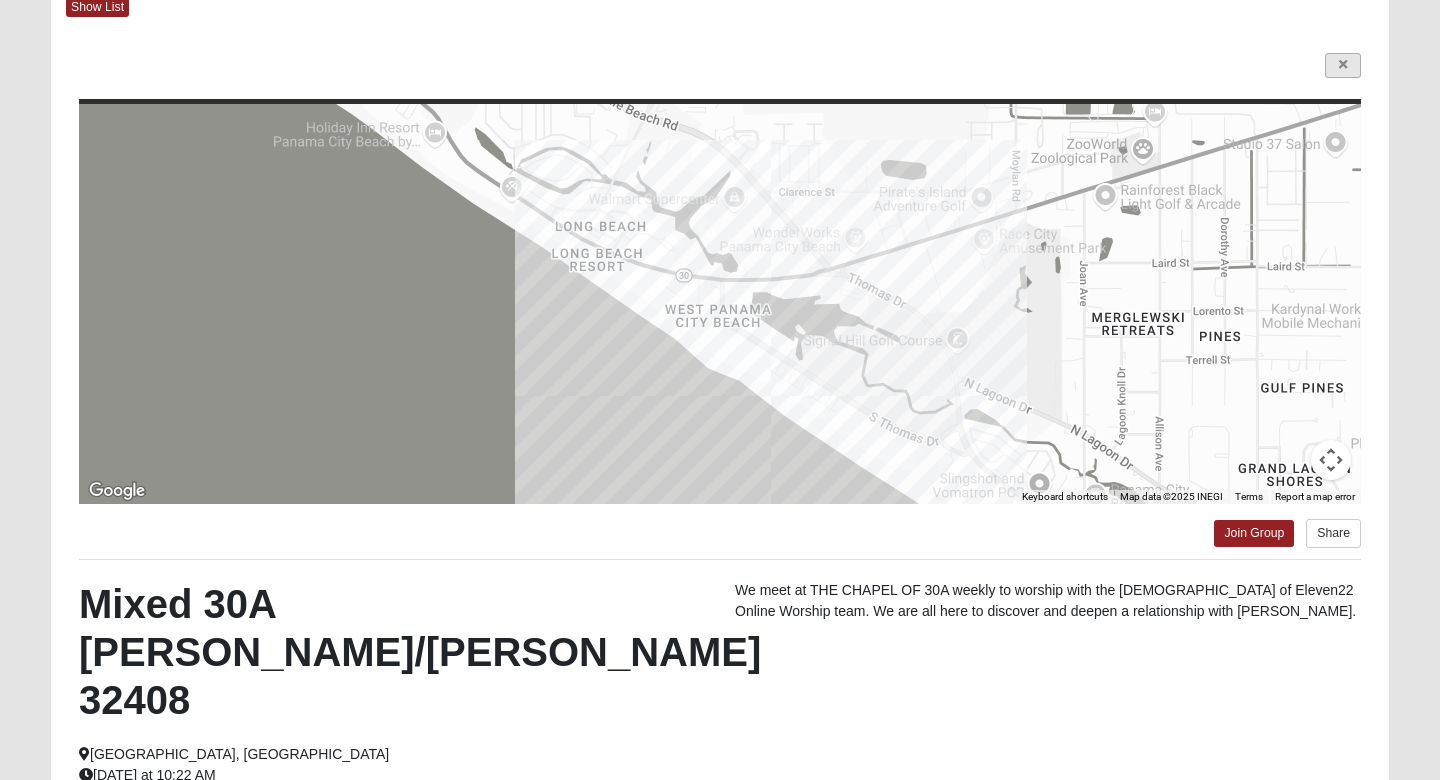 click at bounding box center [1343, 65] 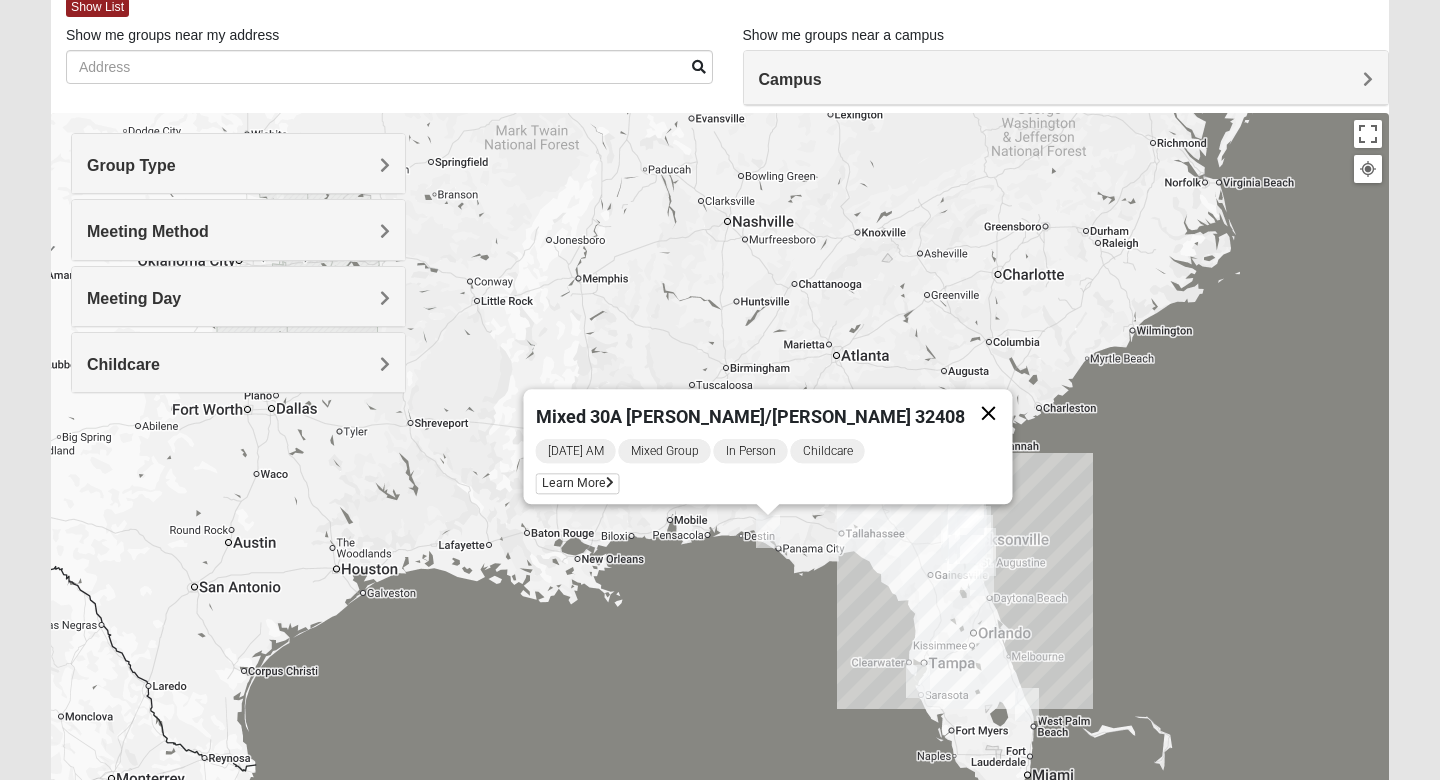 click at bounding box center [989, 413] 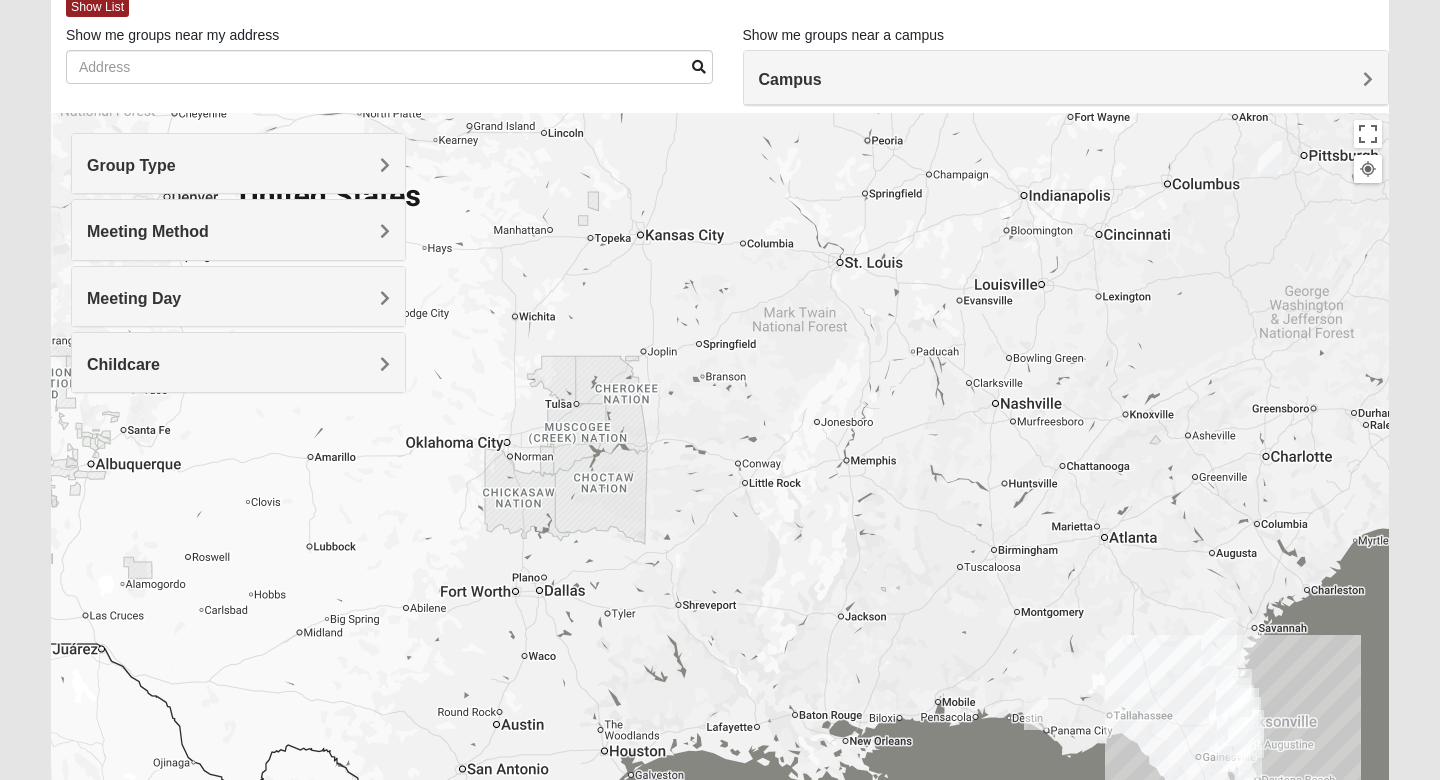 drag, startPoint x: 731, startPoint y: 411, endPoint x: 948, endPoint y: 562, distance: 264.36716 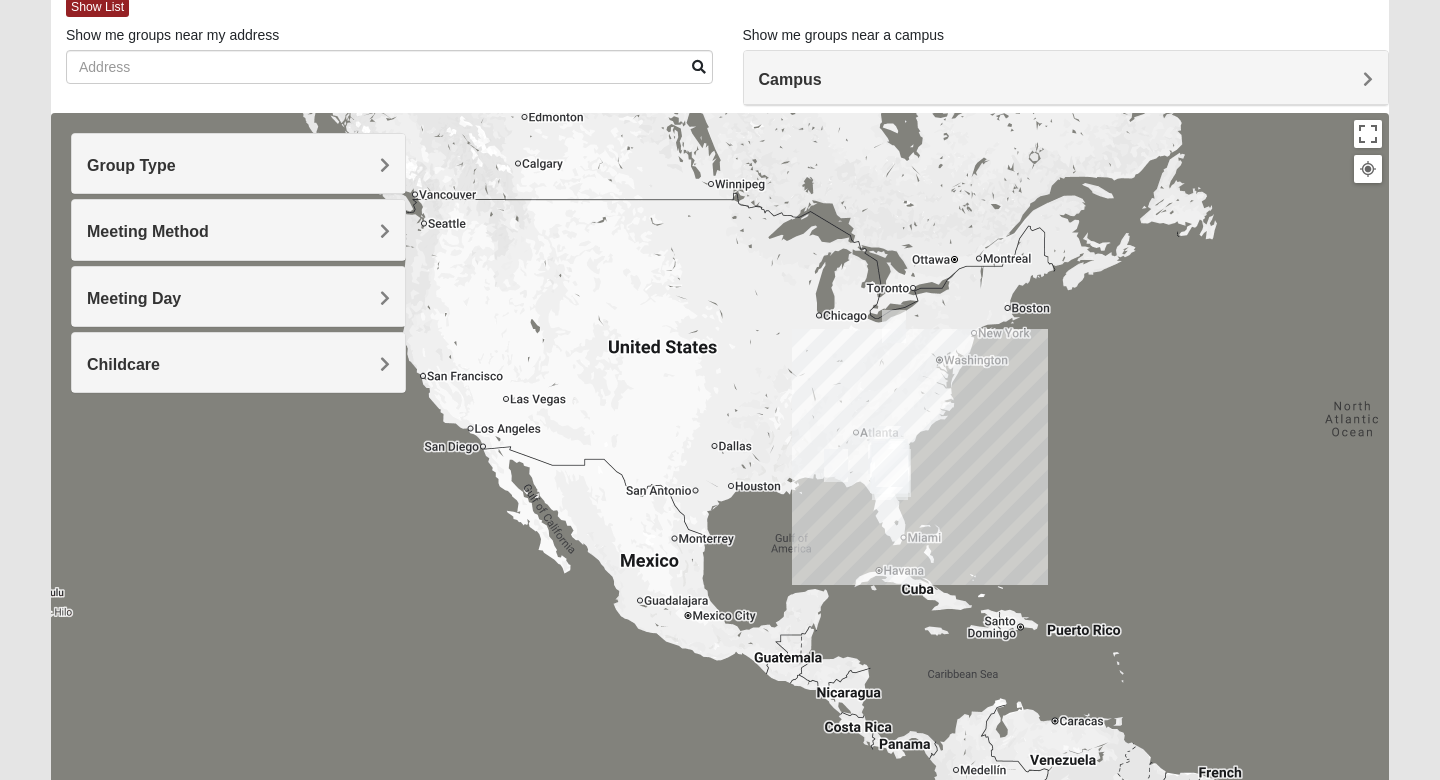 click on "Meeting Method" at bounding box center [238, 229] 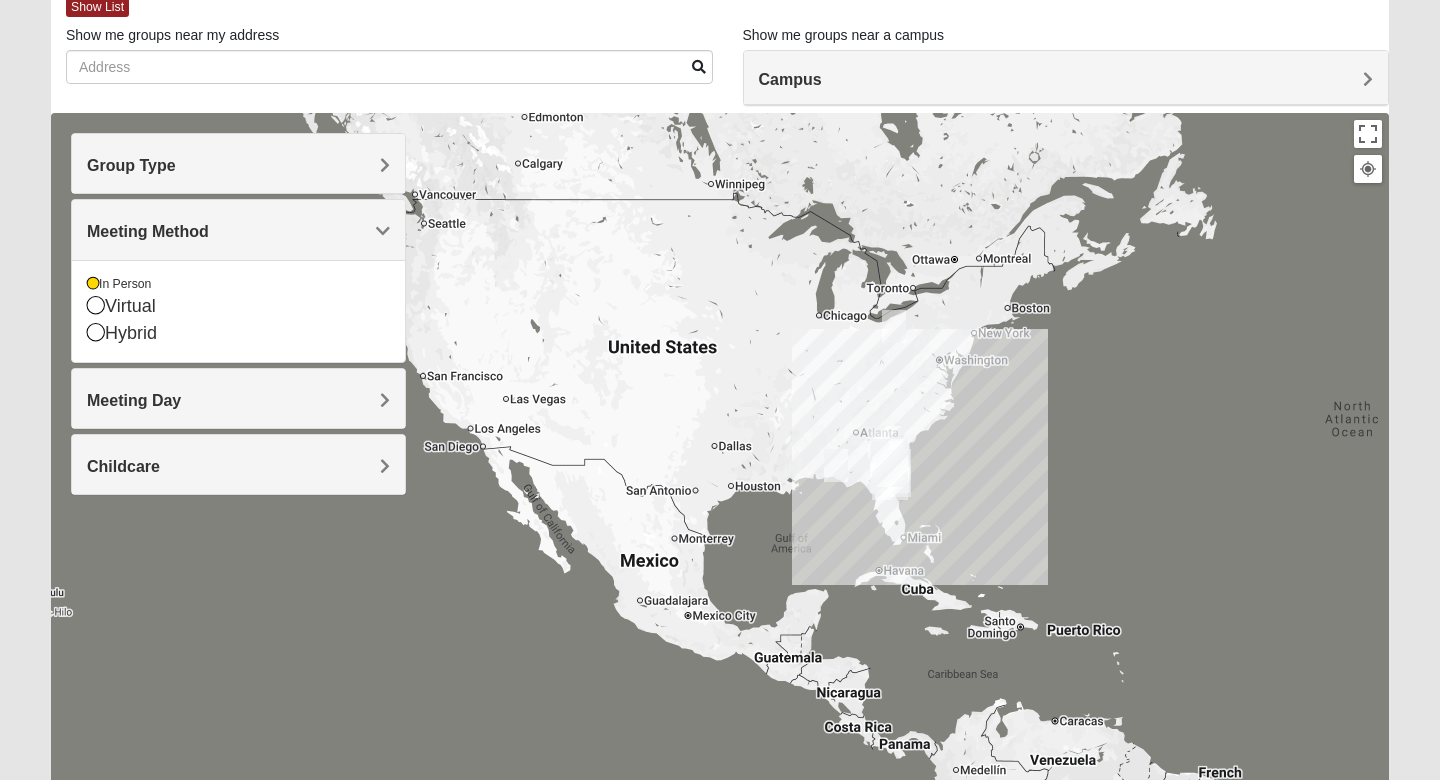 click on "Meeting Method" at bounding box center (238, 229) 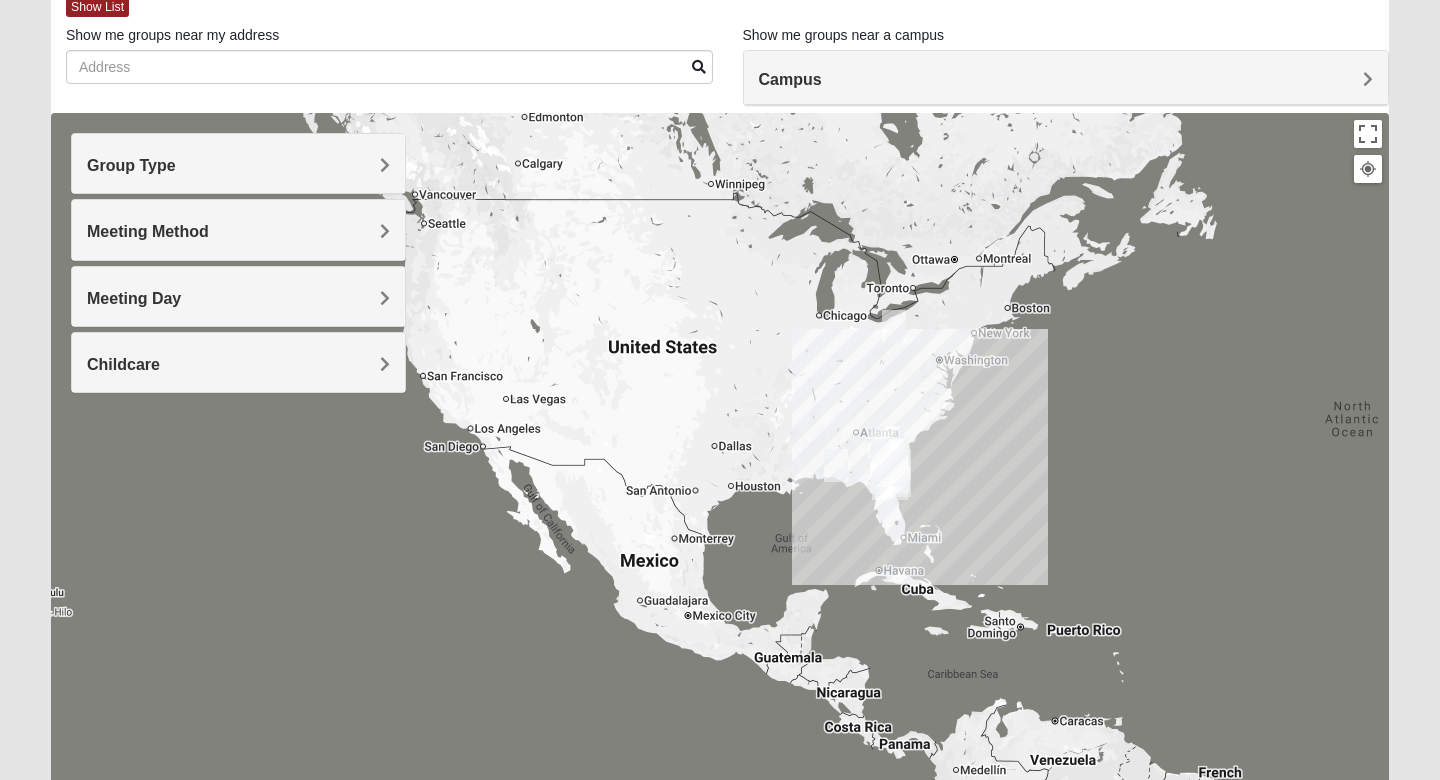 click on "Meeting Day" at bounding box center [134, 298] 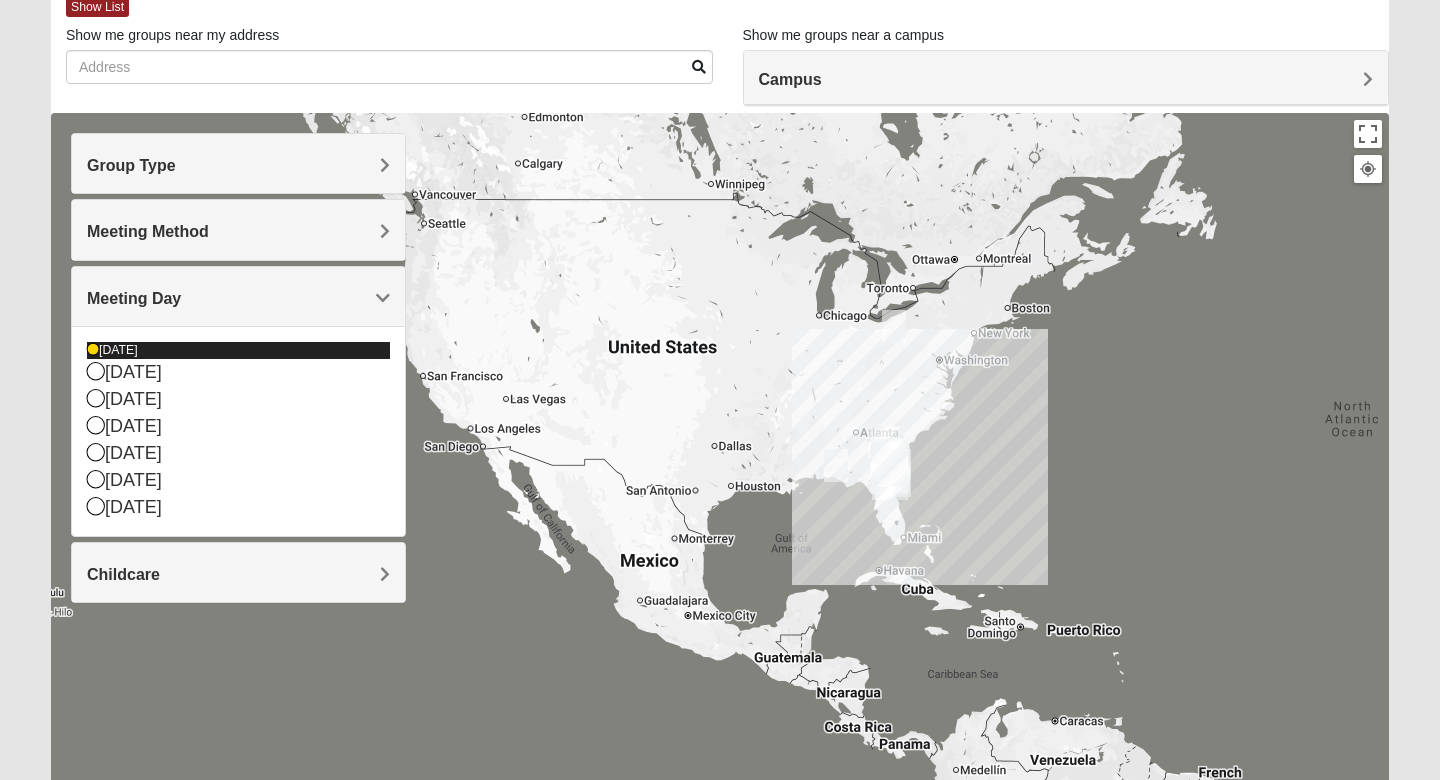 click on "[DATE]" at bounding box center [238, 350] 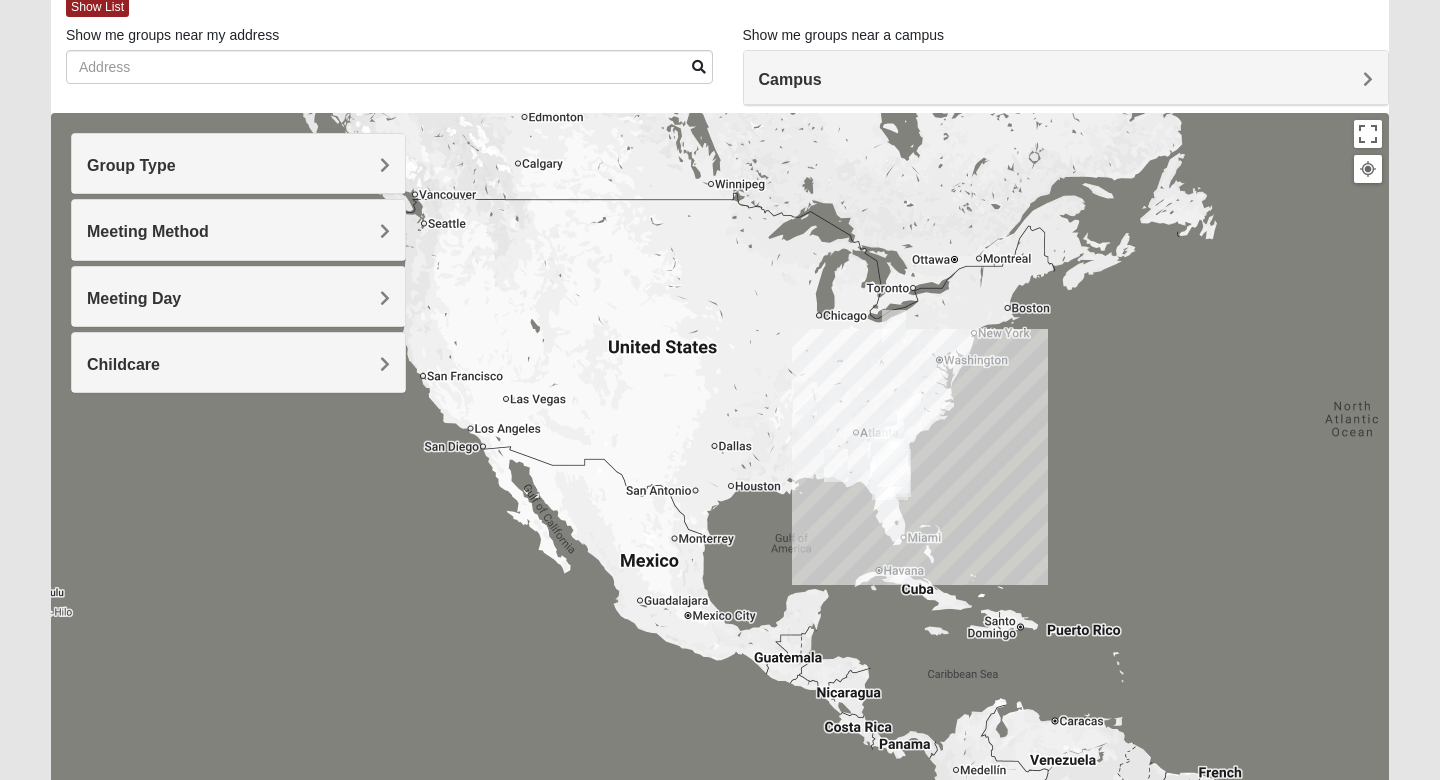 click at bounding box center (805, 398) 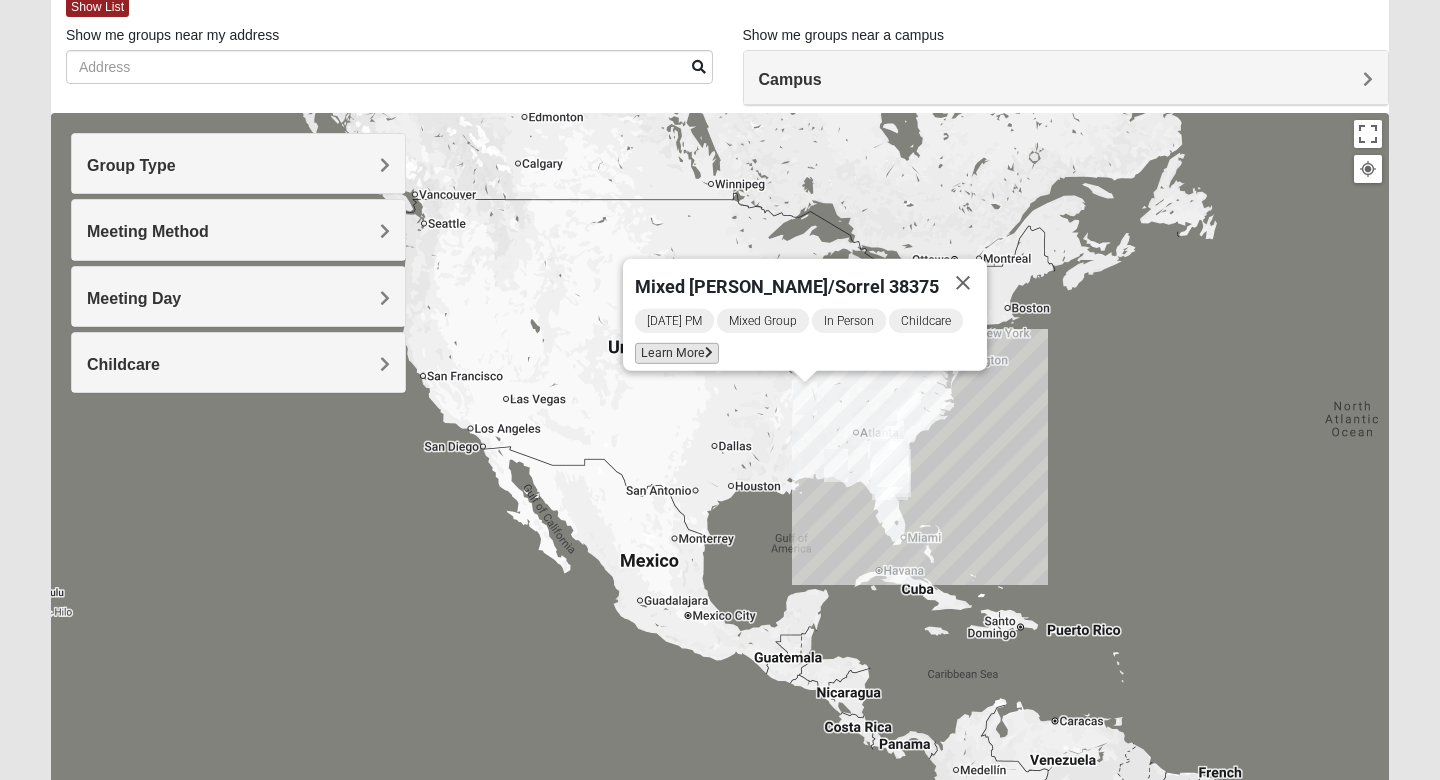click on "Learn More" at bounding box center [677, 353] 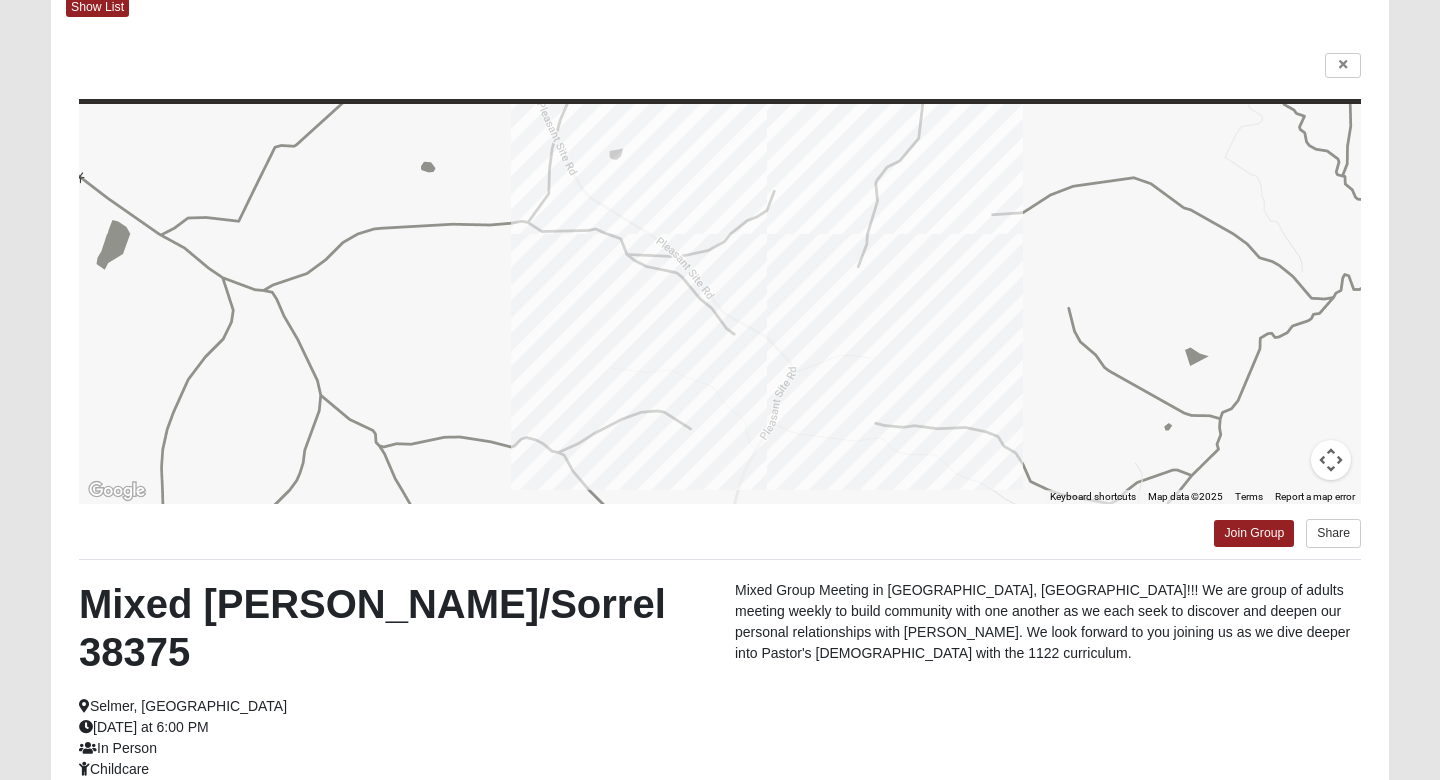 click on "← Move left → Move right ↑ Move up ↓ Move down + Zoom in - Zoom out Home Jump left by 75% End Jump right by 75% Page Up Jump up by 75% Page Down Jump down by 75% Keyboard shortcuts Map Data Map data ©2025 Map data ©2025 200 m  Click to toggle between metric and imperial units Terms Report a map error
Join Group
Share
Mixed [PERSON_NAME]/Sorrel 38375
[GEOGRAPHIC_DATA], [GEOGRAPHIC_DATA]
[DATE] at 6:00 PM
In Person
Childcare
Mixed Group Meeting in [GEOGRAPHIC_DATA], [GEOGRAPHIC_DATA]!!!  We are group of adults meeting weekly to build community with one another as we each seek to discover and deepen our personal relationships with [PERSON_NAME]. We look forward to you joining us as we dive deeper into Pastor's [DEMOGRAPHIC_DATA] with the 1122 curriculum.
Interested in this group?
First Name Email" at bounding box center (720, 483) 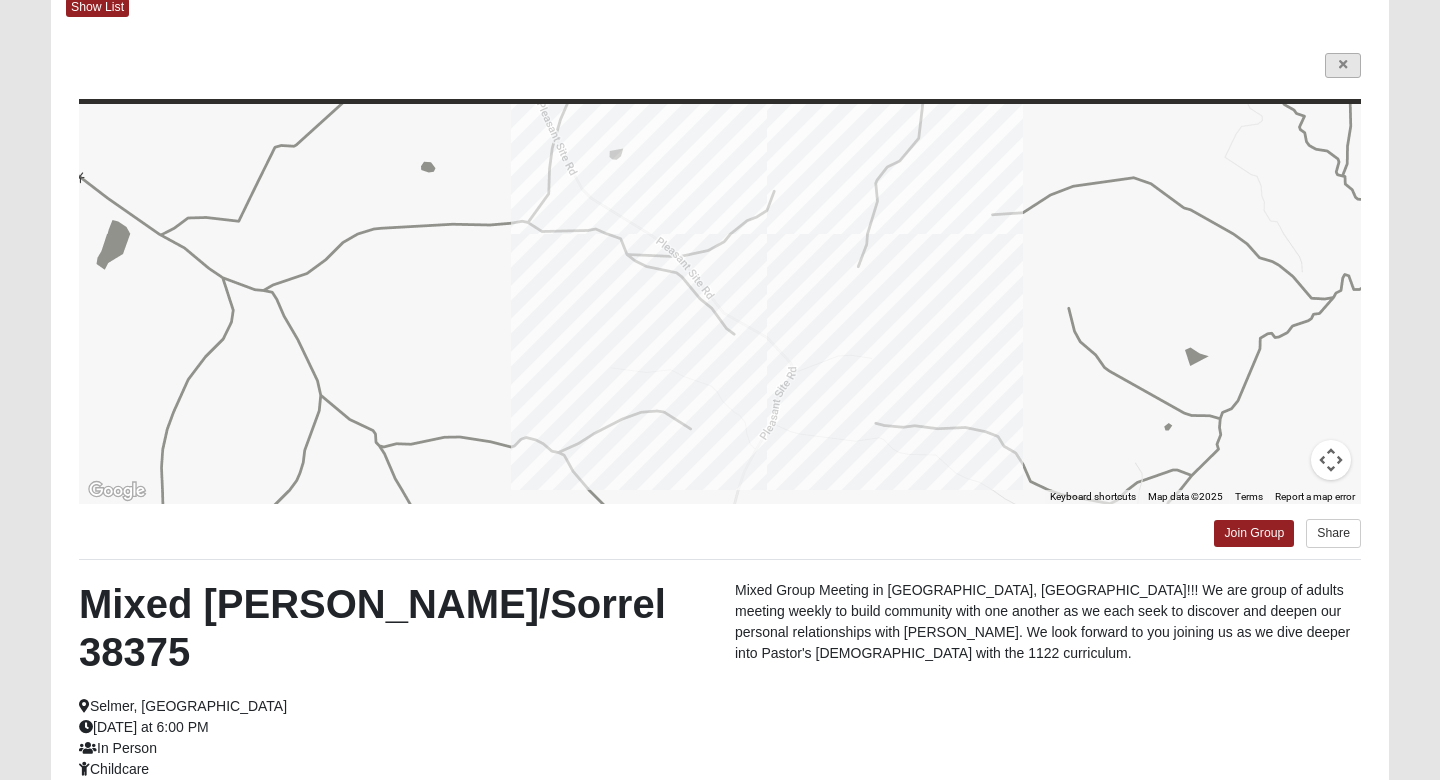 click at bounding box center (1343, 65) 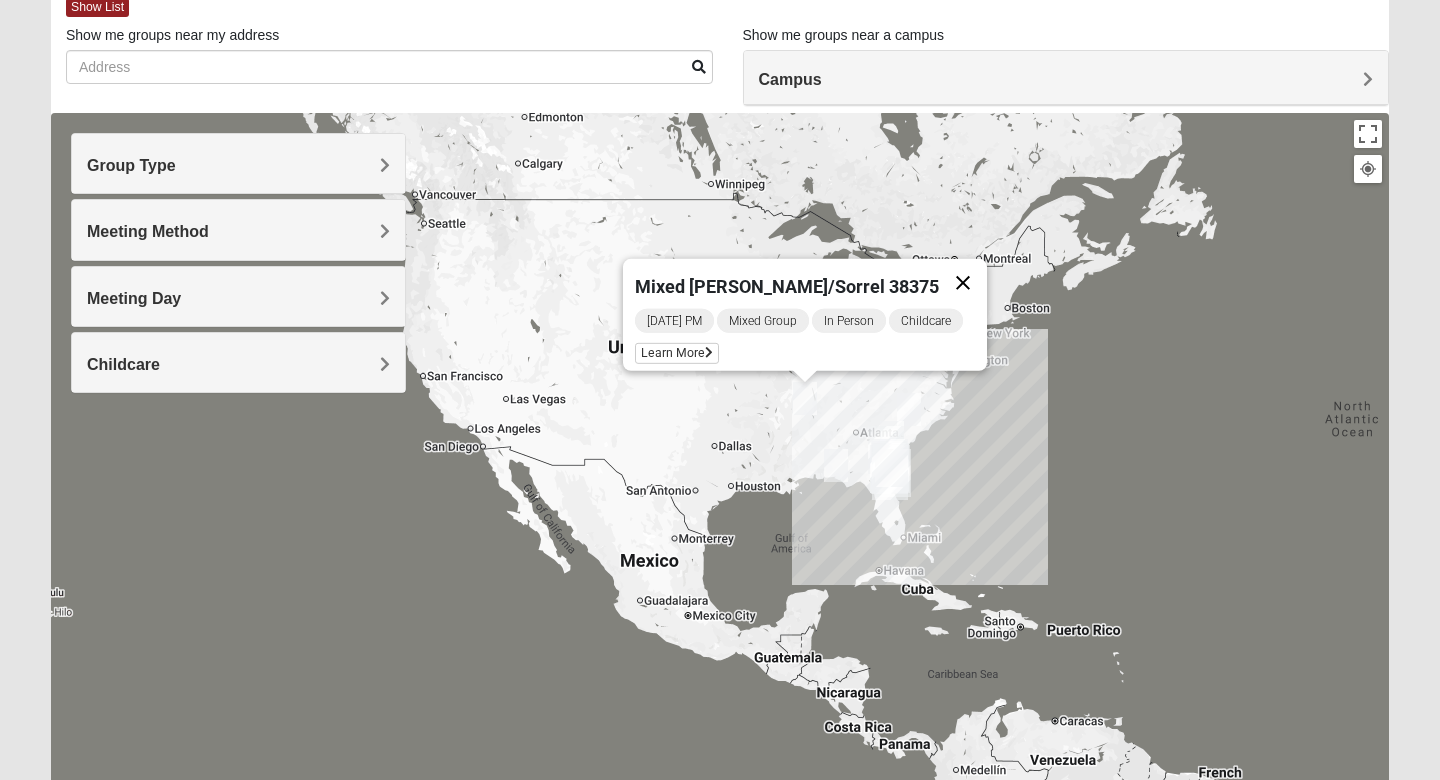 click at bounding box center (963, 283) 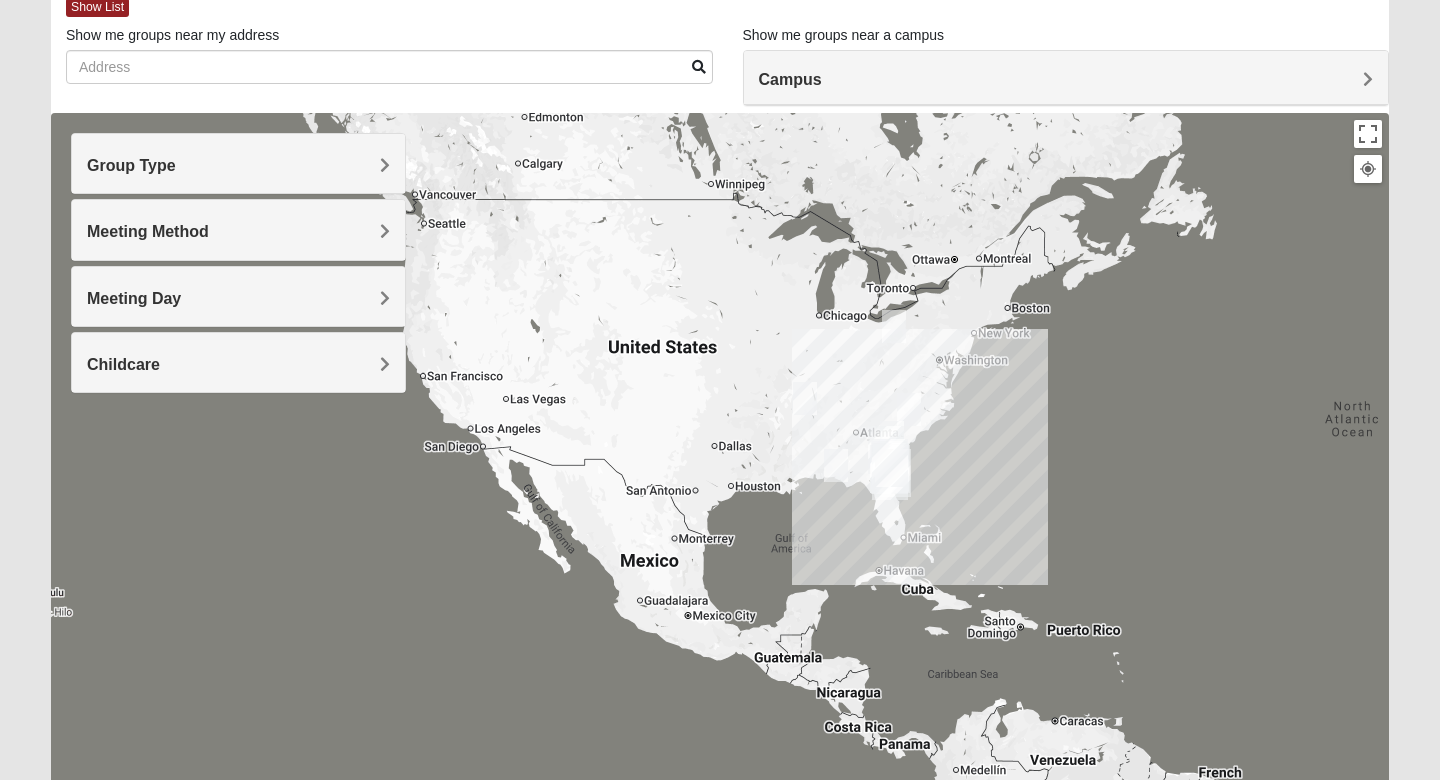 click at bounding box center (894, 326) 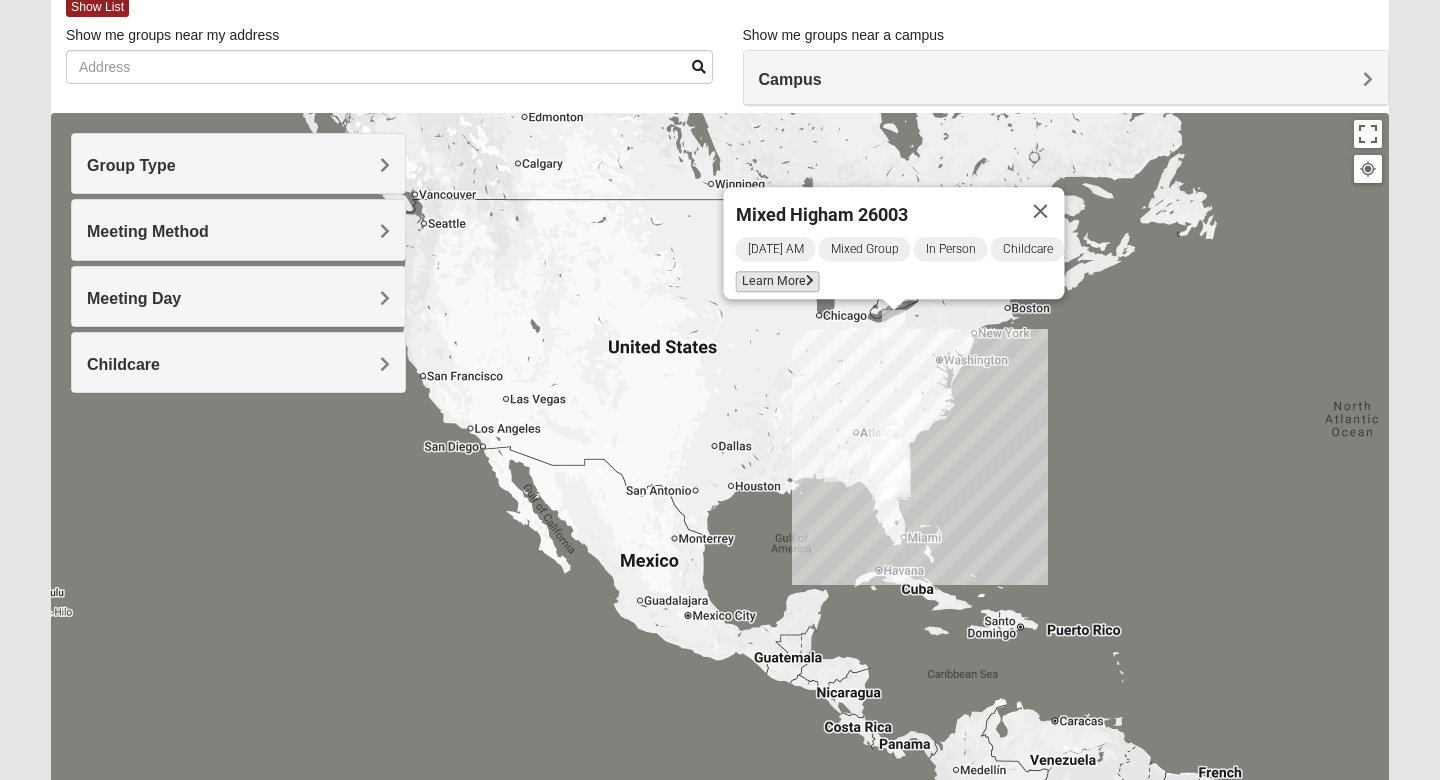 click on "Learn More" at bounding box center (778, 281) 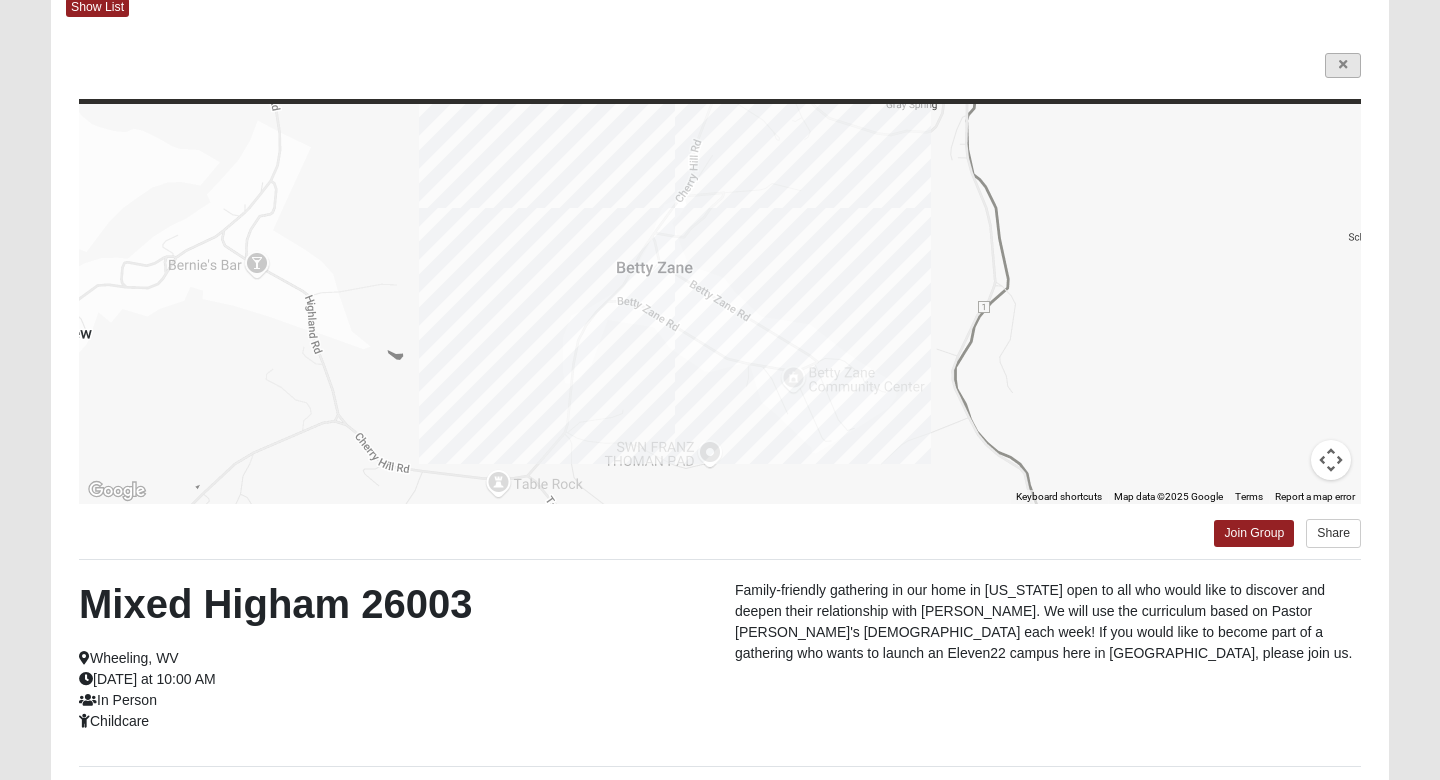 click at bounding box center (1343, 65) 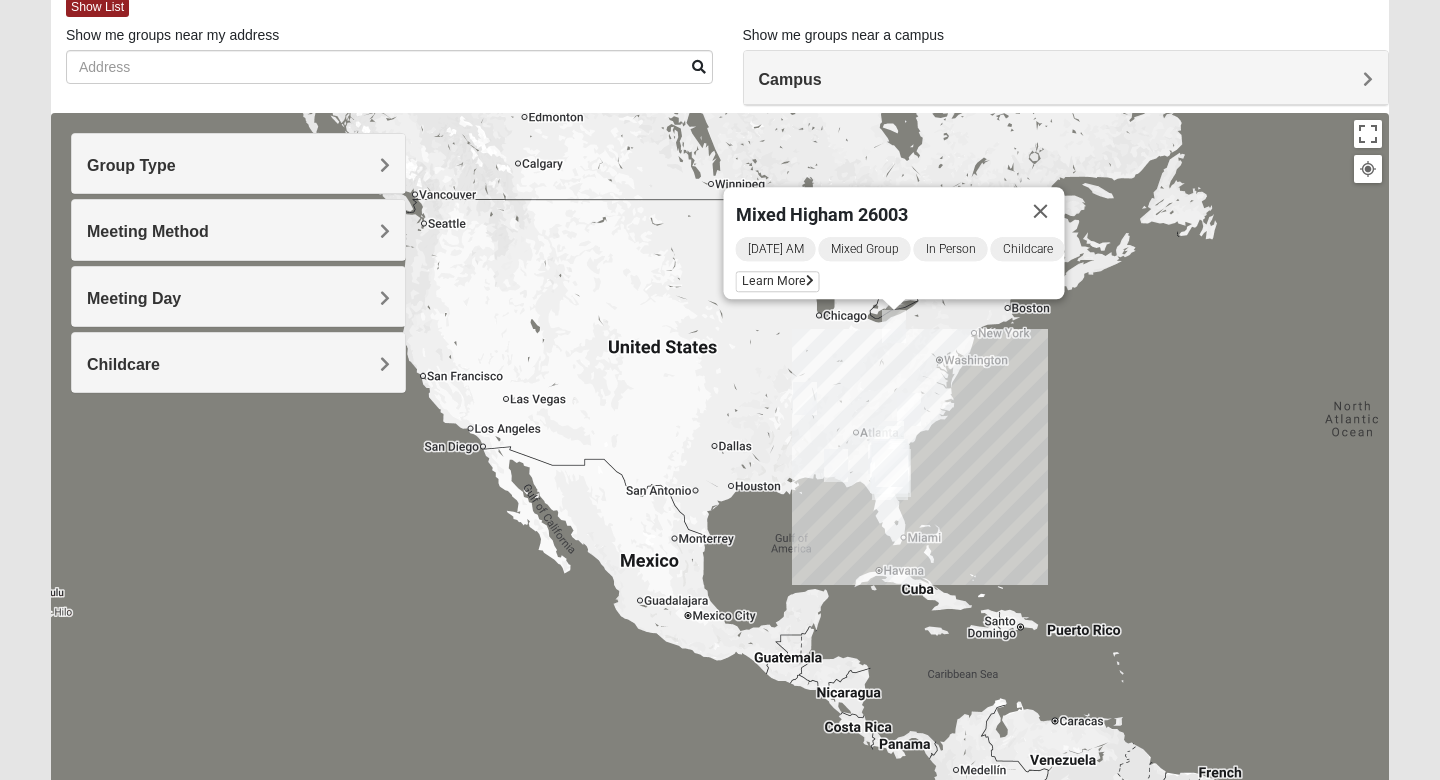 click at bounding box center [909, 409] 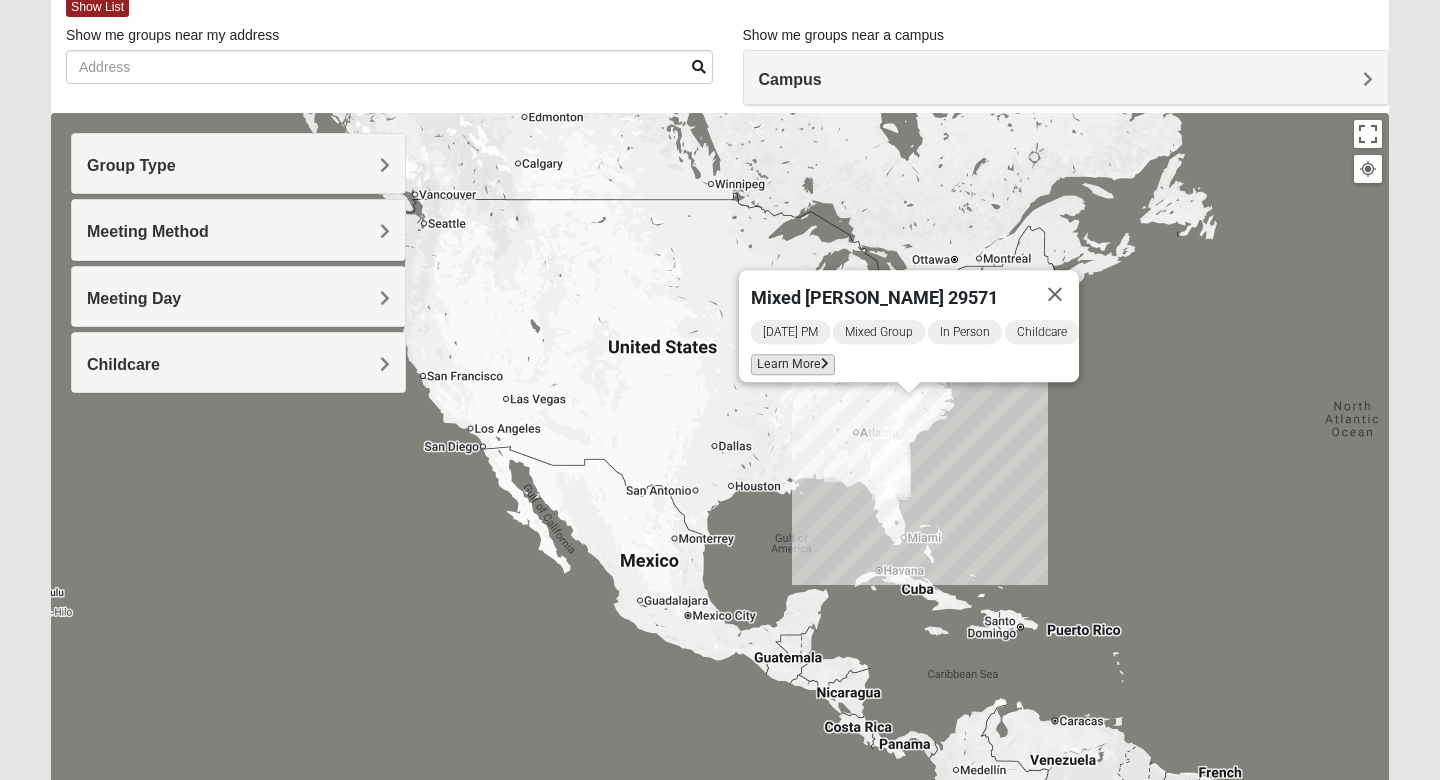 click on "Learn More" at bounding box center [793, 364] 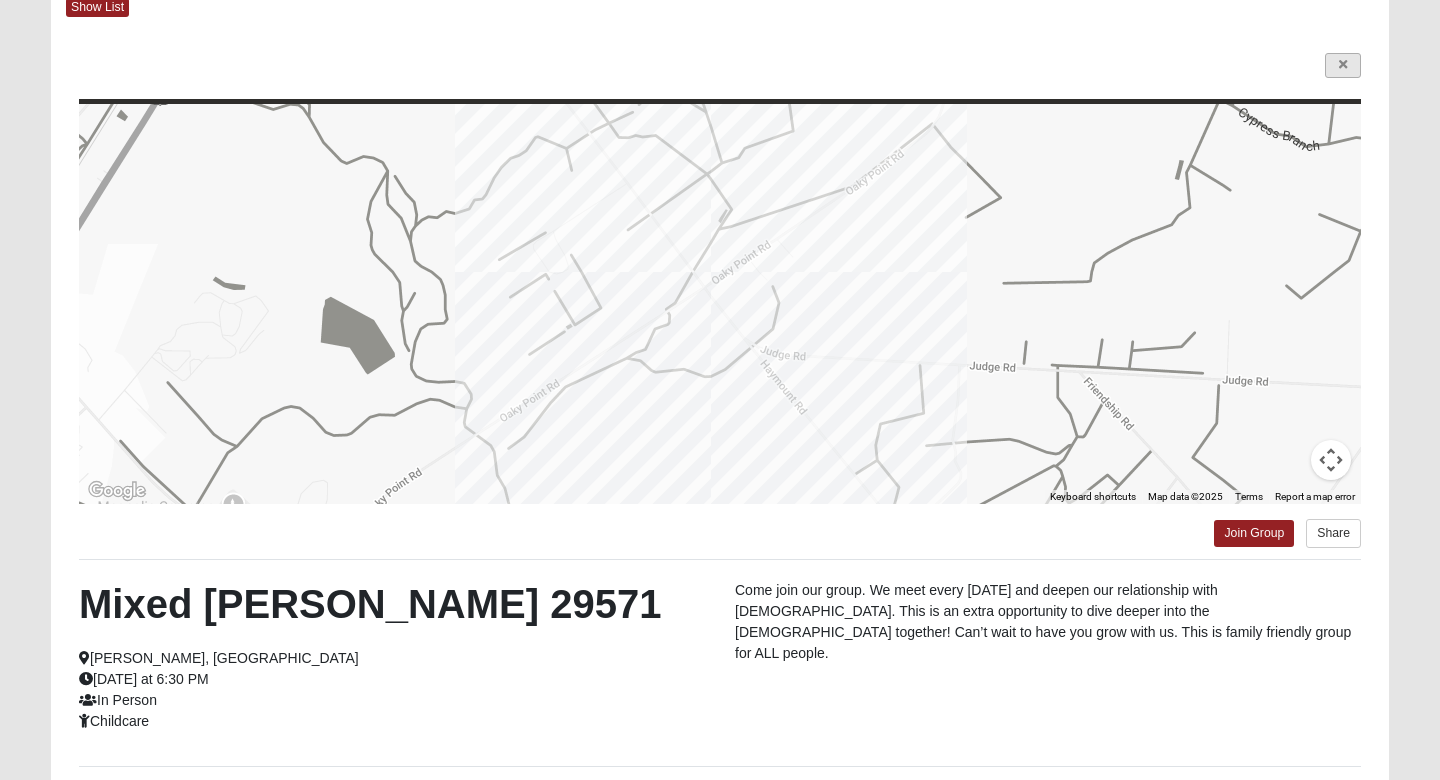click at bounding box center [1343, 65] 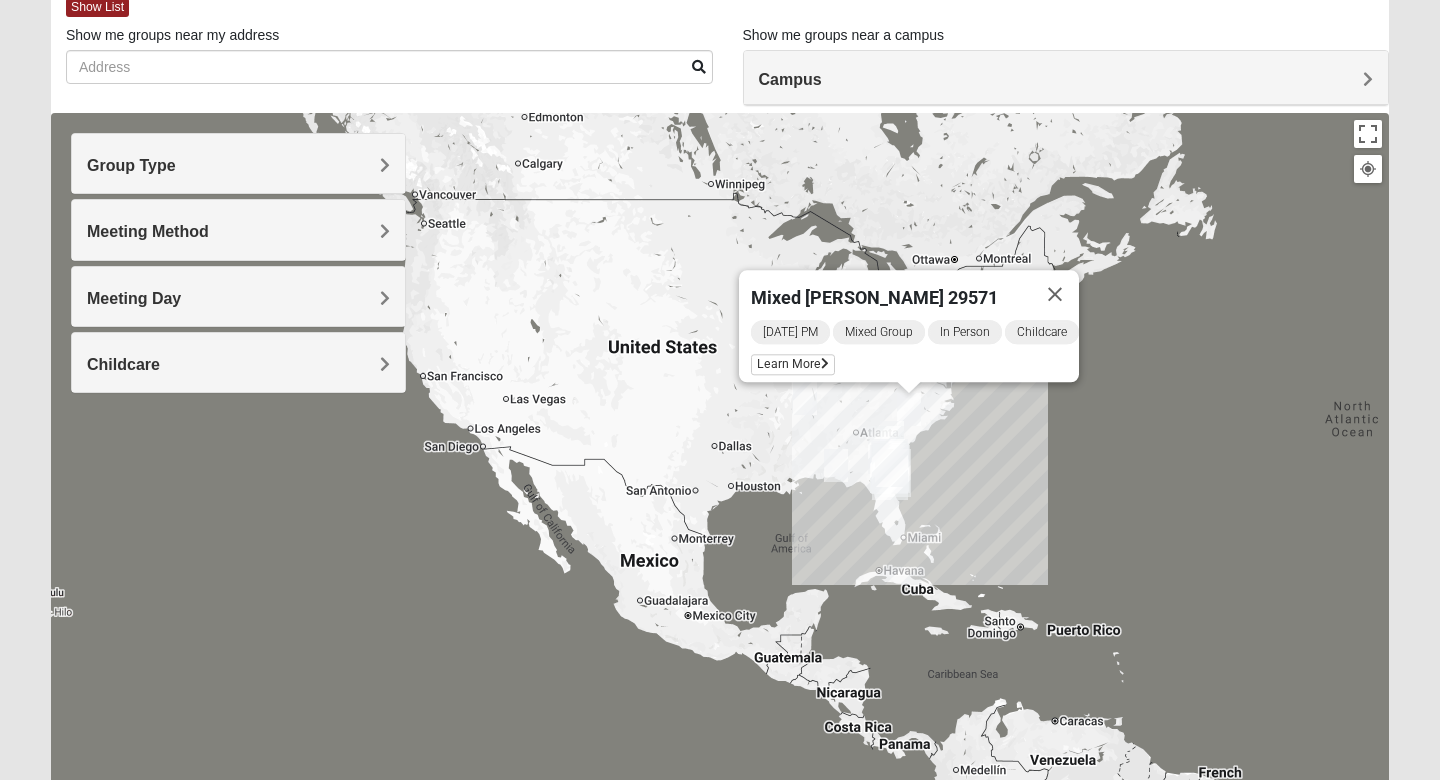 click at bounding box center (836, 465) 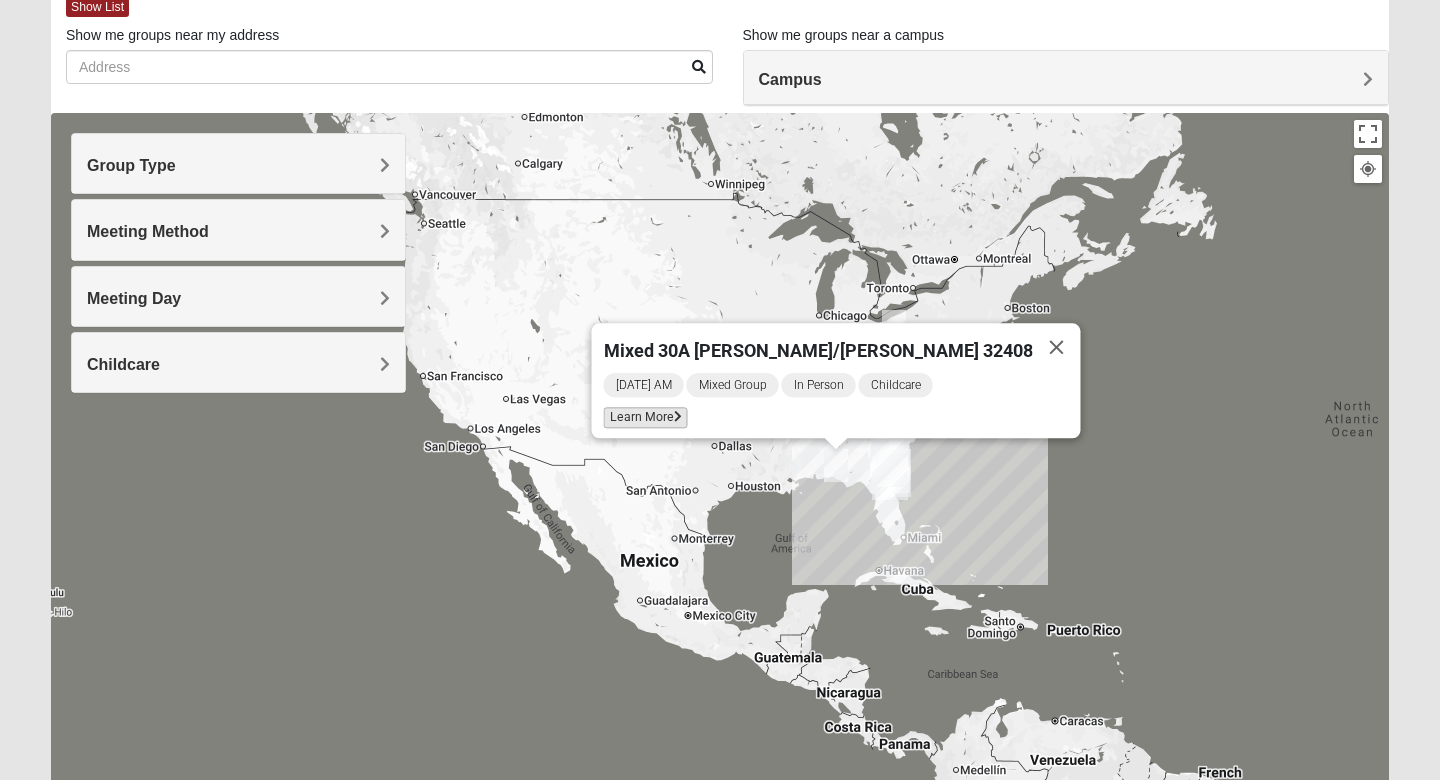 click on "Learn More" at bounding box center (646, 417) 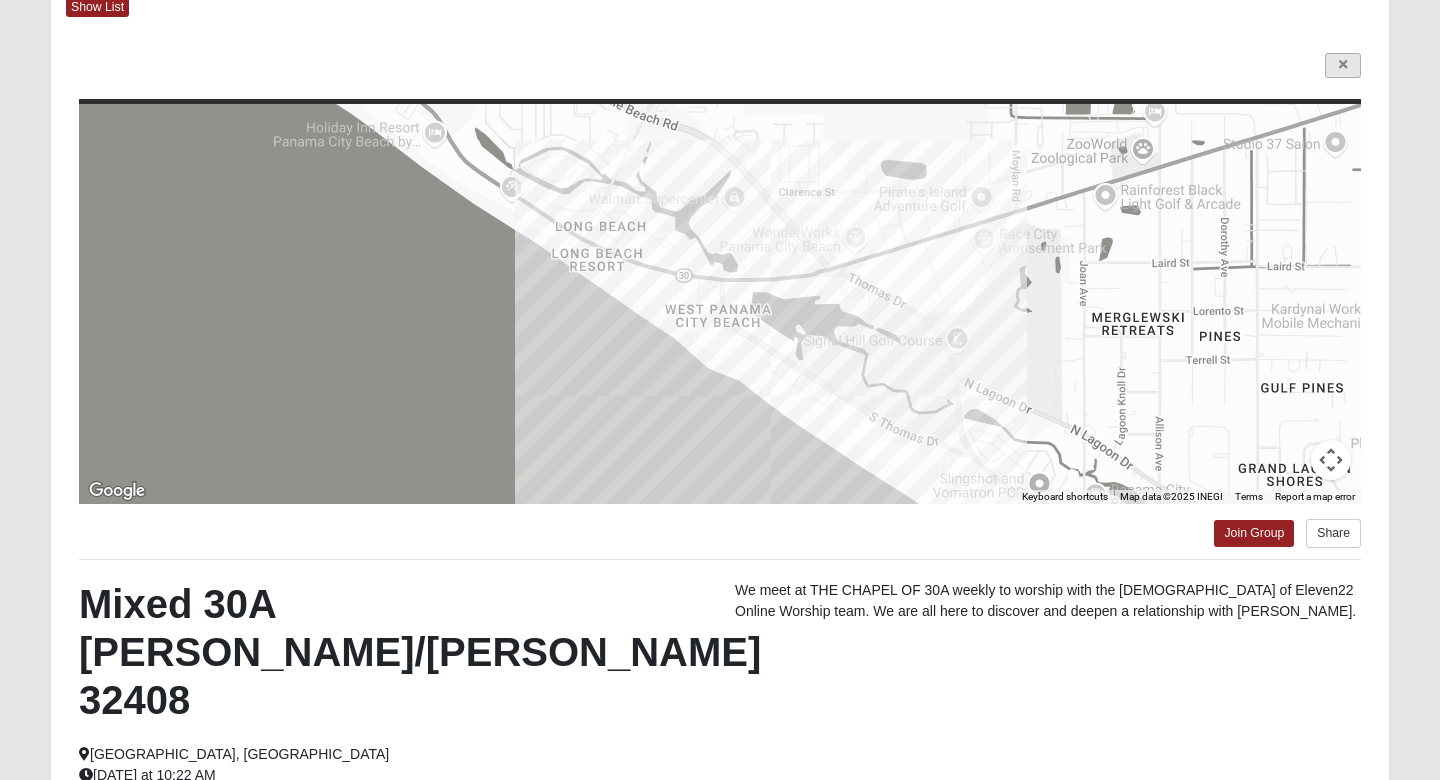 click at bounding box center [1343, 65] 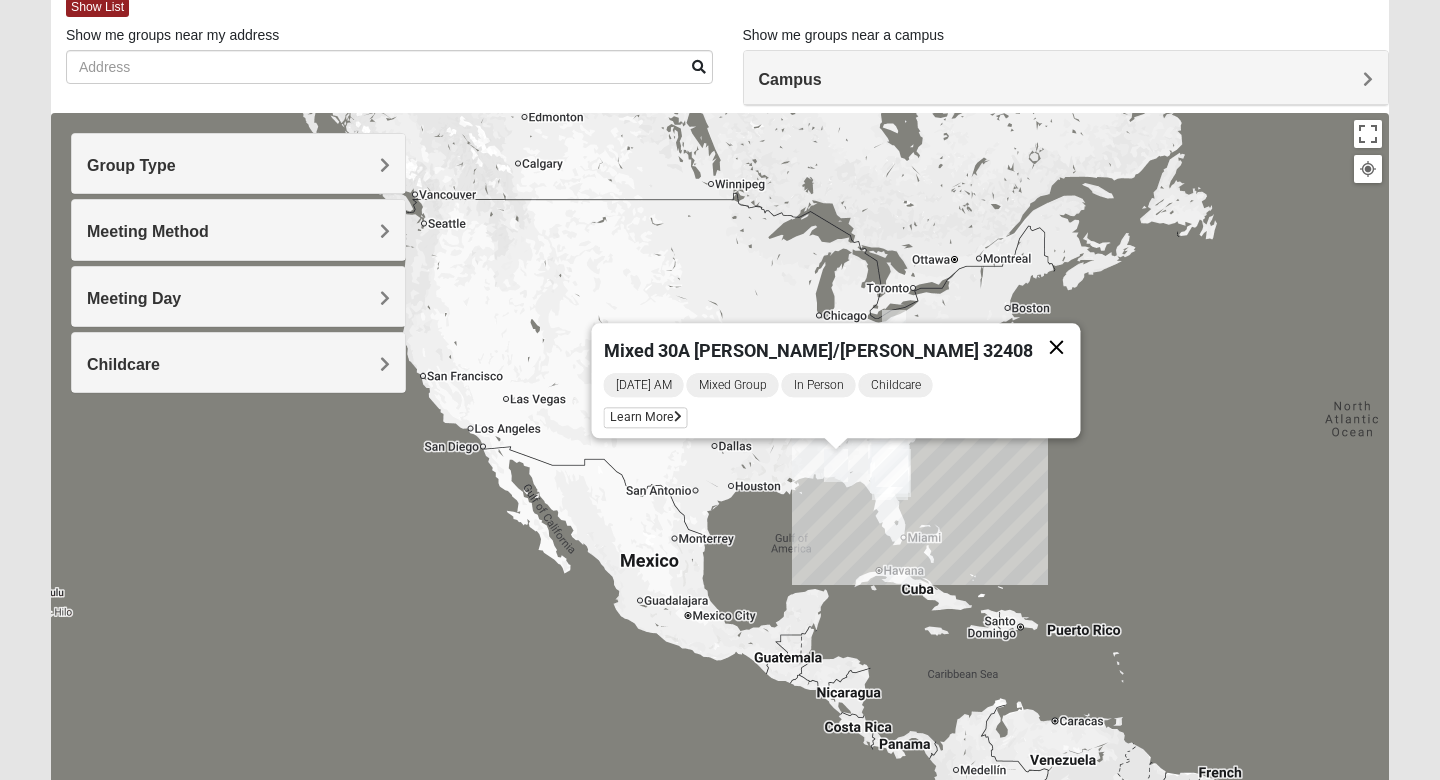 click at bounding box center (1057, 347) 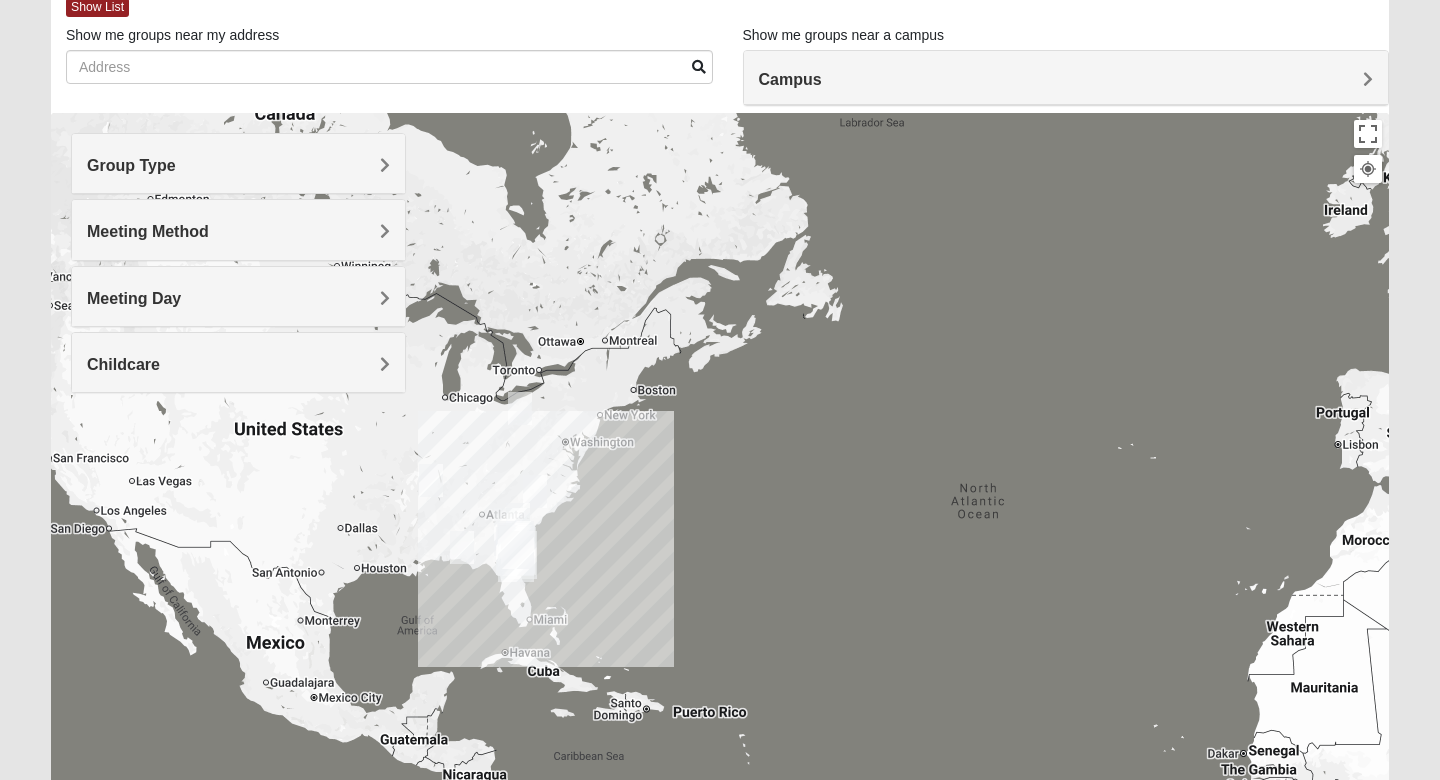 drag, startPoint x: 657, startPoint y: 321, endPoint x: 269, endPoint y: 339, distance: 388.4173 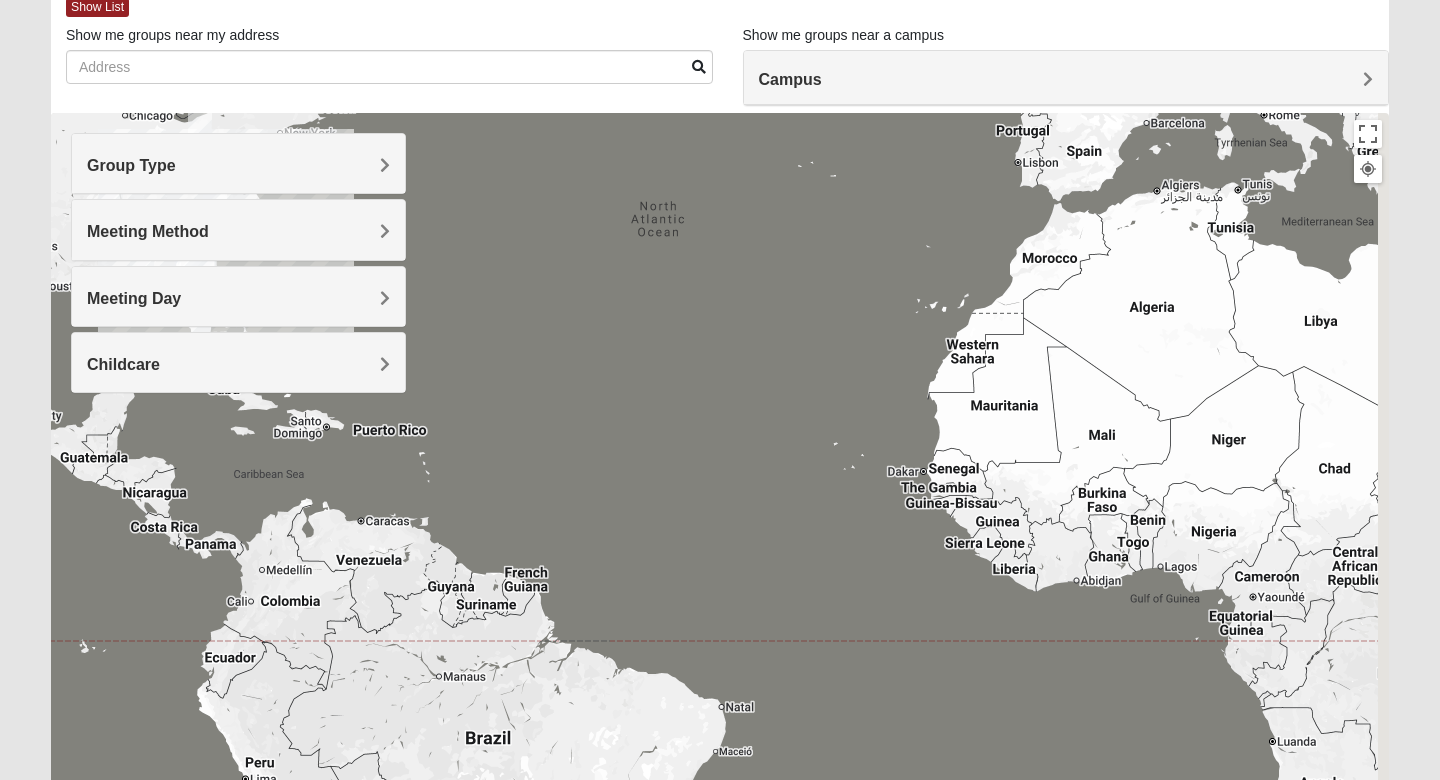 drag, startPoint x: 947, startPoint y: 465, endPoint x: 609, endPoint y: 249, distance: 401.1234 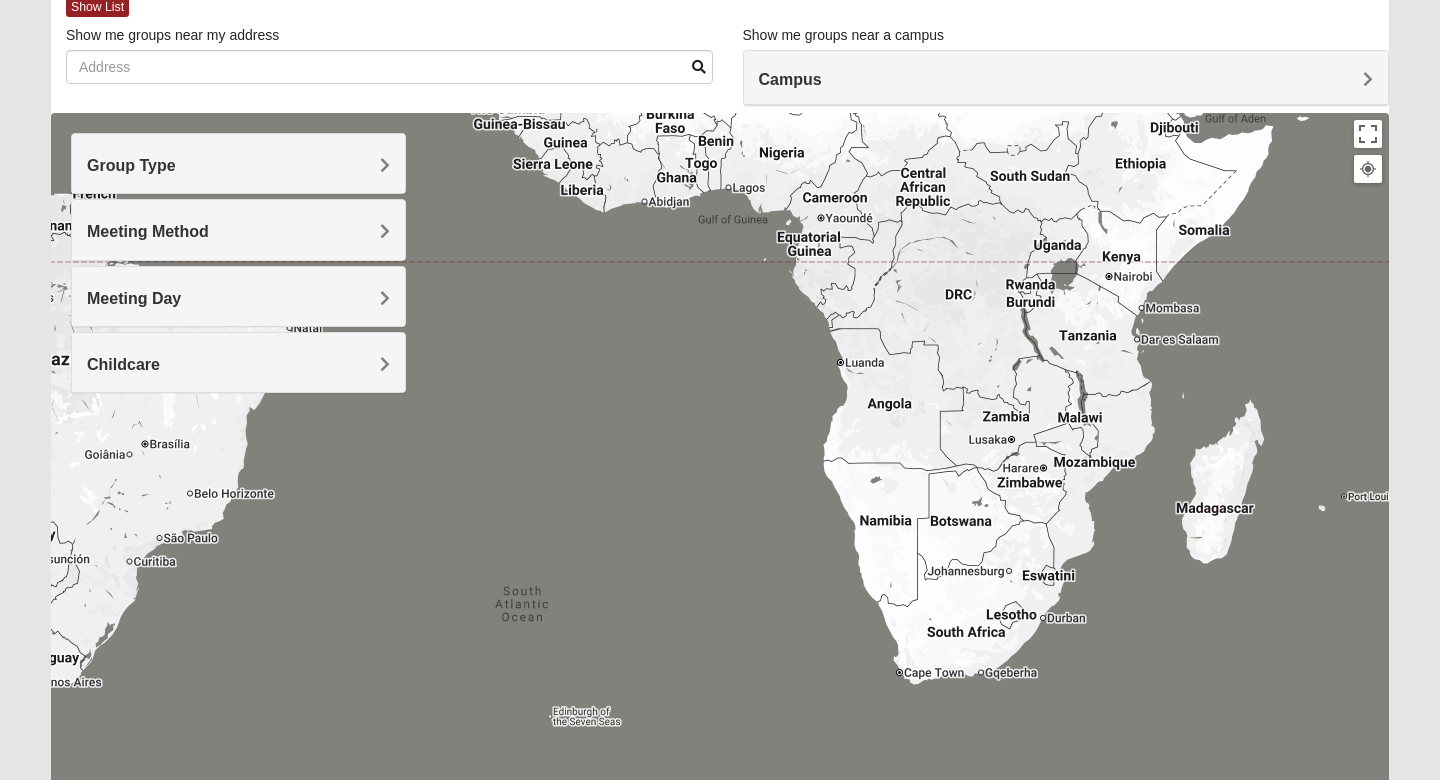 drag, startPoint x: 915, startPoint y: 418, endPoint x: 631, endPoint y: 219, distance: 346.7809 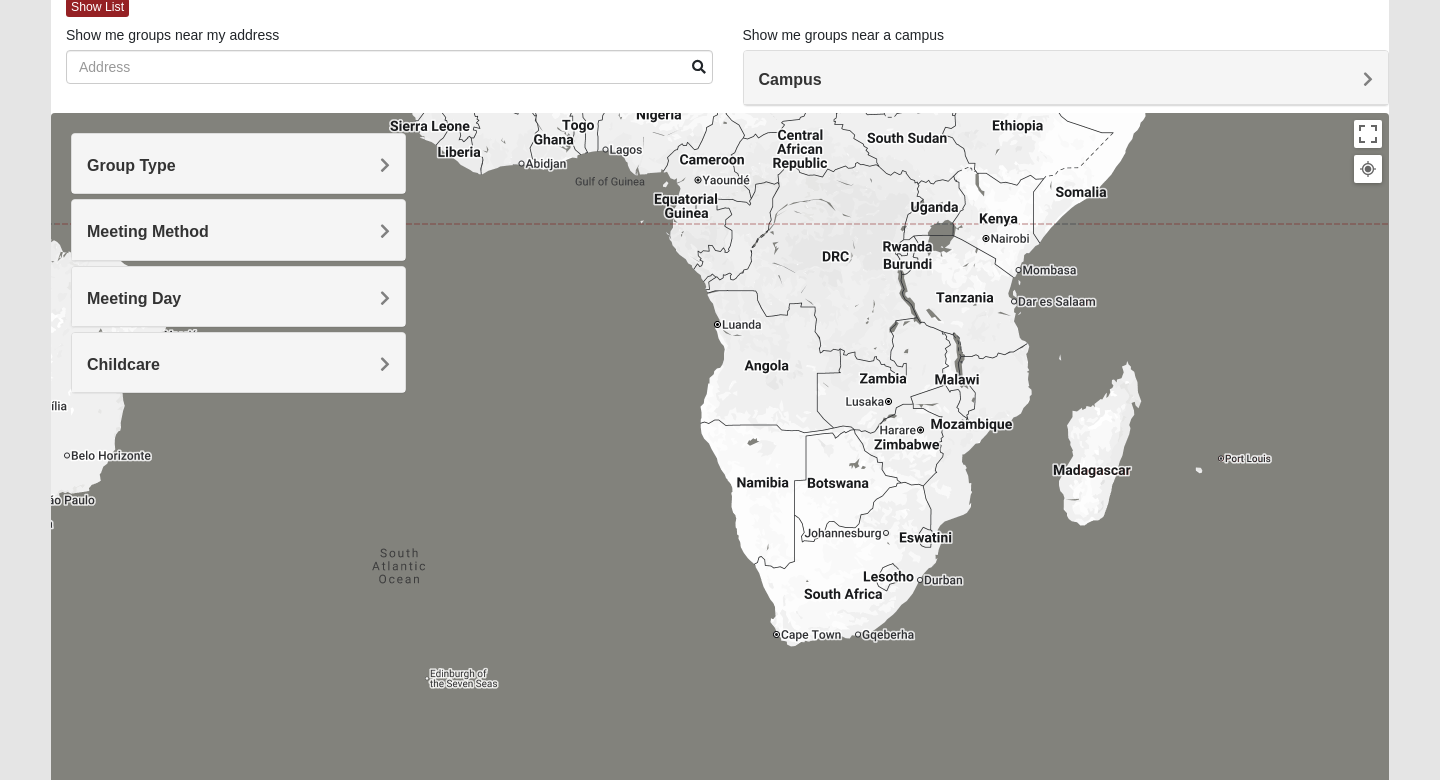 drag, startPoint x: 656, startPoint y: 523, endPoint x: 1273, endPoint y: 599, distance: 621.6631 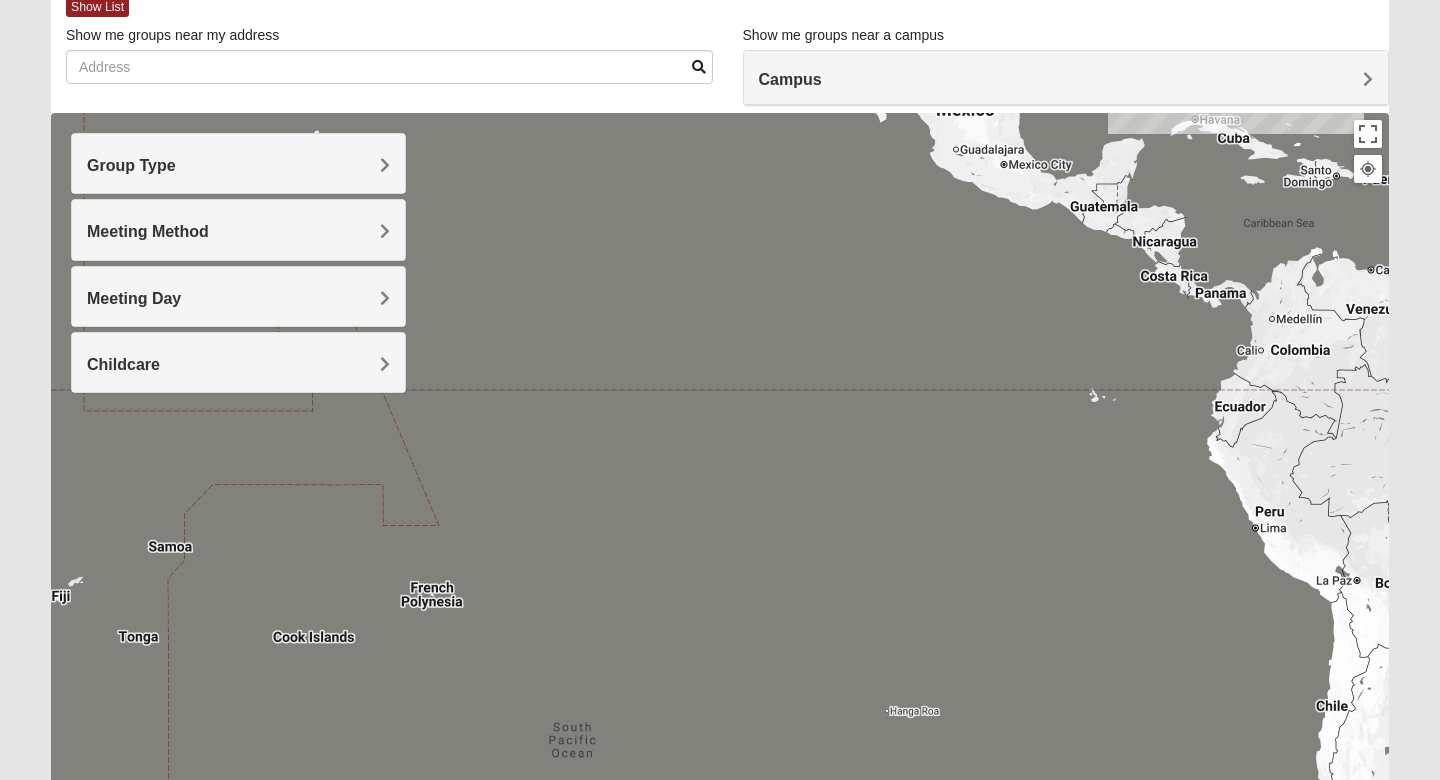 drag, startPoint x: 1046, startPoint y: 526, endPoint x: 599, endPoint y: 330, distance: 488.08298 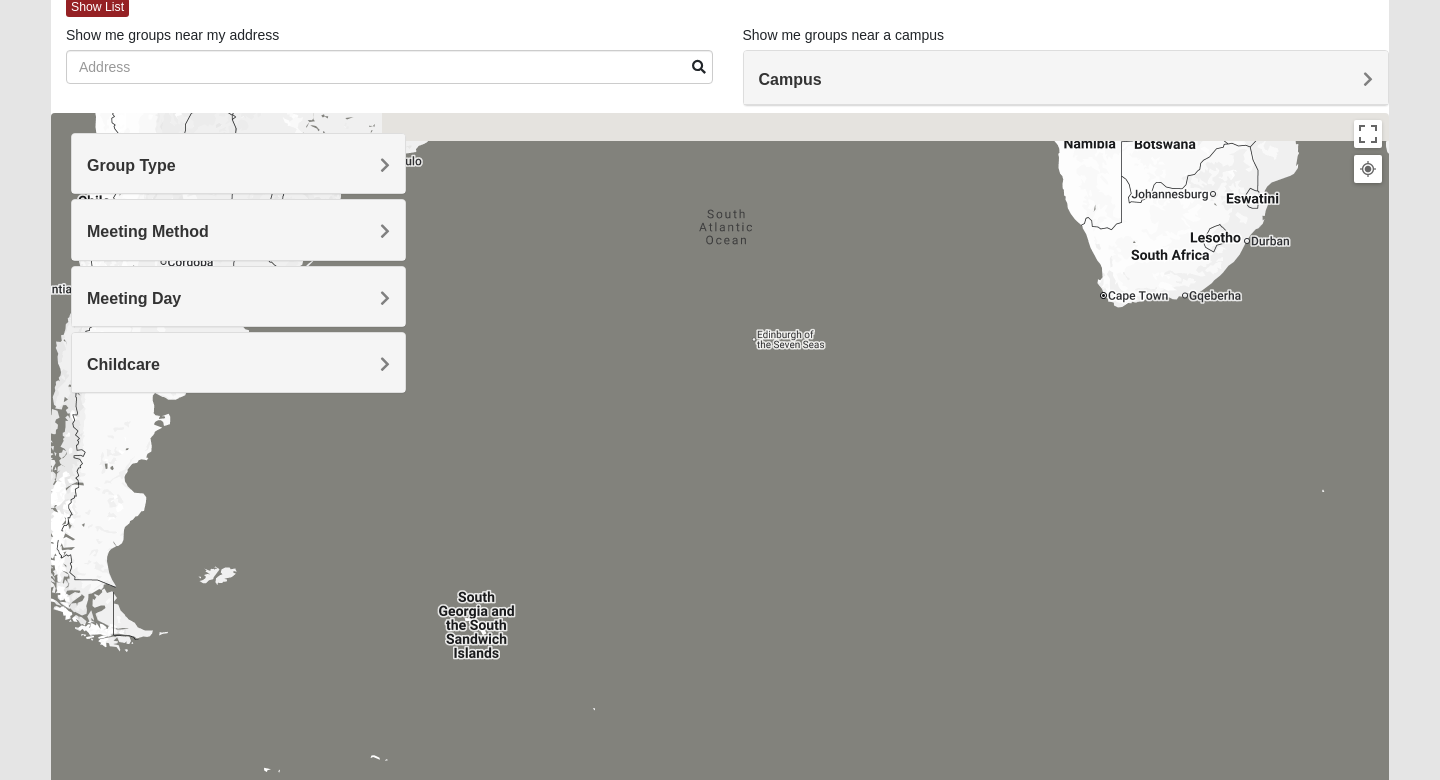 drag, startPoint x: 1038, startPoint y: 356, endPoint x: 941, endPoint y: 527, distance: 196.59604 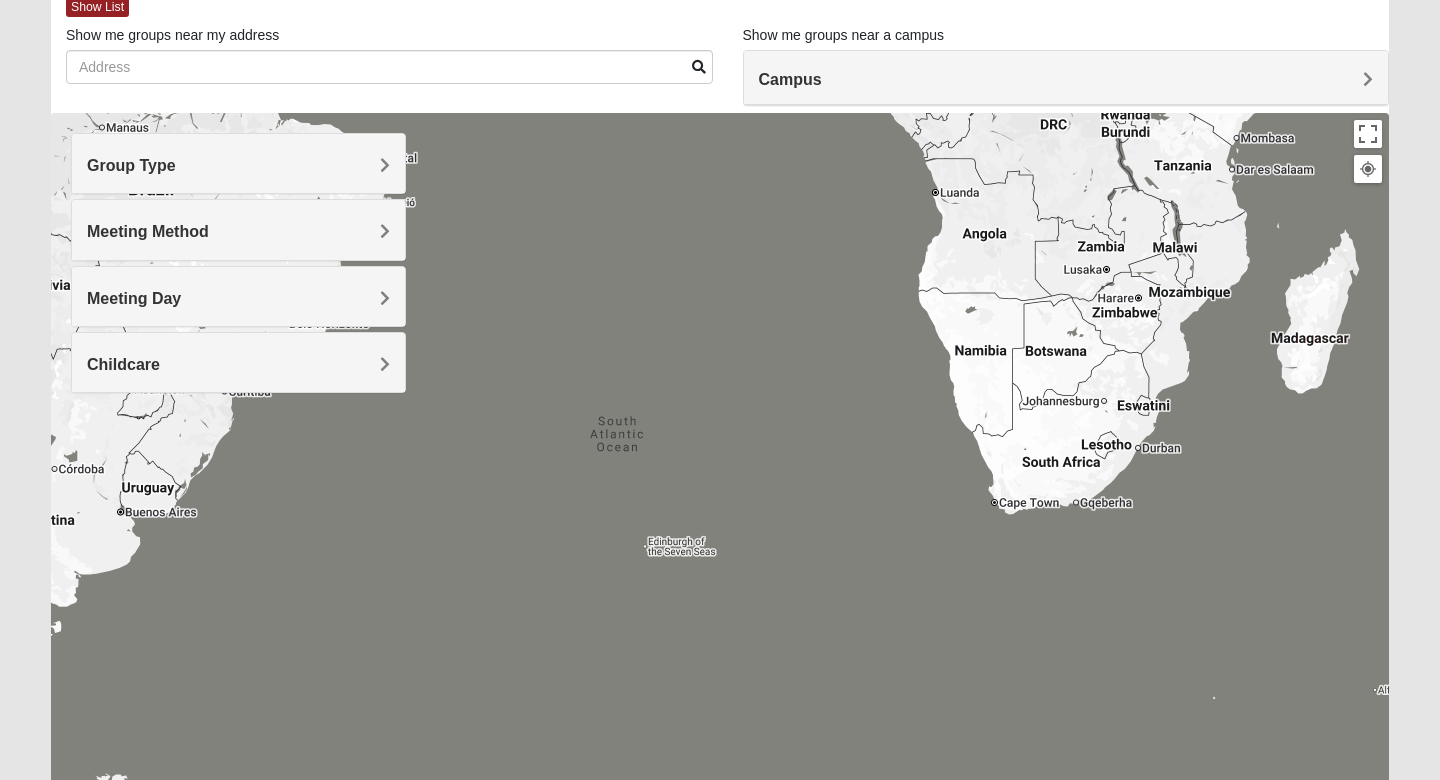 drag, startPoint x: 1059, startPoint y: 268, endPoint x: 916, endPoint y: 691, distance: 446.51764 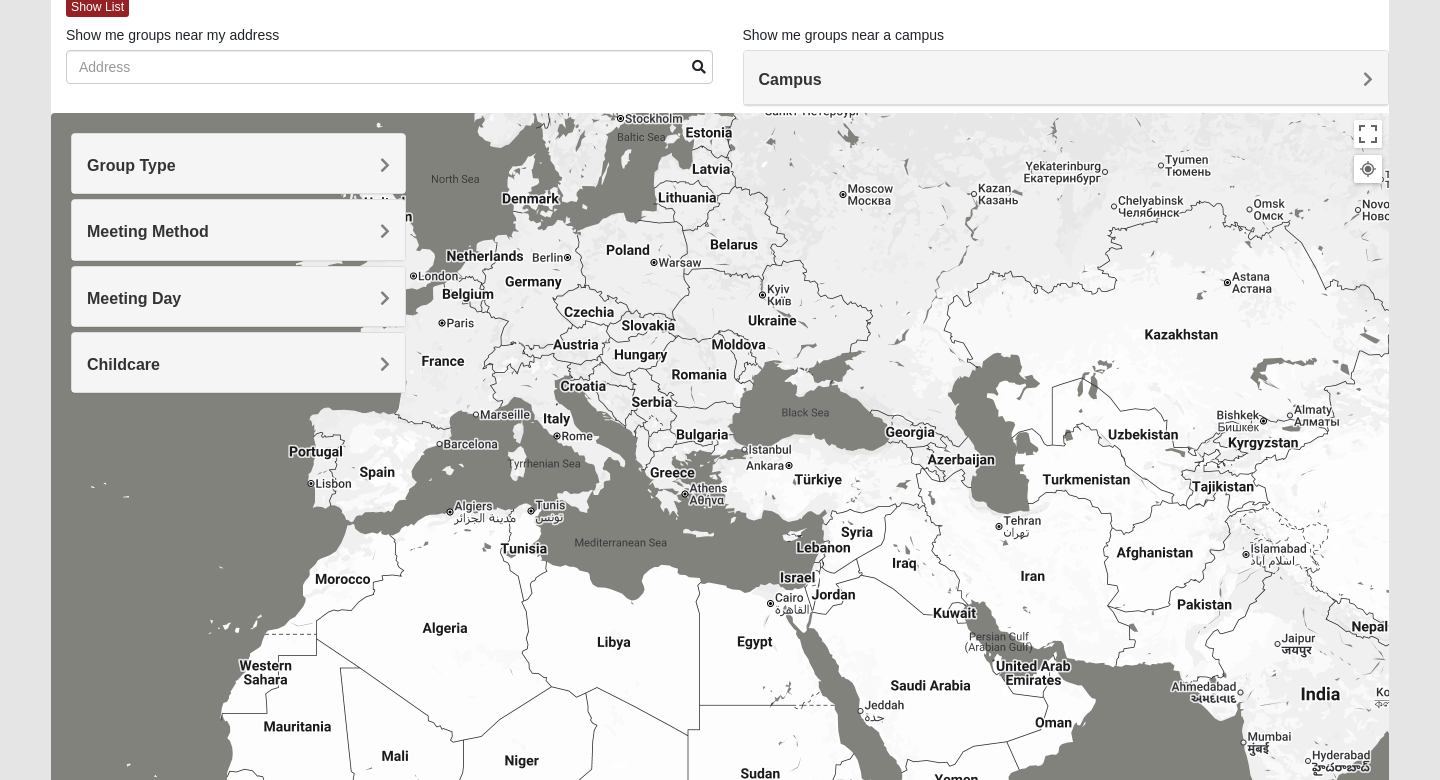 drag, startPoint x: 1082, startPoint y: 581, endPoint x: 669, endPoint y: 460, distance: 430.36032 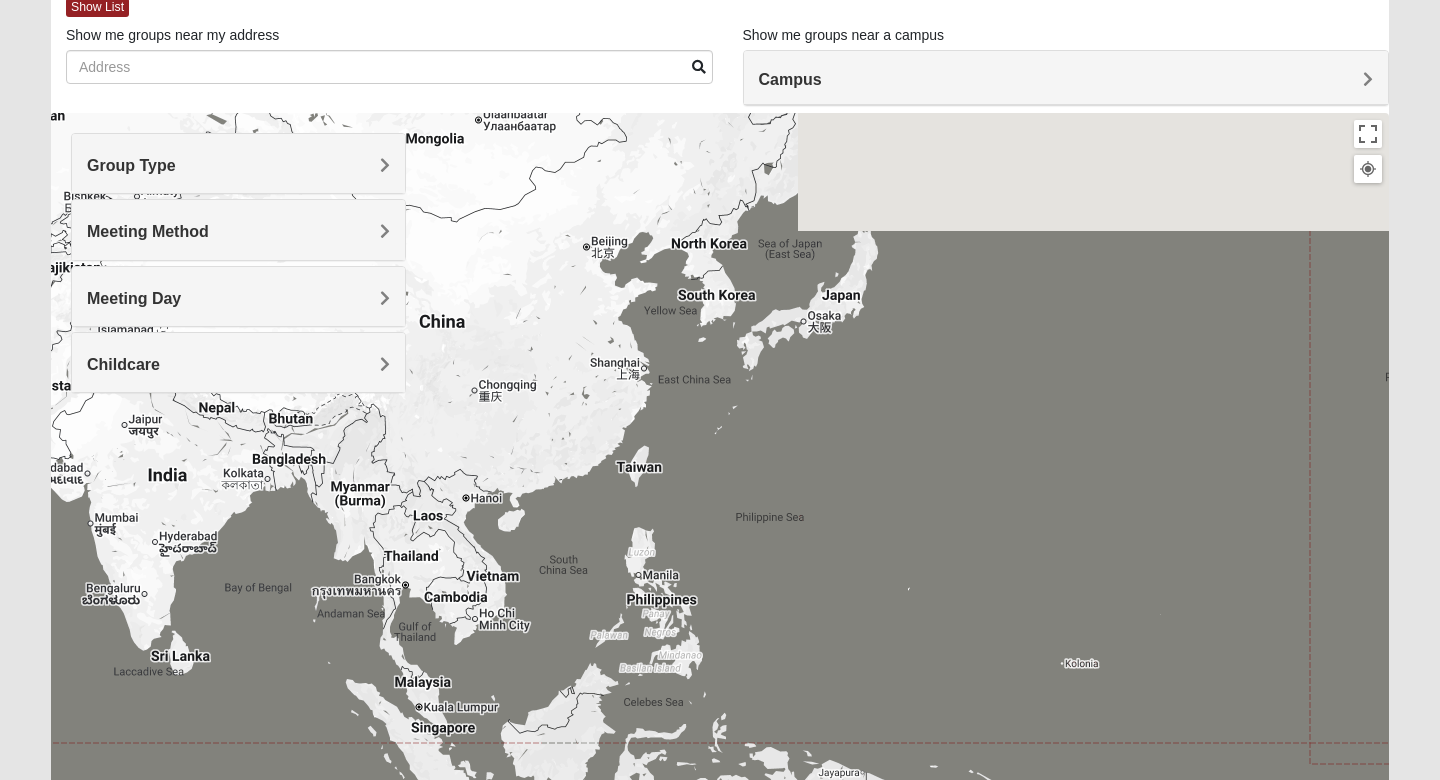 drag, startPoint x: 778, startPoint y: 416, endPoint x: 823, endPoint y: 615, distance: 204.0245 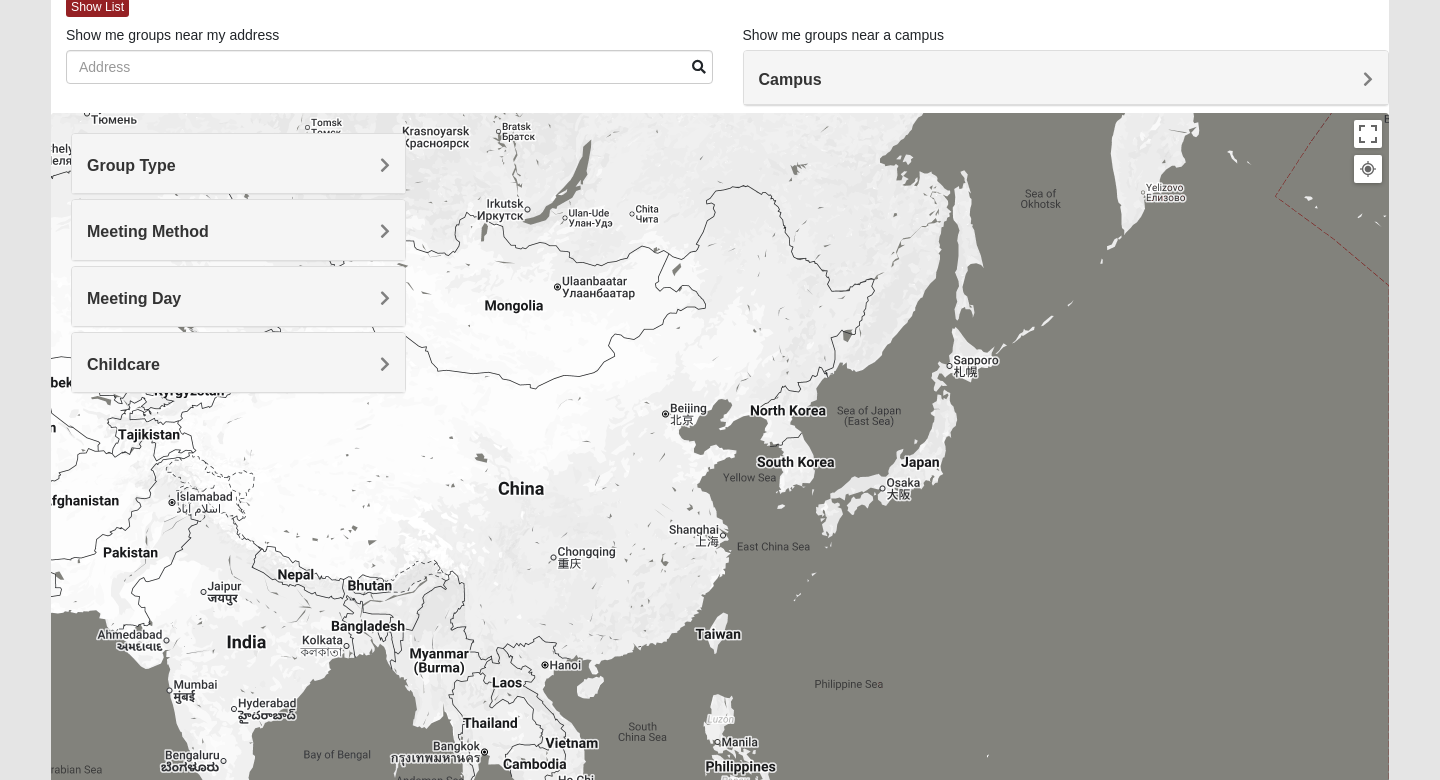drag, startPoint x: 915, startPoint y: 501, endPoint x: 310, endPoint y: 480, distance: 605.3644 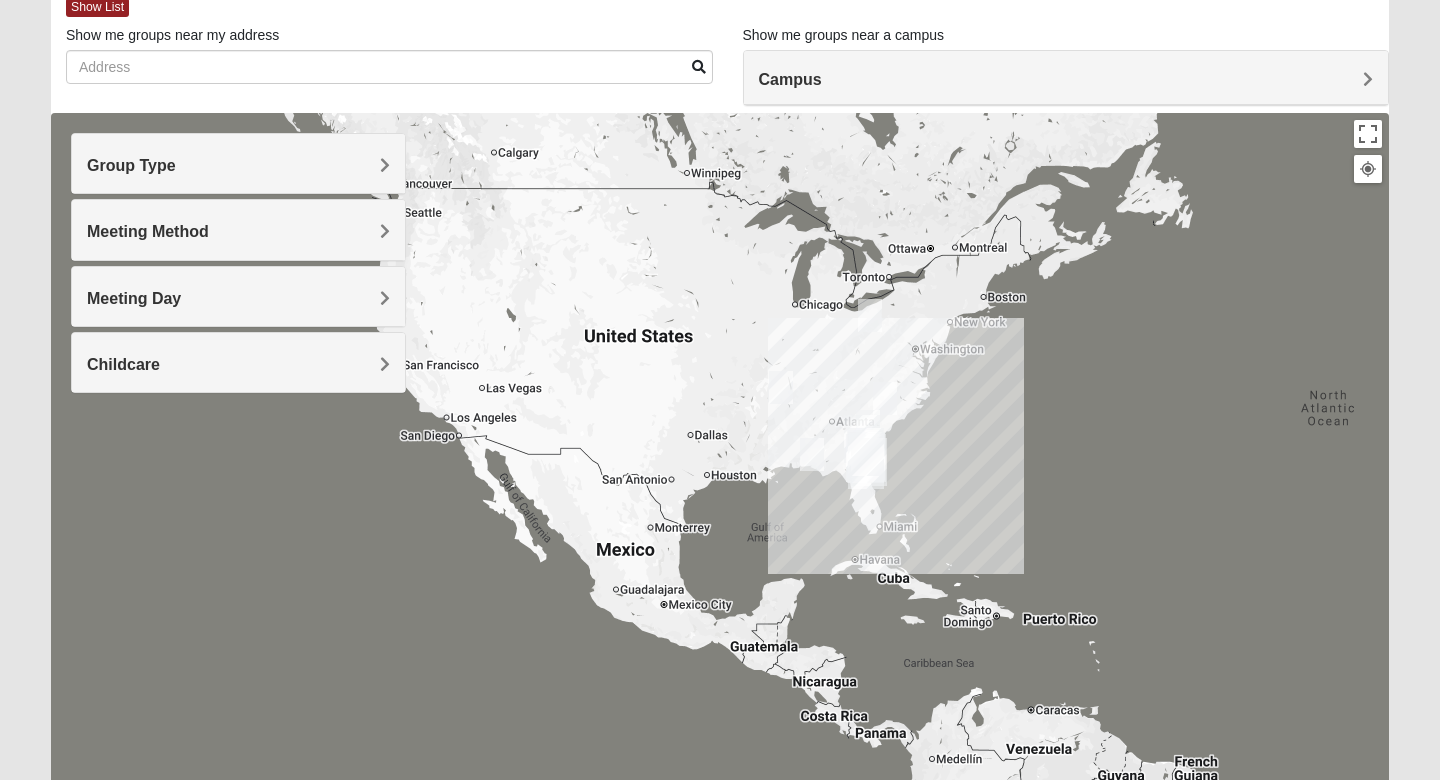 drag, startPoint x: 649, startPoint y: 421, endPoint x: 682, endPoint y: 561, distance: 143.83672 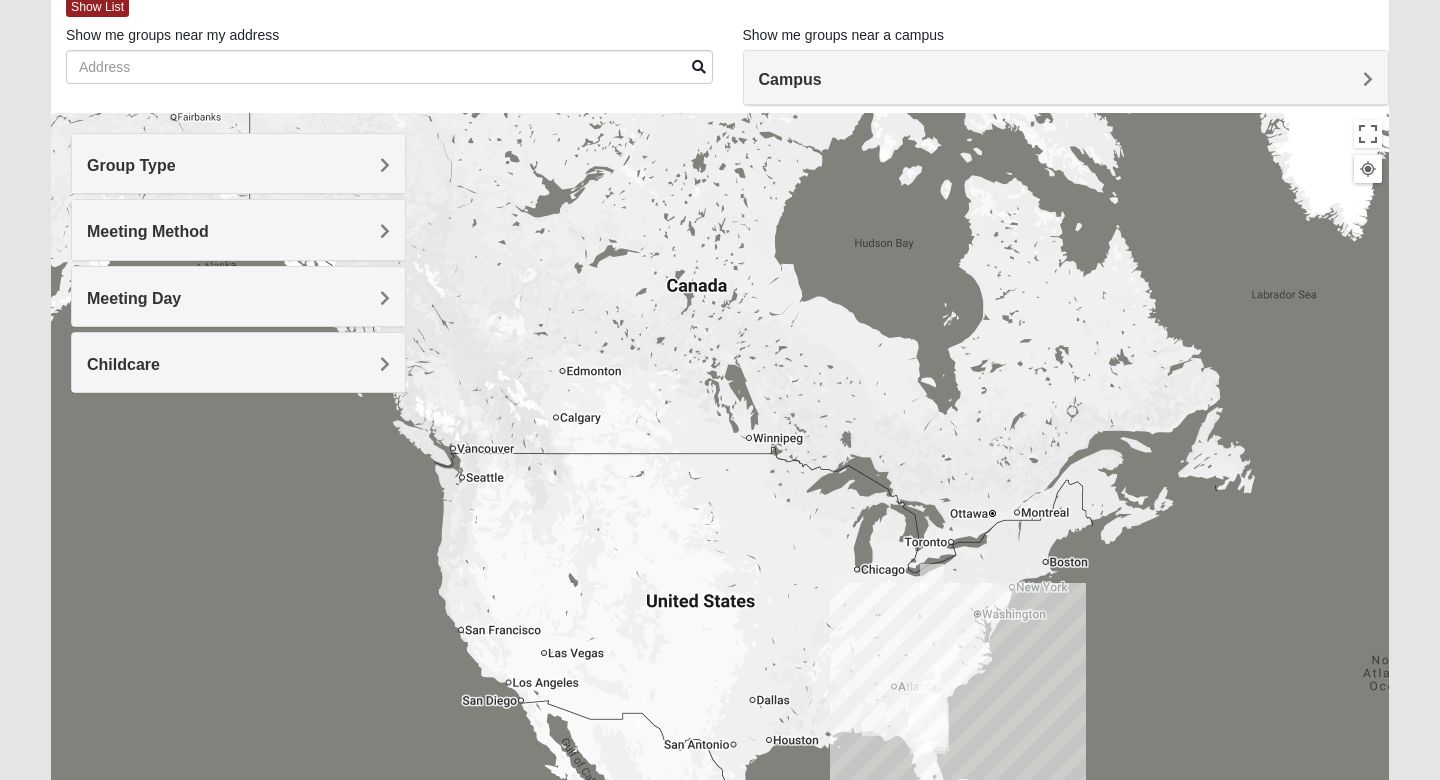 drag, startPoint x: 682, startPoint y: 561, endPoint x: 708, endPoint y: 629, distance: 72.8011 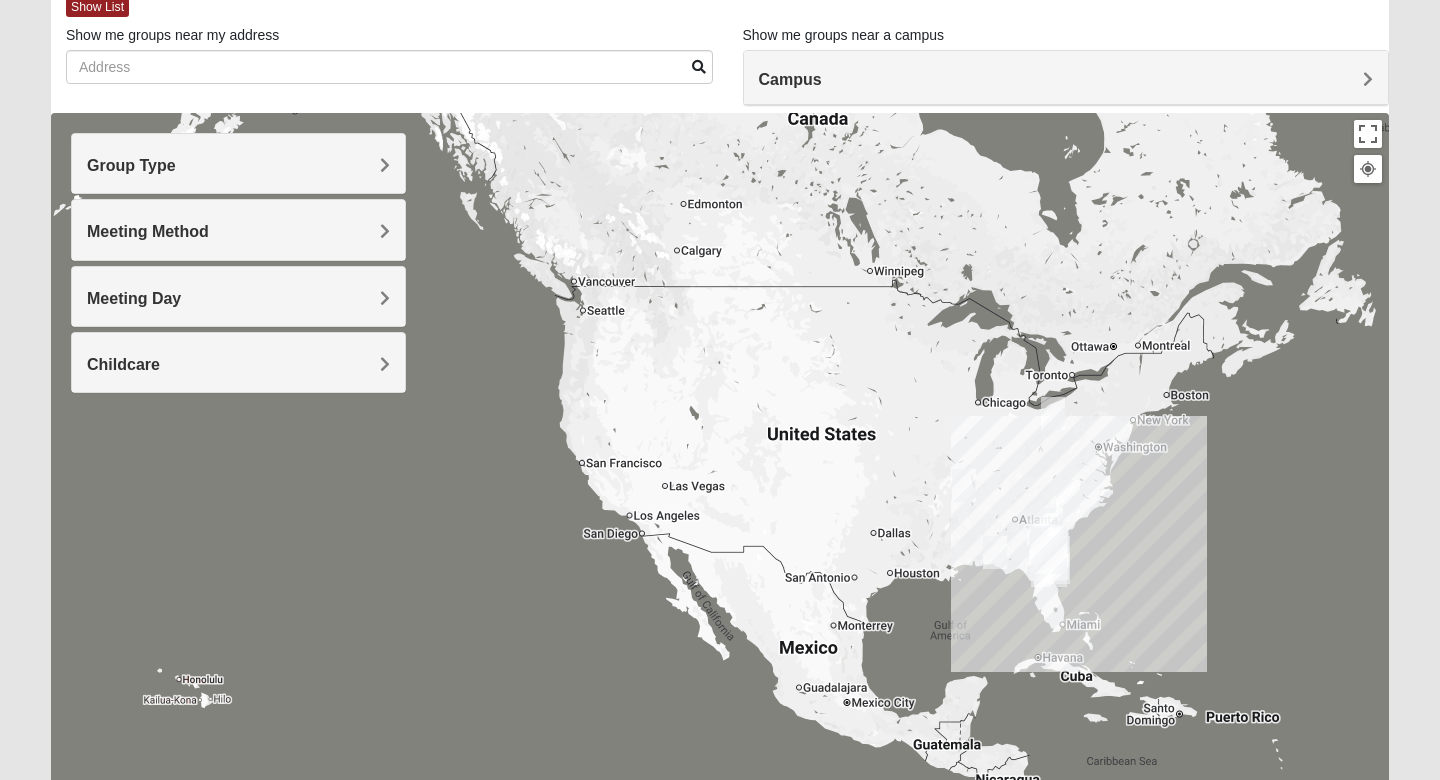 drag, startPoint x: 706, startPoint y: 628, endPoint x: 690, endPoint y: 238, distance: 390.32806 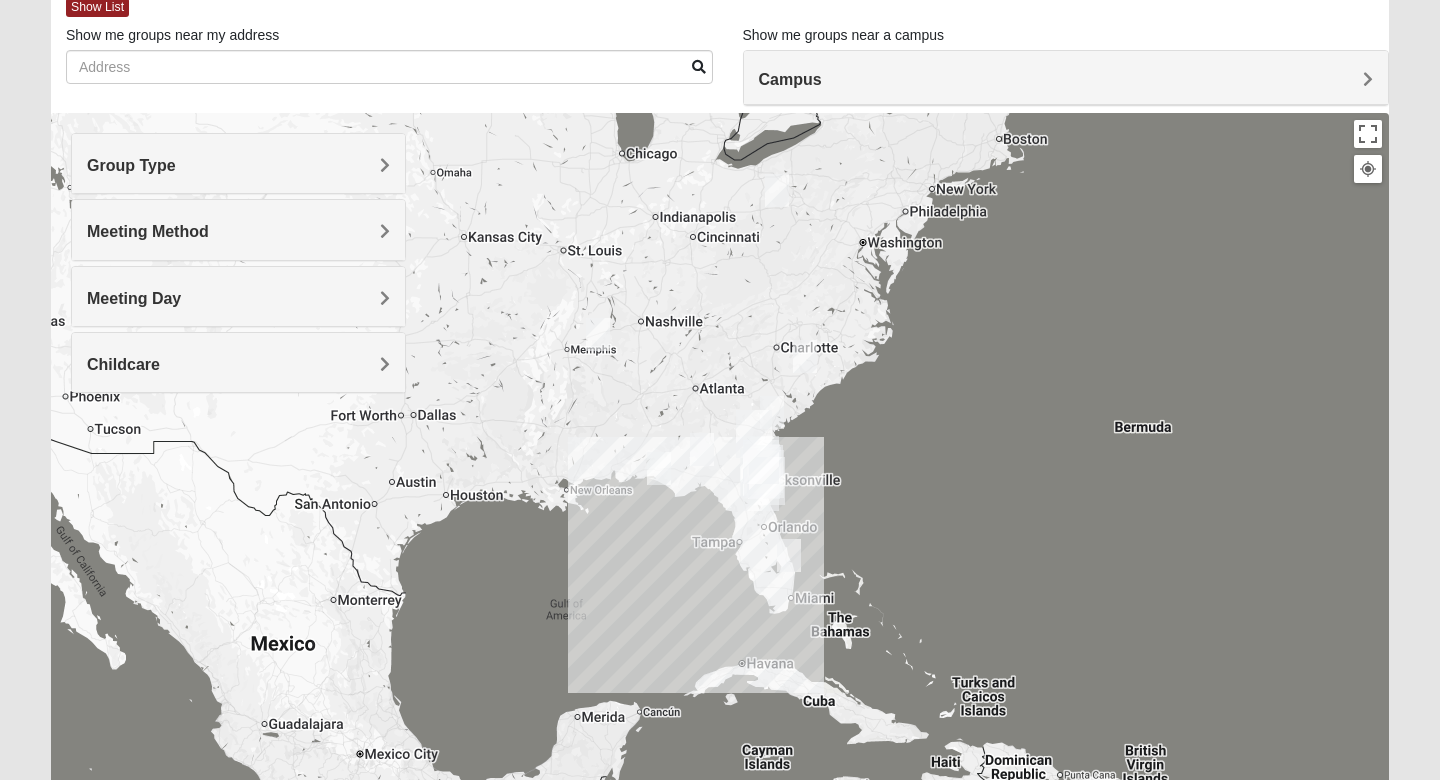 drag, startPoint x: 784, startPoint y: 424, endPoint x: 844, endPoint y: 261, distance: 173.69226 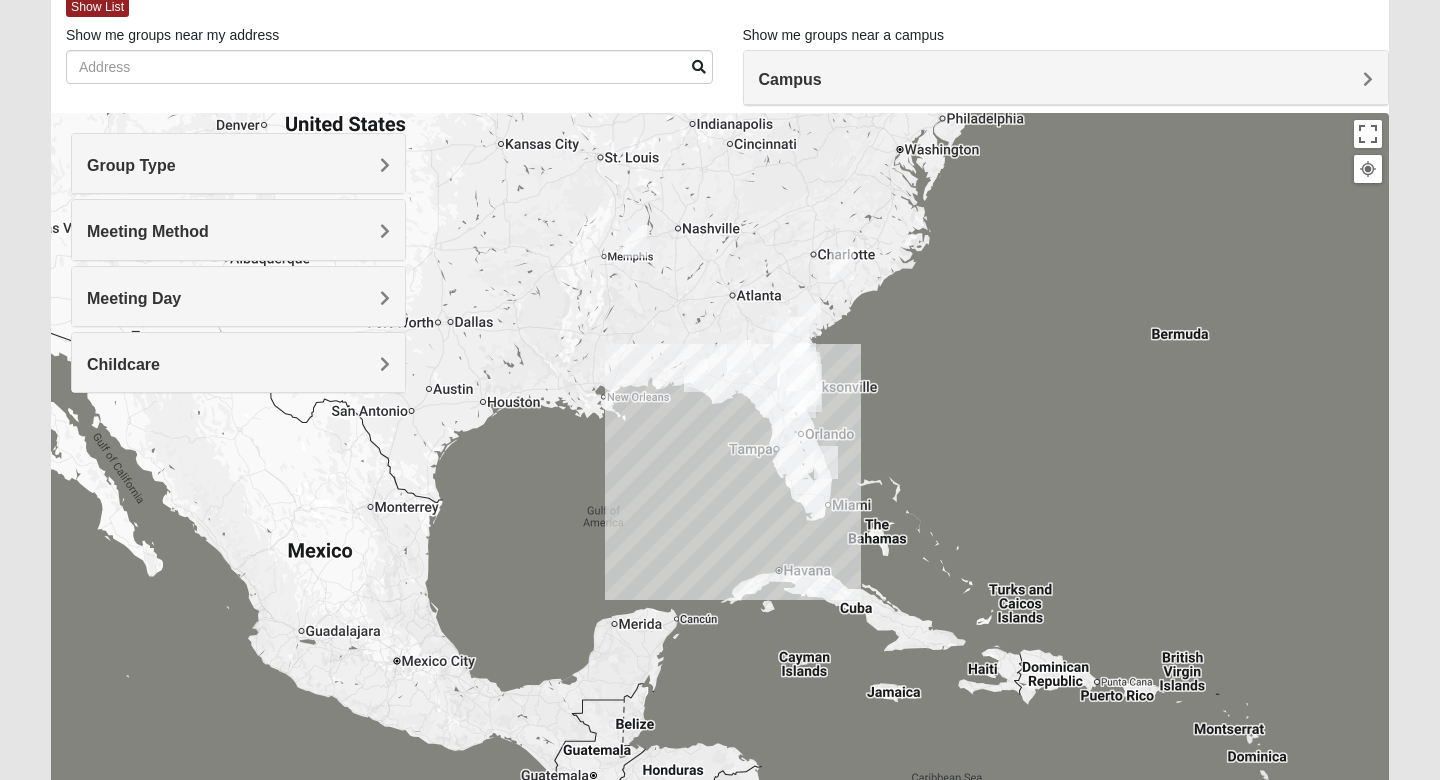 drag, startPoint x: 785, startPoint y: 409, endPoint x: 806, endPoint y: 409, distance: 21 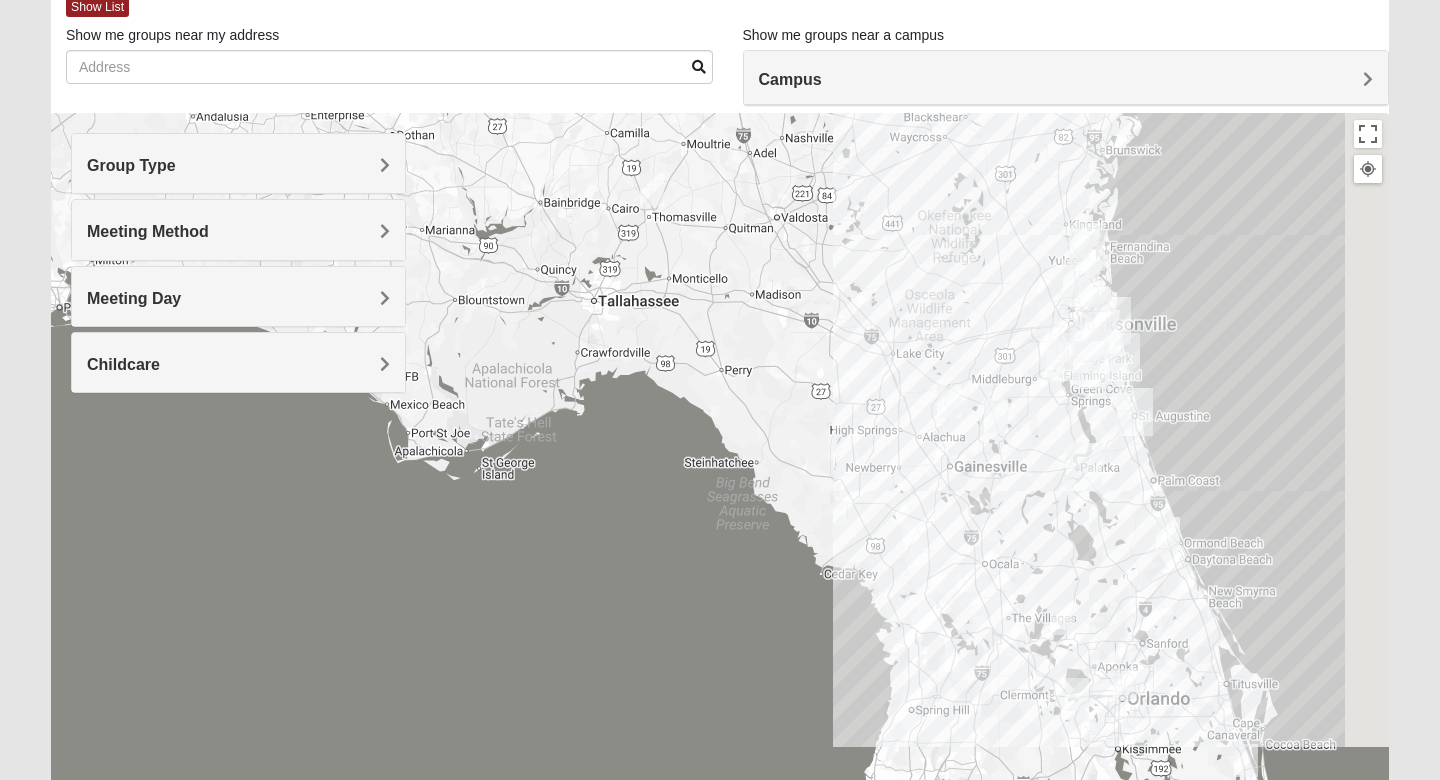 drag, startPoint x: 1011, startPoint y: 380, endPoint x: 824, endPoint y: 360, distance: 188.06648 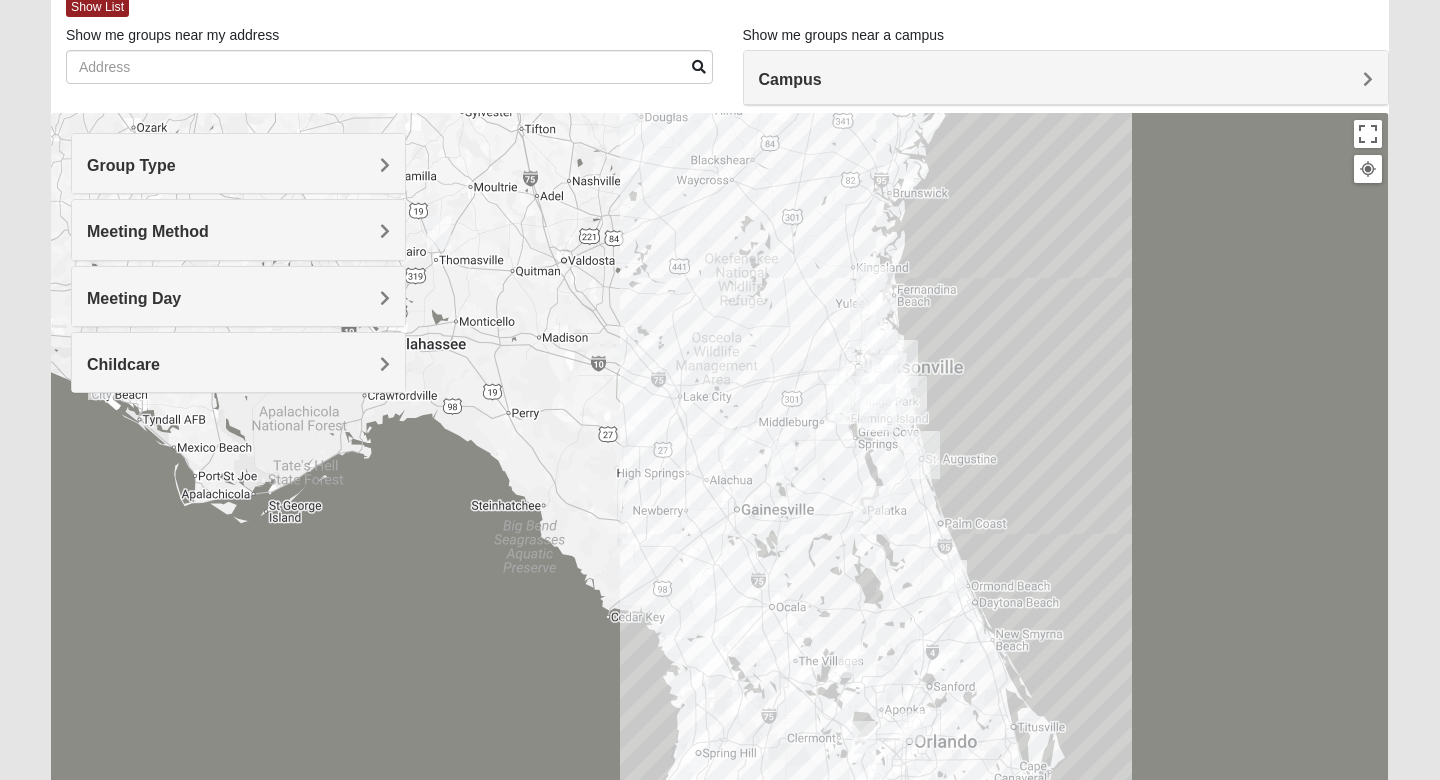 drag, startPoint x: 963, startPoint y: 398, endPoint x: 878, endPoint y: 482, distance: 119.503136 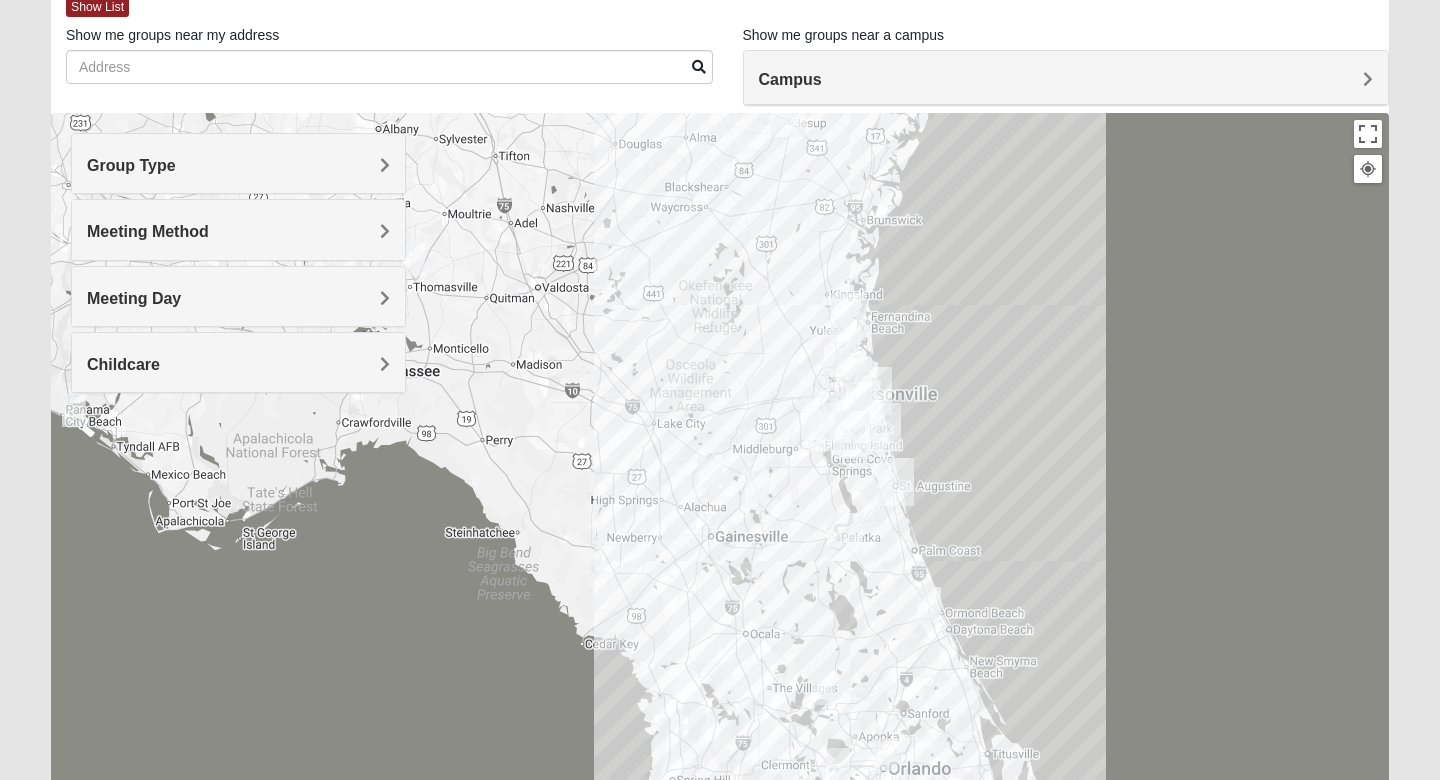 click on "Group Type" at bounding box center [238, 163] 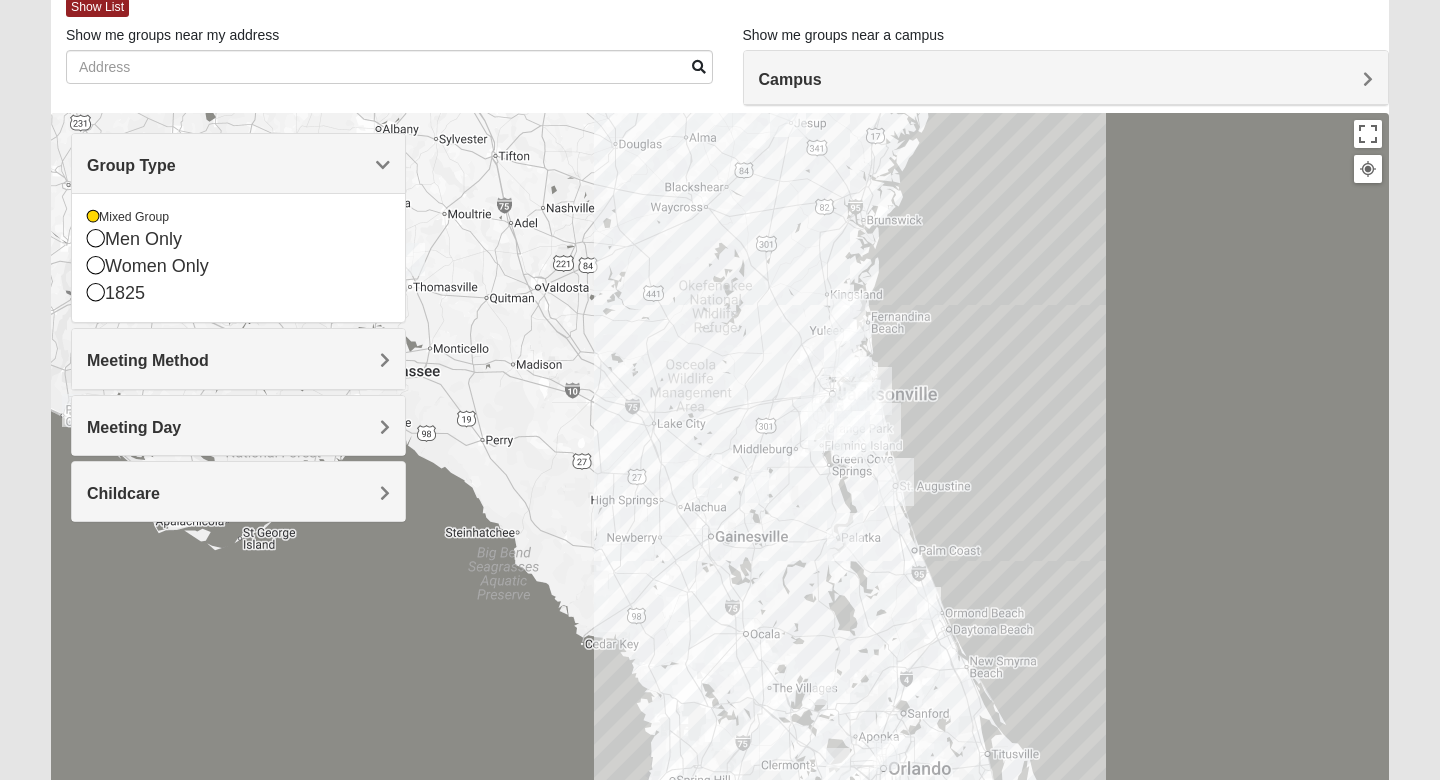 click on "Meeting Method" at bounding box center [238, 358] 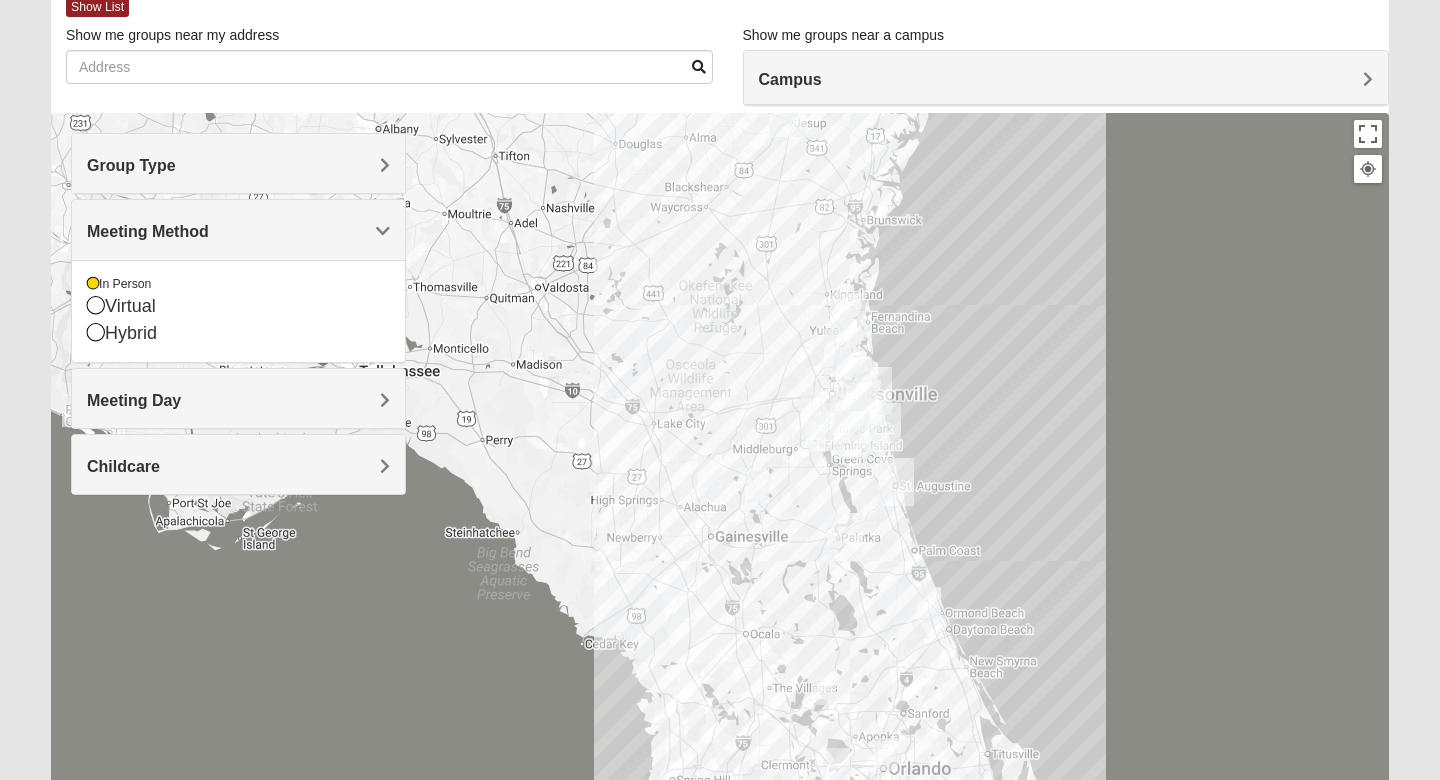 click on "Meeting Method" at bounding box center (238, 229) 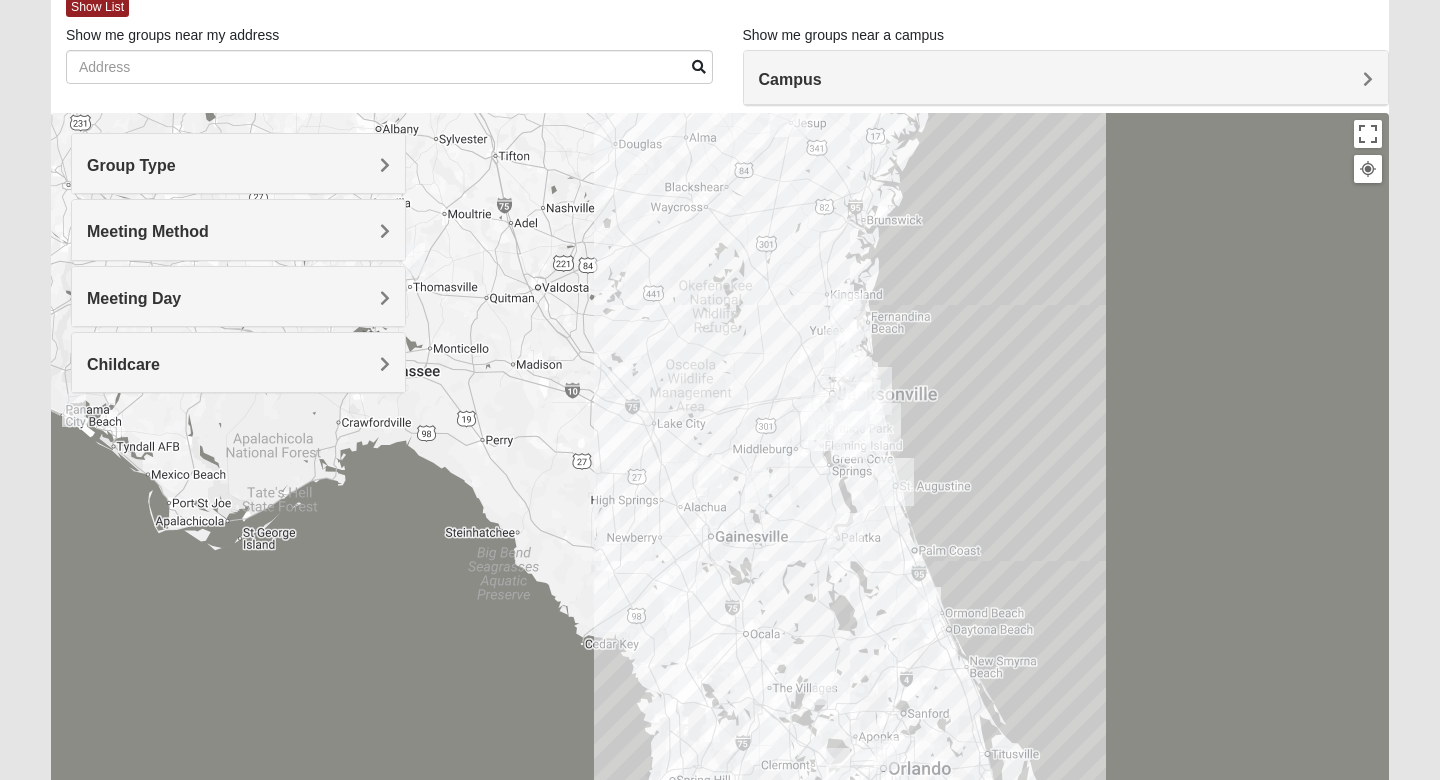 click on "Group Type" at bounding box center (238, 163) 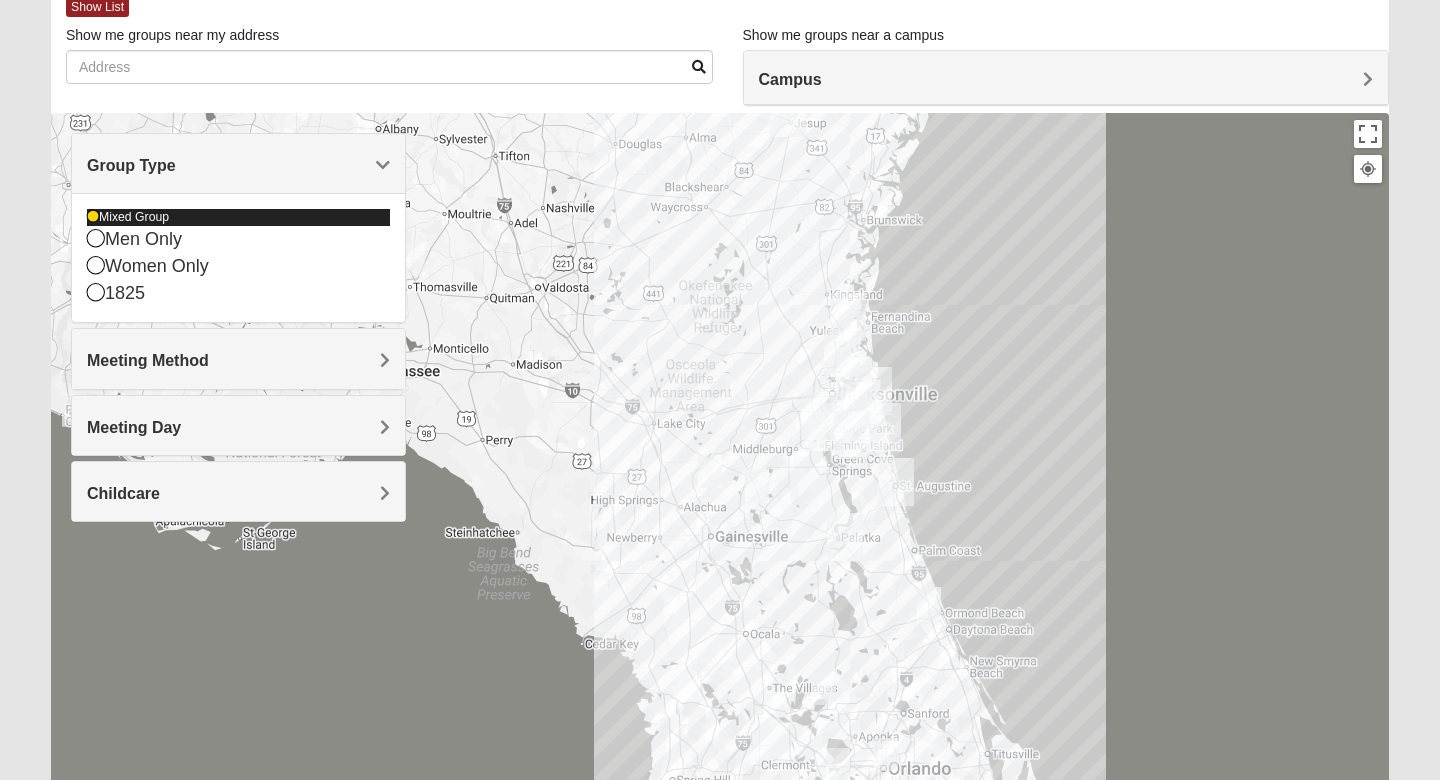 click at bounding box center [93, 217] 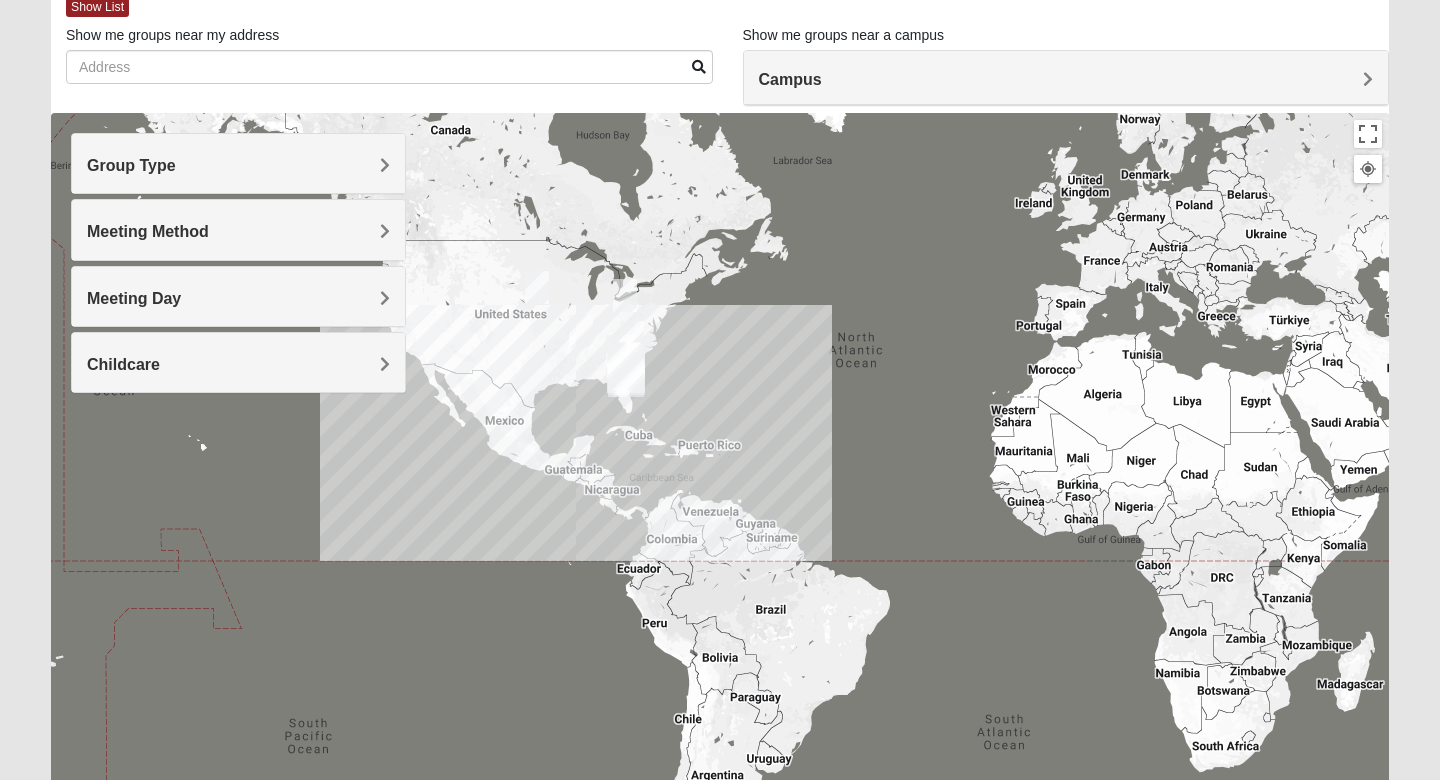 click at bounding box center [720, 513] 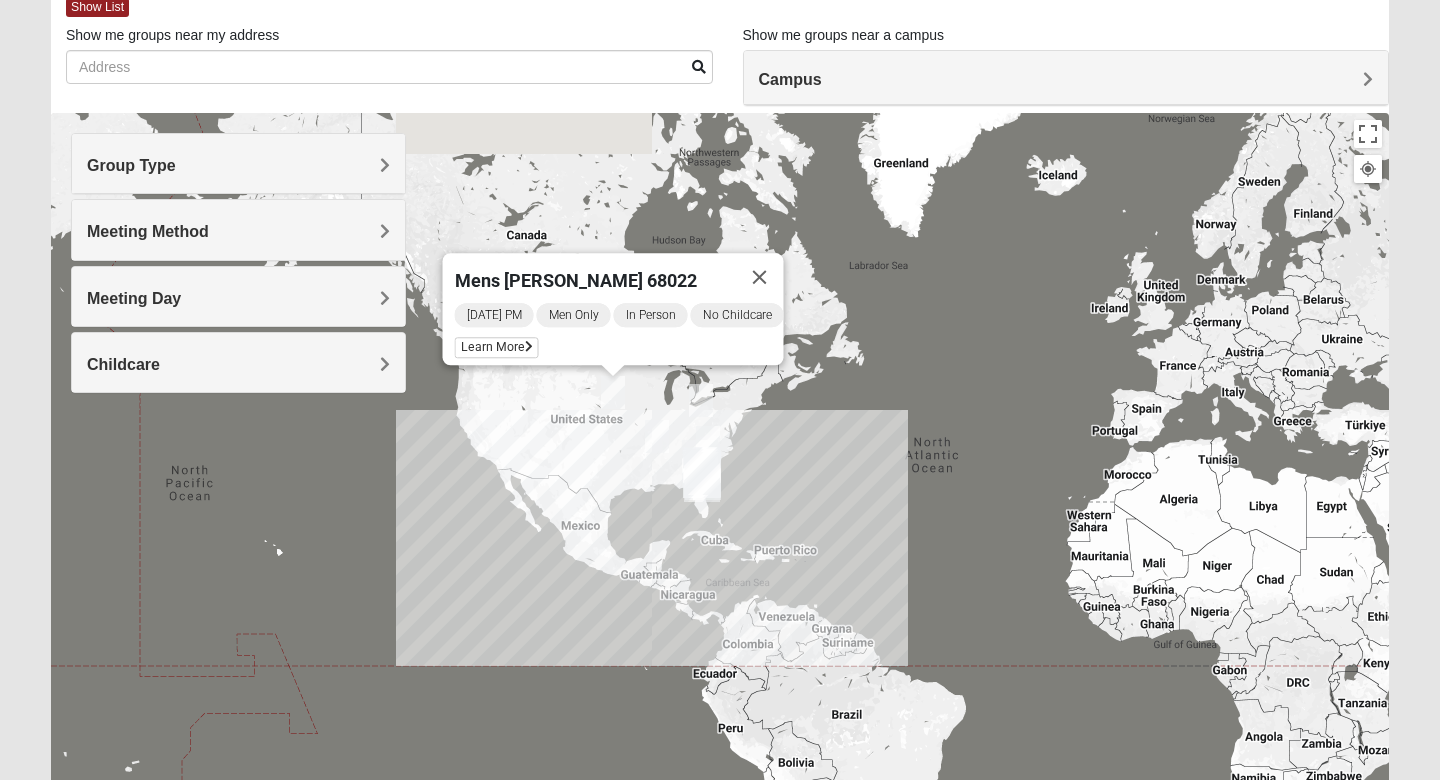 drag, startPoint x: 554, startPoint y: 365, endPoint x: 640, endPoint y: 437, distance: 112.1606 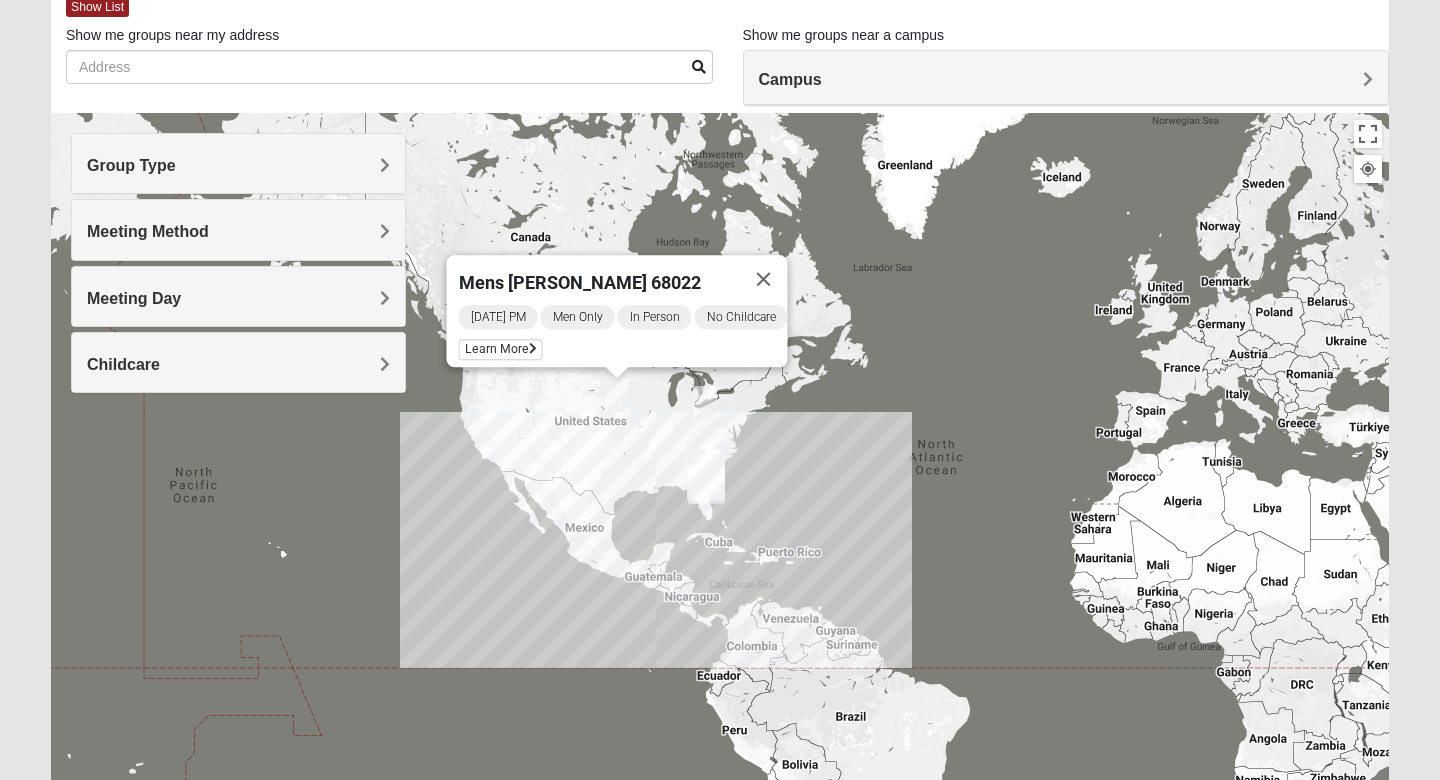 click on "Mens [PERSON_NAME] 68022          [DATE] PM      Men Only      In Person      No Childcare Learn More" at bounding box center (720, 513) 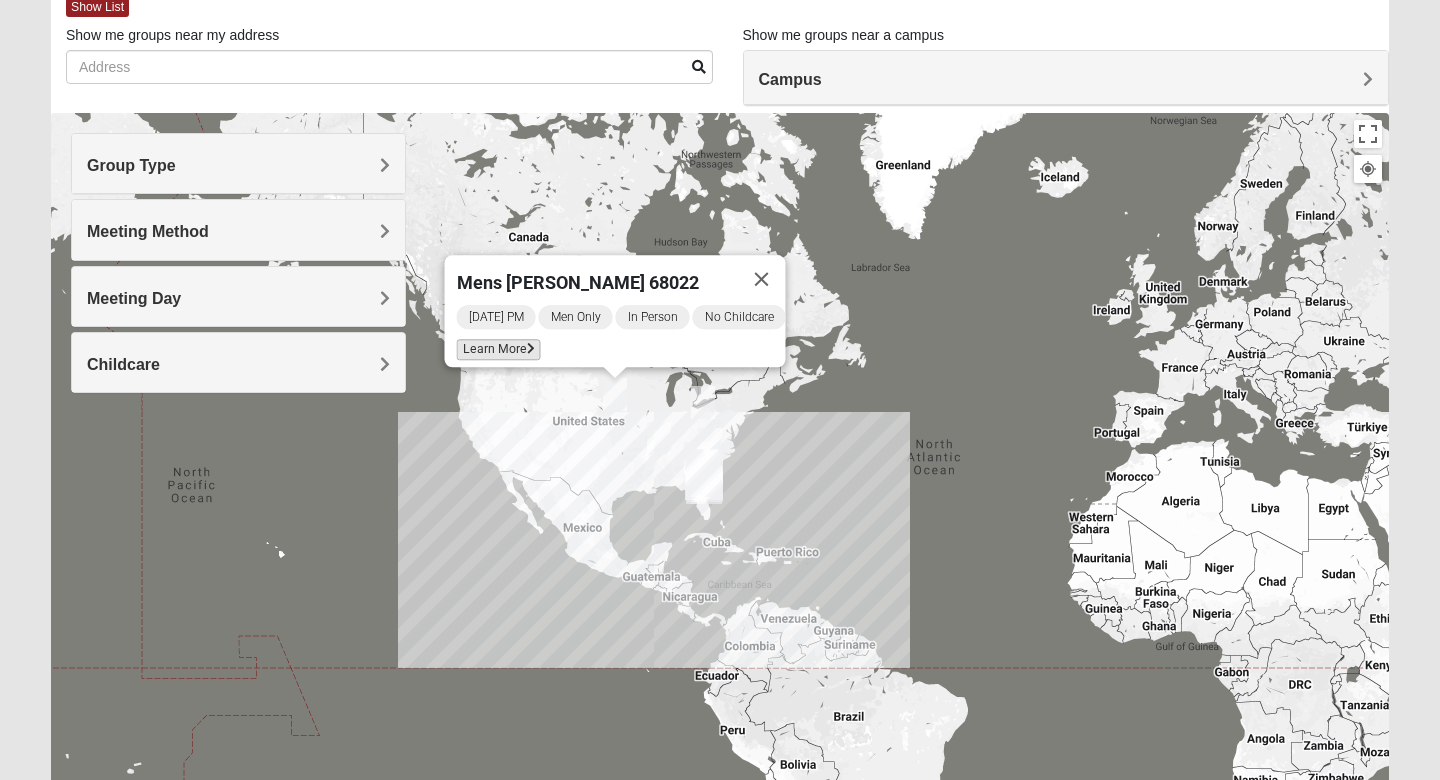 click on "Learn More" at bounding box center (499, 349) 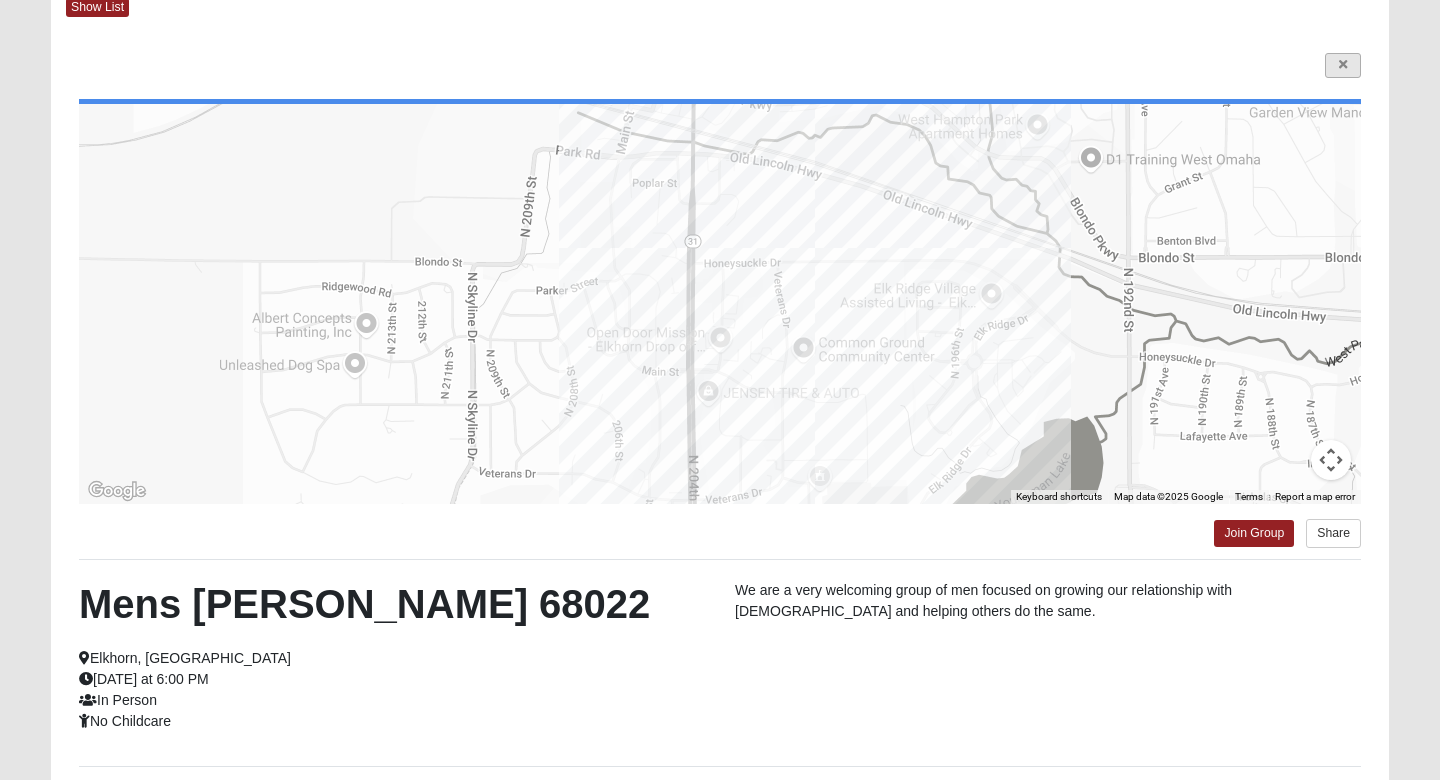 click at bounding box center [1343, 65] 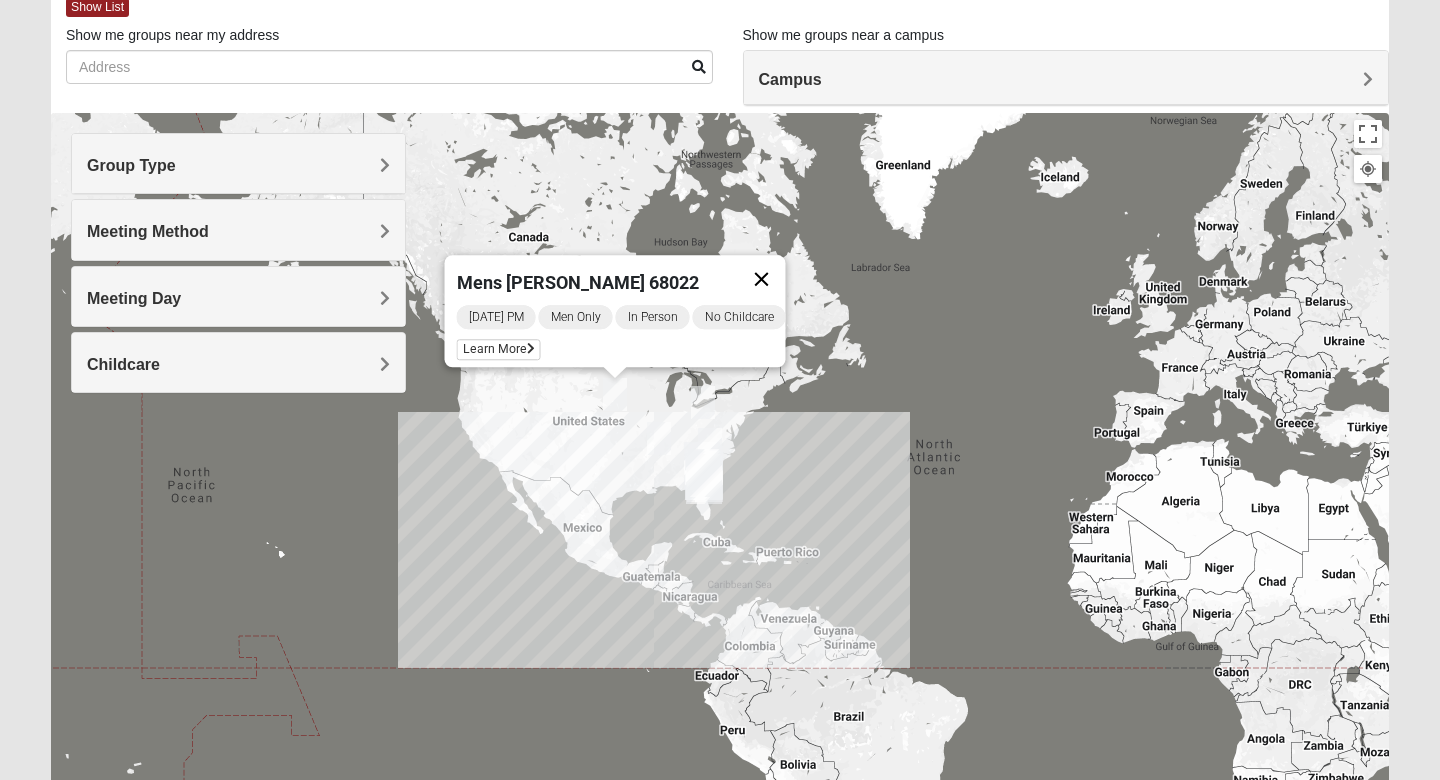 click at bounding box center (762, 279) 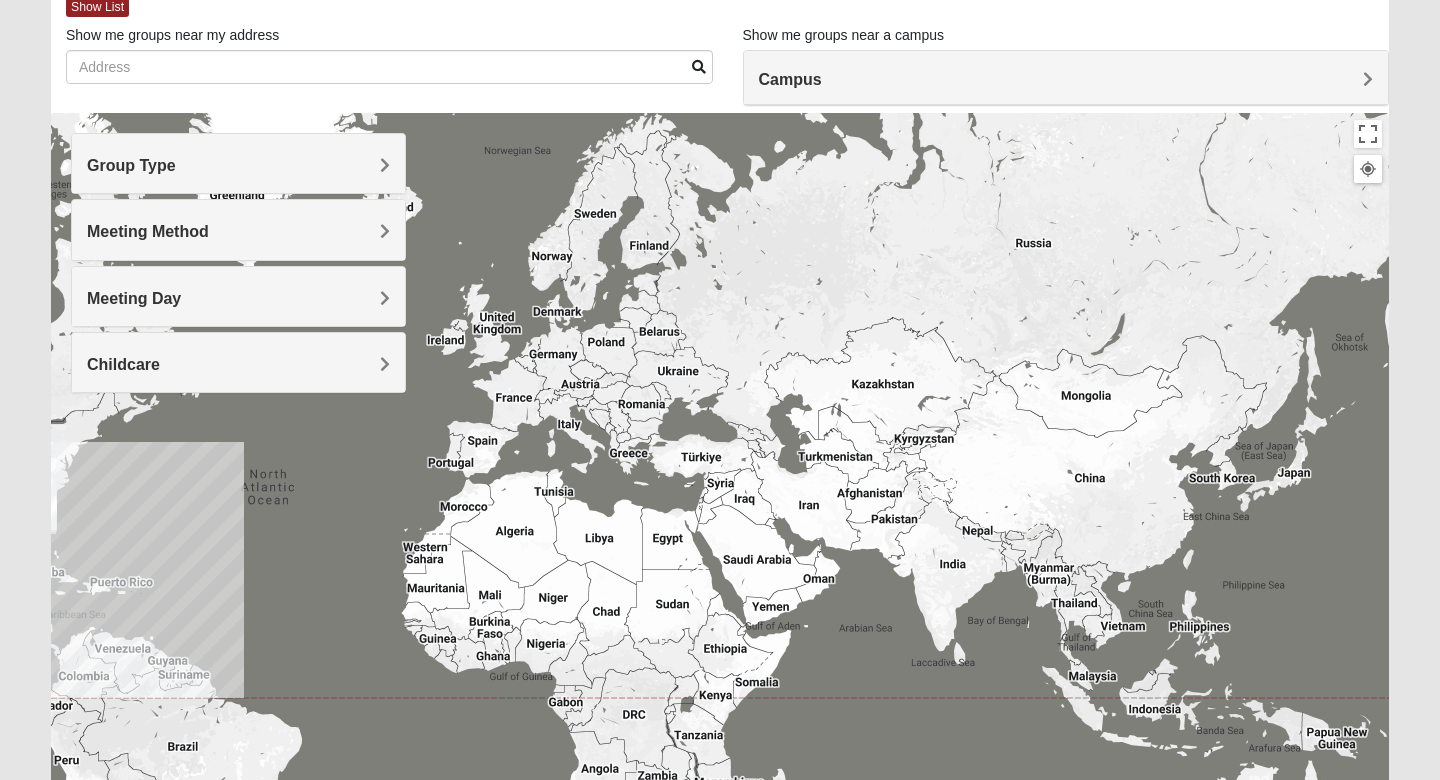 drag, startPoint x: 1050, startPoint y: 424, endPoint x: 493, endPoint y: 474, distance: 559.2397 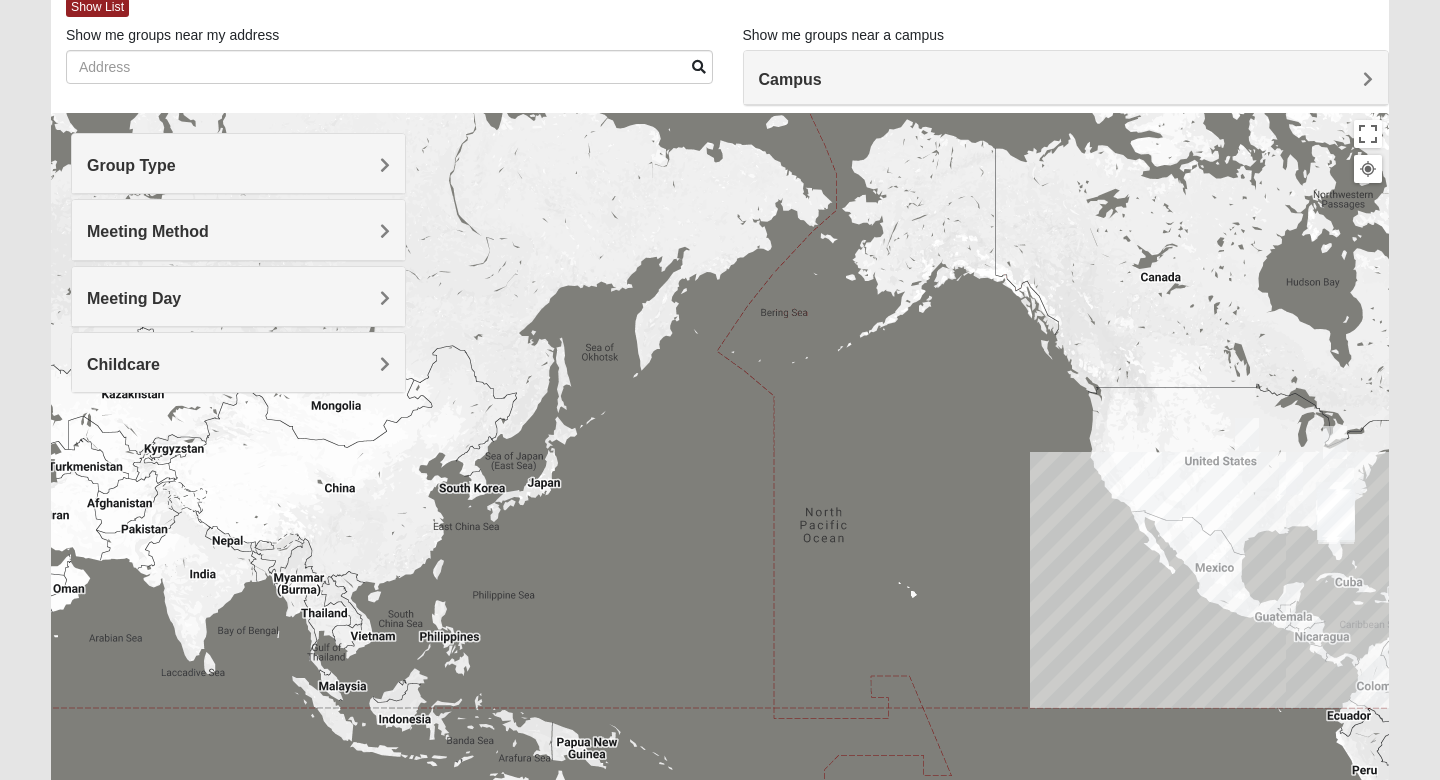 drag, startPoint x: 885, startPoint y: 409, endPoint x: 270, endPoint y: 423, distance: 615.1593 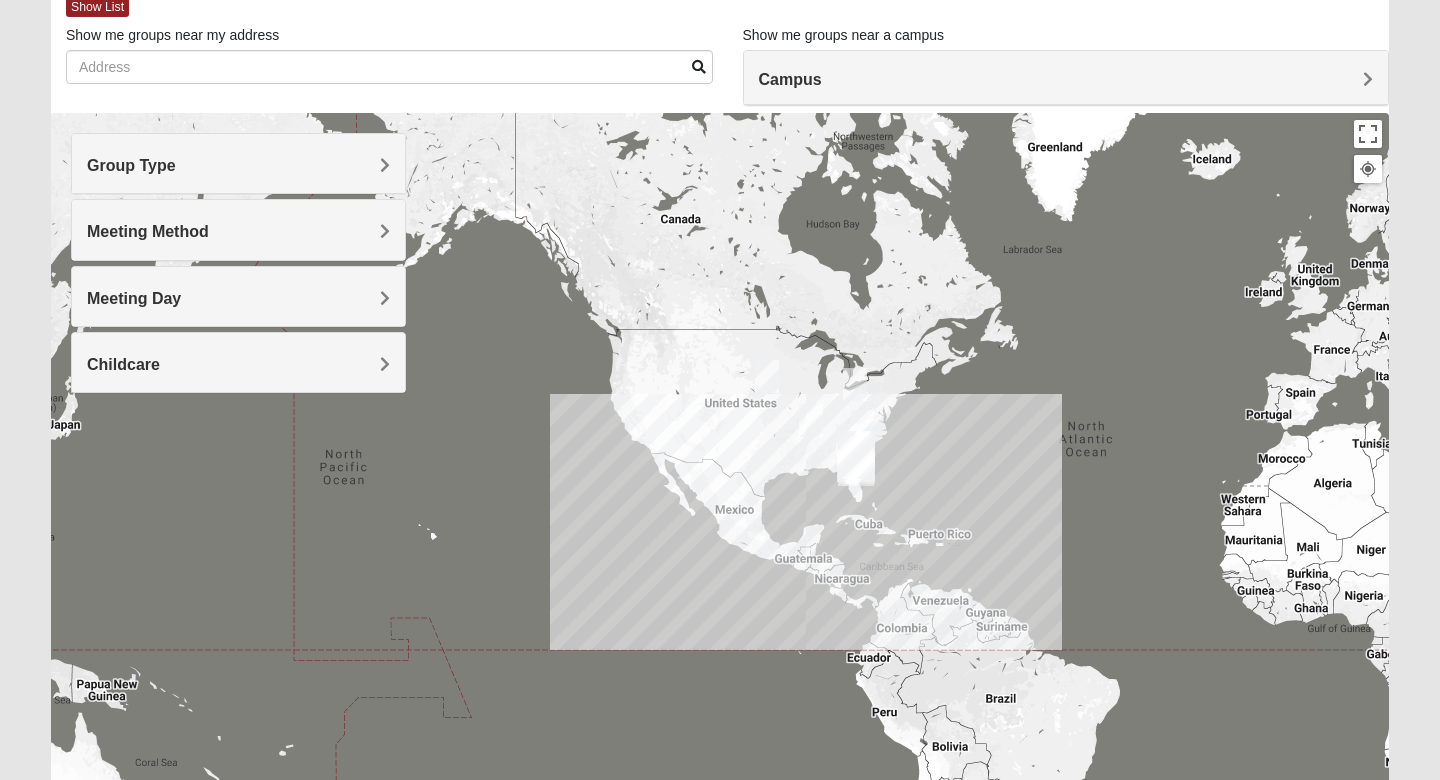 drag, startPoint x: 909, startPoint y: 393, endPoint x: 417, endPoint y: 335, distance: 495.4069 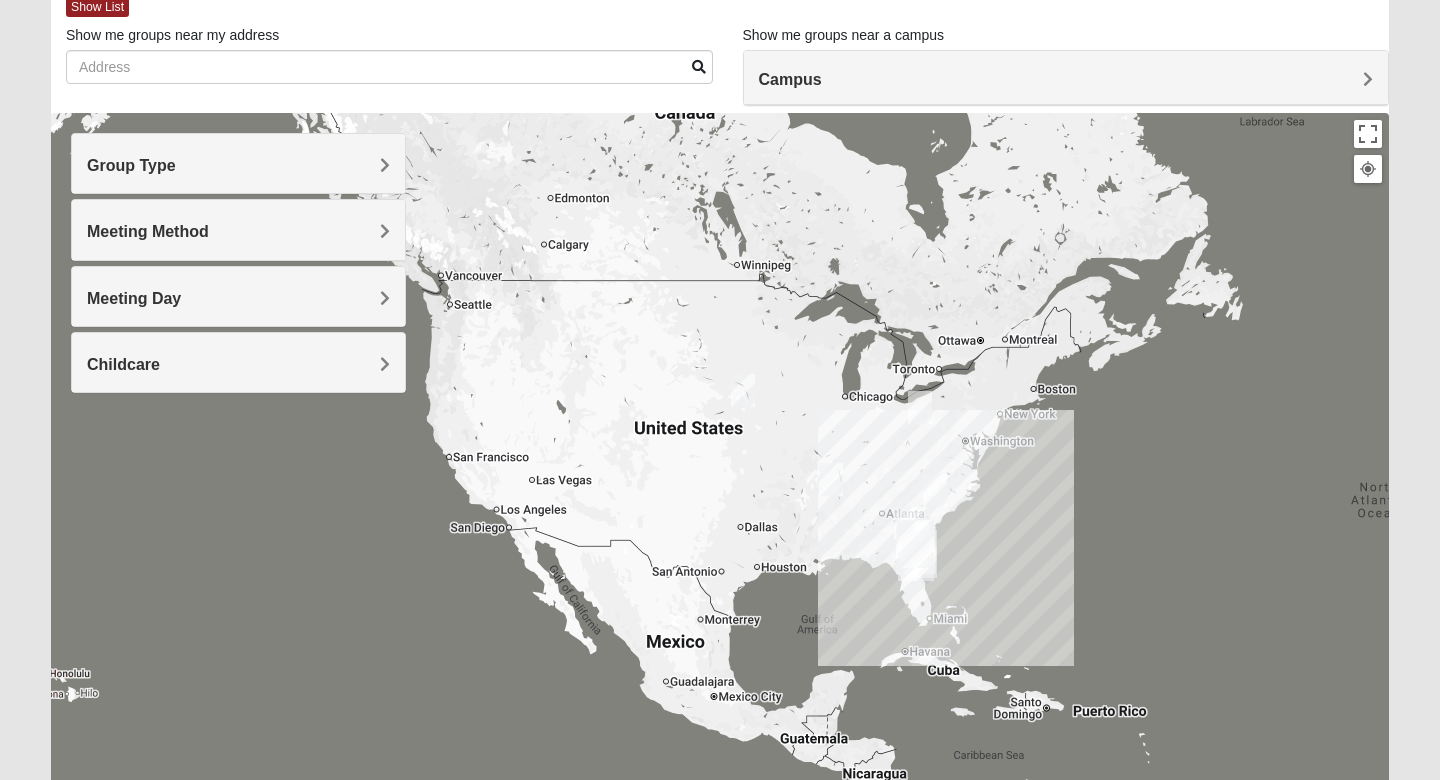click at bounding box center [920, 407] 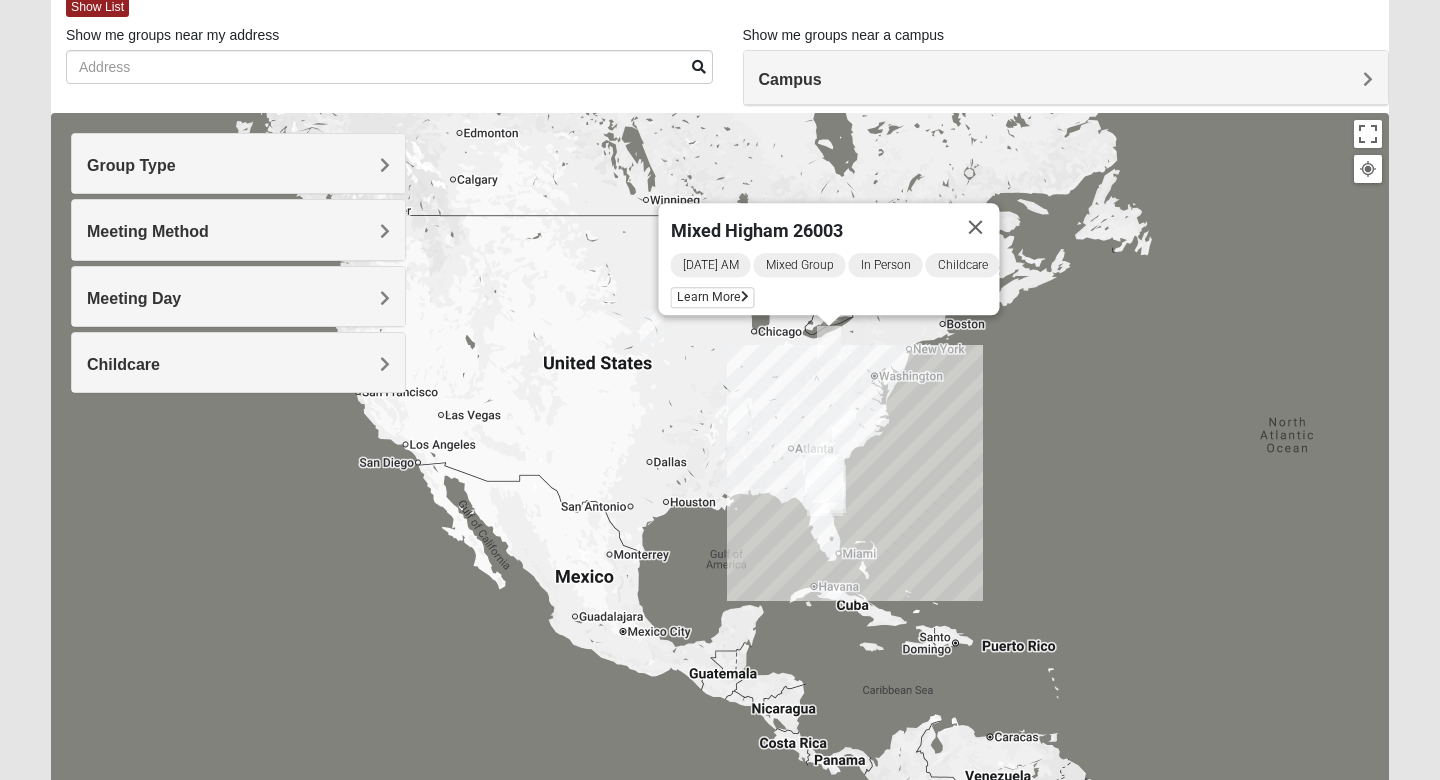 drag, startPoint x: 871, startPoint y: 465, endPoint x: 765, endPoint y: 389, distance: 130.43005 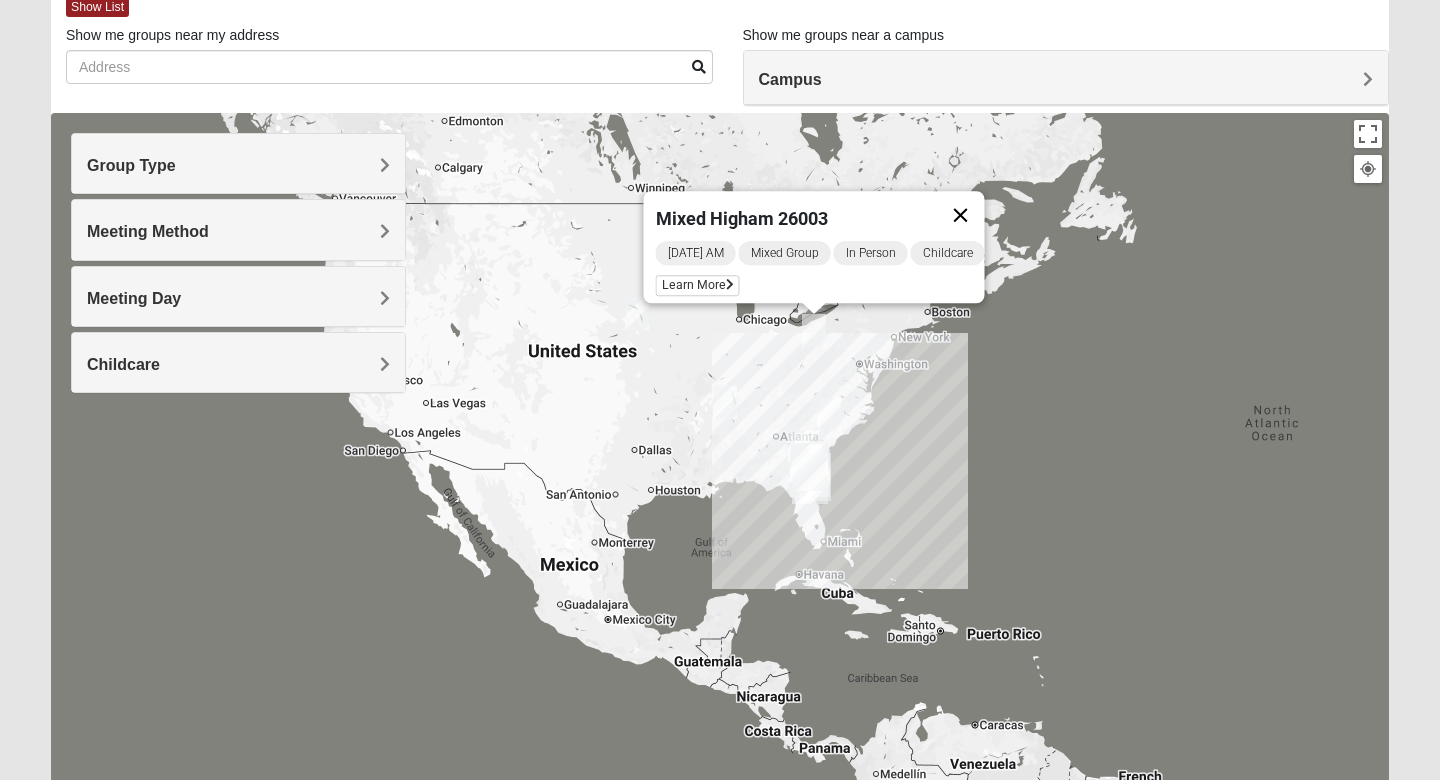 click at bounding box center [961, 215] 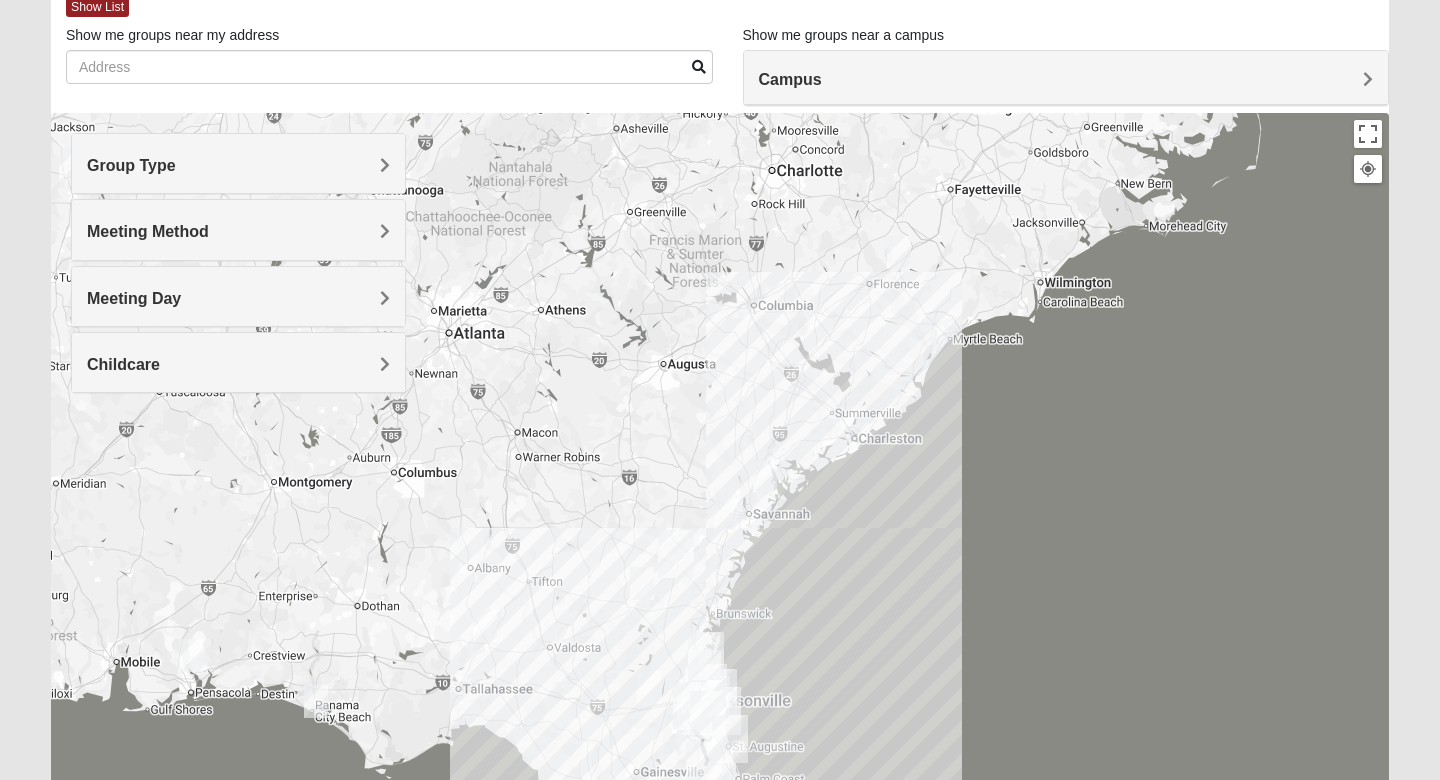 click at bounding box center (191, 655) 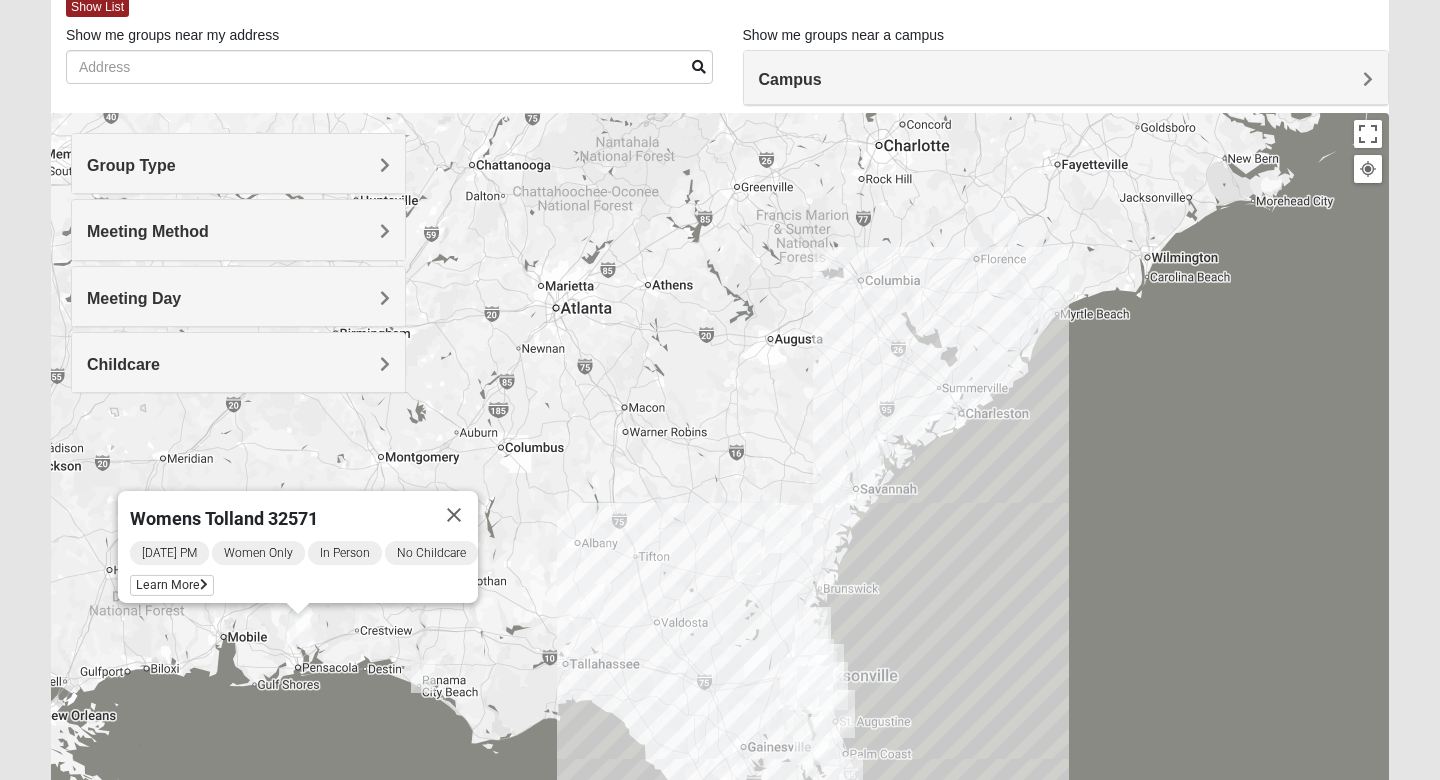 drag, startPoint x: 827, startPoint y: 609, endPoint x: 789, endPoint y: 500, distance: 115.43397 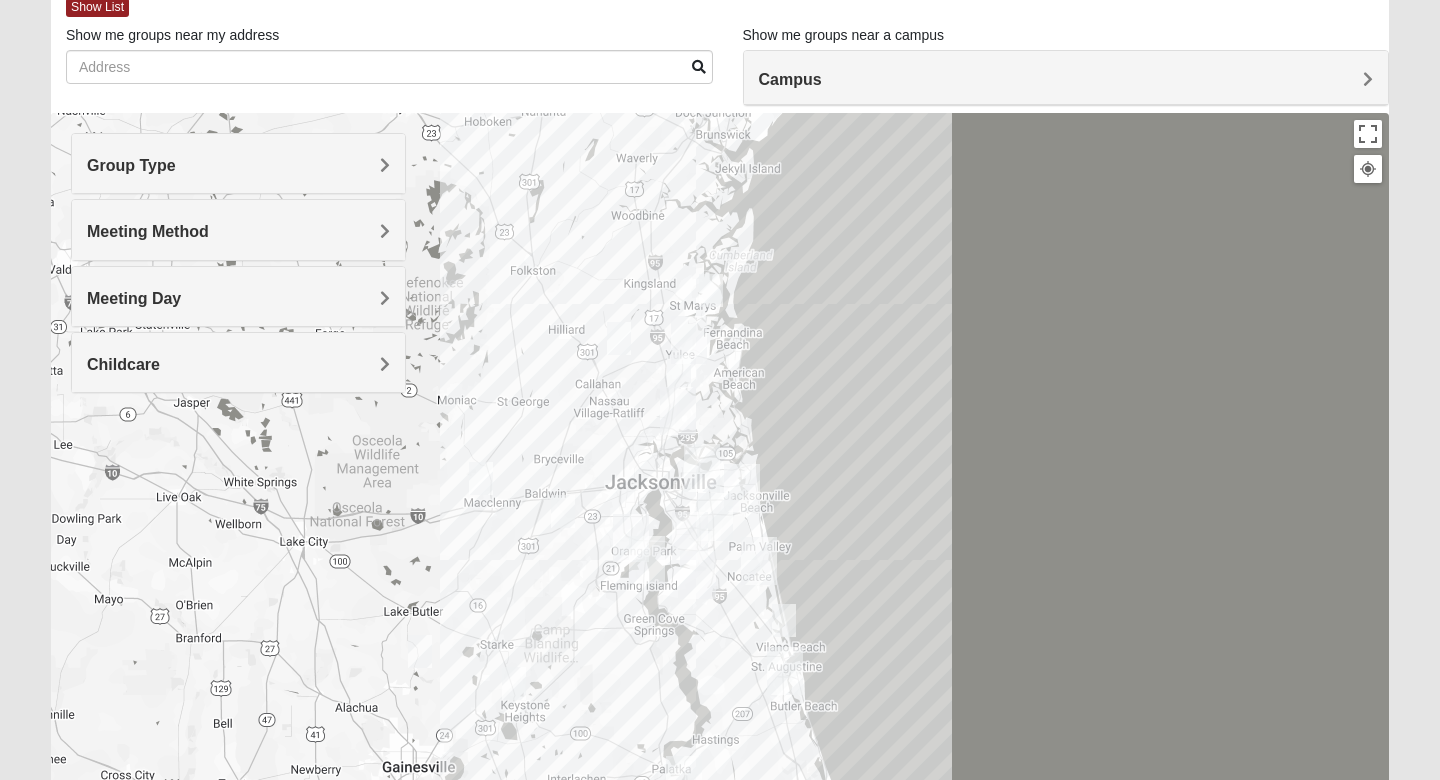drag, startPoint x: 809, startPoint y: 500, endPoint x: 849, endPoint y: 319, distance: 185.3672 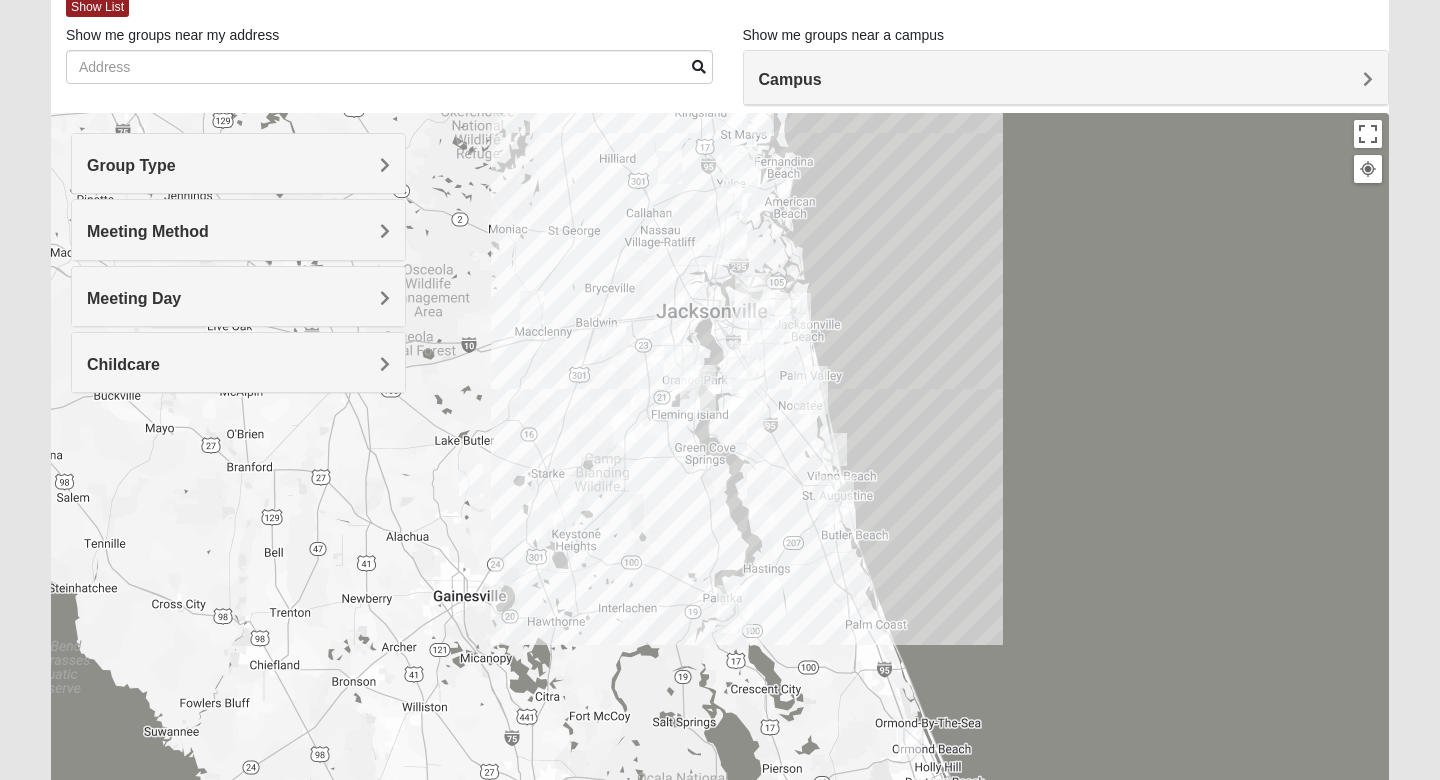 drag, startPoint x: 840, startPoint y: 583, endPoint x: 882, endPoint y: 460, distance: 129.97307 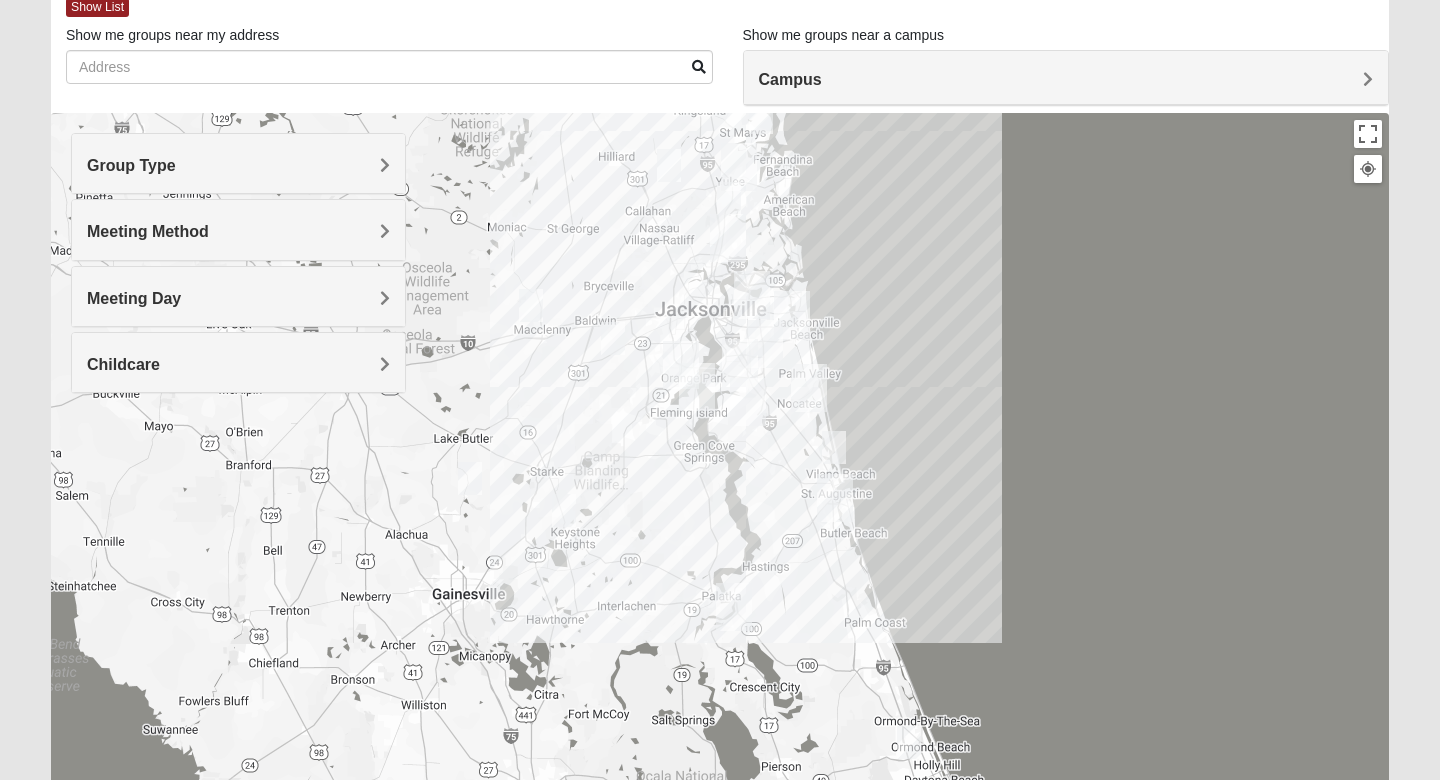 click on "Group Type" at bounding box center [131, 165] 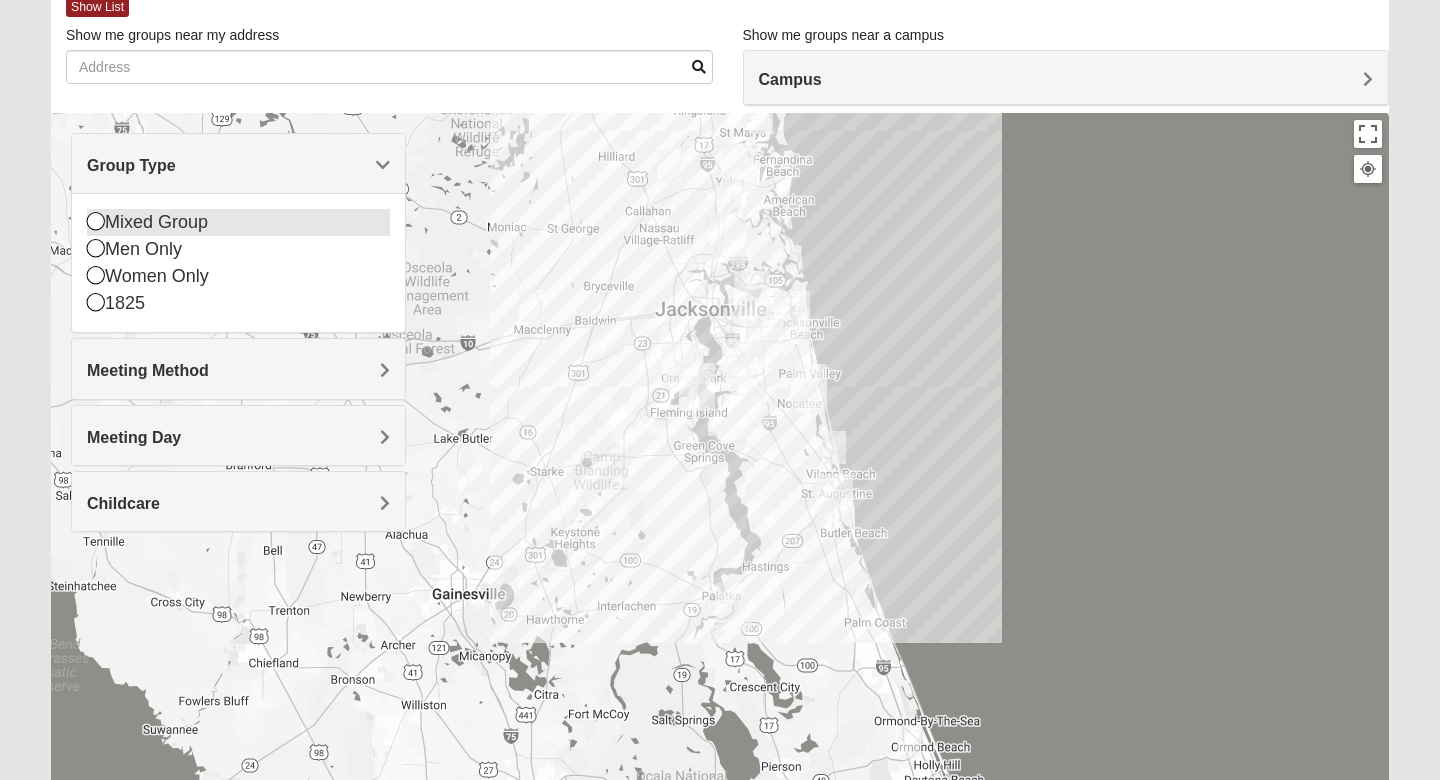 click on "Mixed Group" at bounding box center (238, 222) 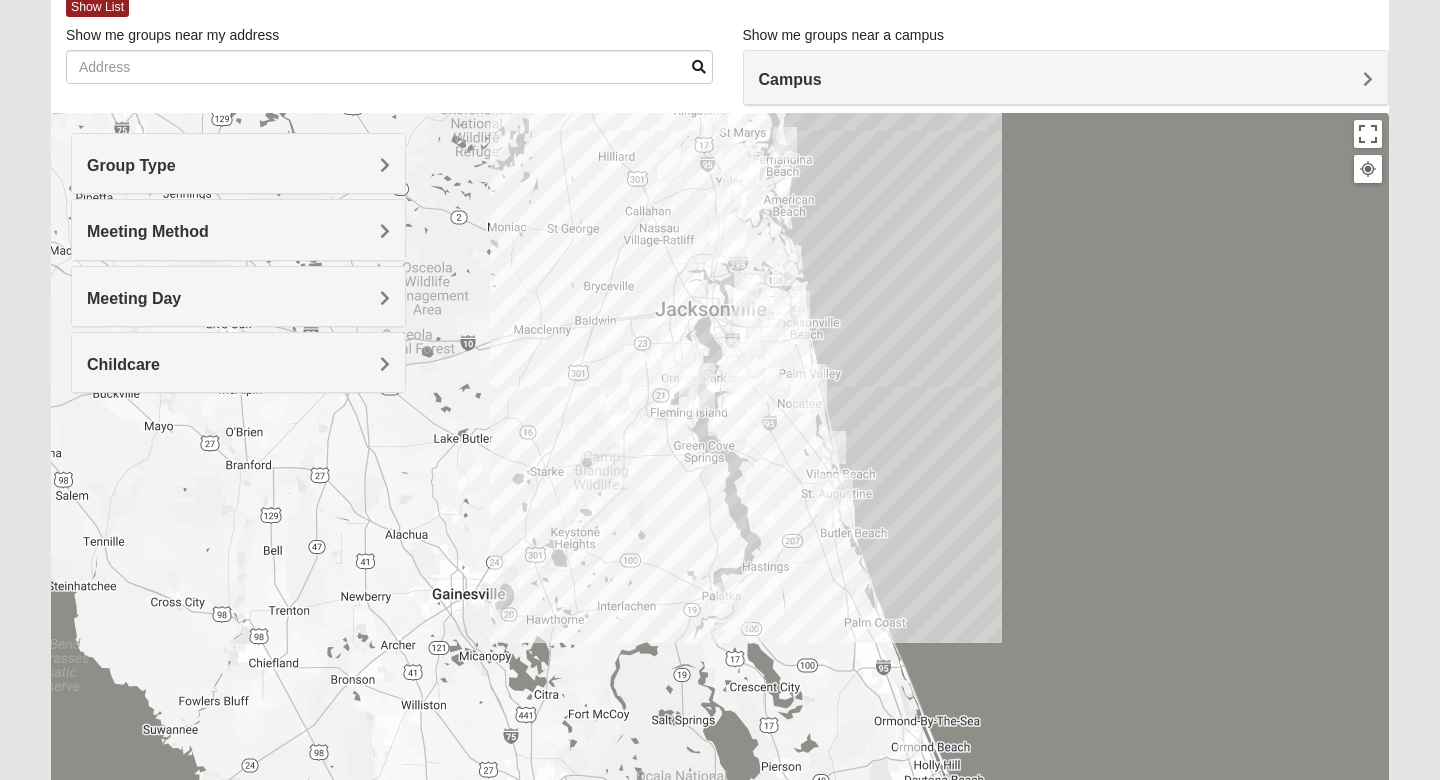 click on "Meeting Day" at bounding box center [238, 298] 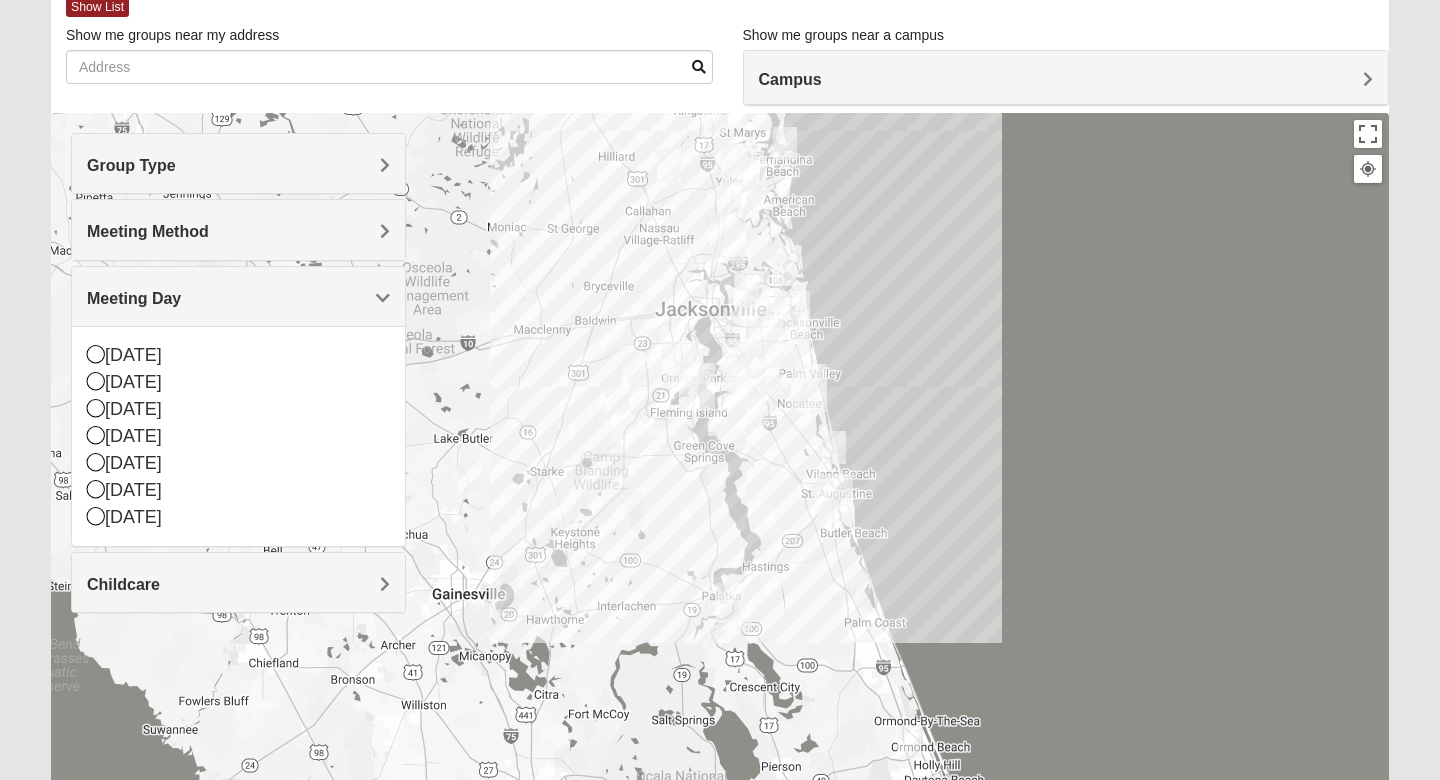 click on "Meeting Day" at bounding box center (238, 298) 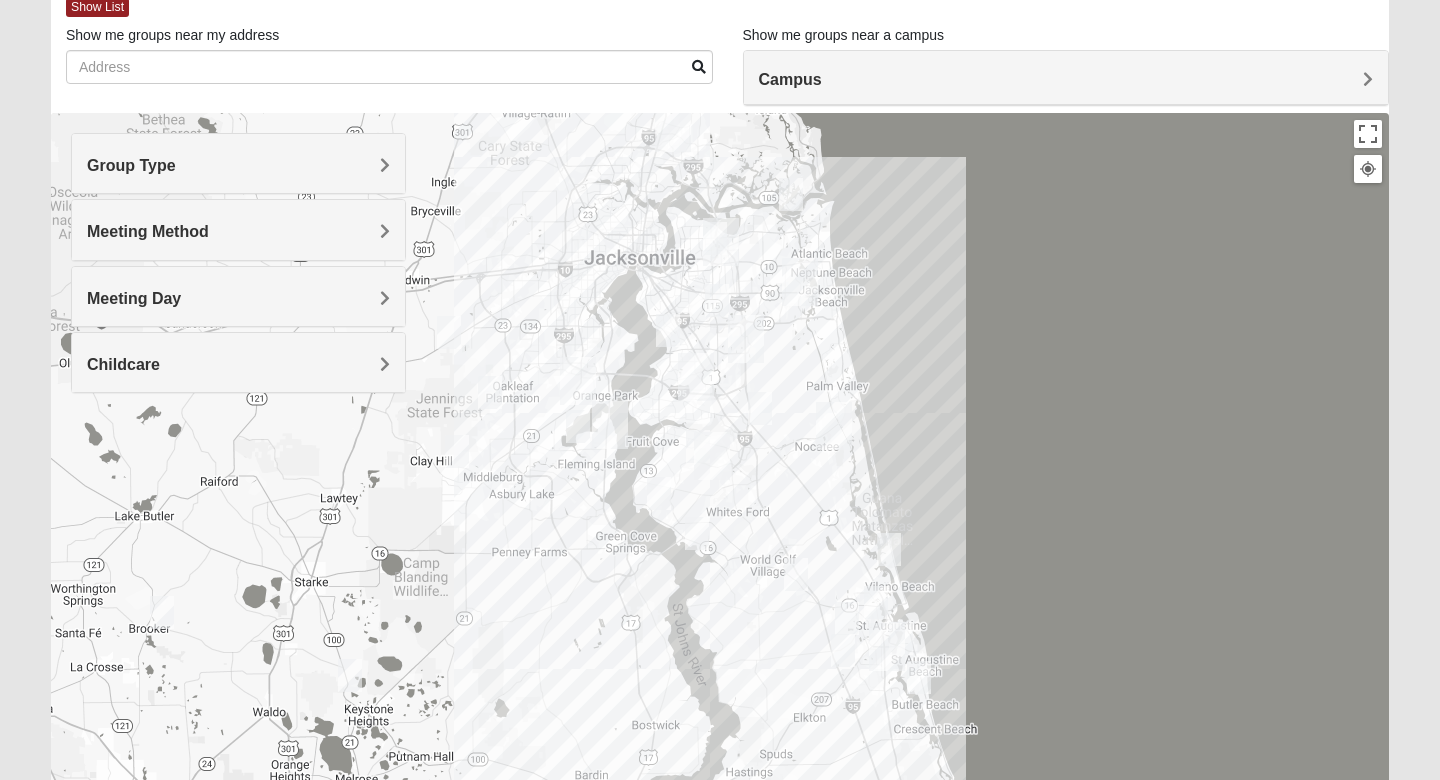 drag, startPoint x: 691, startPoint y: 367, endPoint x: 777, endPoint y: 350, distance: 87.66413 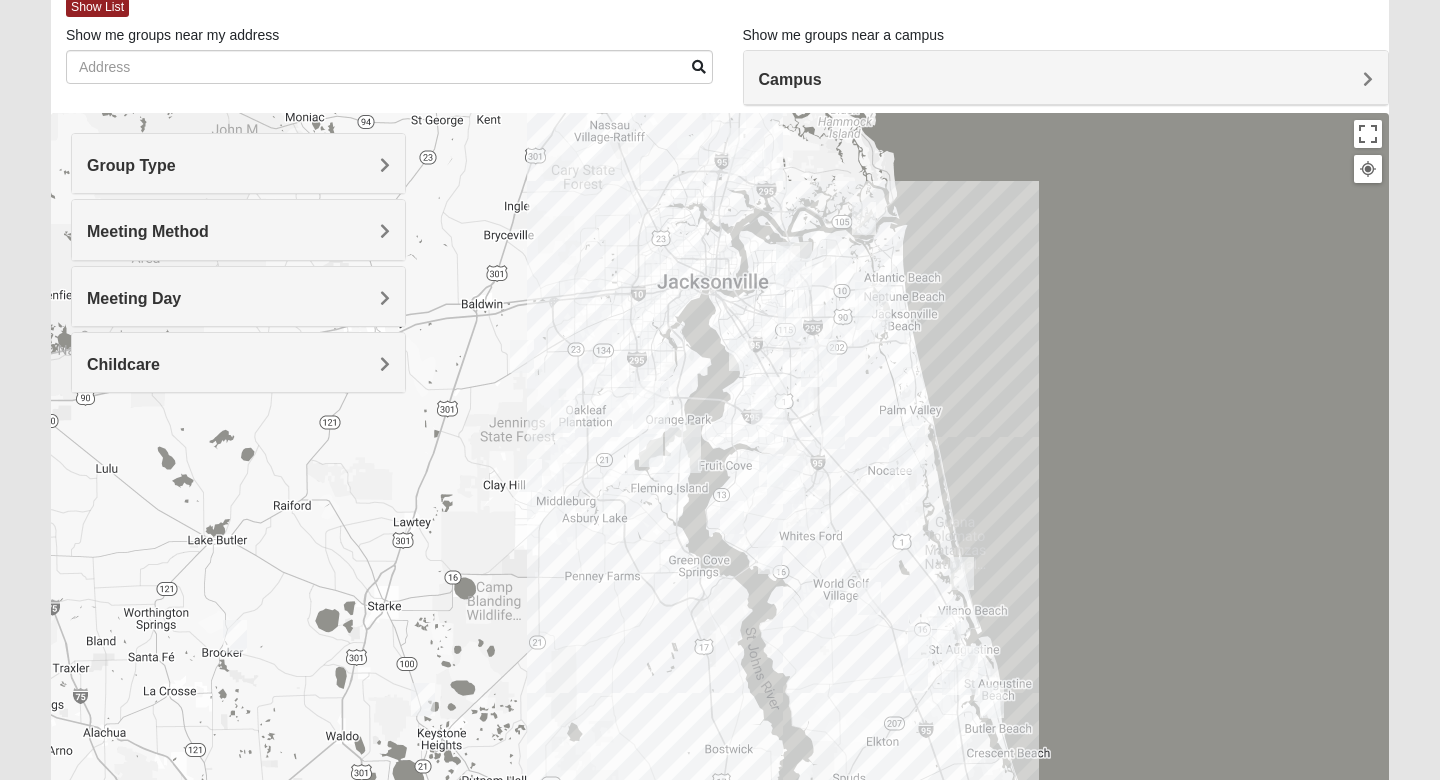 drag, startPoint x: 600, startPoint y: 284, endPoint x: 664, endPoint y: 315, distance: 71.11259 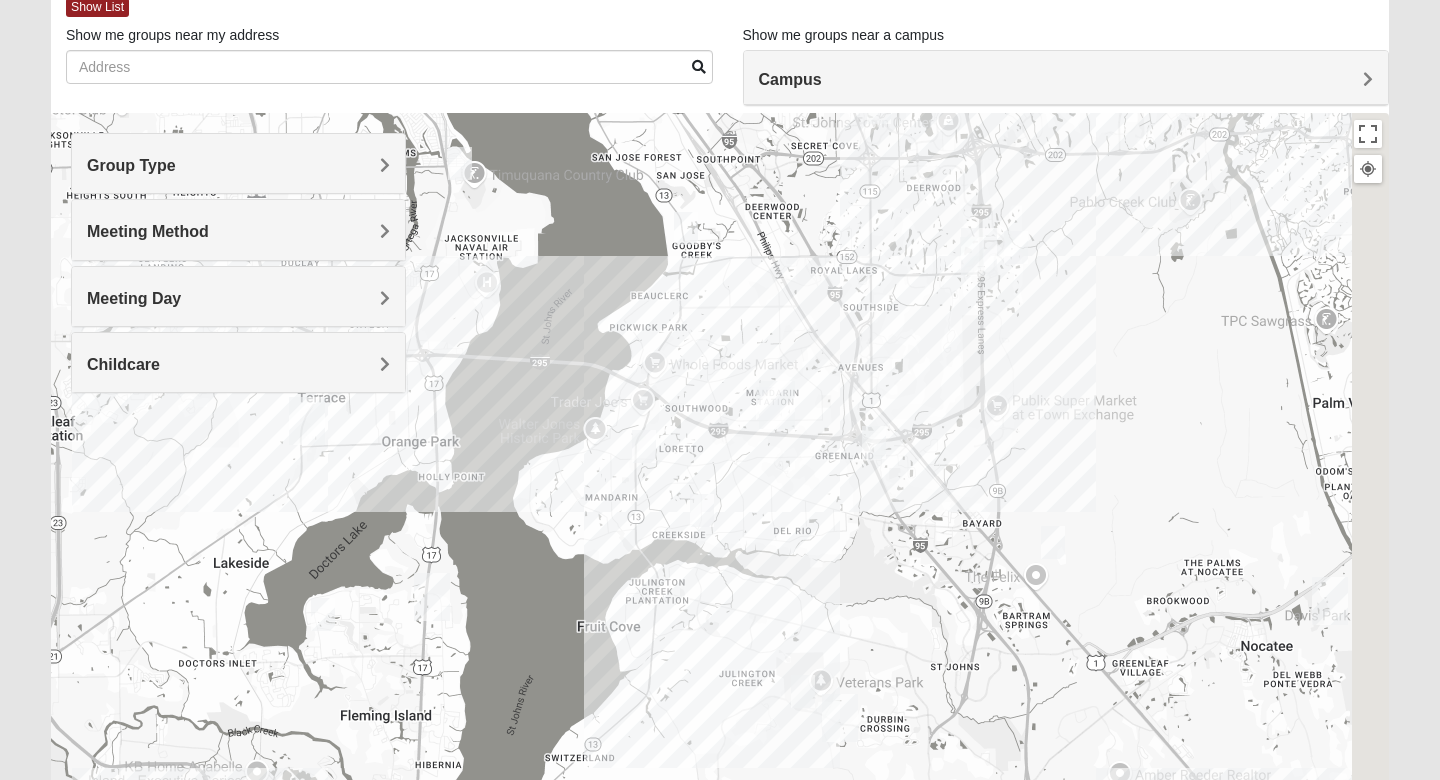 drag, startPoint x: 760, startPoint y: 507, endPoint x: 477, endPoint y: 244, distance: 386.33923 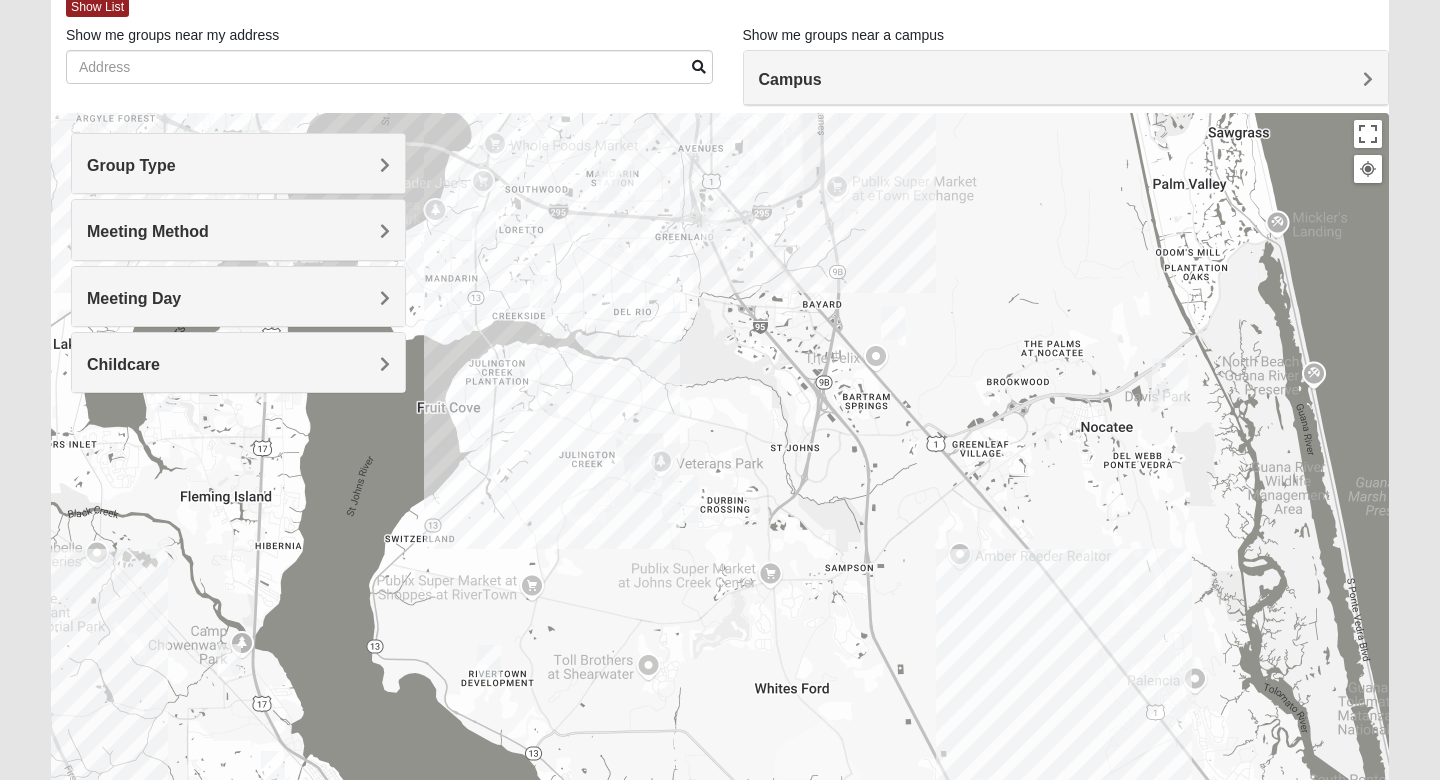 click at bounding box center [643, 472] 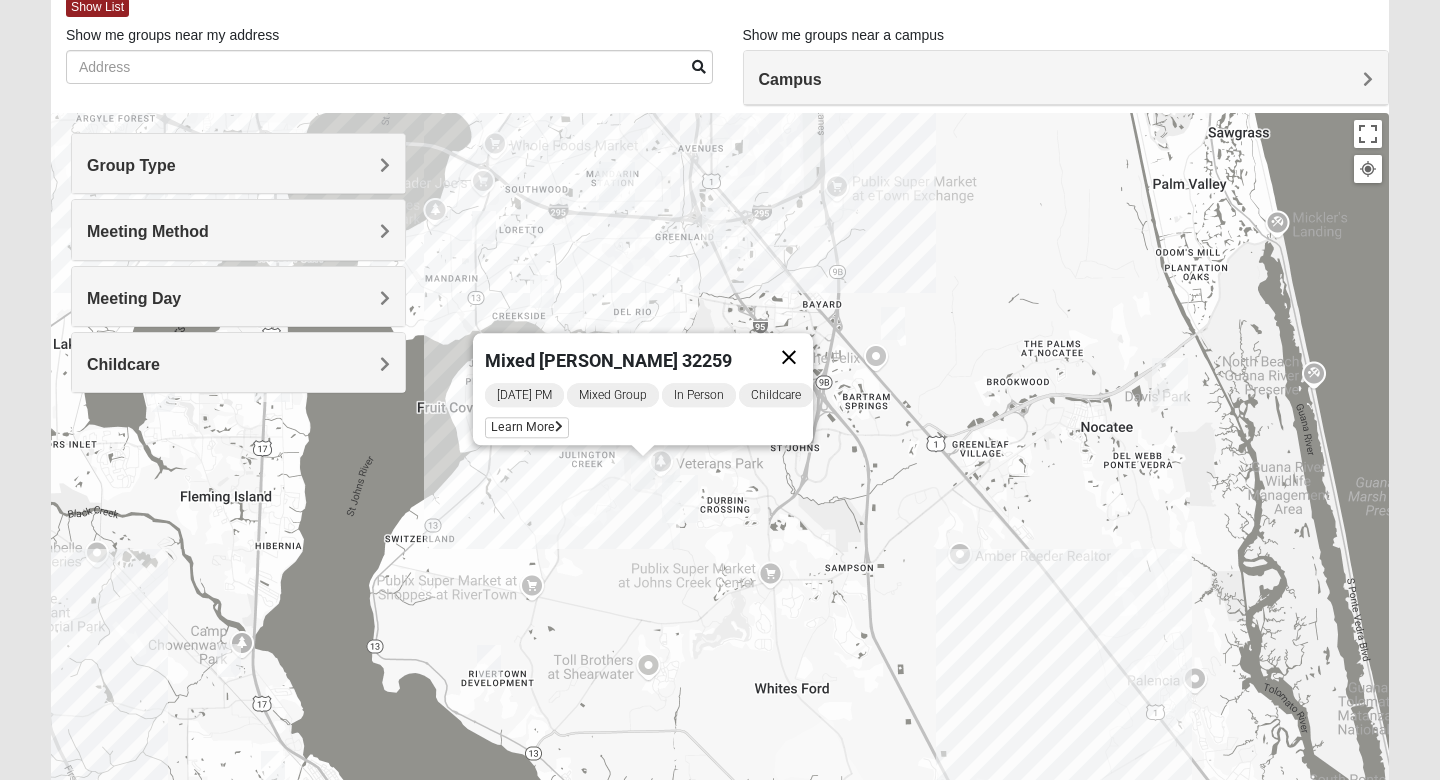 click at bounding box center (789, 357) 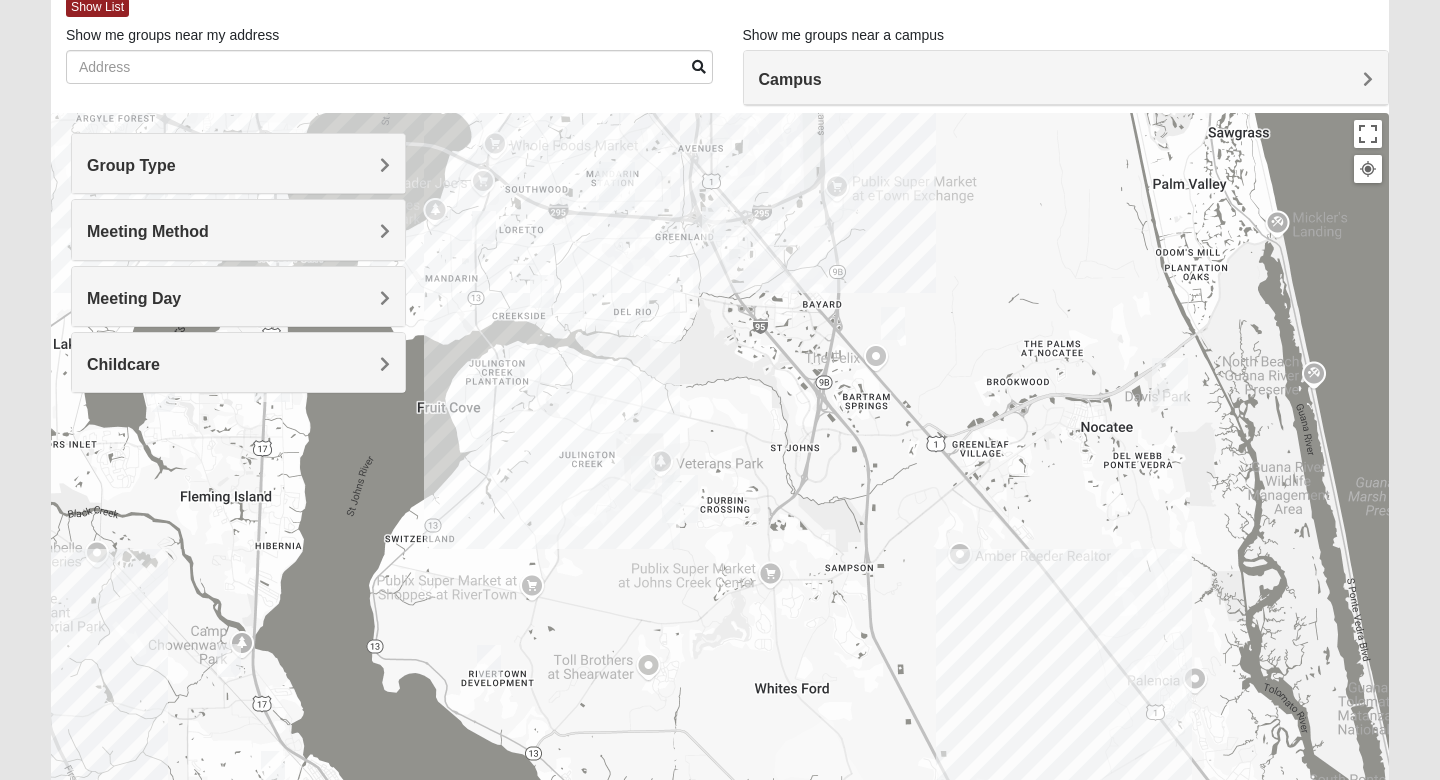 drag, startPoint x: 594, startPoint y: 420, endPoint x: 606, endPoint y: 424, distance: 12.649111 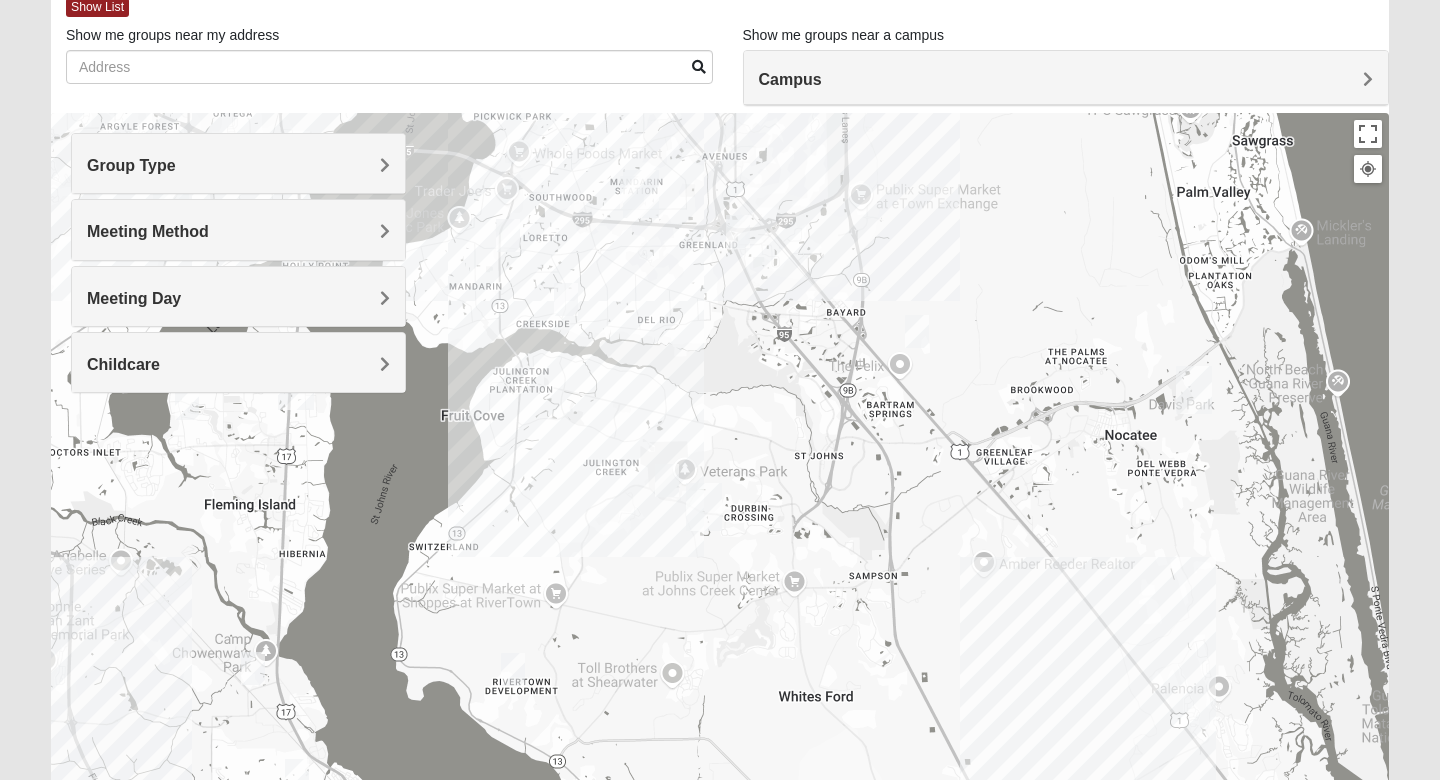 click at bounding box center [720, 513] 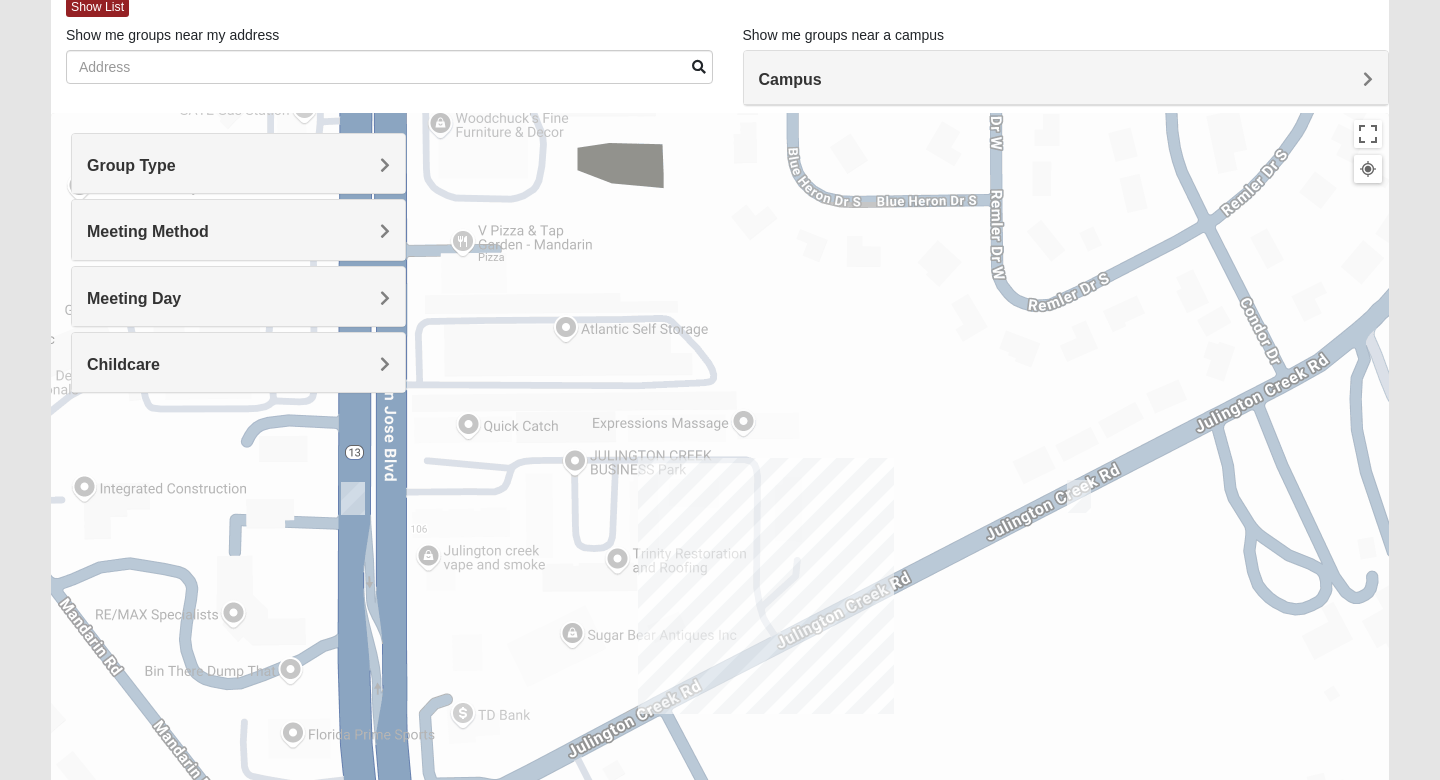 click at bounding box center (353, 498) 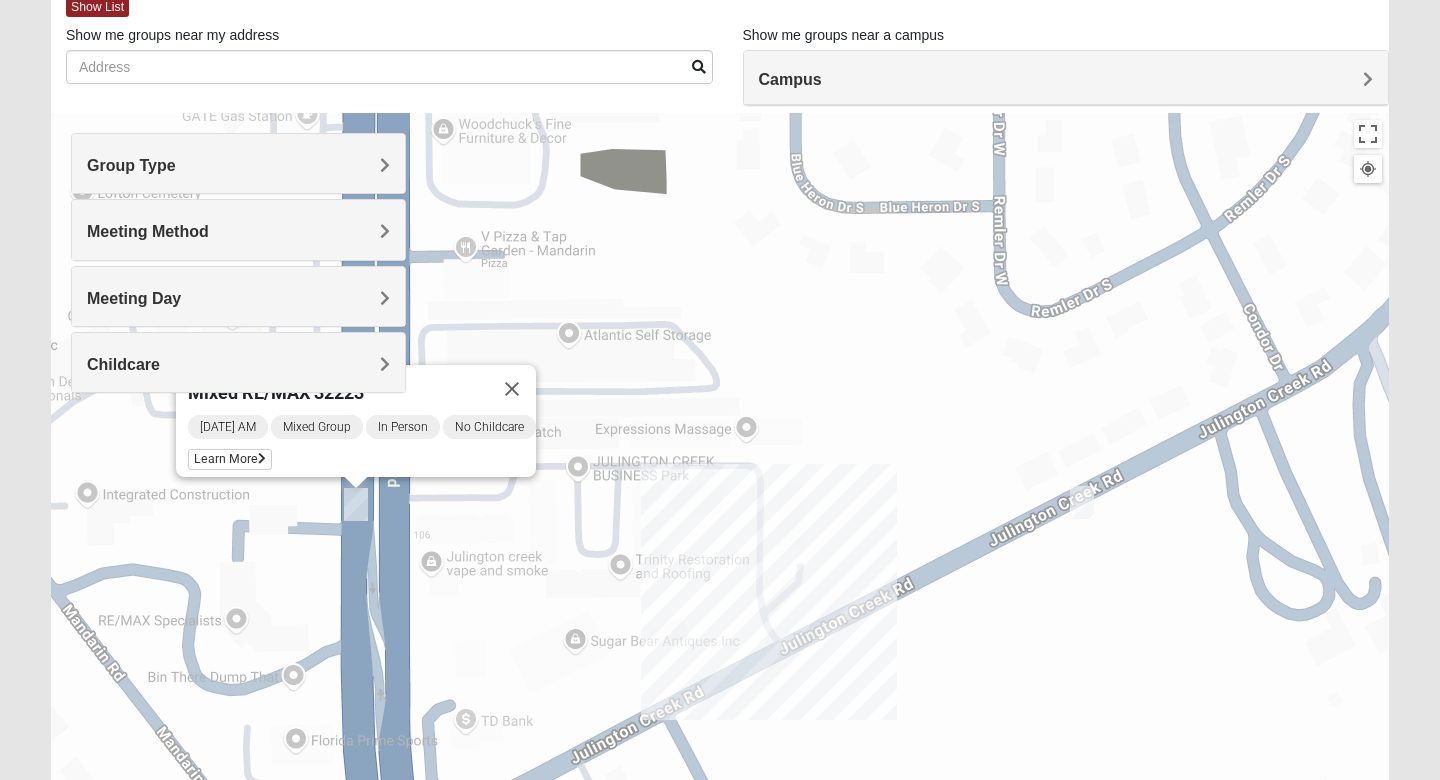 drag, startPoint x: 407, startPoint y: 522, endPoint x: 483, endPoint y: 607, distance: 114.02193 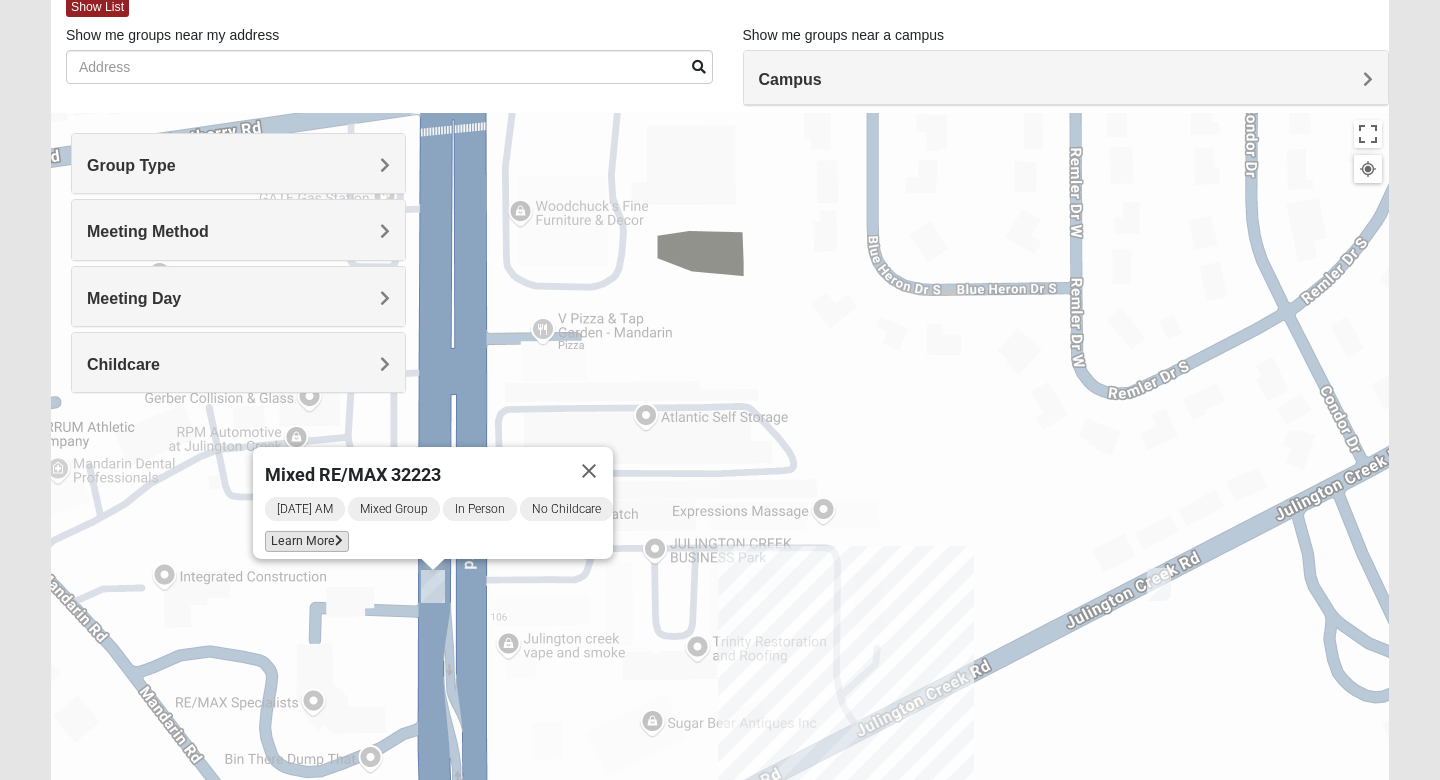 click on "Learn More" at bounding box center [307, 541] 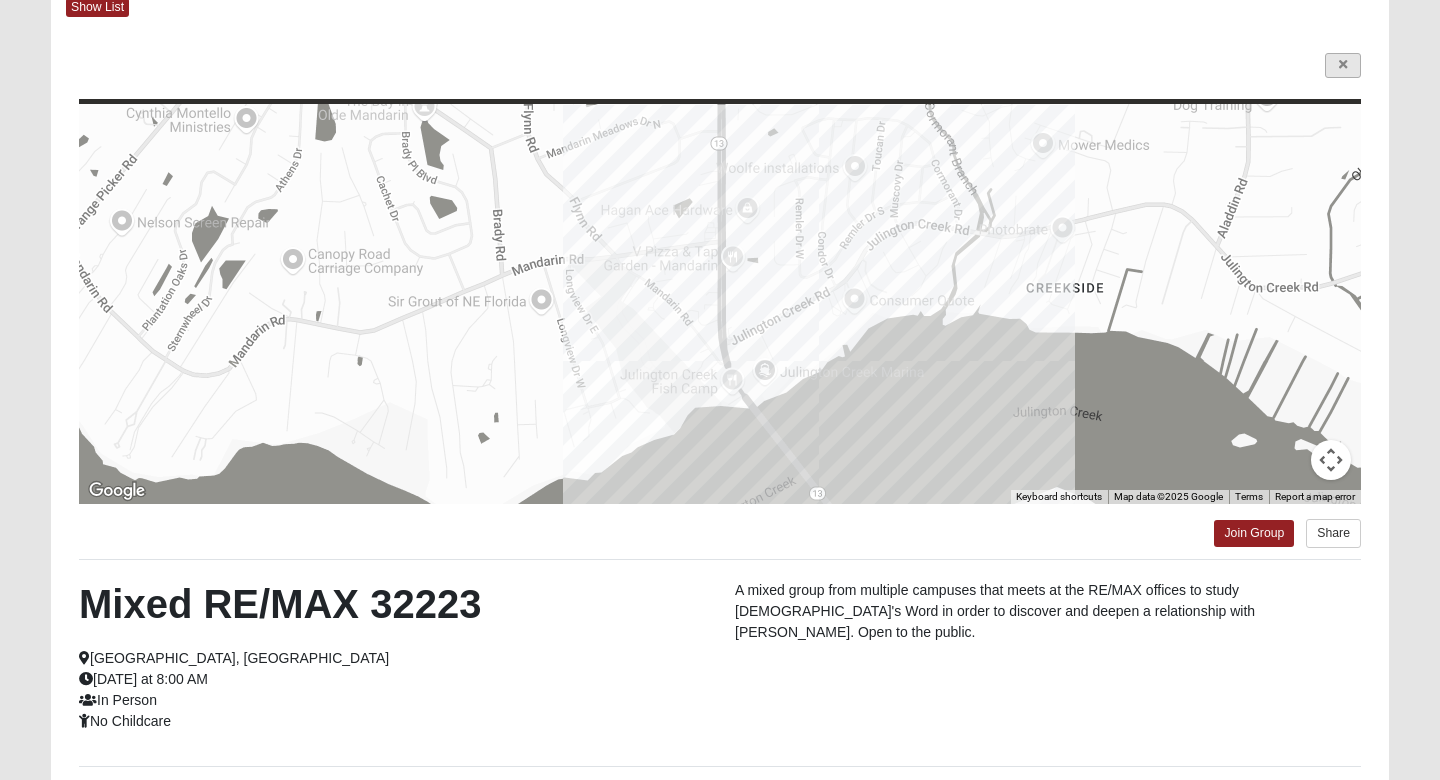 click at bounding box center [1343, 65] 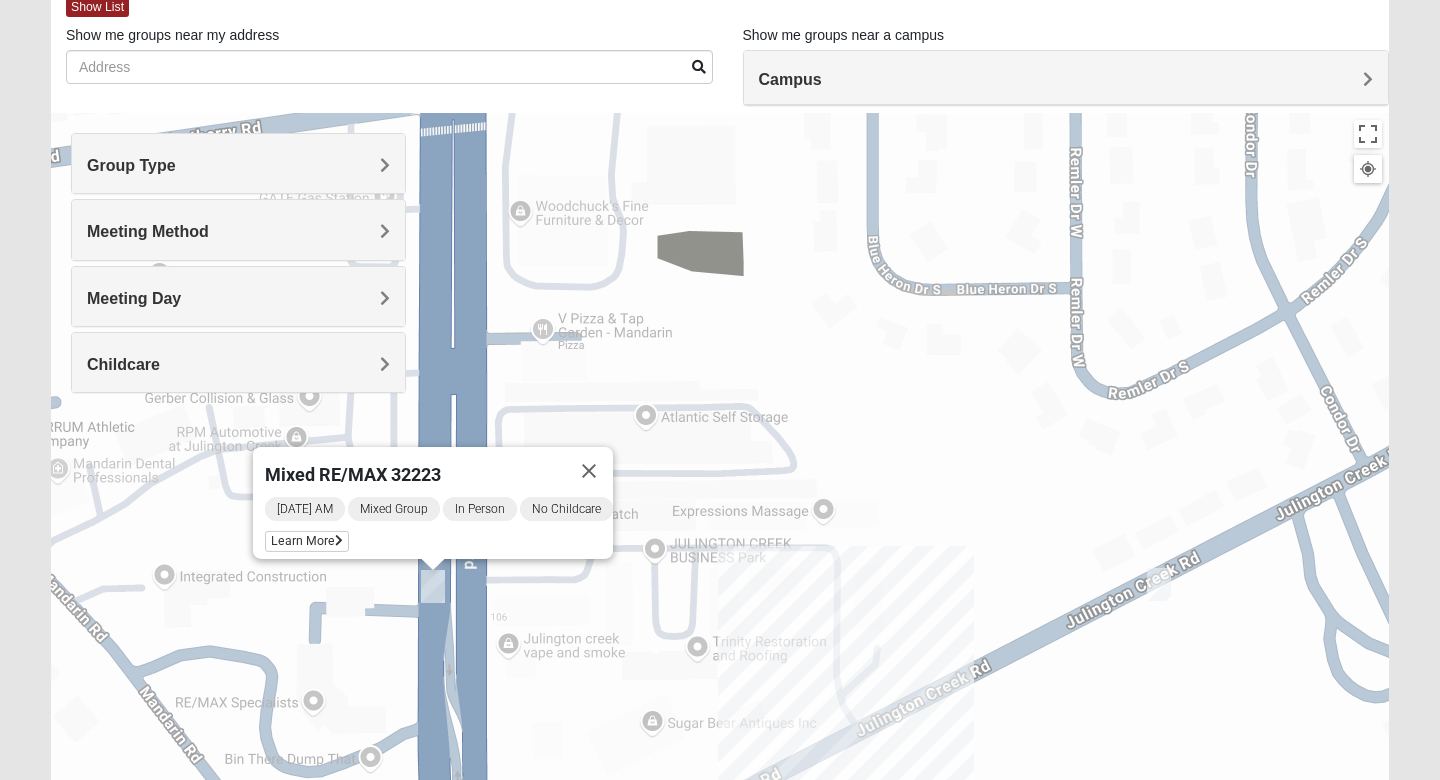 click at bounding box center (1159, 584) 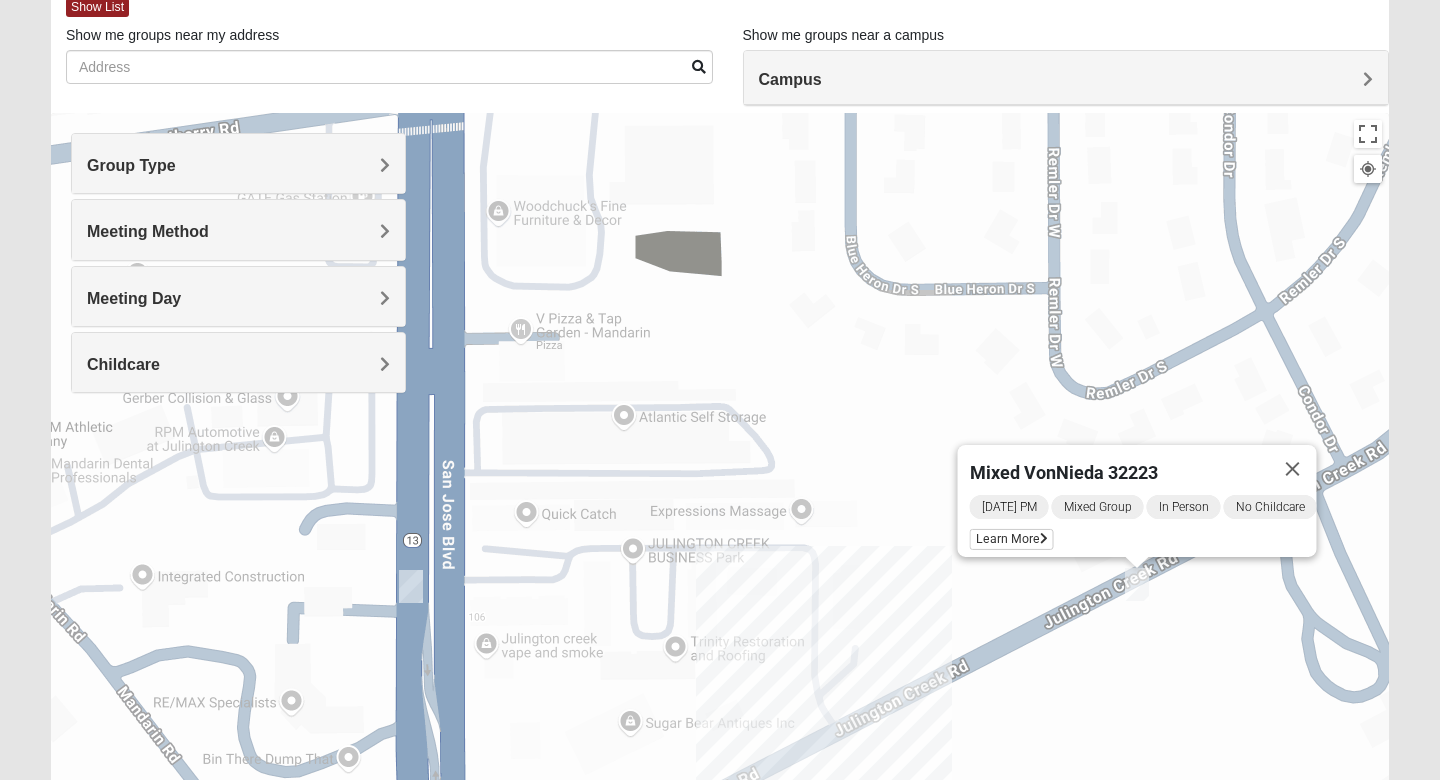 click on "[DATE] PM      Mixed Group      In Person      No Childcare Learn More" at bounding box center (1143, 525) 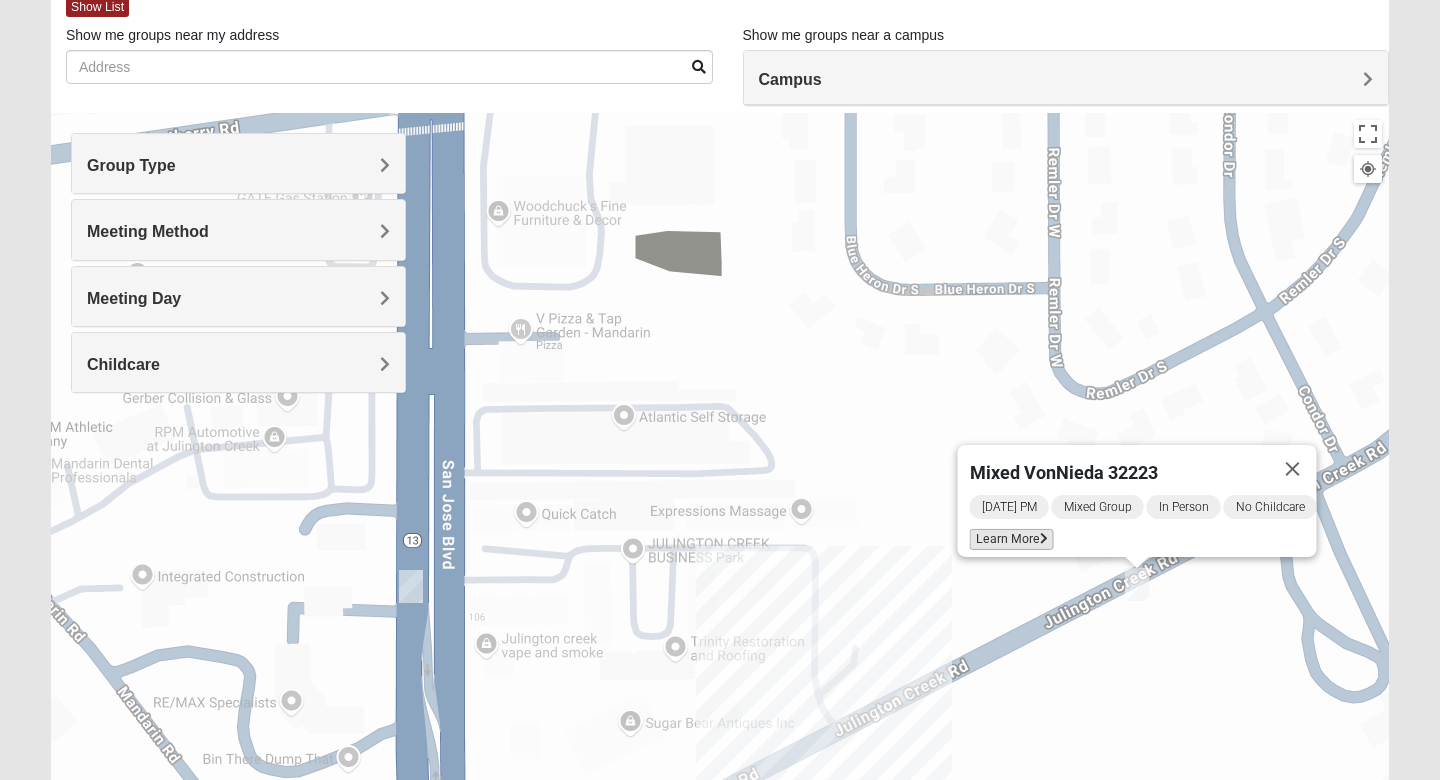 click on "Learn More" at bounding box center (1012, 539) 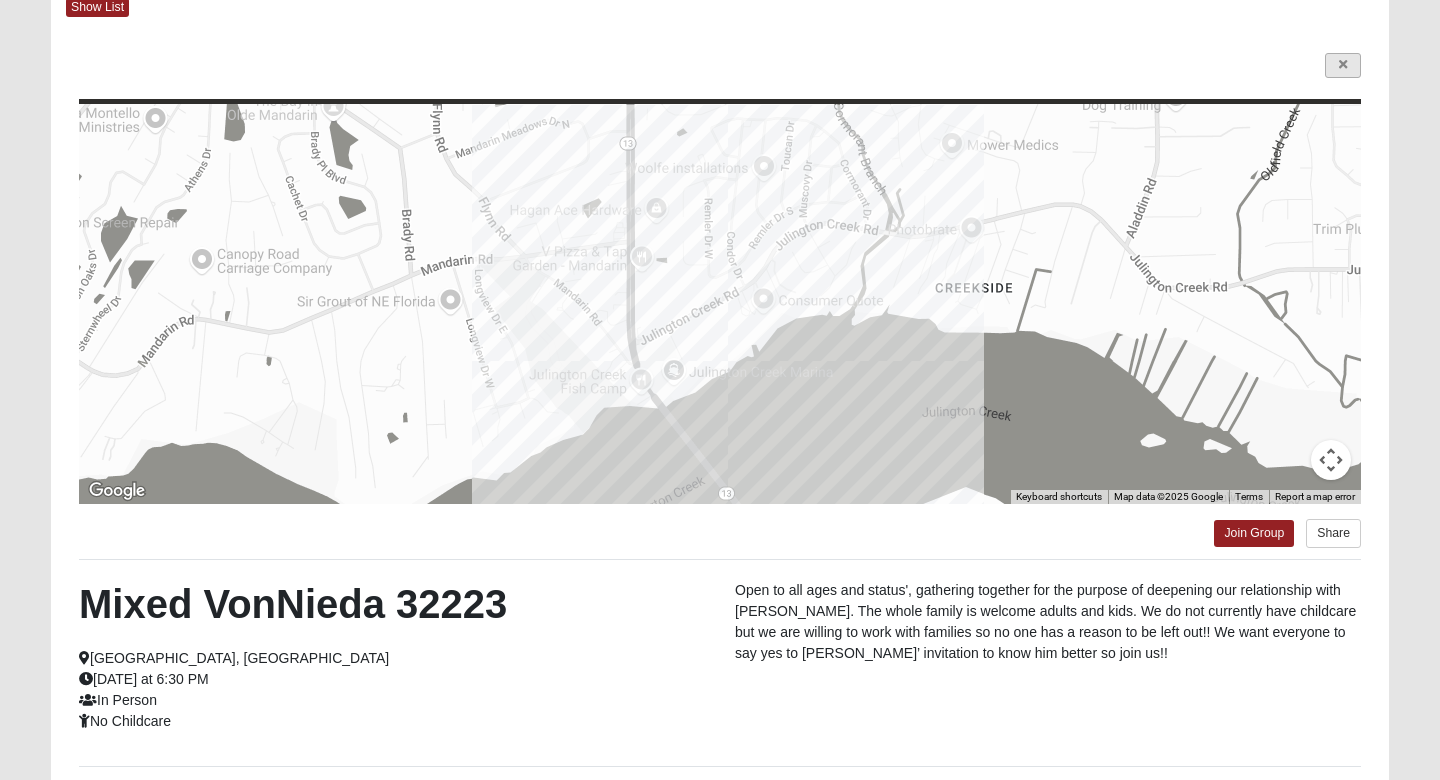 click at bounding box center (1343, 65) 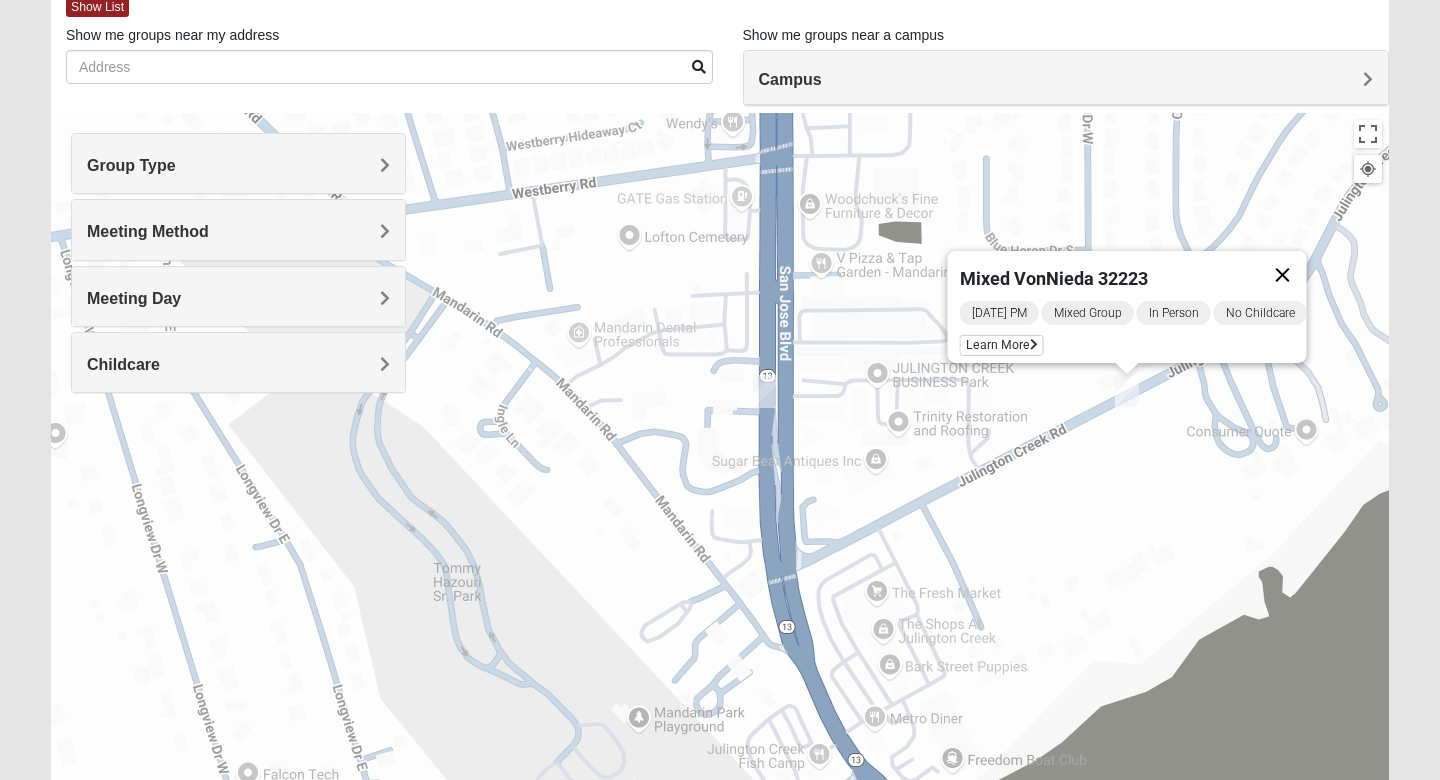 click at bounding box center [1283, 275] 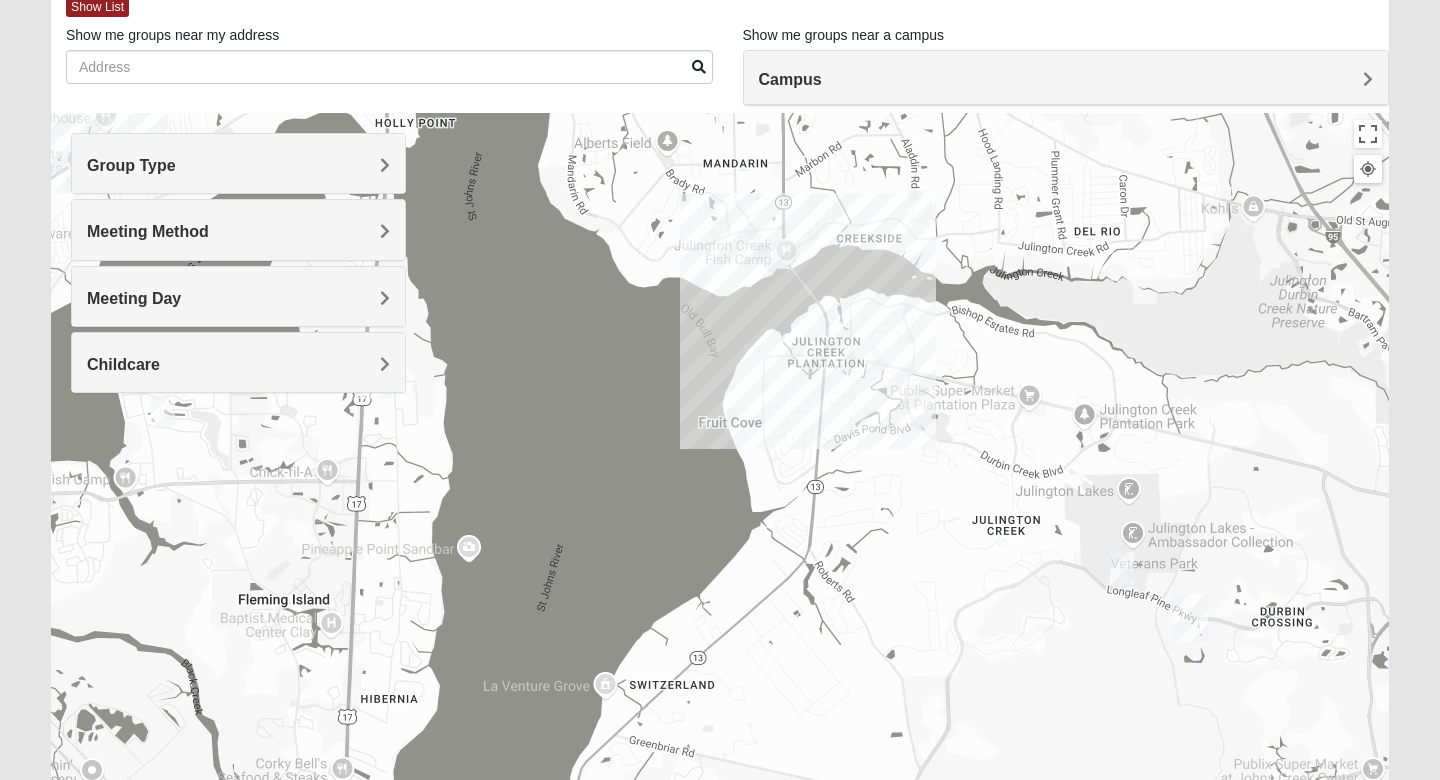 drag, startPoint x: 987, startPoint y: 348, endPoint x: 749, endPoint y: 212, distance: 274.11676 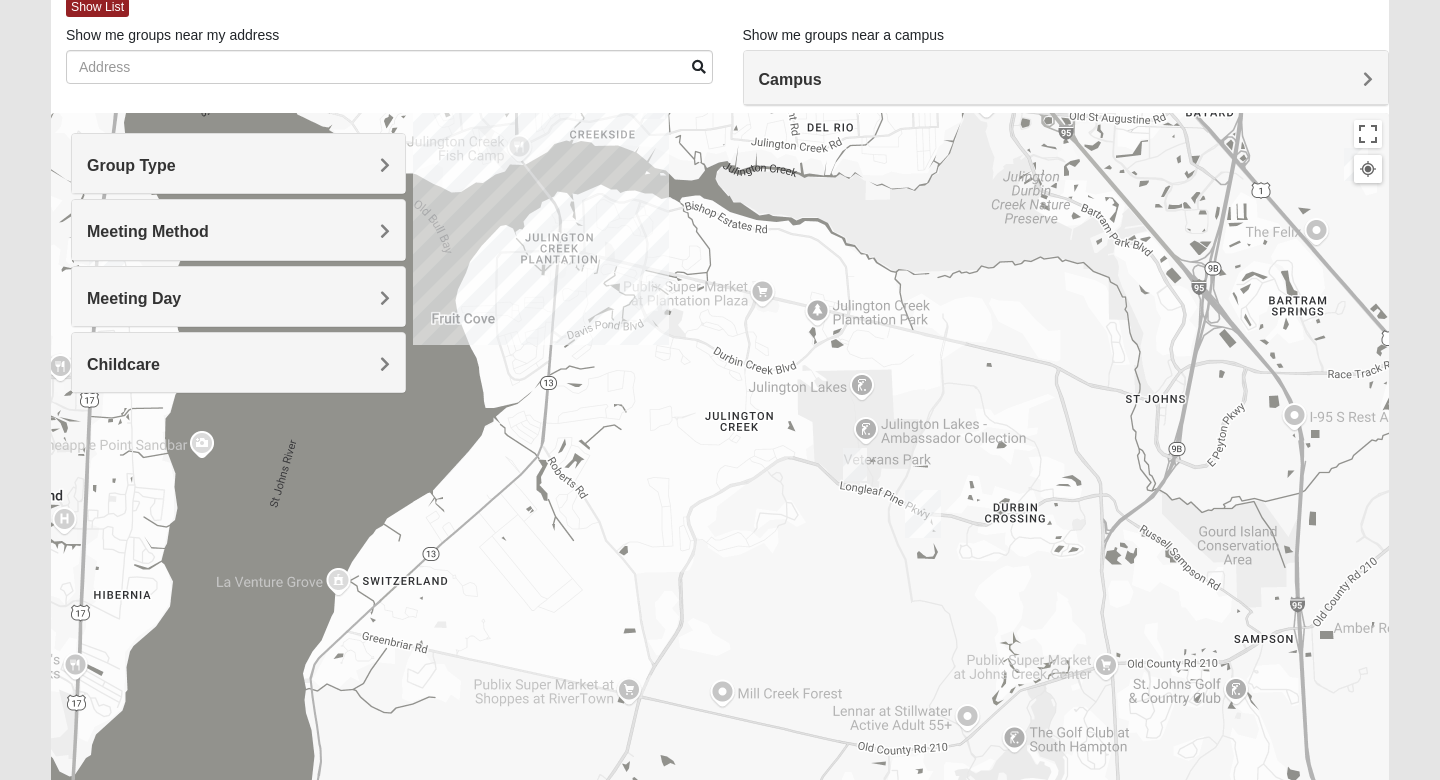 drag, startPoint x: 1098, startPoint y: 534, endPoint x: 785, endPoint y: 422, distance: 332.43497 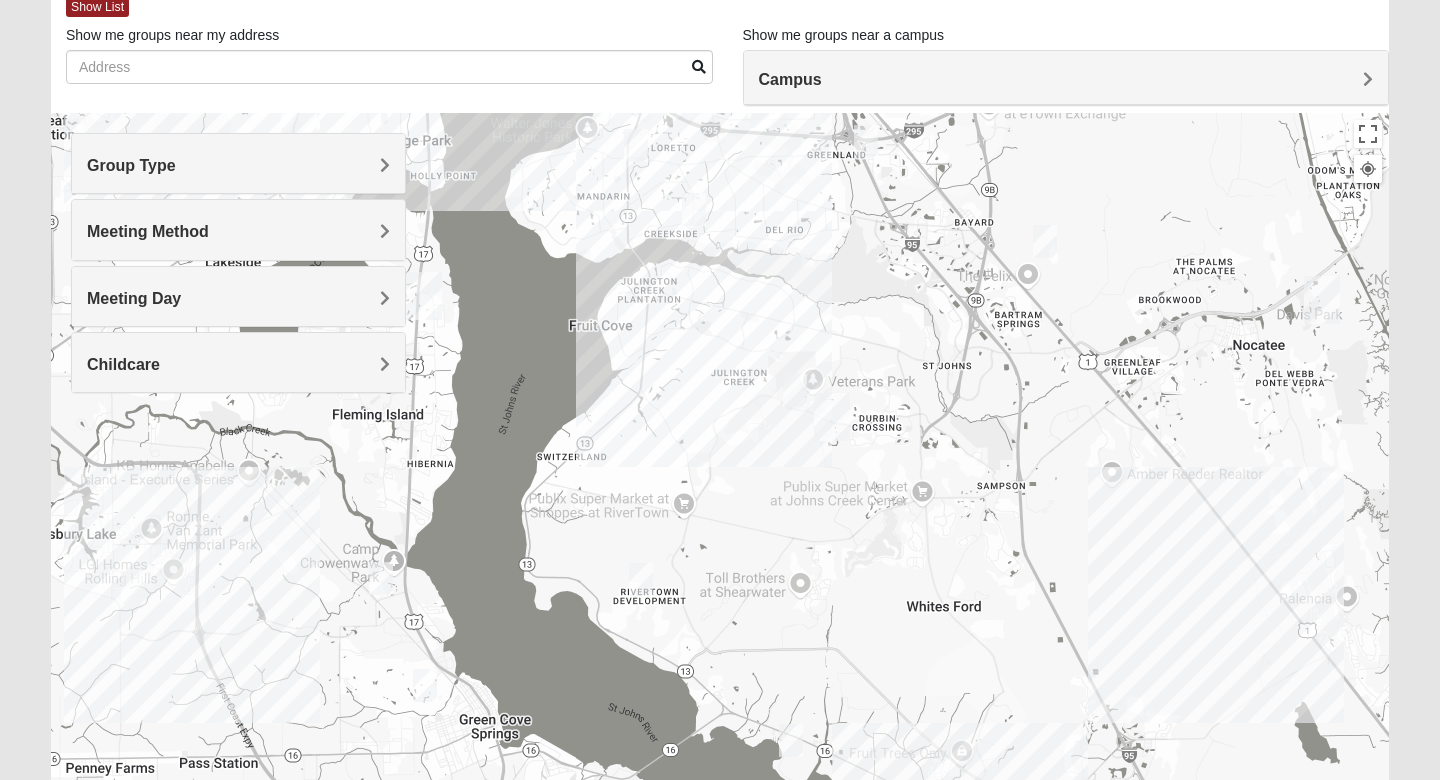 click at bounding box center [791, 740] 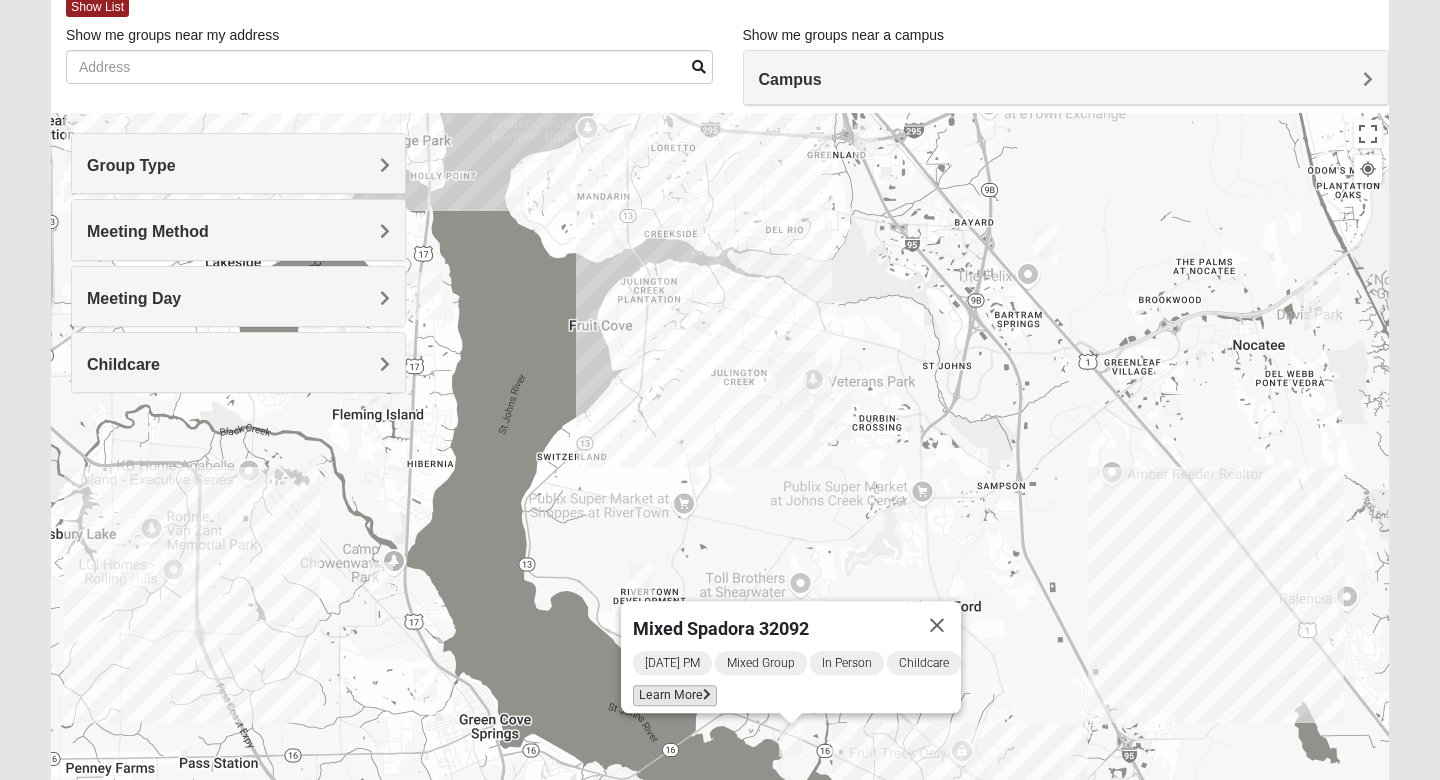 click on "Learn More" at bounding box center (675, 695) 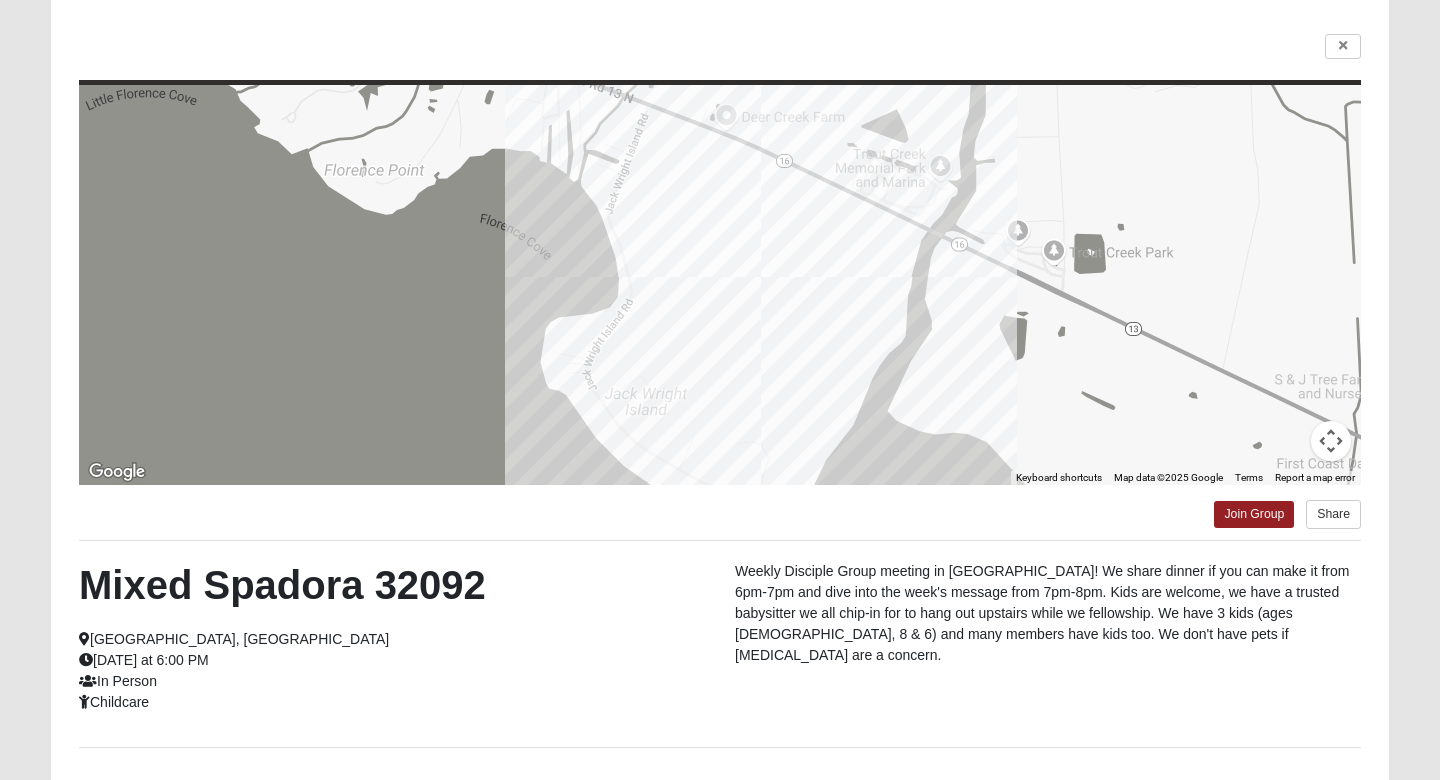 scroll, scrollTop: 127, scrollLeft: 0, axis: vertical 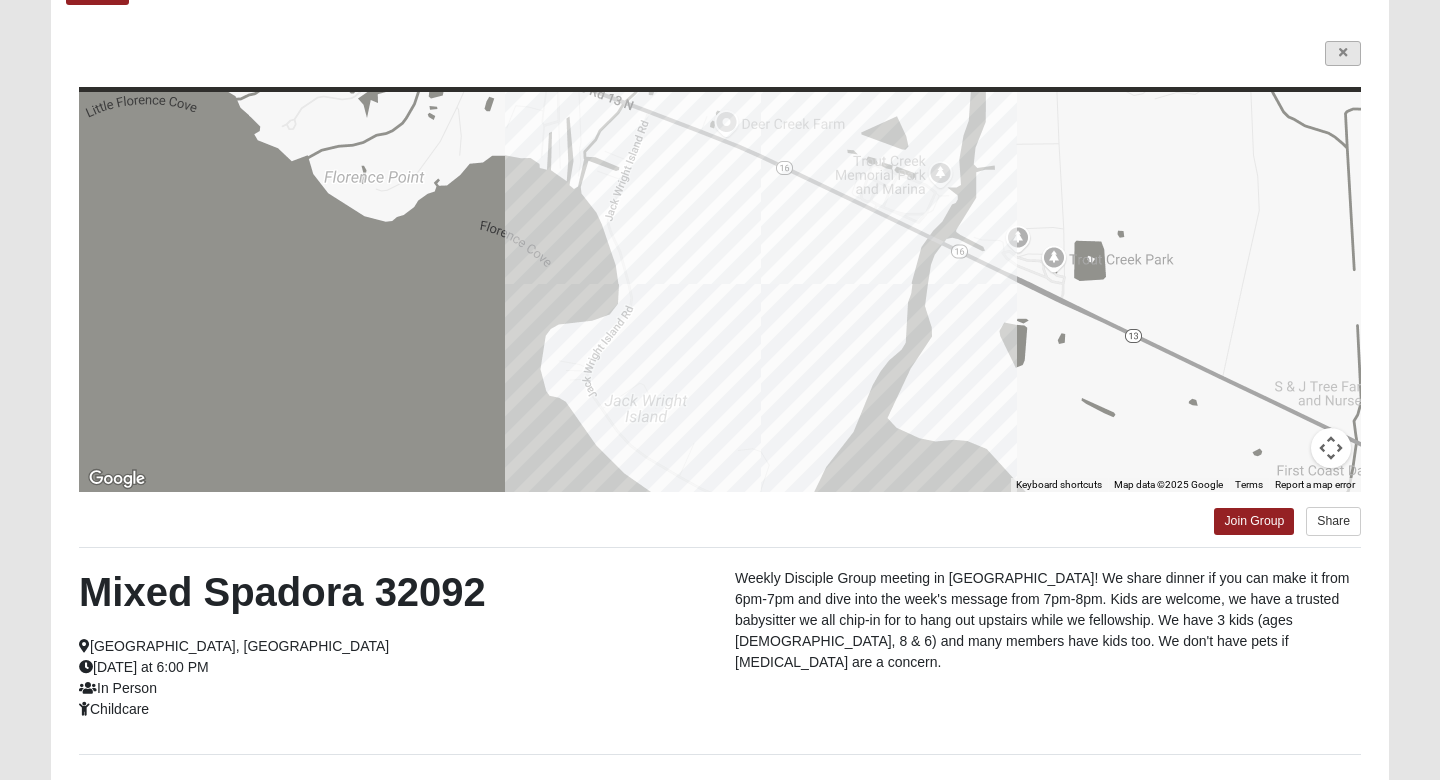 click at bounding box center (1343, 53) 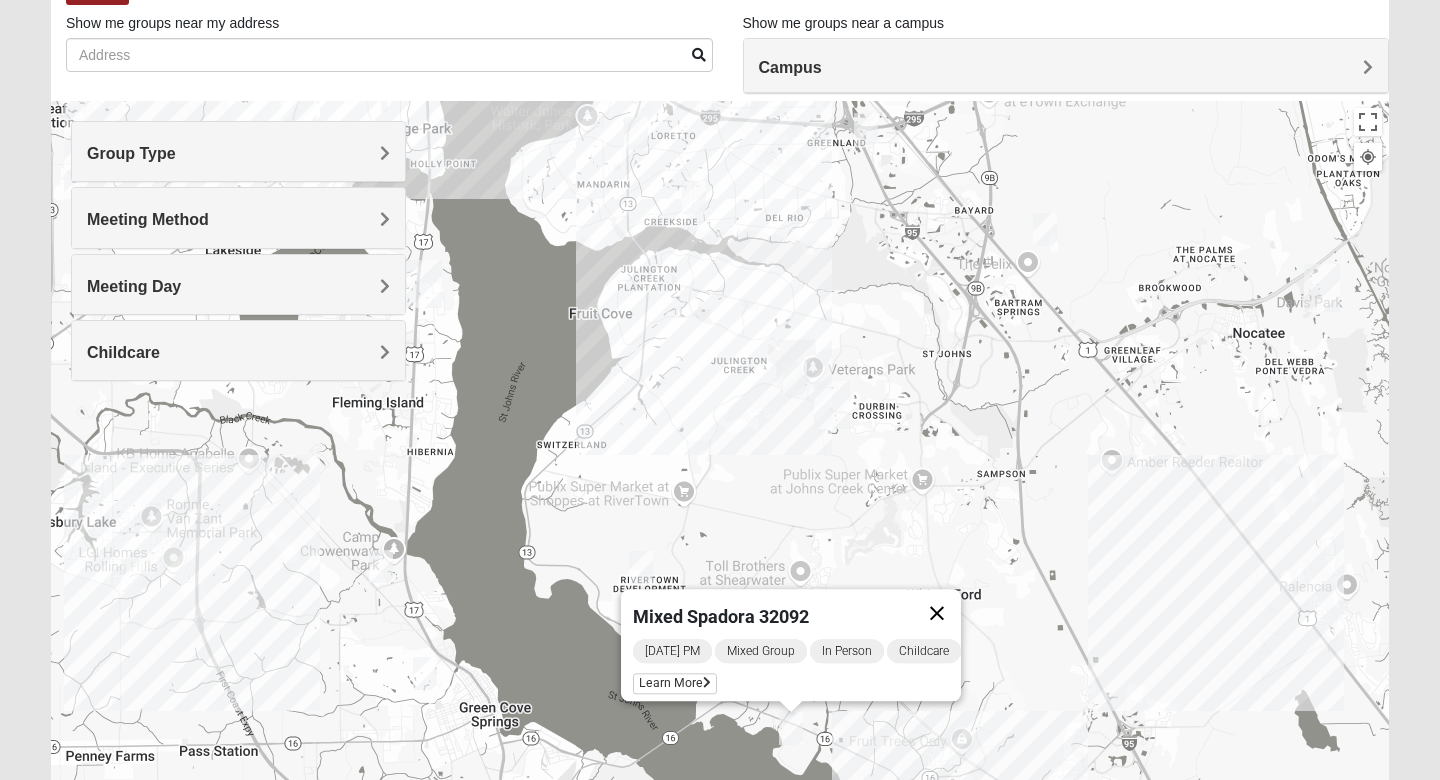 click at bounding box center (937, 613) 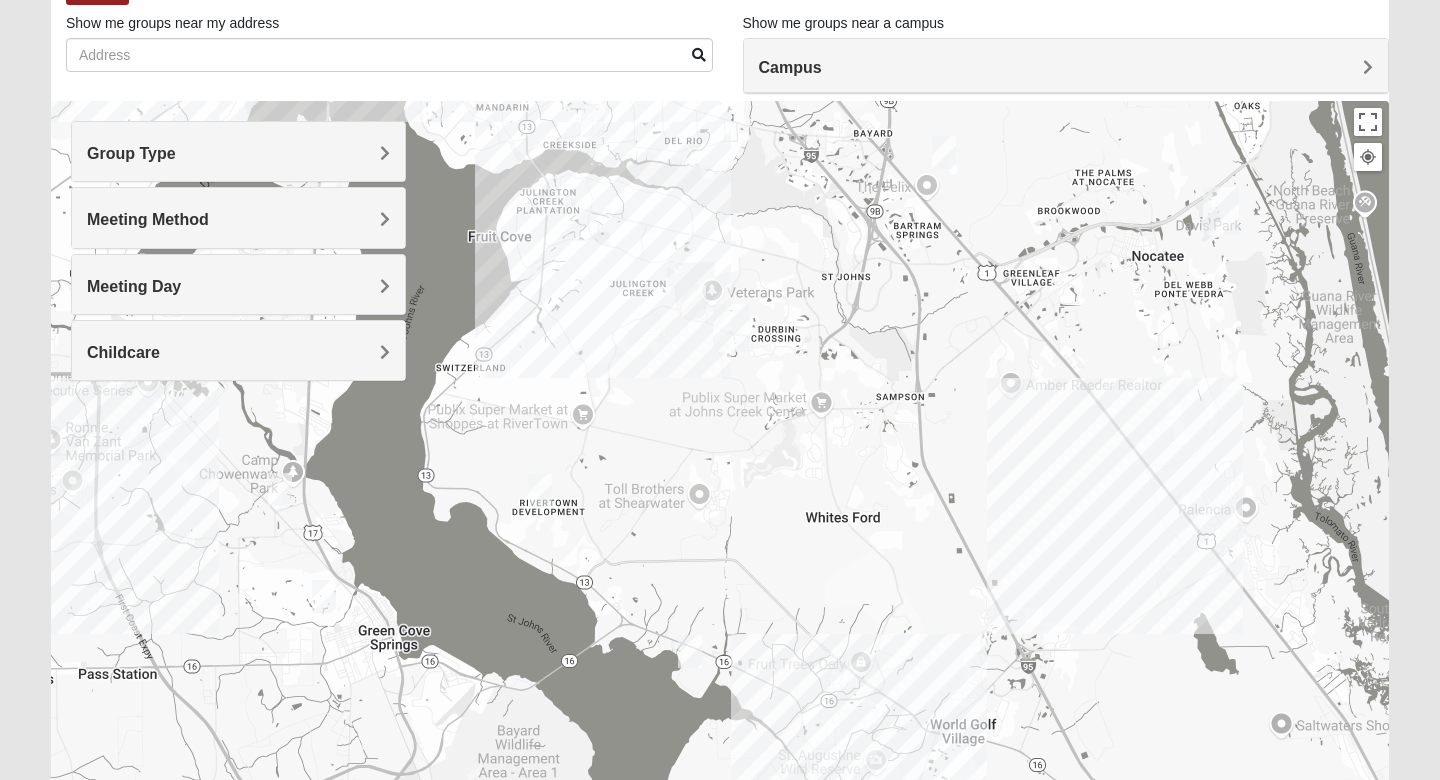 drag, startPoint x: 1060, startPoint y: 576, endPoint x: 954, endPoint y: 497, distance: 132.2006 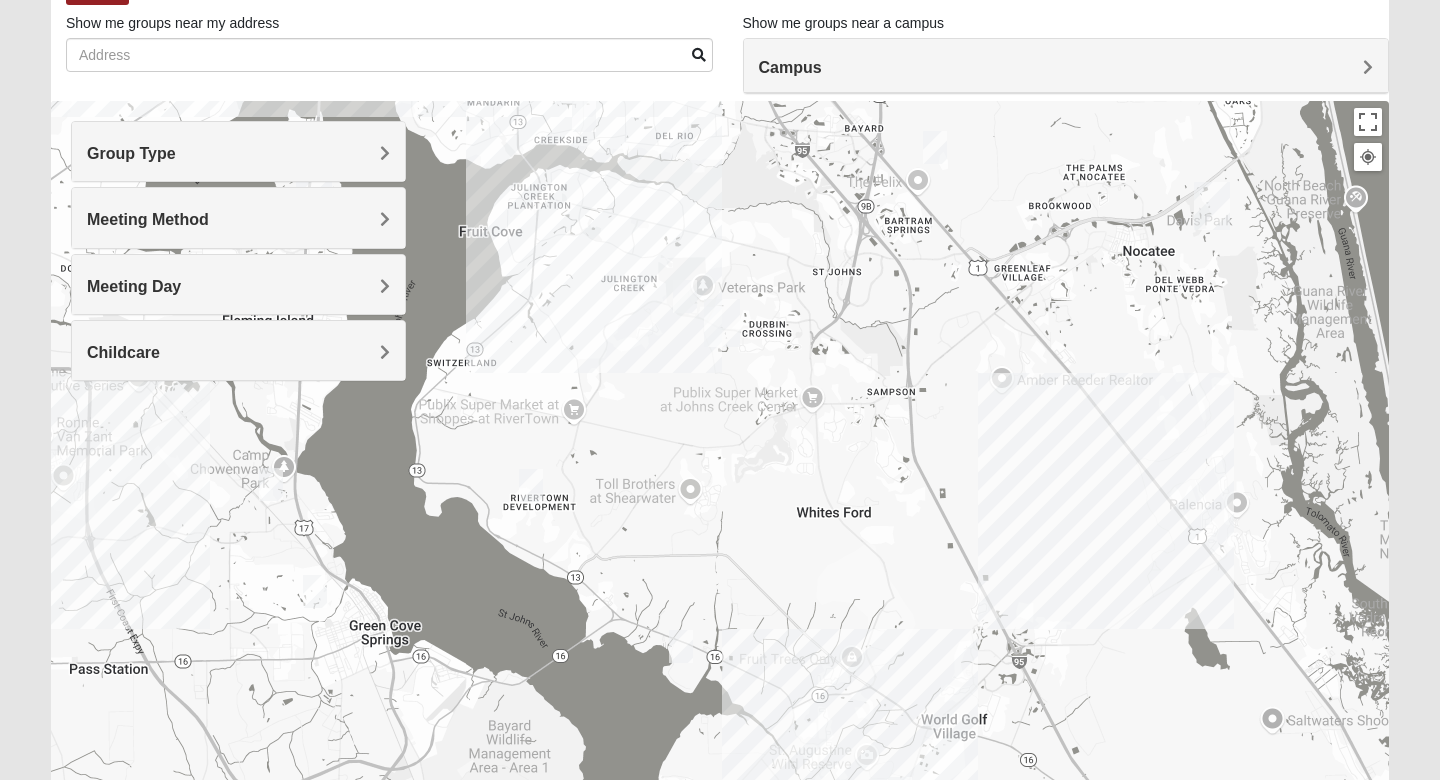 click at bounding box center [720, 501] 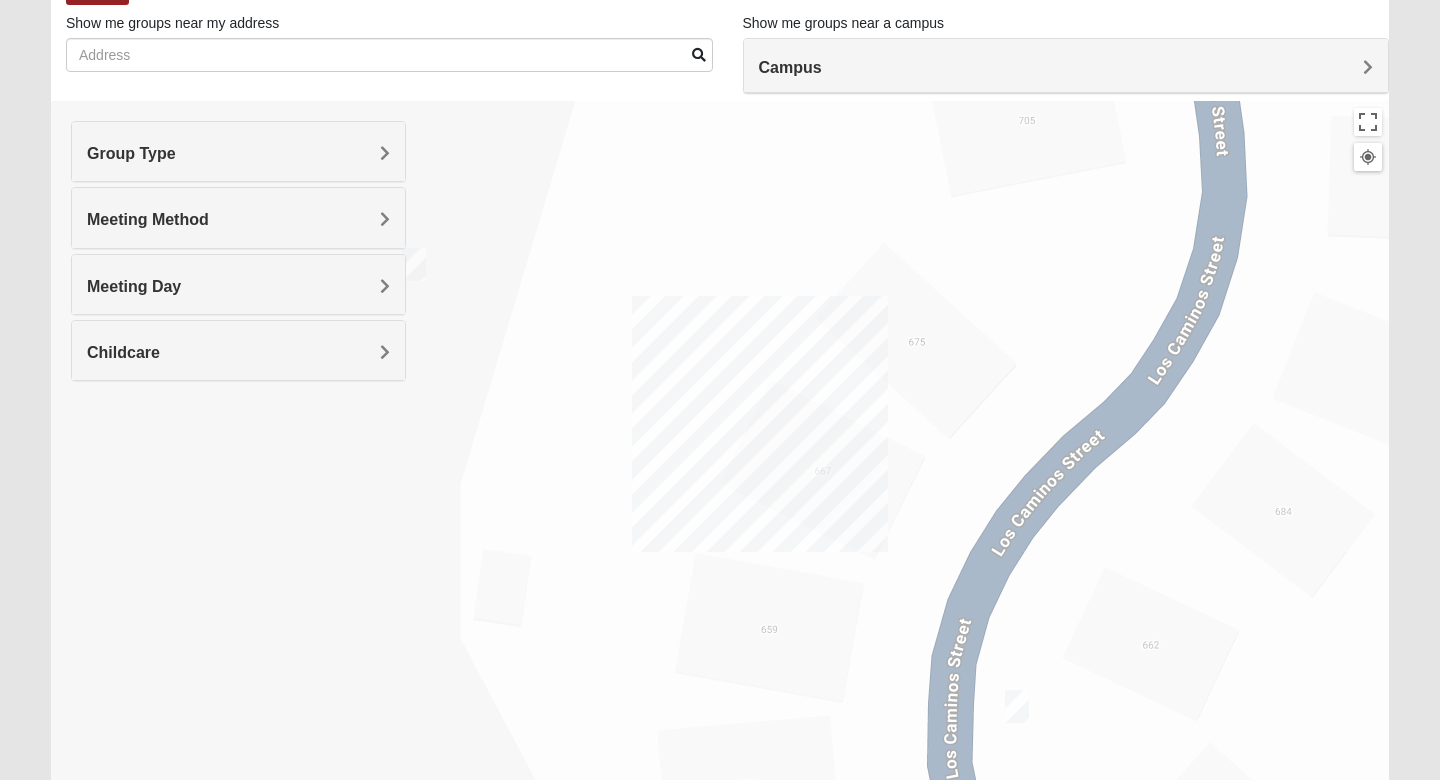 click at bounding box center [414, 264] 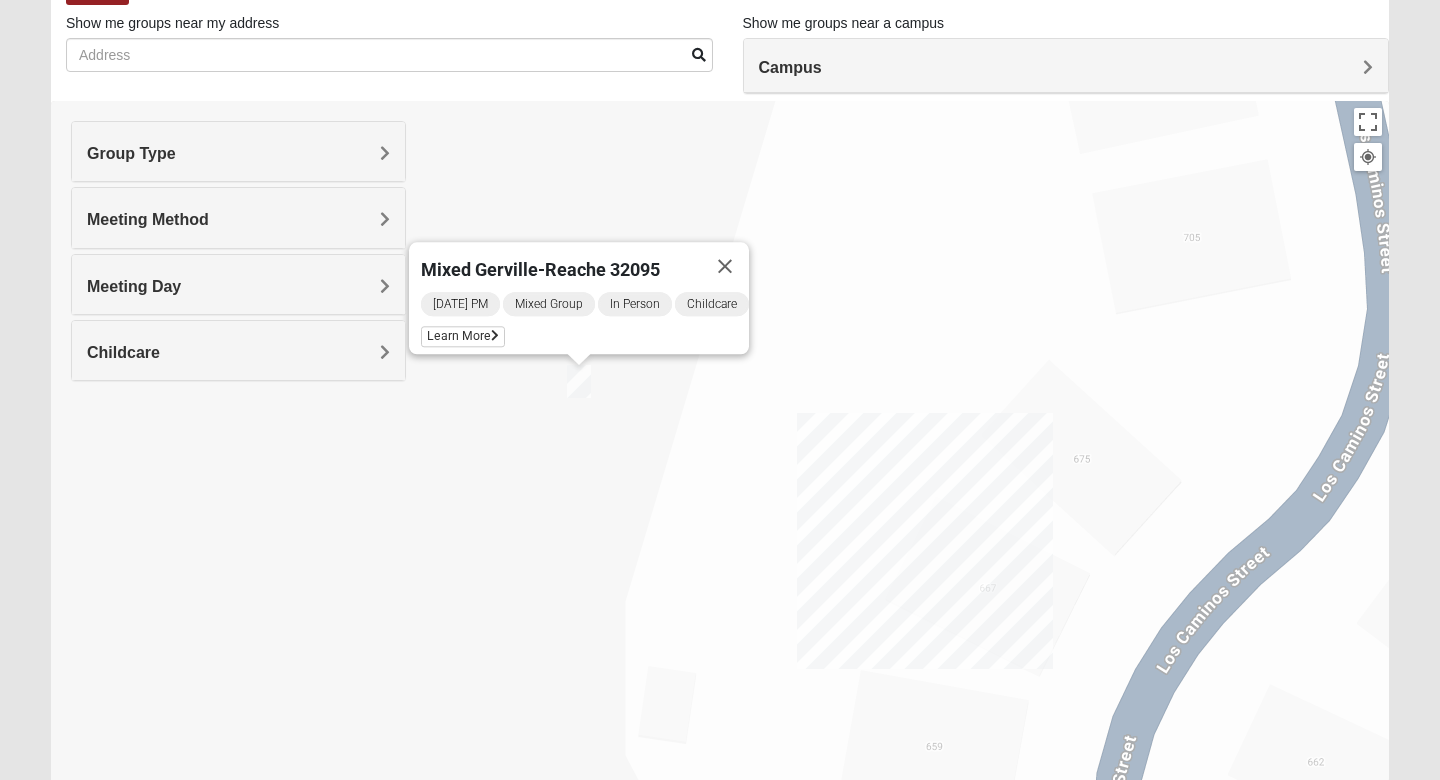 drag, startPoint x: 567, startPoint y: 400, endPoint x: 827, endPoint y: 498, distance: 277.85608 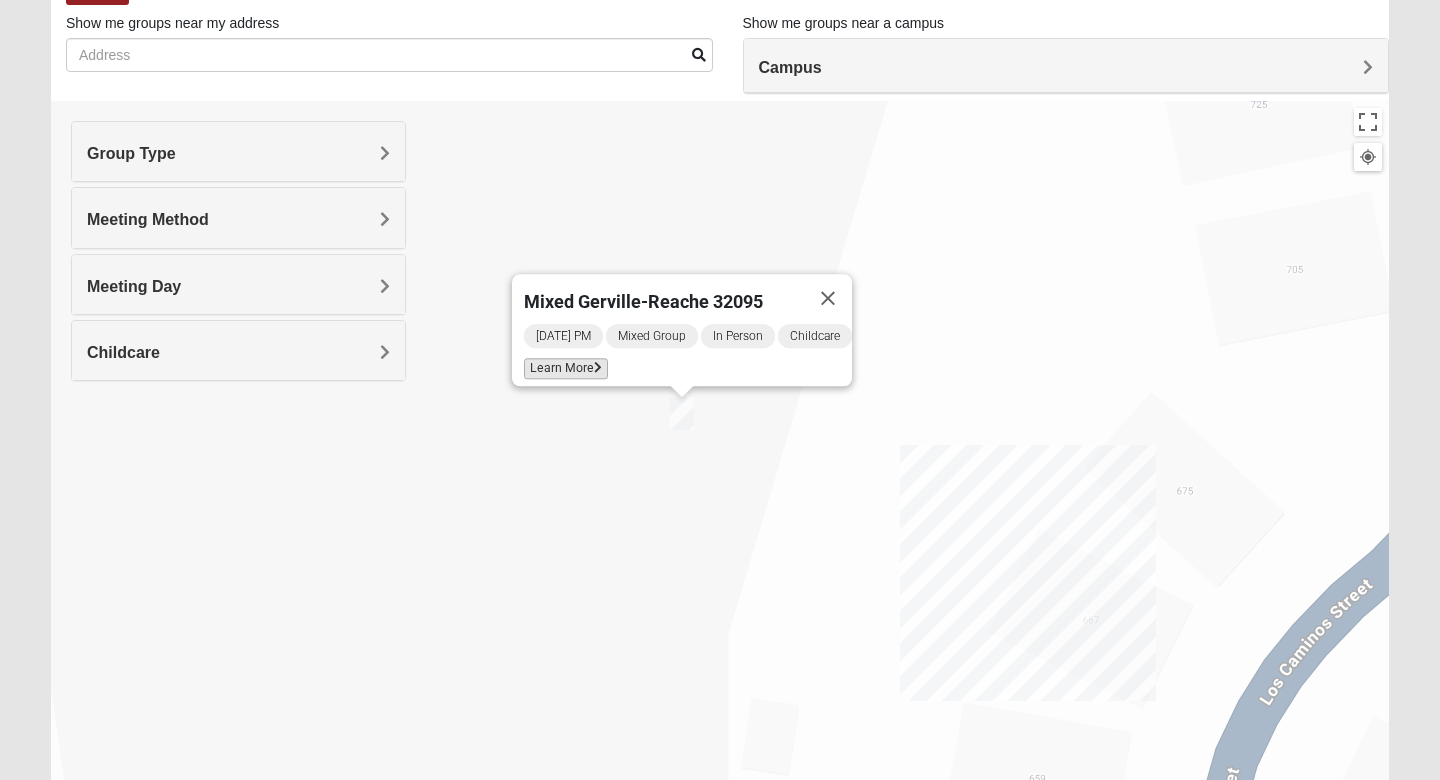 click on "Learn More" at bounding box center [566, 368] 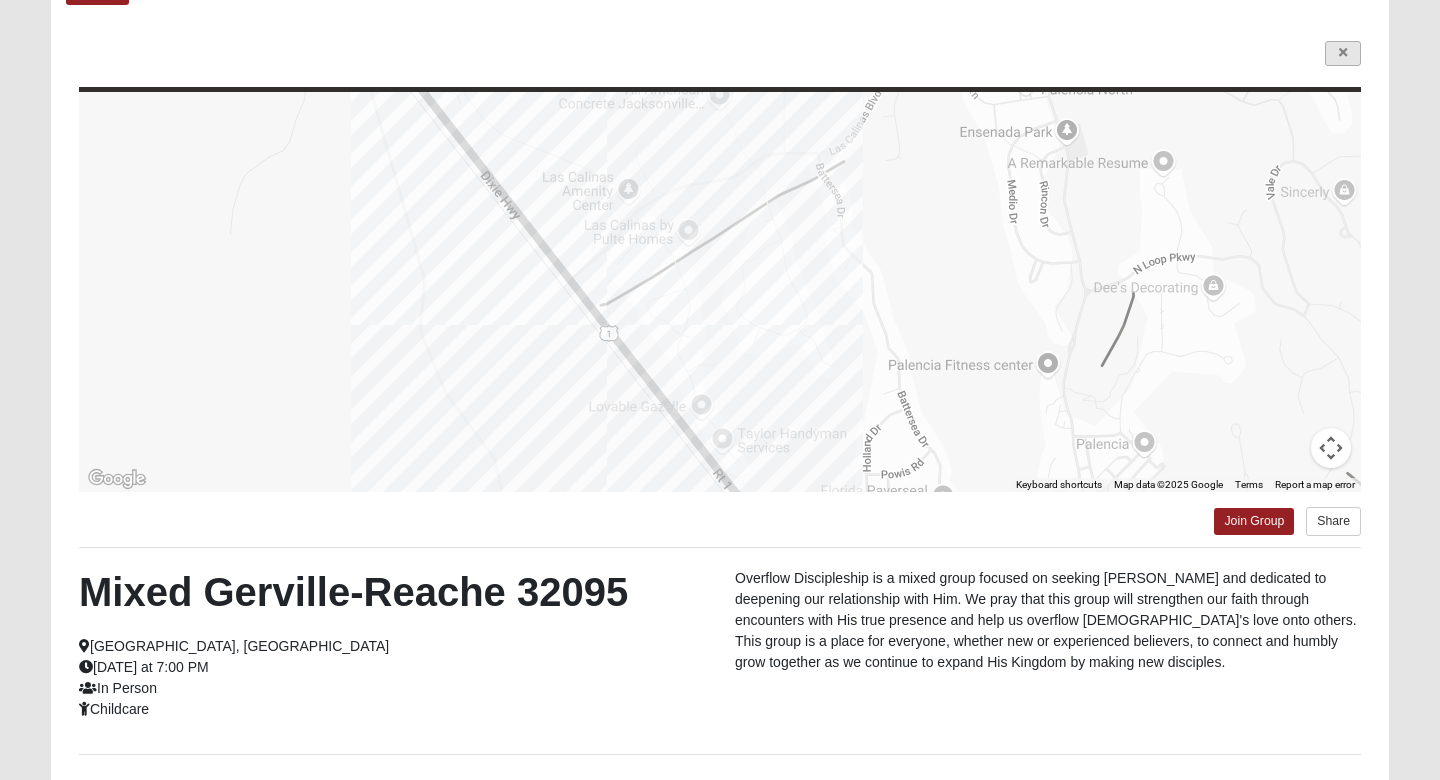 click at bounding box center (1343, 53) 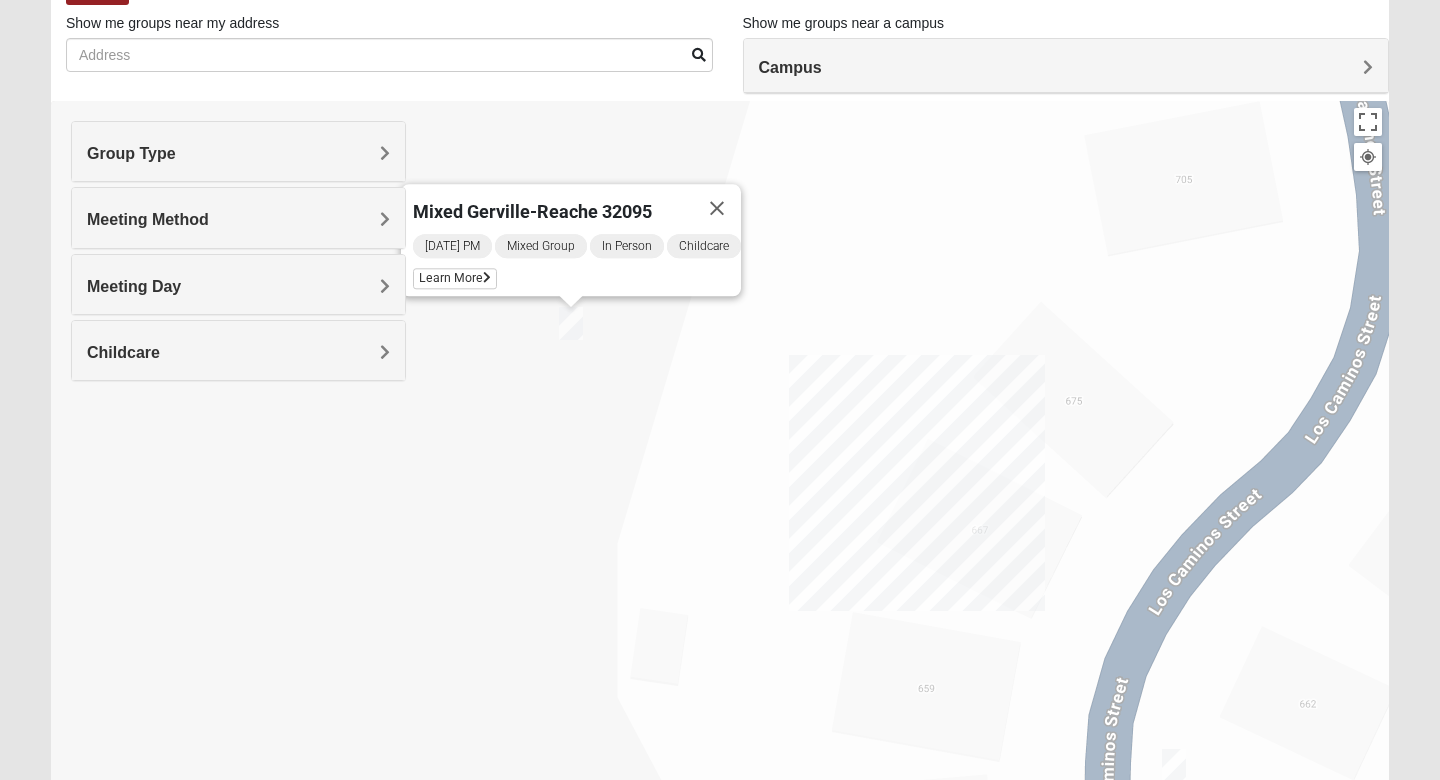 drag, startPoint x: 1121, startPoint y: 550, endPoint x: 894, endPoint y: 332, distance: 314.72687 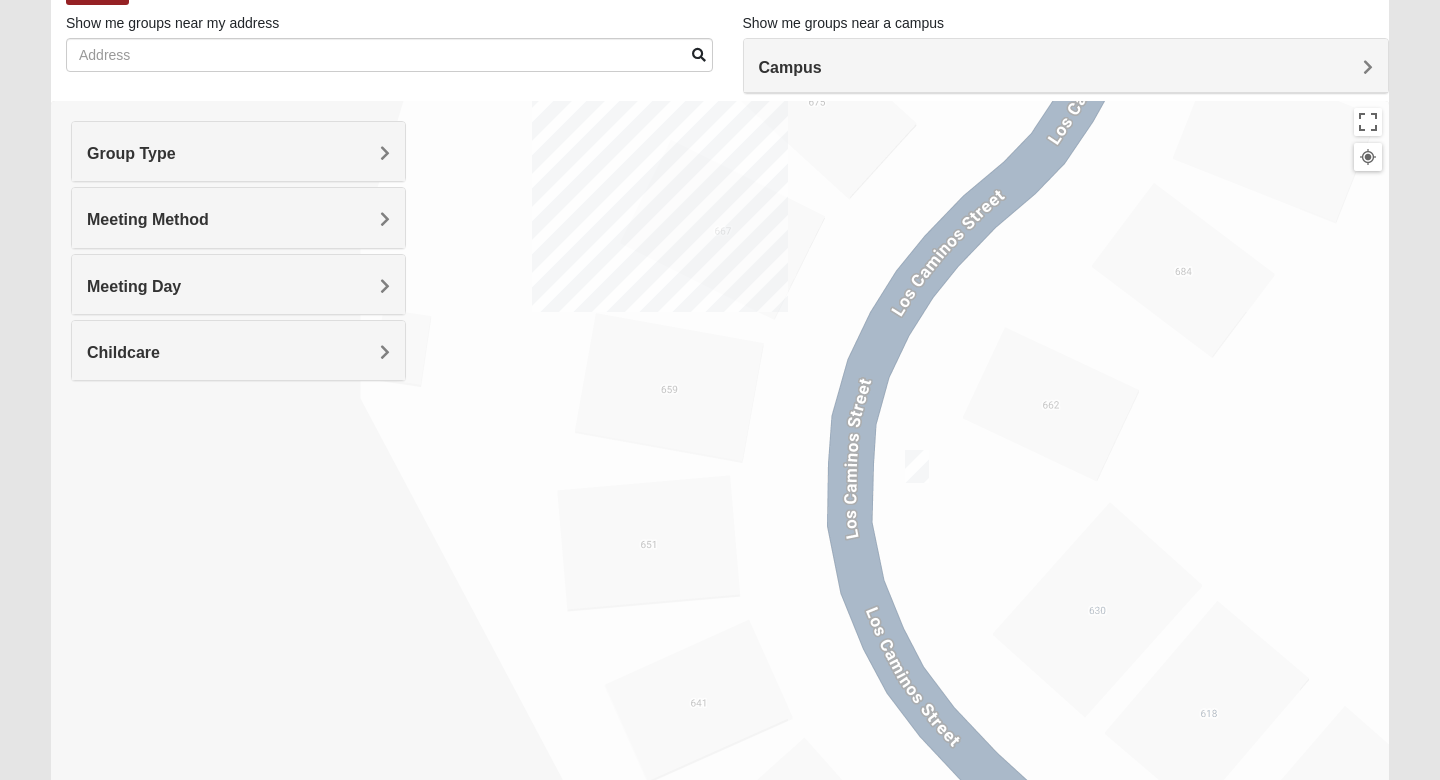 click at bounding box center (917, 466) 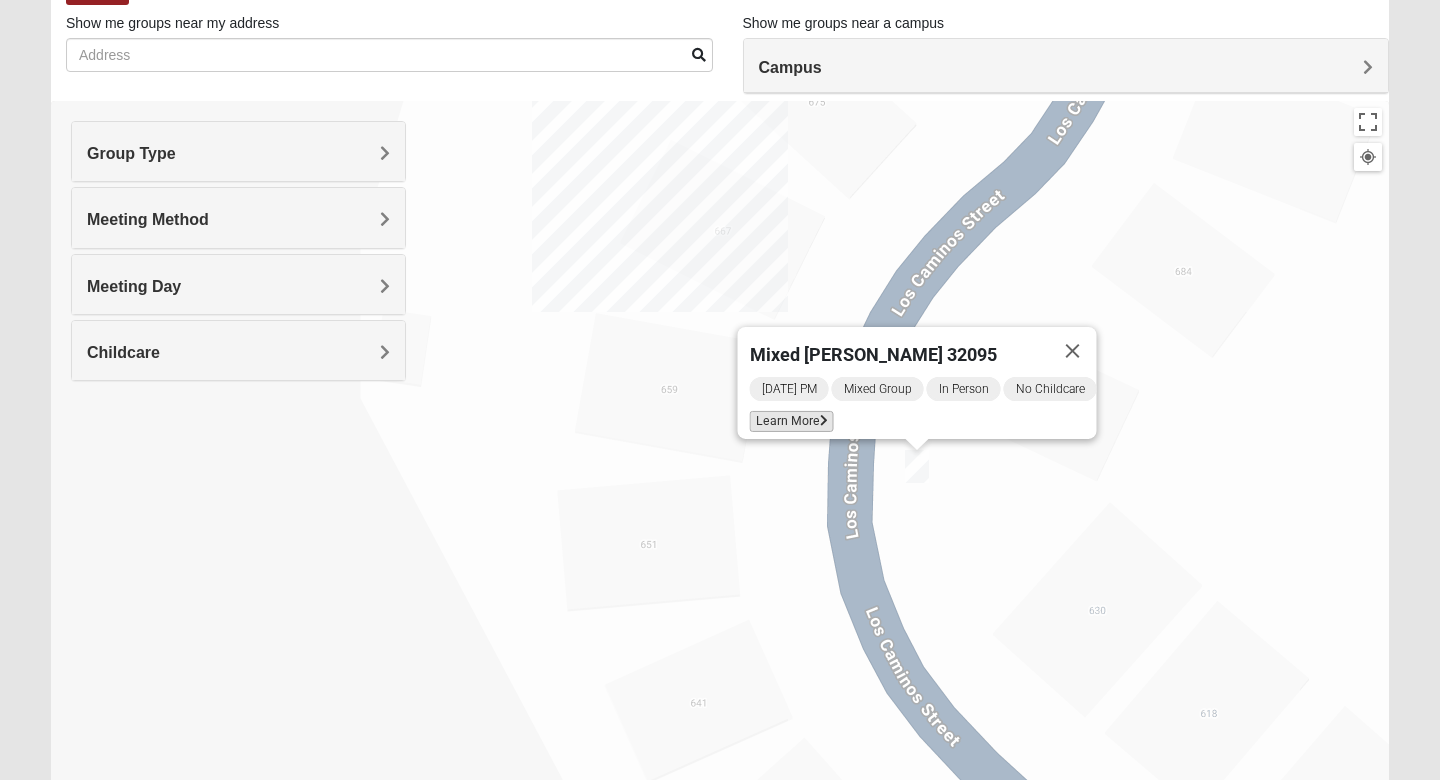 click on "Learn More" at bounding box center (792, 421) 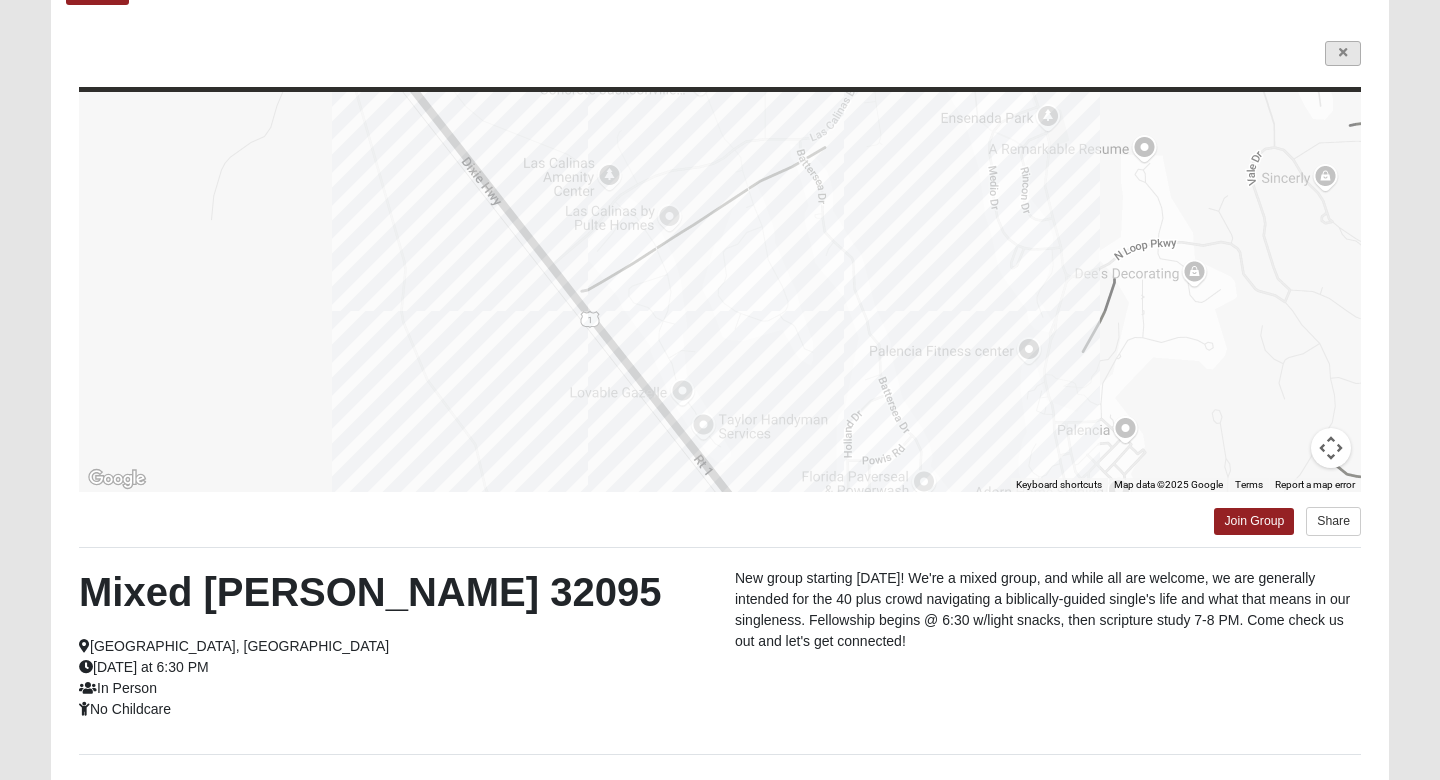 click at bounding box center (1343, 53) 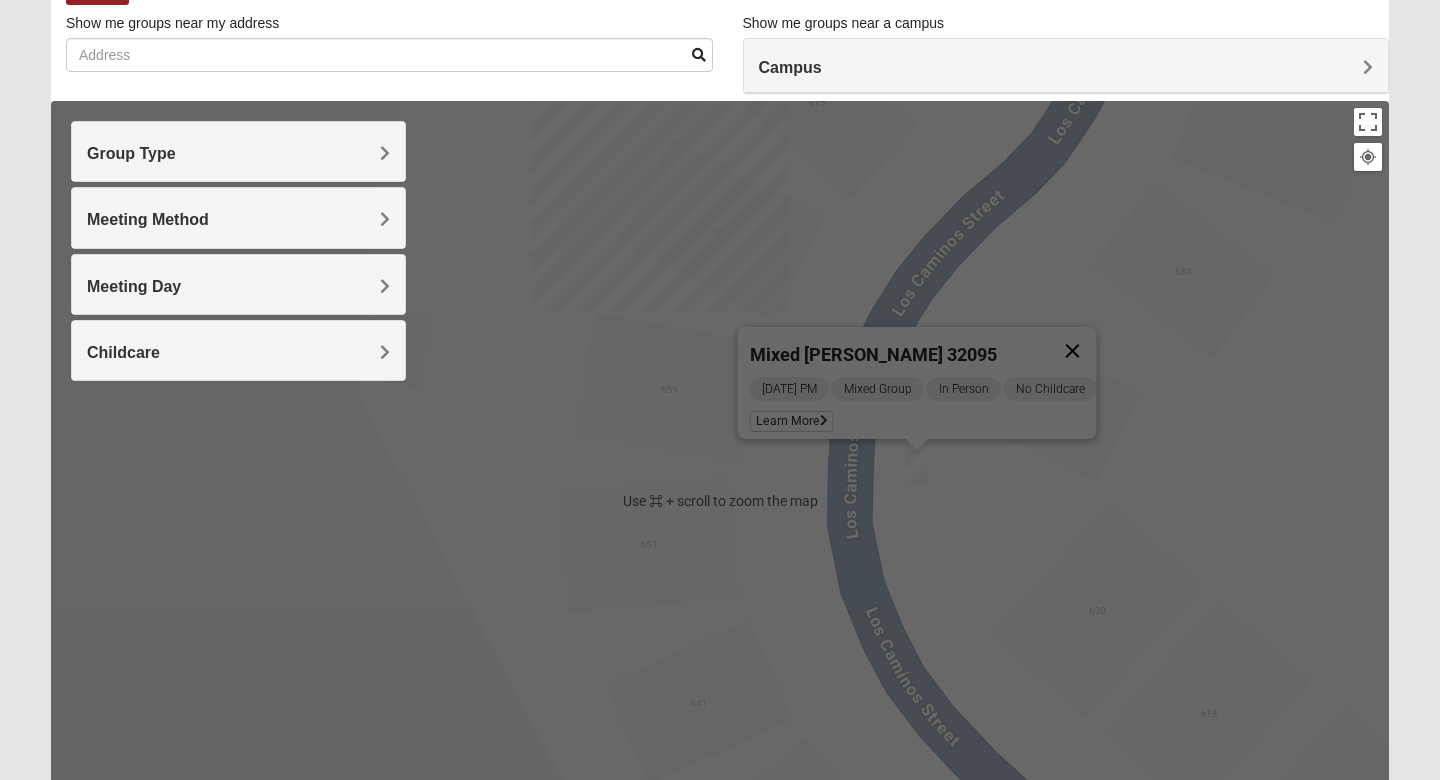 click at bounding box center (1073, 351) 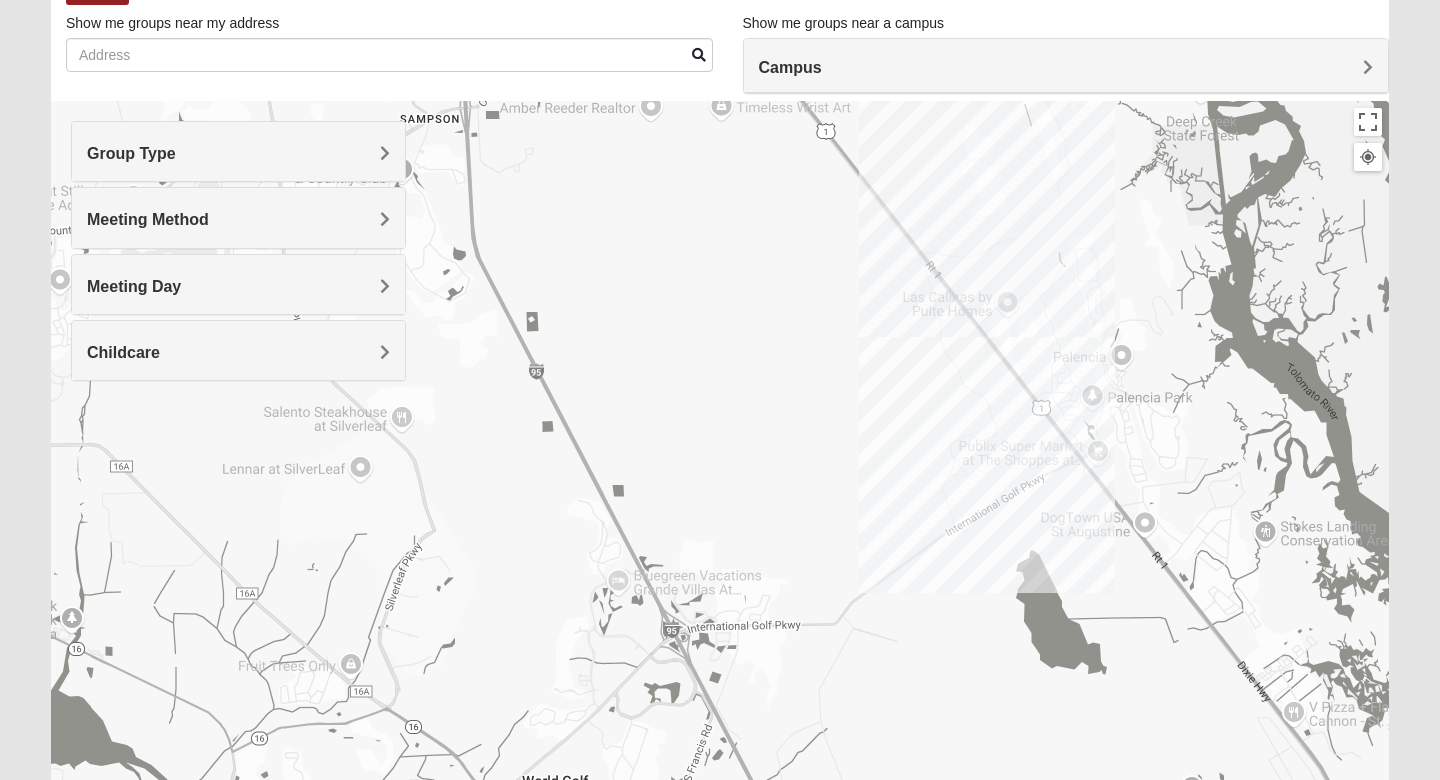 drag, startPoint x: 858, startPoint y: 381, endPoint x: 796, endPoint y: 389, distance: 62.514 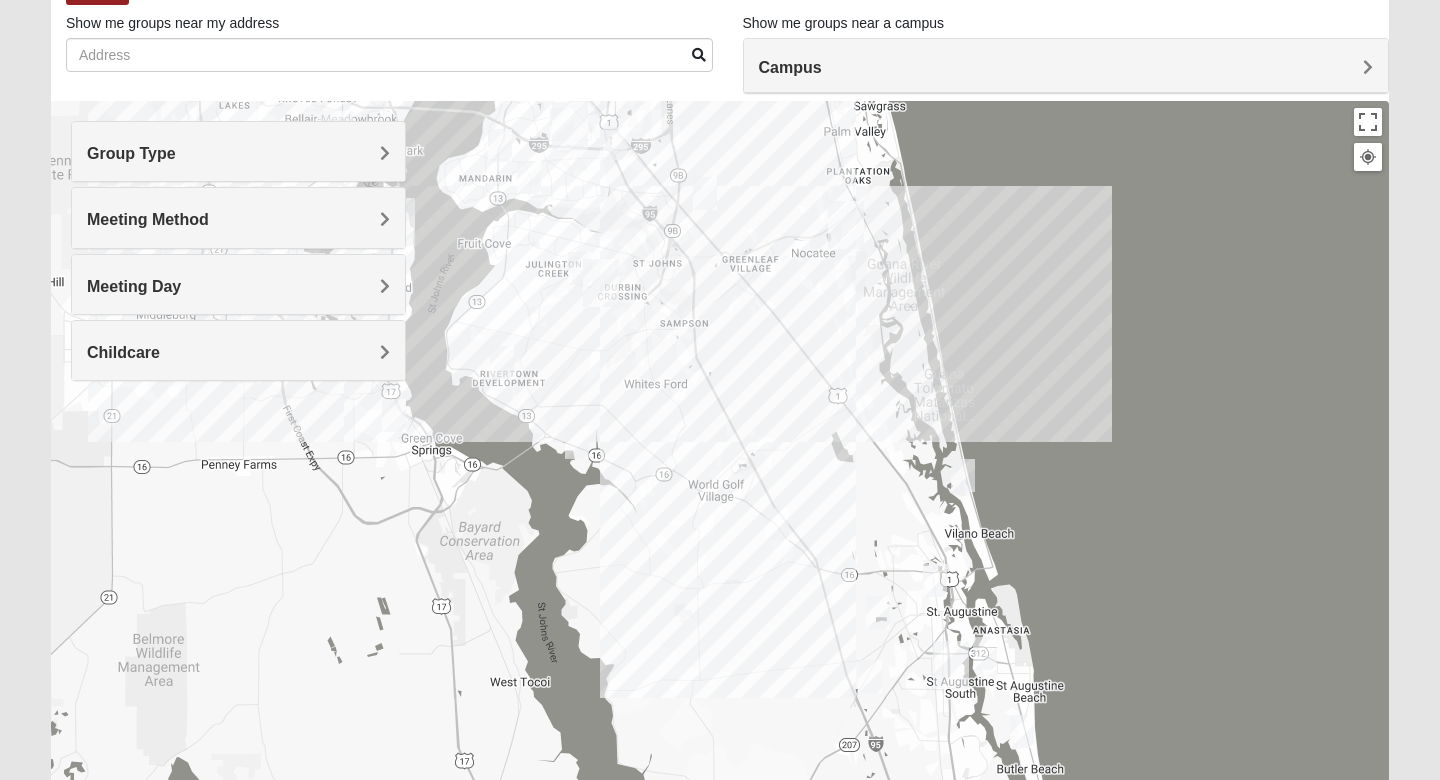 click at bounding box center (963, 475) 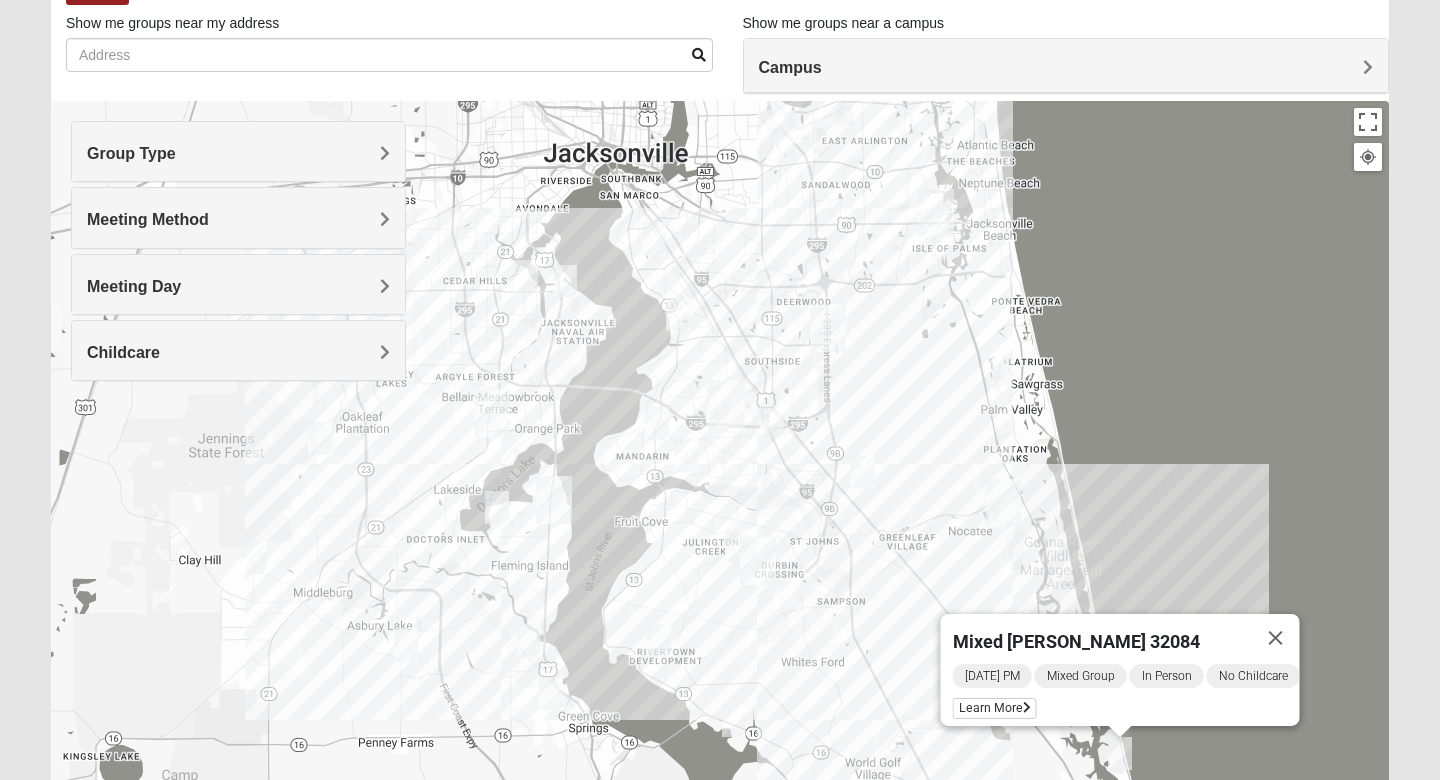 drag, startPoint x: 712, startPoint y: 321, endPoint x: 867, endPoint y: 602, distance: 320.9143 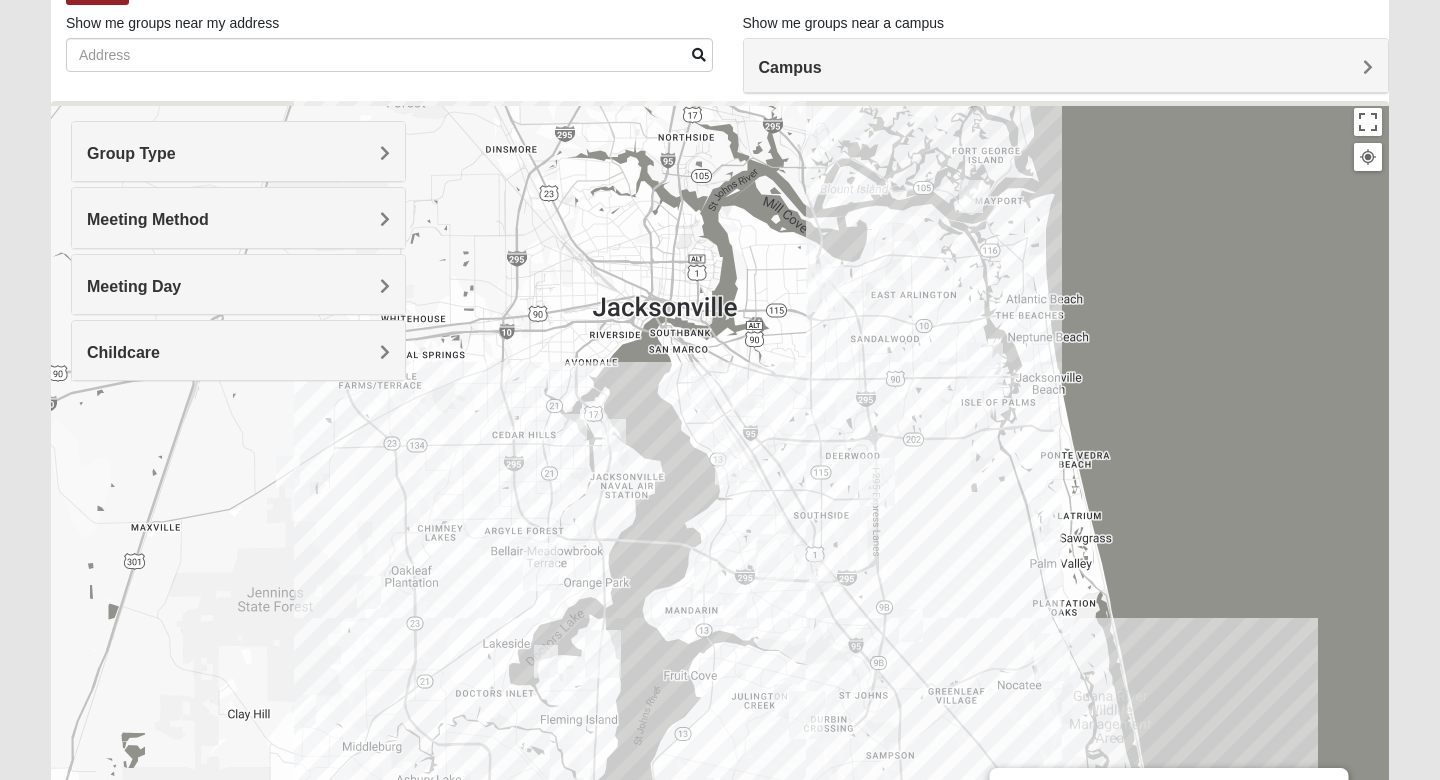 drag, startPoint x: 873, startPoint y: 403, endPoint x: 923, endPoint y: 559, distance: 163.81697 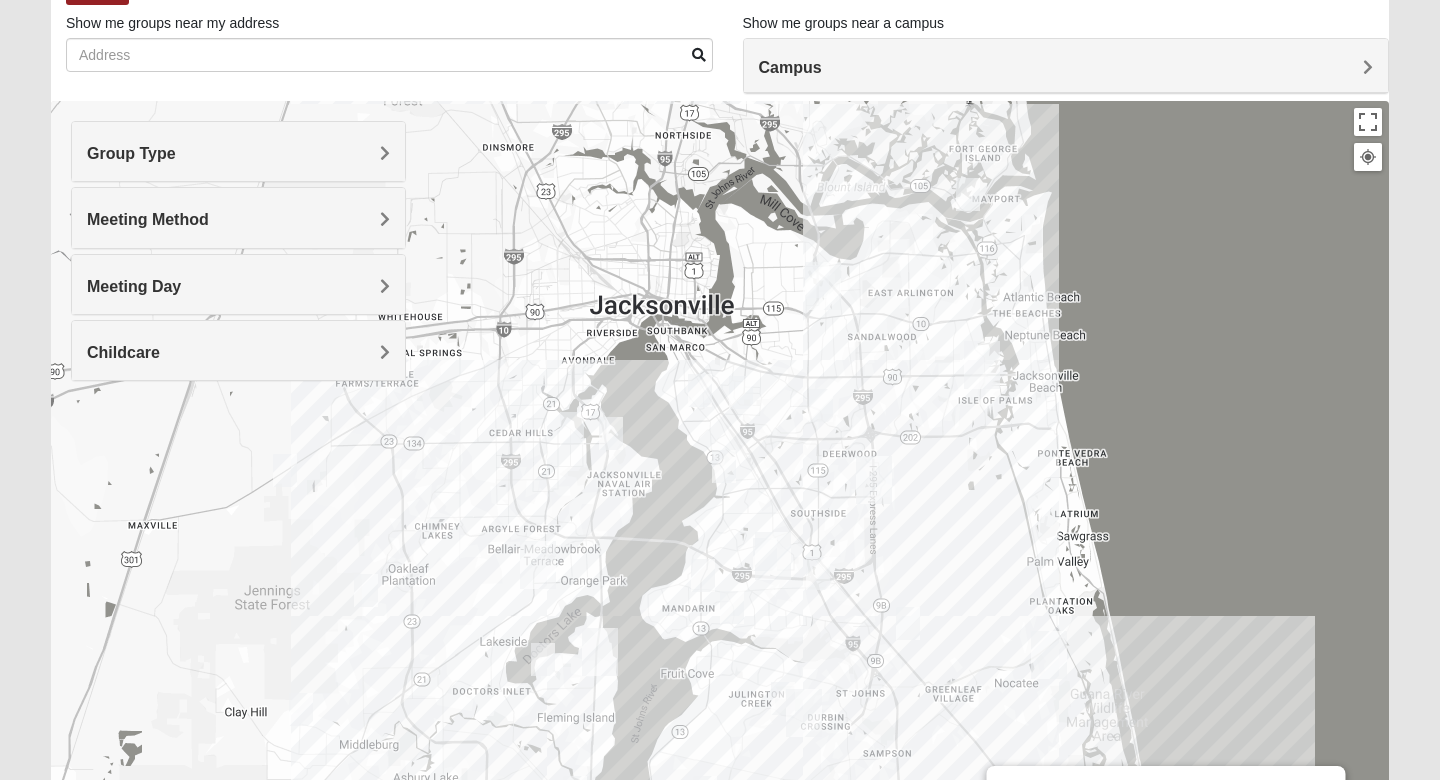 click at bounding box center [821, 405] 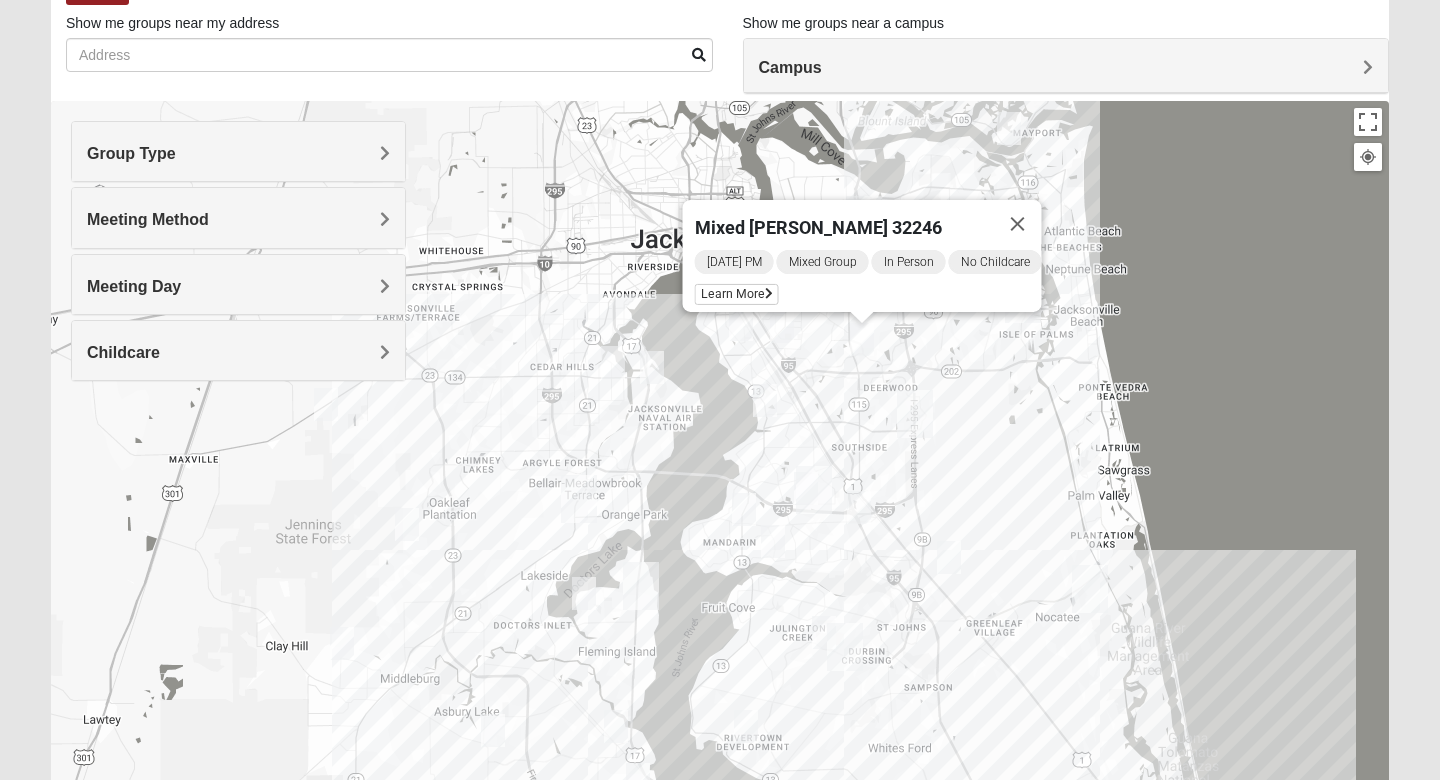 drag, startPoint x: 828, startPoint y: 557, endPoint x: 873, endPoint y: 430, distance: 134.73679 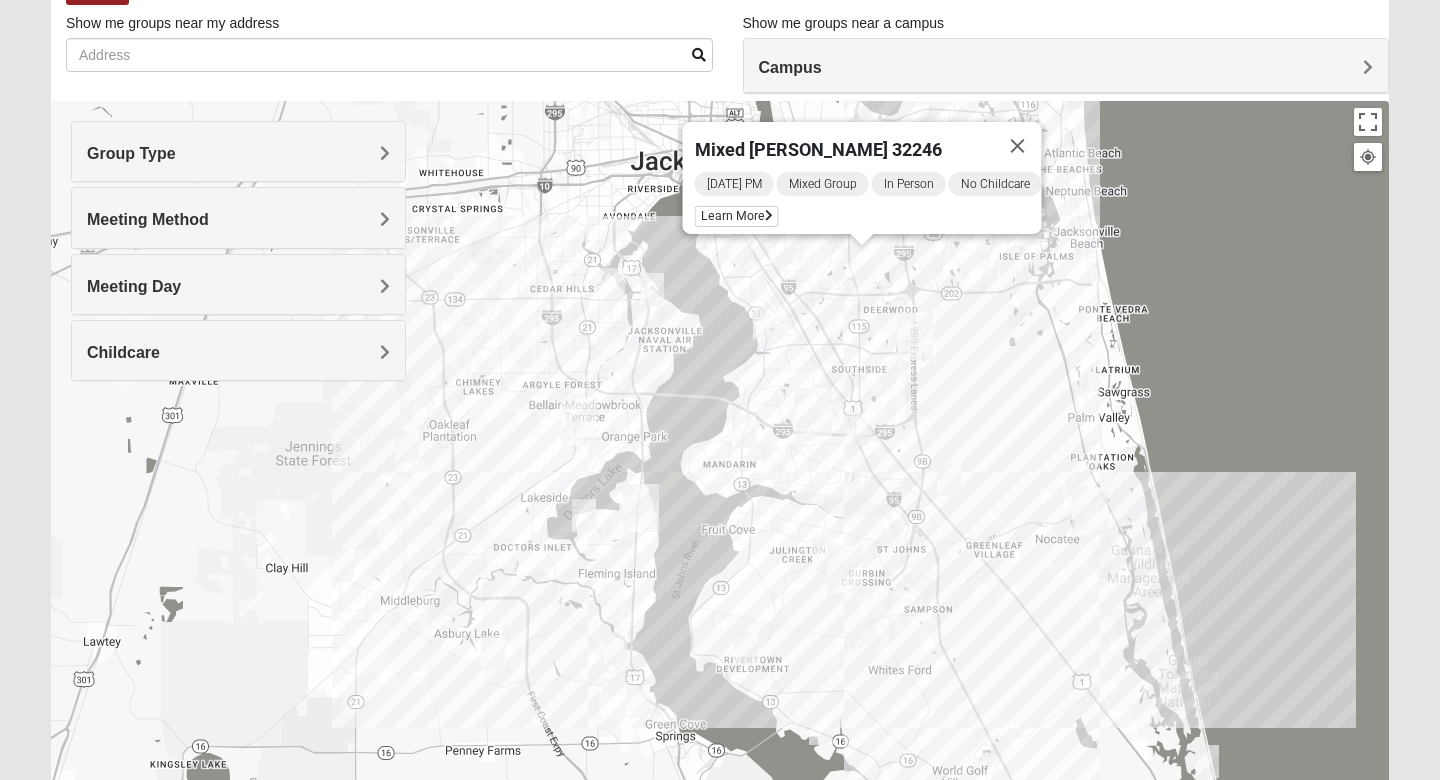 click at bounding box center [859, 429] 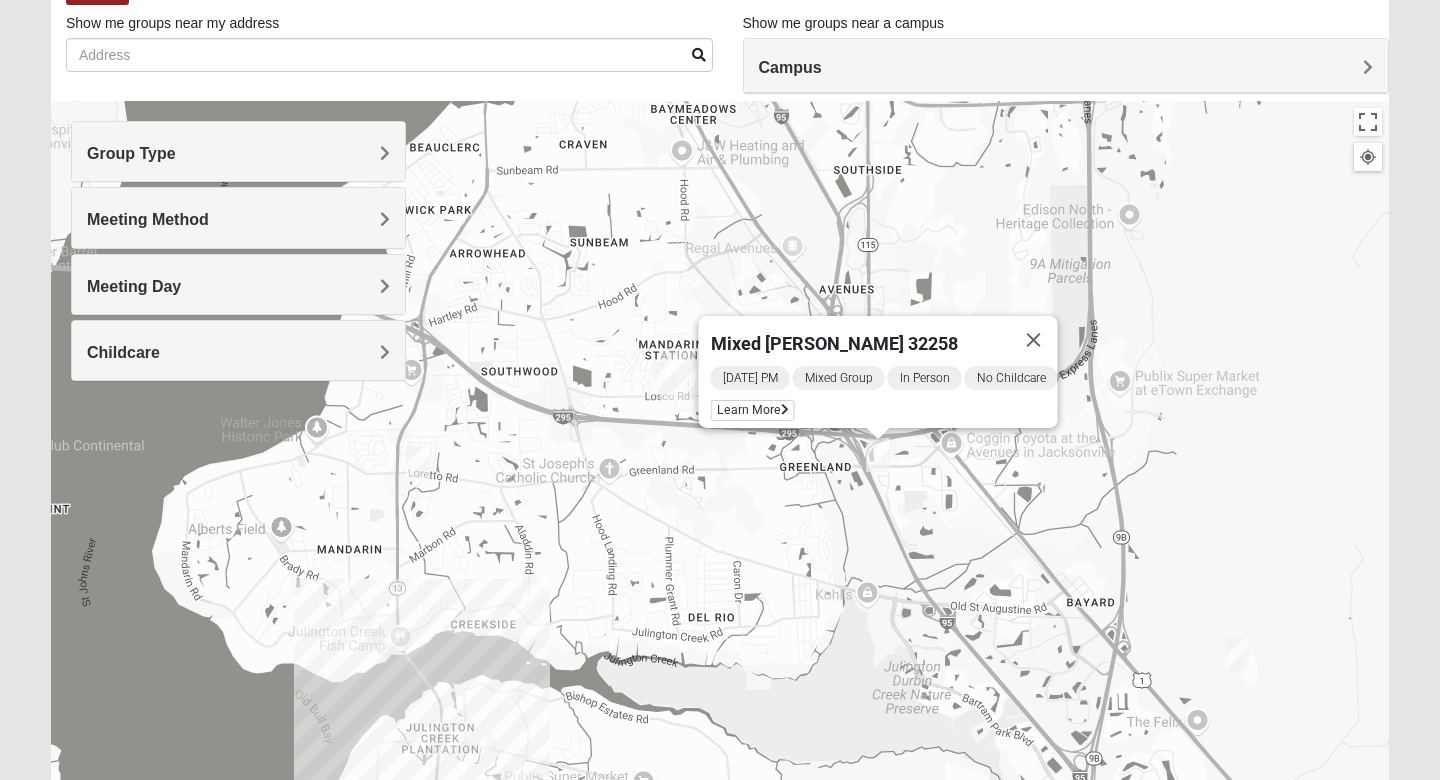 drag, startPoint x: 799, startPoint y: 486, endPoint x: 891, endPoint y: 477, distance: 92.43917 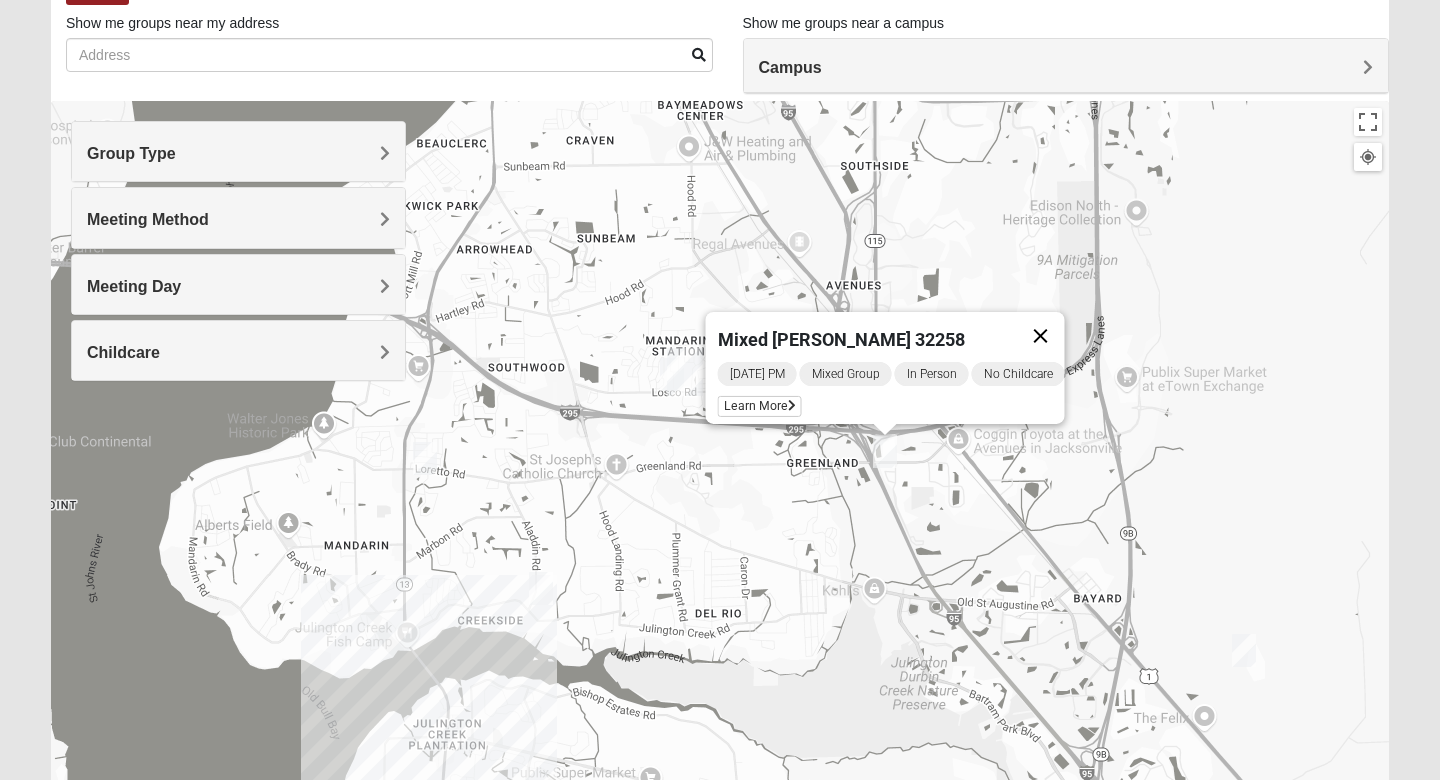 click at bounding box center [1041, 336] 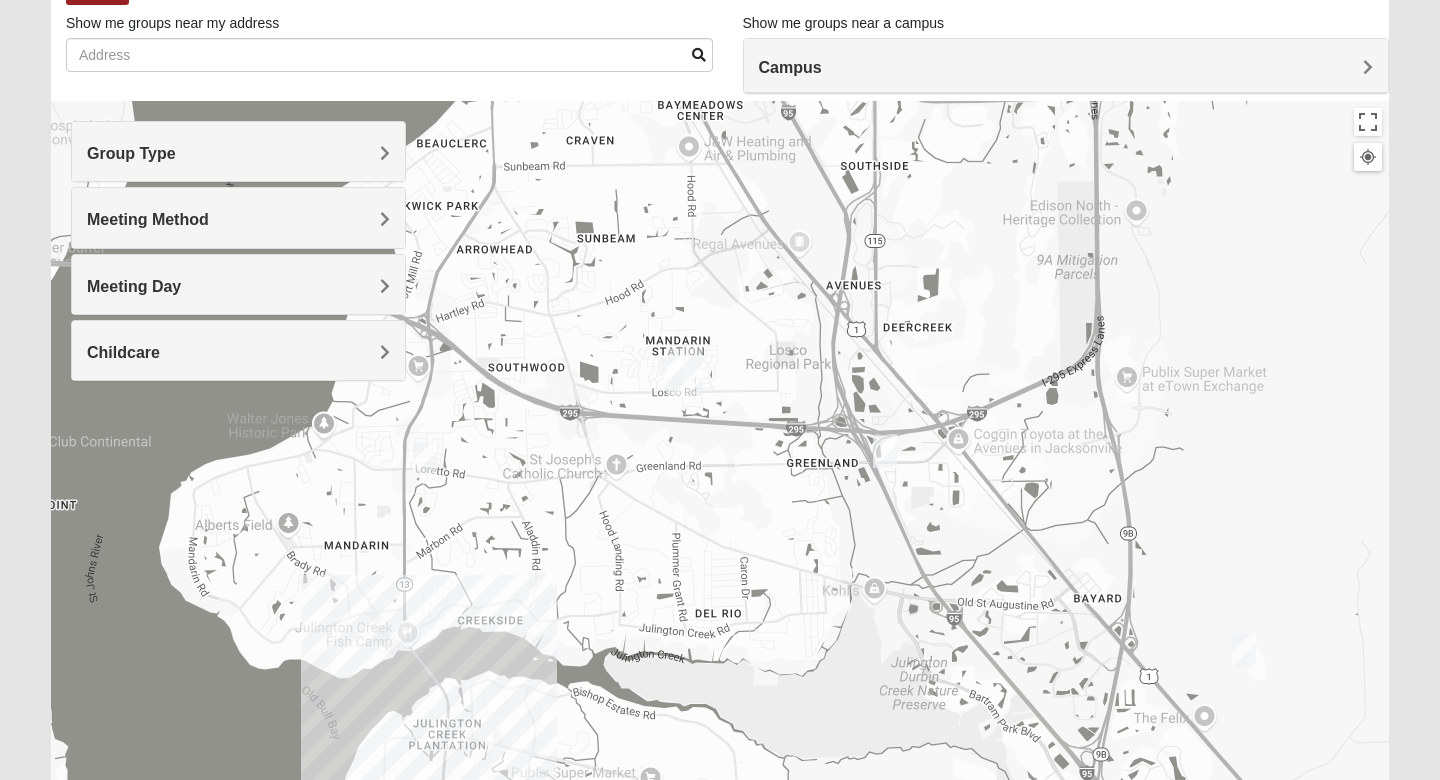 click at bounding box center (885, 451) 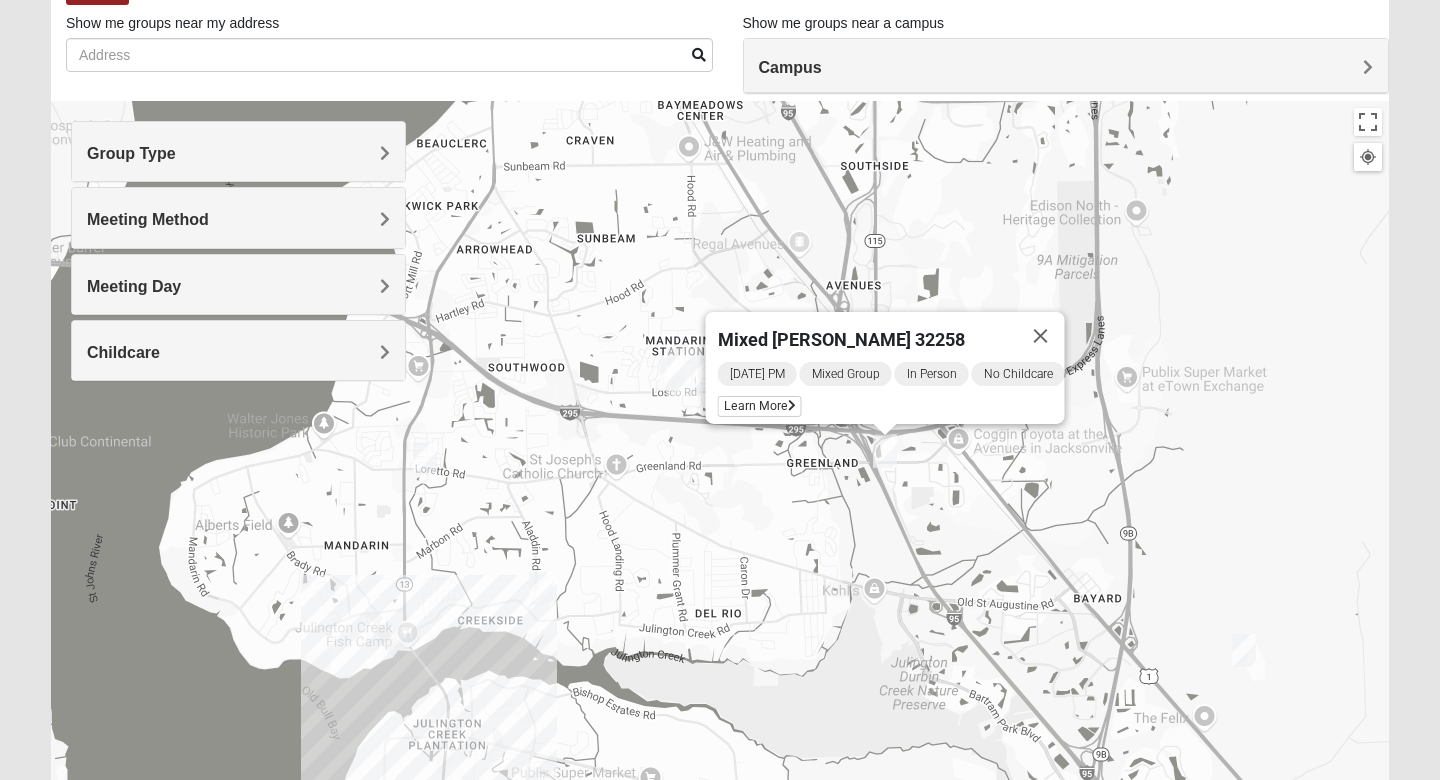 click on "[DATE] PM      Mixed Group      In Person      No Childcare Learn More" at bounding box center [891, 392] 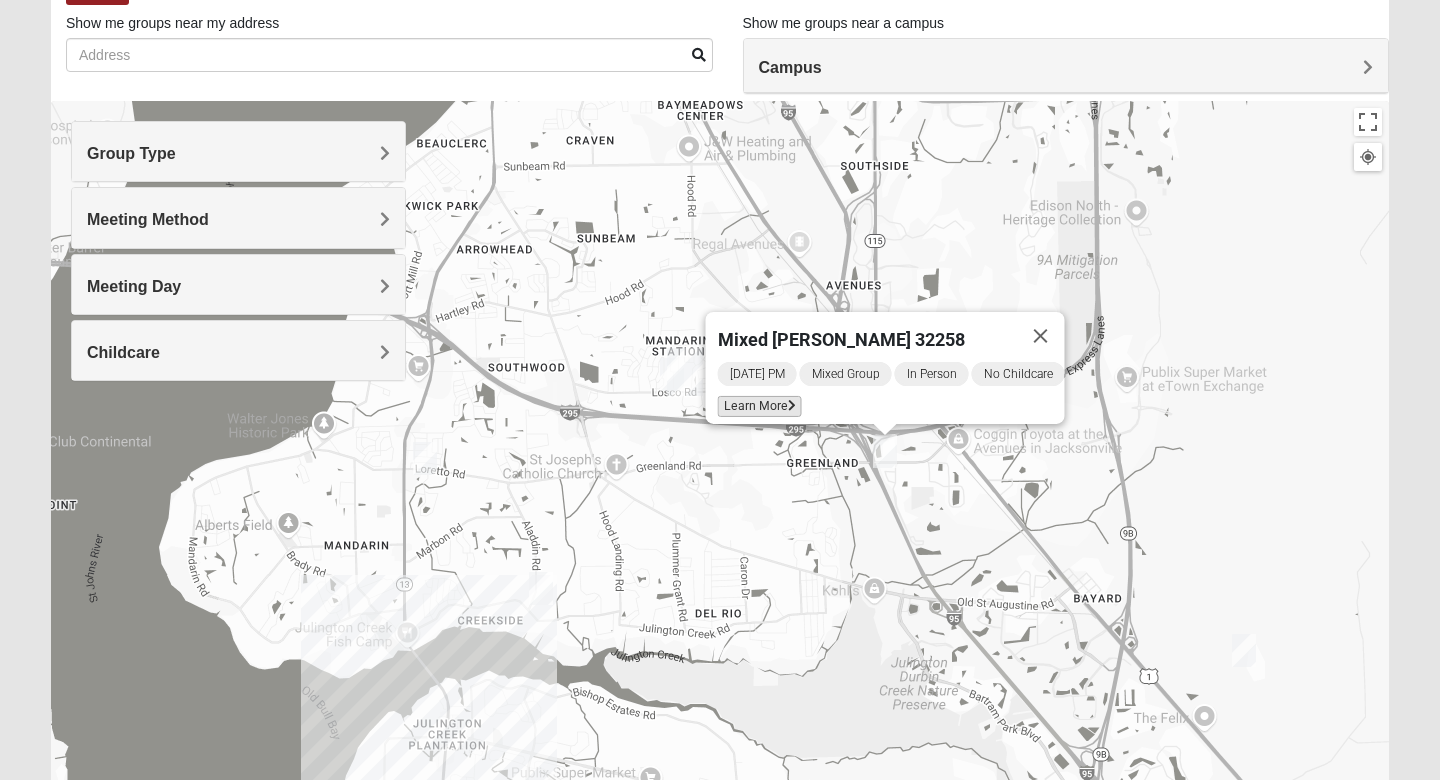click on "Learn More" at bounding box center [760, 406] 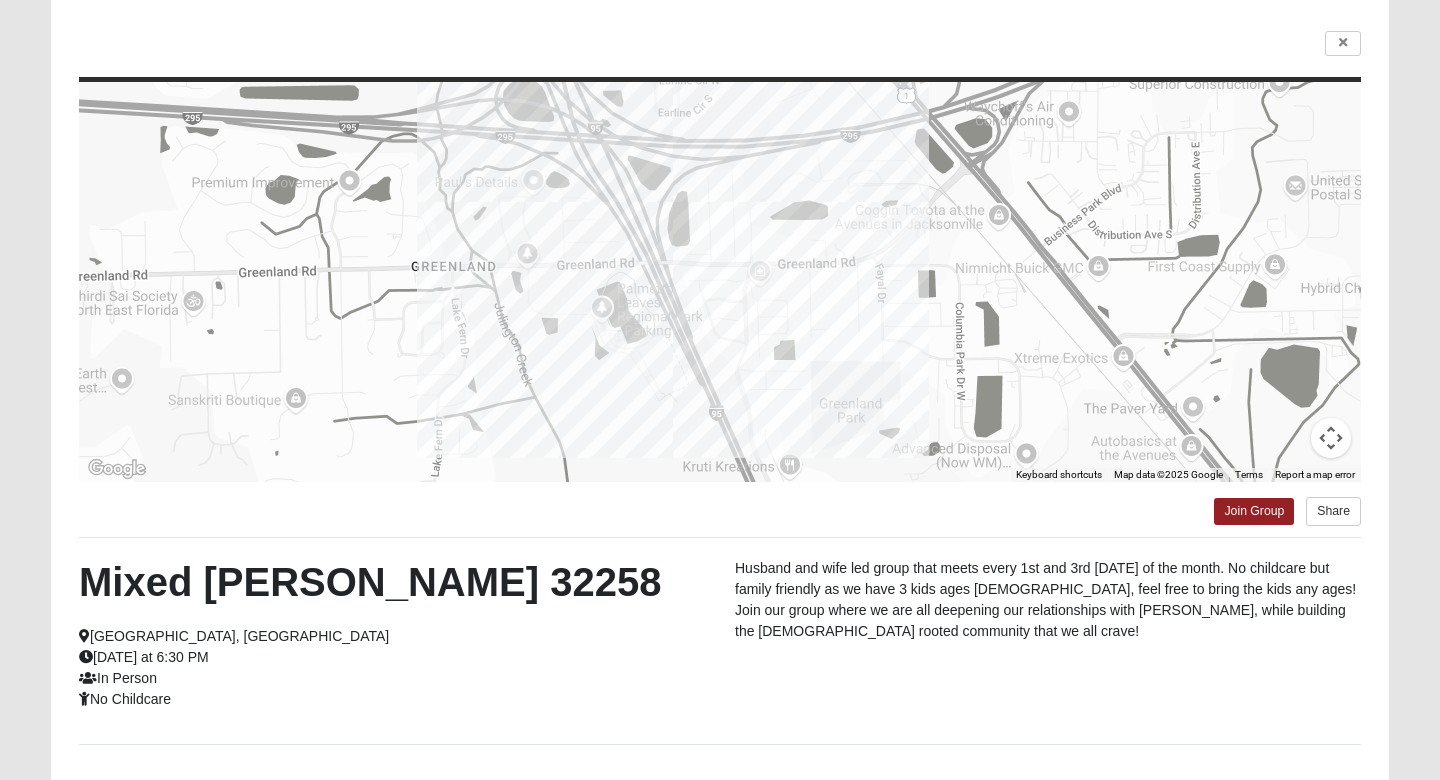scroll, scrollTop: 136, scrollLeft: 0, axis: vertical 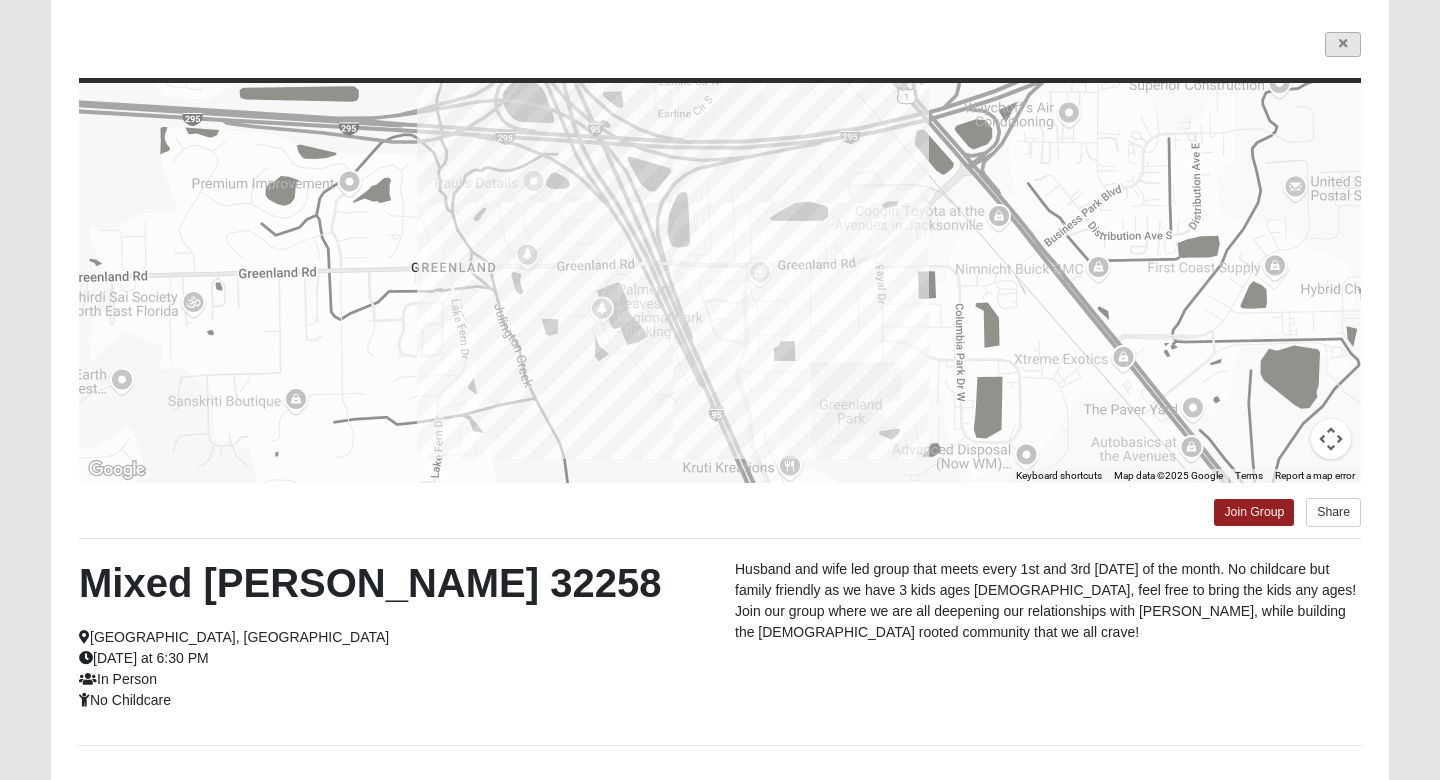 click at bounding box center (1343, 44) 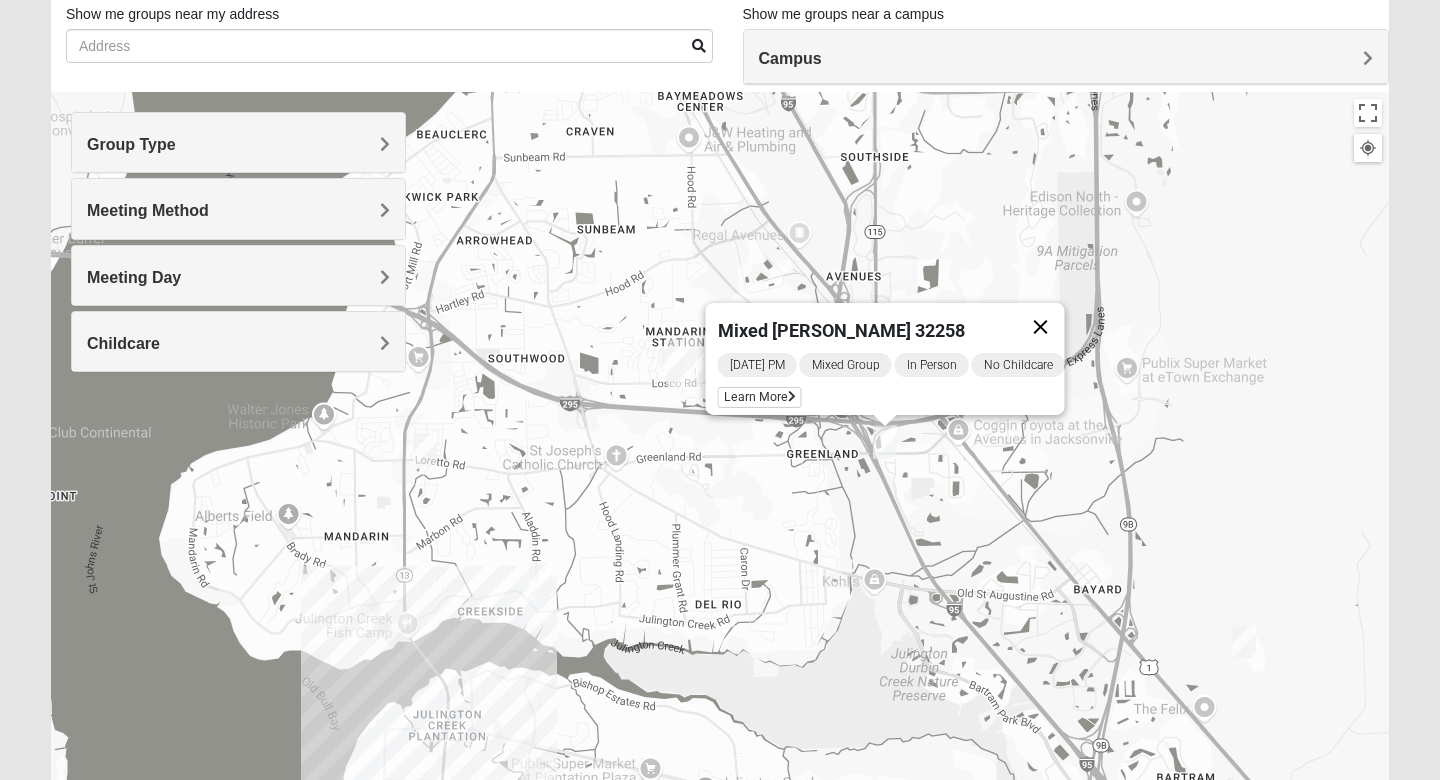 click at bounding box center (1041, 327) 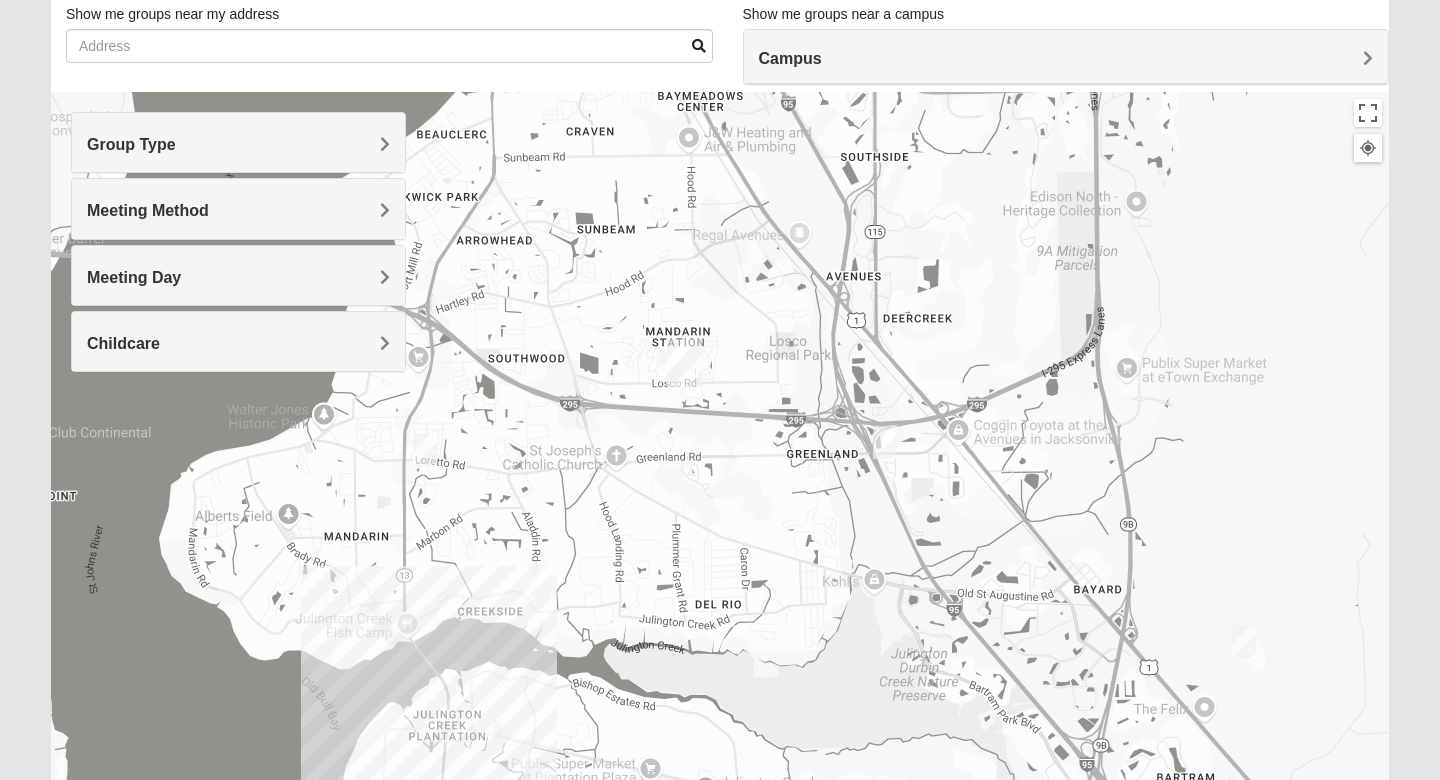 click at bounding box center (541, 579) 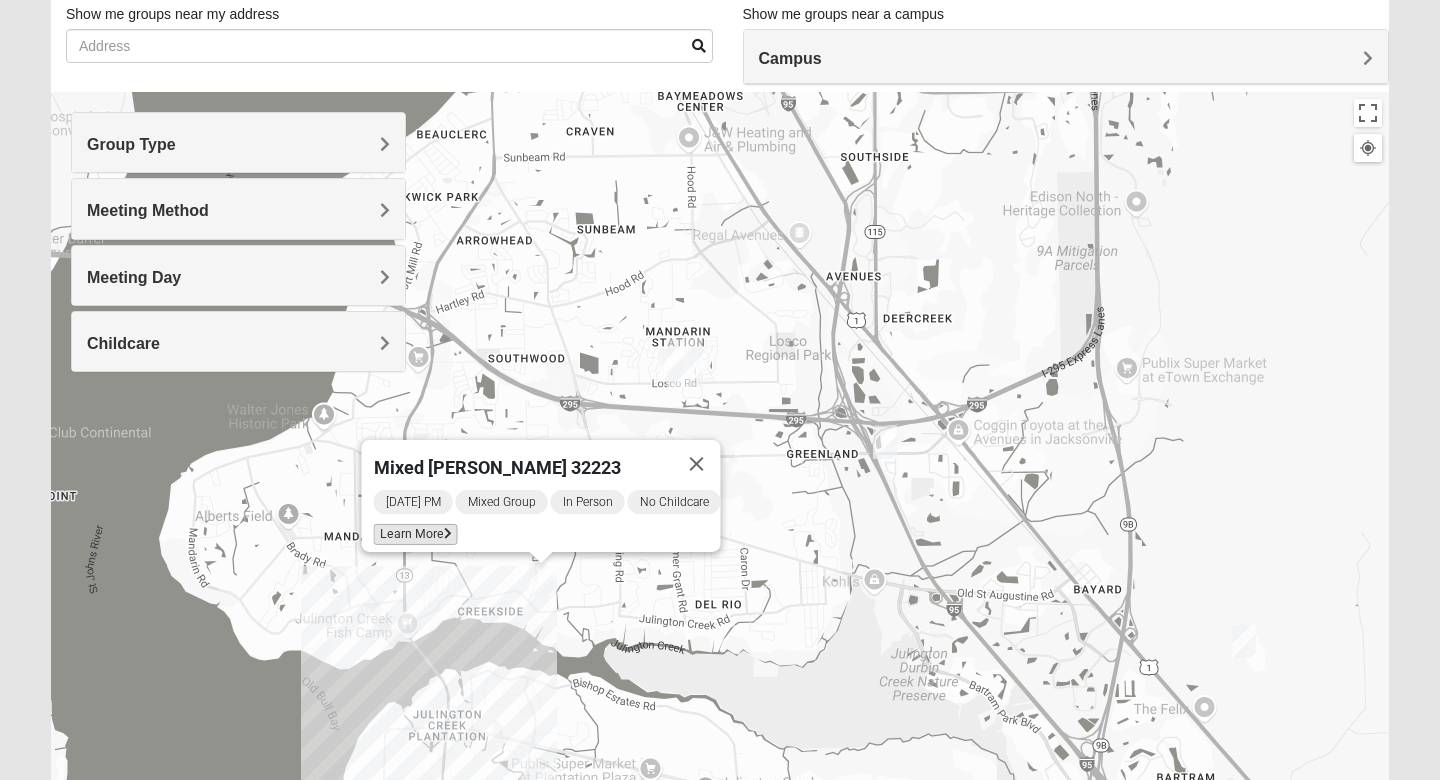 click on "Learn More" at bounding box center [416, 534] 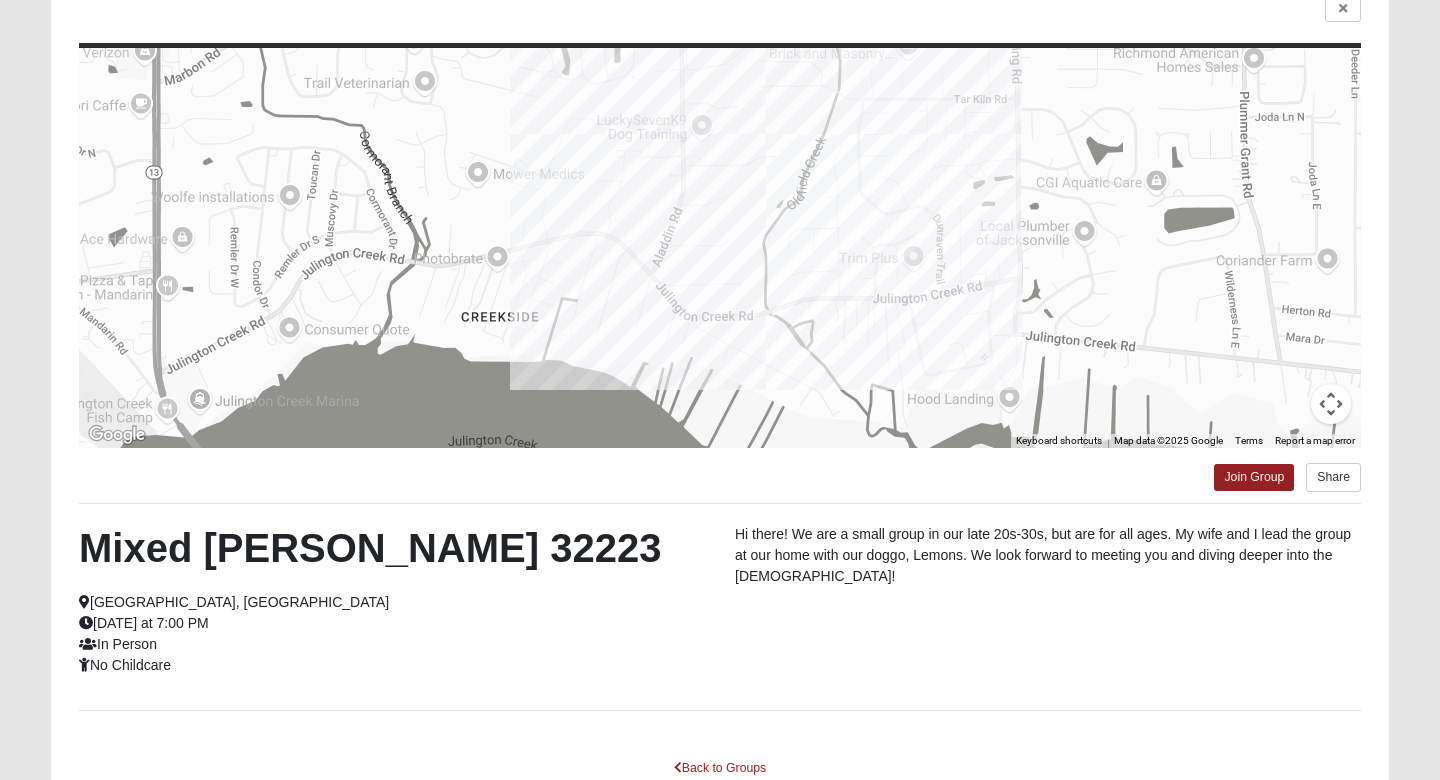 scroll, scrollTop: 154, scrollLeft: 0, axis: vertical 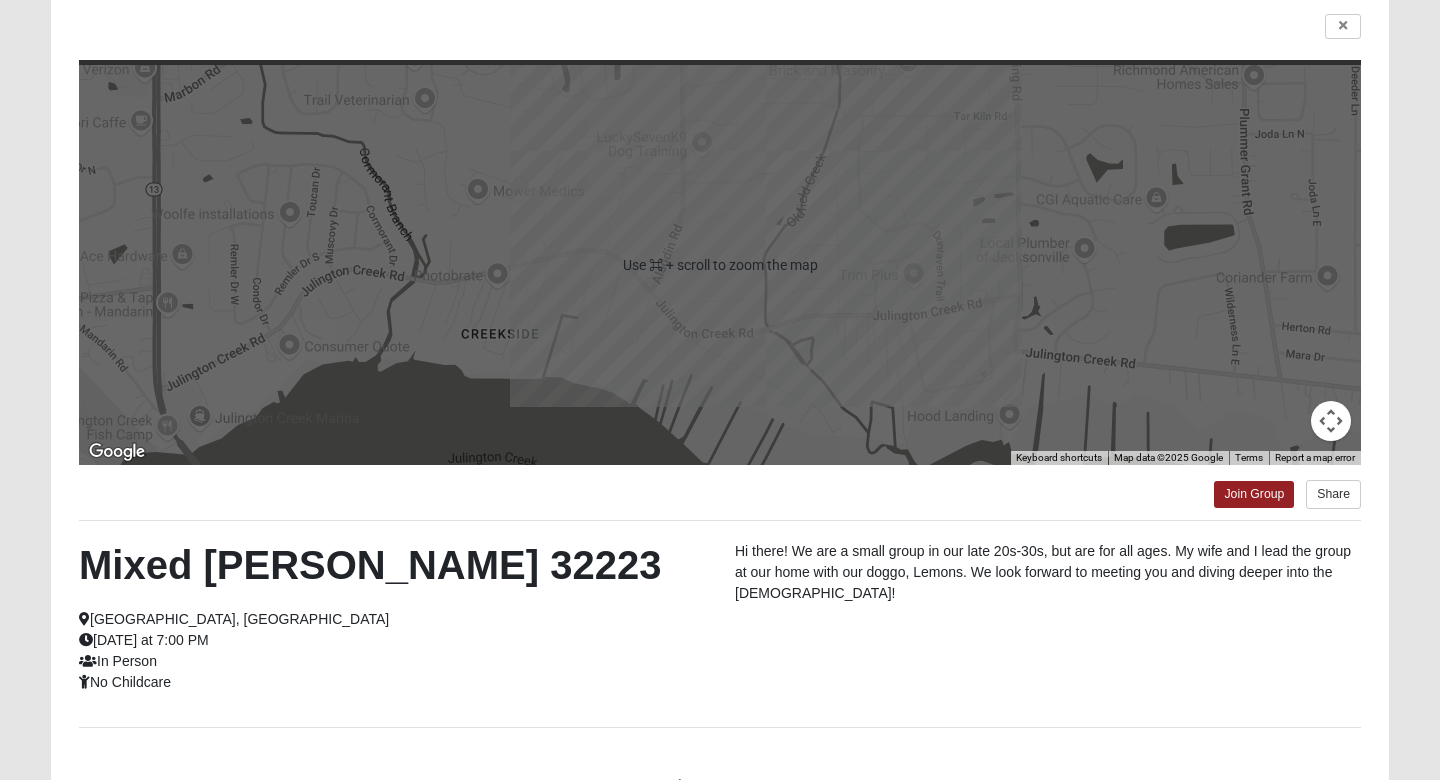 click on "← Move left → Move right ↑ Move up ↓ Move down + Zoom in - Zoom out Home Jump left by 75% End Jump right by 75% Page Up Jump up by 75% Page Down Jump down by 75% Use ⌘ + scroll to zoom the map Keyboard shortcuts Map Data Map data ©2025 Google Map data ©2025 Google 200 m  Click to toggle between metric and imperial units Terms Report a map error
Join Group
Share
Mixed [PERSON_NAME] 32223
[GEOGRAPHIC_DATA], [GEOGRAPHIC_DATA]
[DATE] at 7:00 PM
In Person
No Childcare
Hi there! We are a small group in our late 20s-30s, but are for all ages. My wife and I lead the group at our home with our doggo, Lemons. We look forward to meeting you and diving deeper into the [DEMOGRAPHIC_DATA]!
Interested in this group?
First Name" at bounding box center [720, 420] 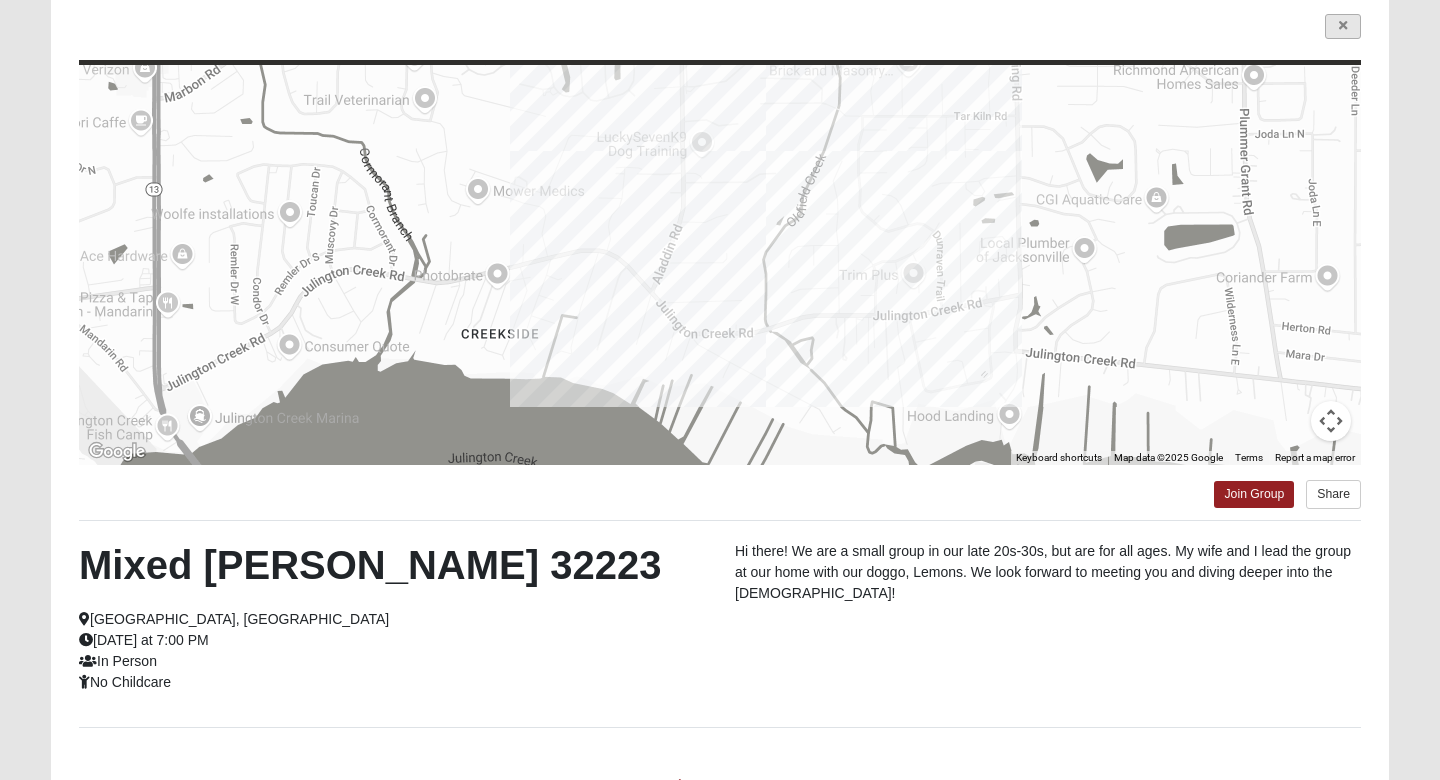 click at bounding box center [1343, 26] 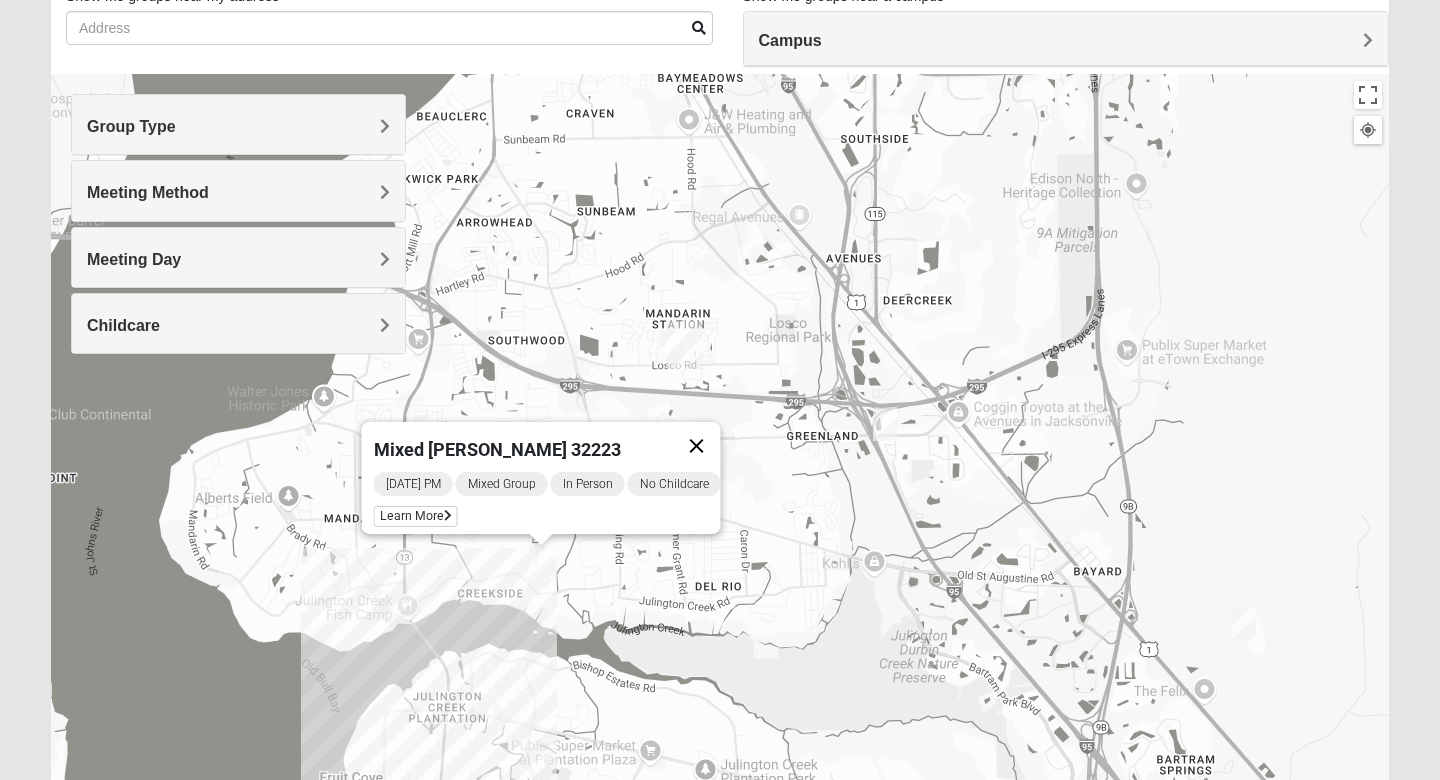 click at bounding box center (697, 446) 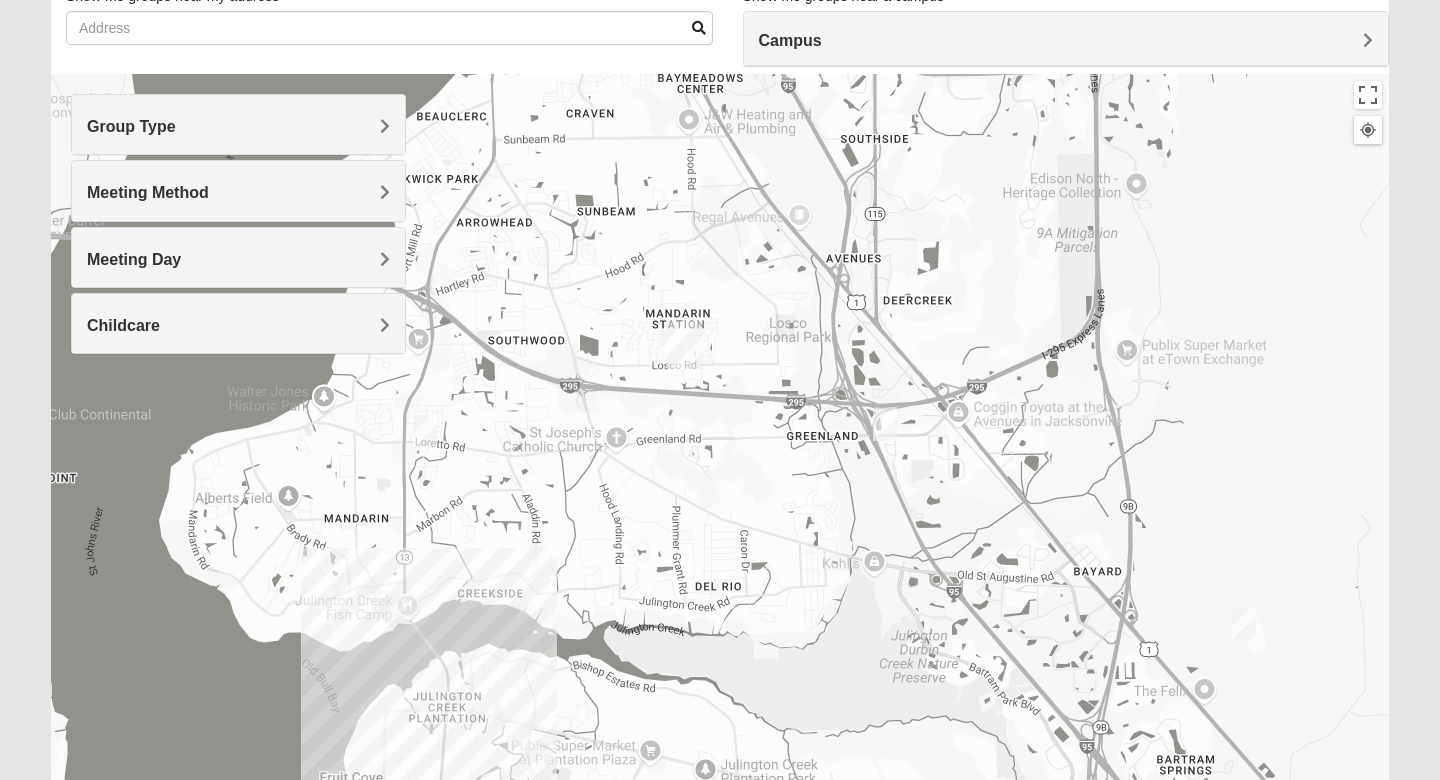 click on "To navigate, press the arrow keys." at bounding box center (720, 474) 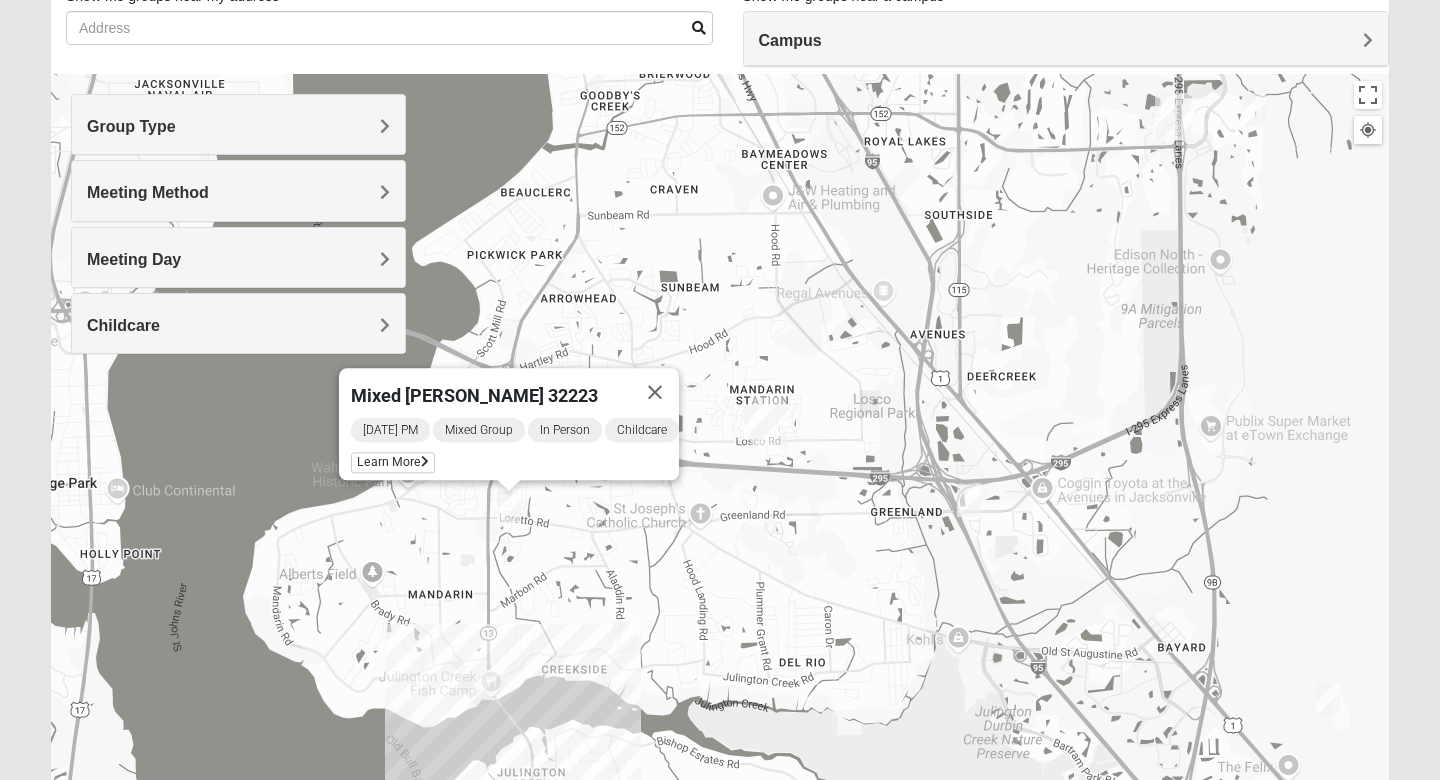 drag, startPoint x: 478, startPoint y: 409, endPoint x: 564, endPoint y: 489, distance: 117.456375 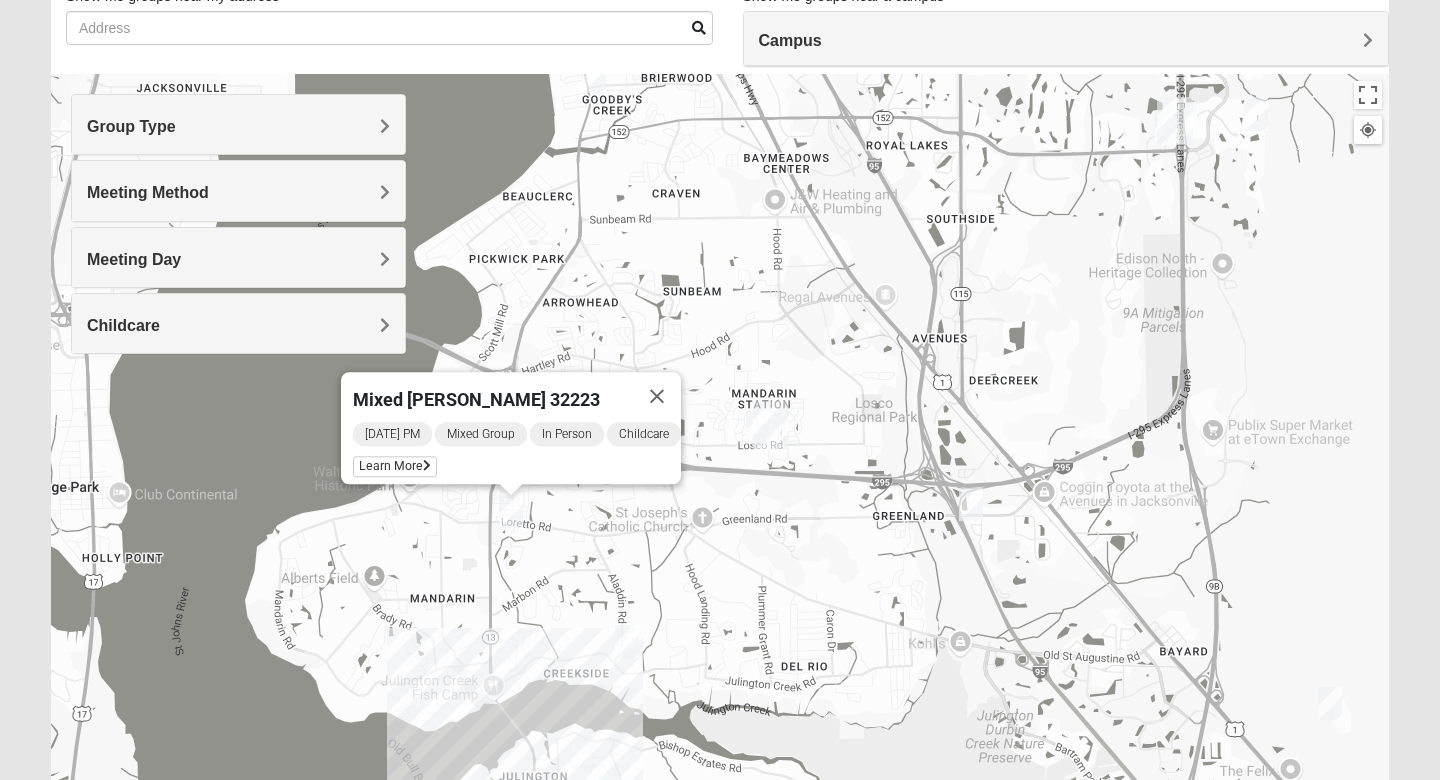 click on "[DATE] PM      Mixed Group      In Person      Childcare Learn More" at bounding box center (517, 452) 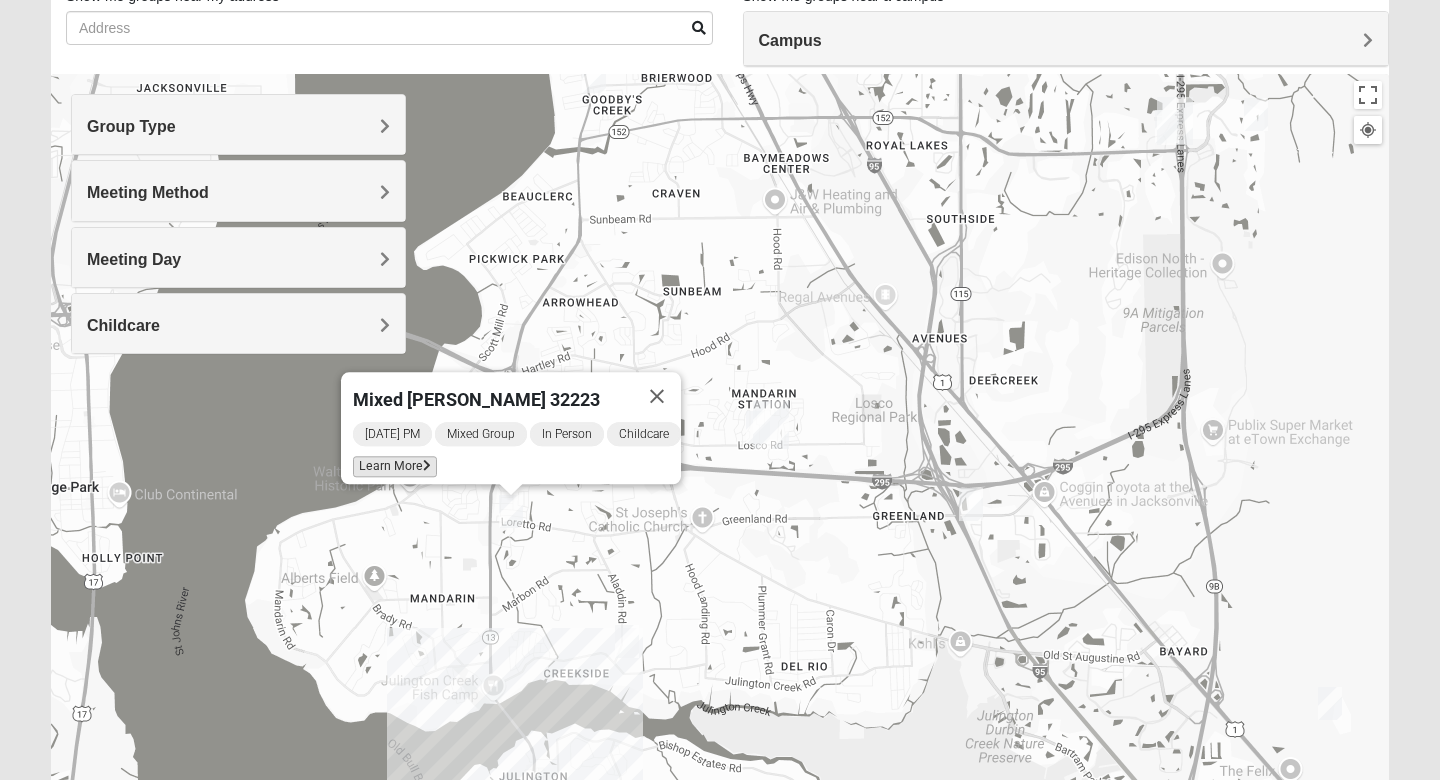 click on "Learn More" at bounding box center (395, 466) 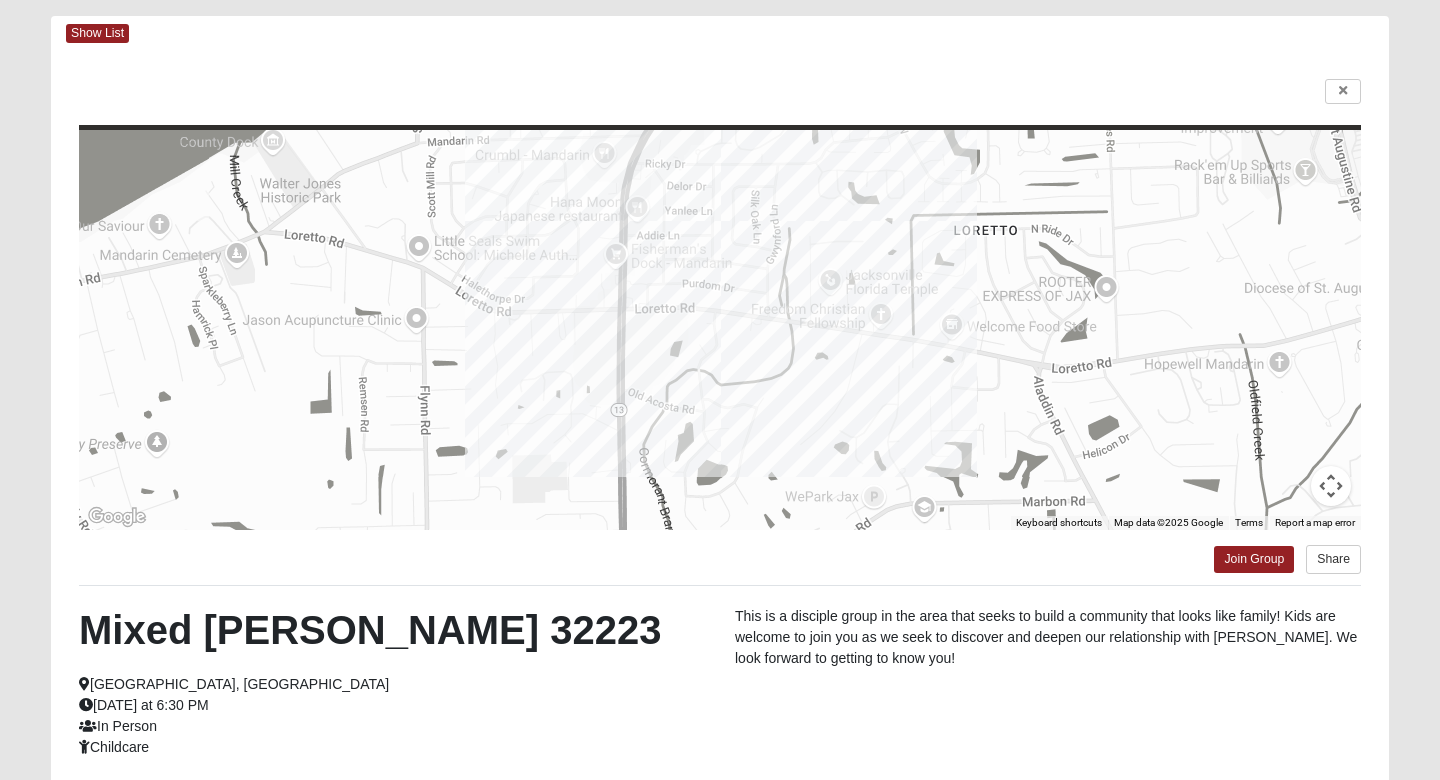 scroll, scrollTop: 63, scrollLeft: 0, axis: vertical 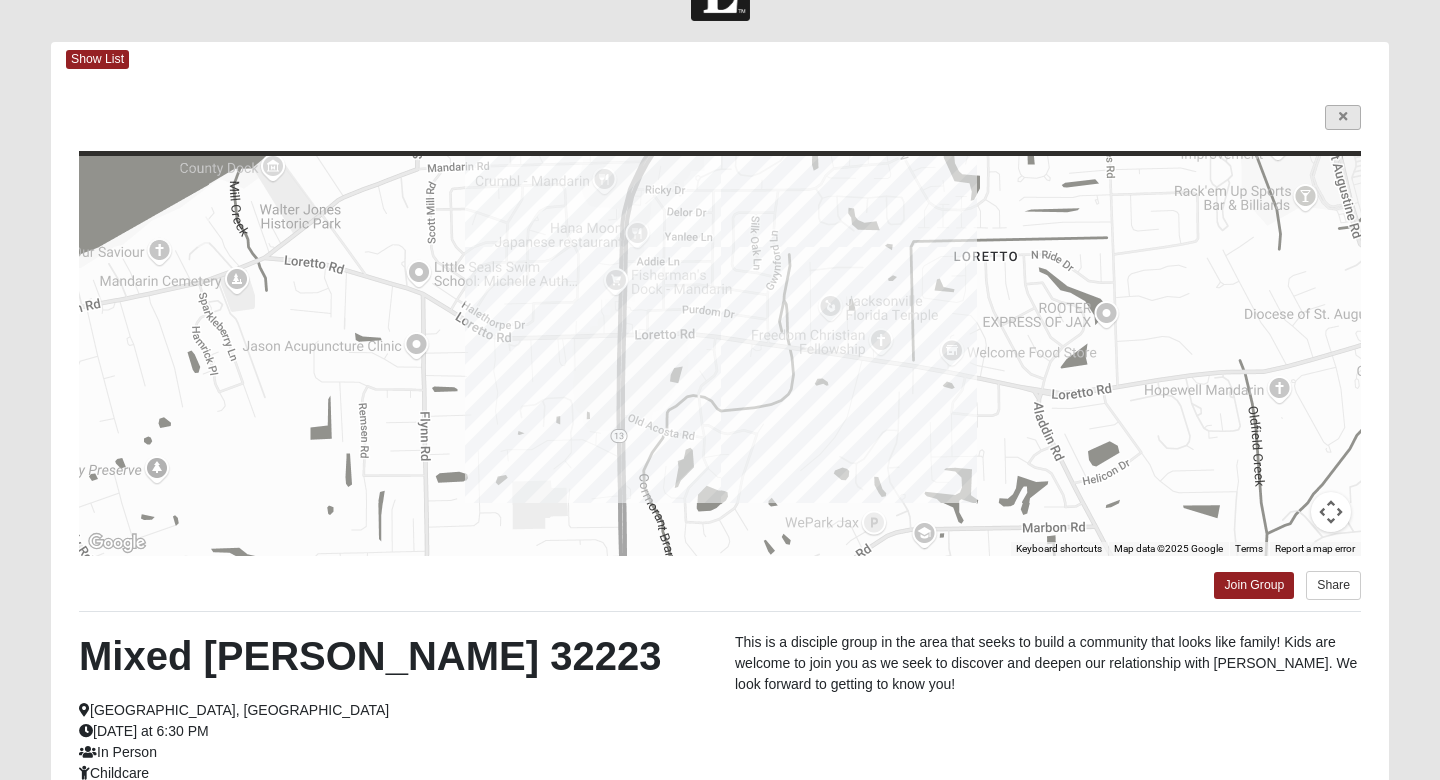 click at bounding box center [1343, 117] 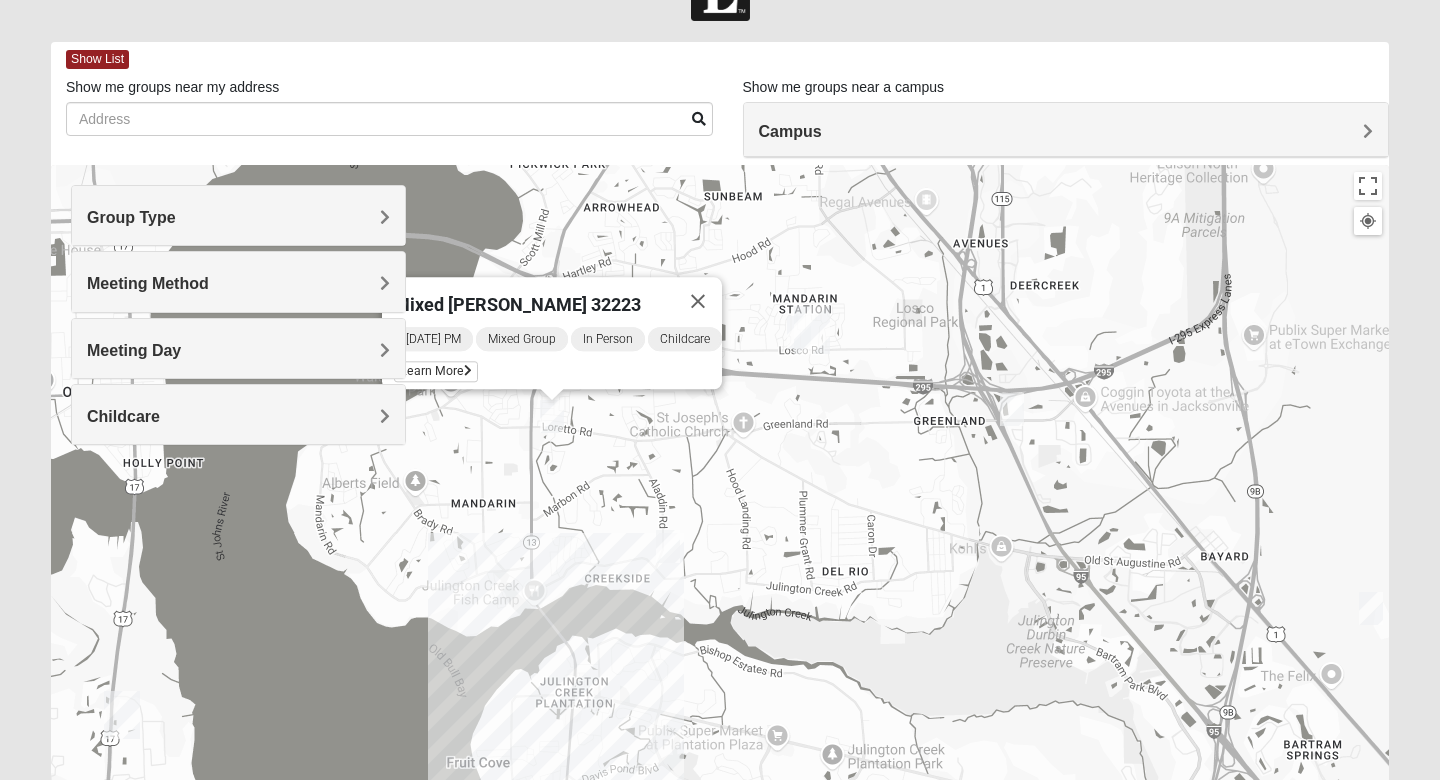 drag, startPoint x: 848, startPoint y: 553, endPoint x: 900, endPoint y: 321, distance: 237.75618 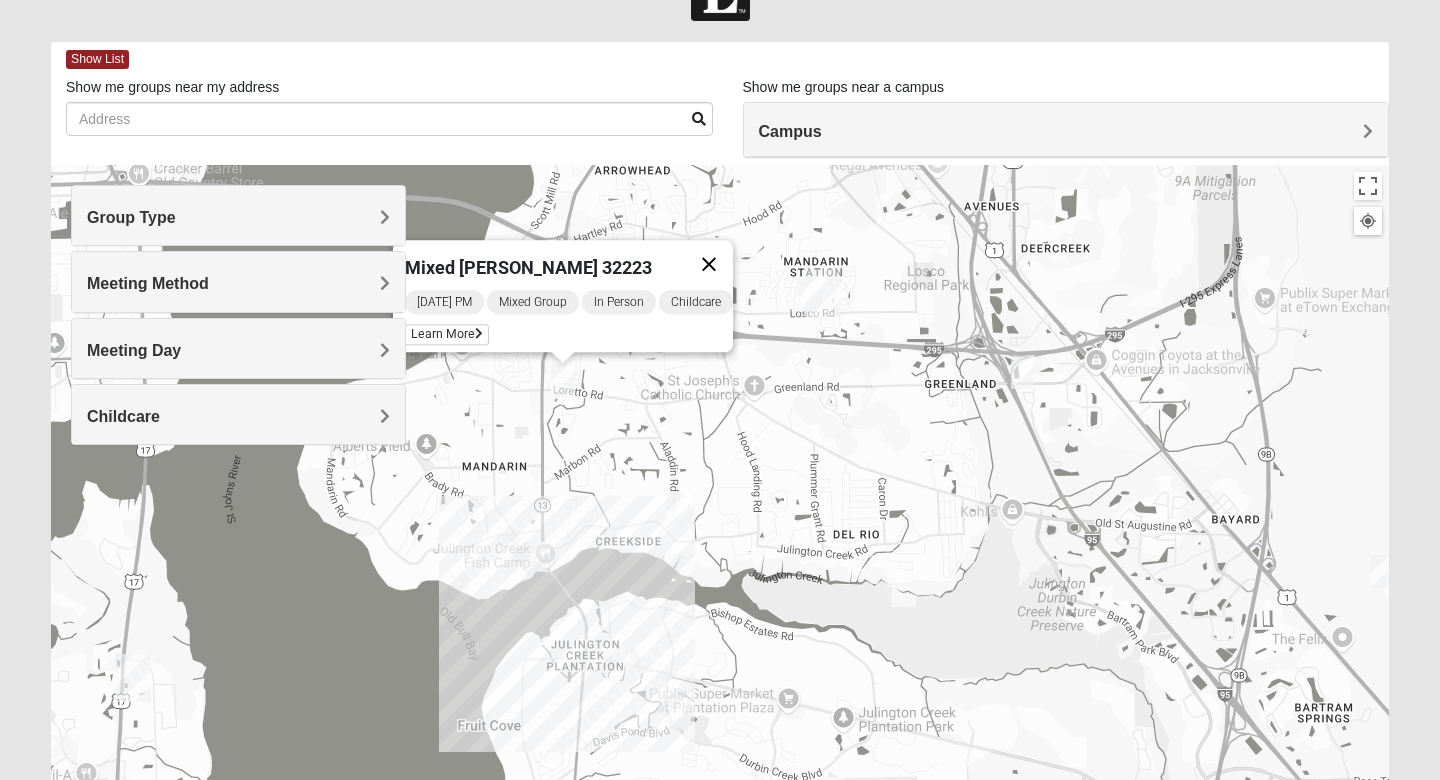 click at bounding box center [709, 264] 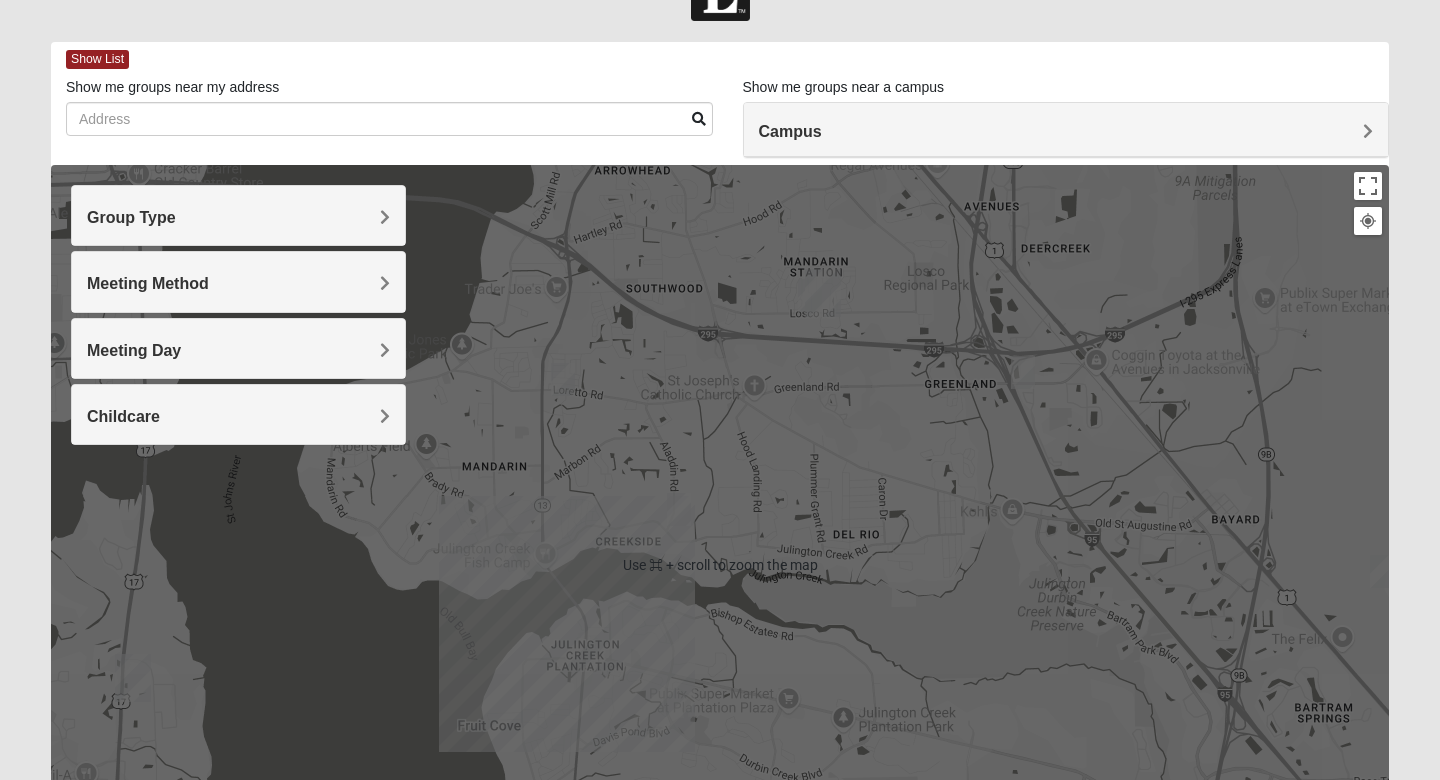 scroll, scrollTop: 75, scrollLeft: 0, axis: vertical 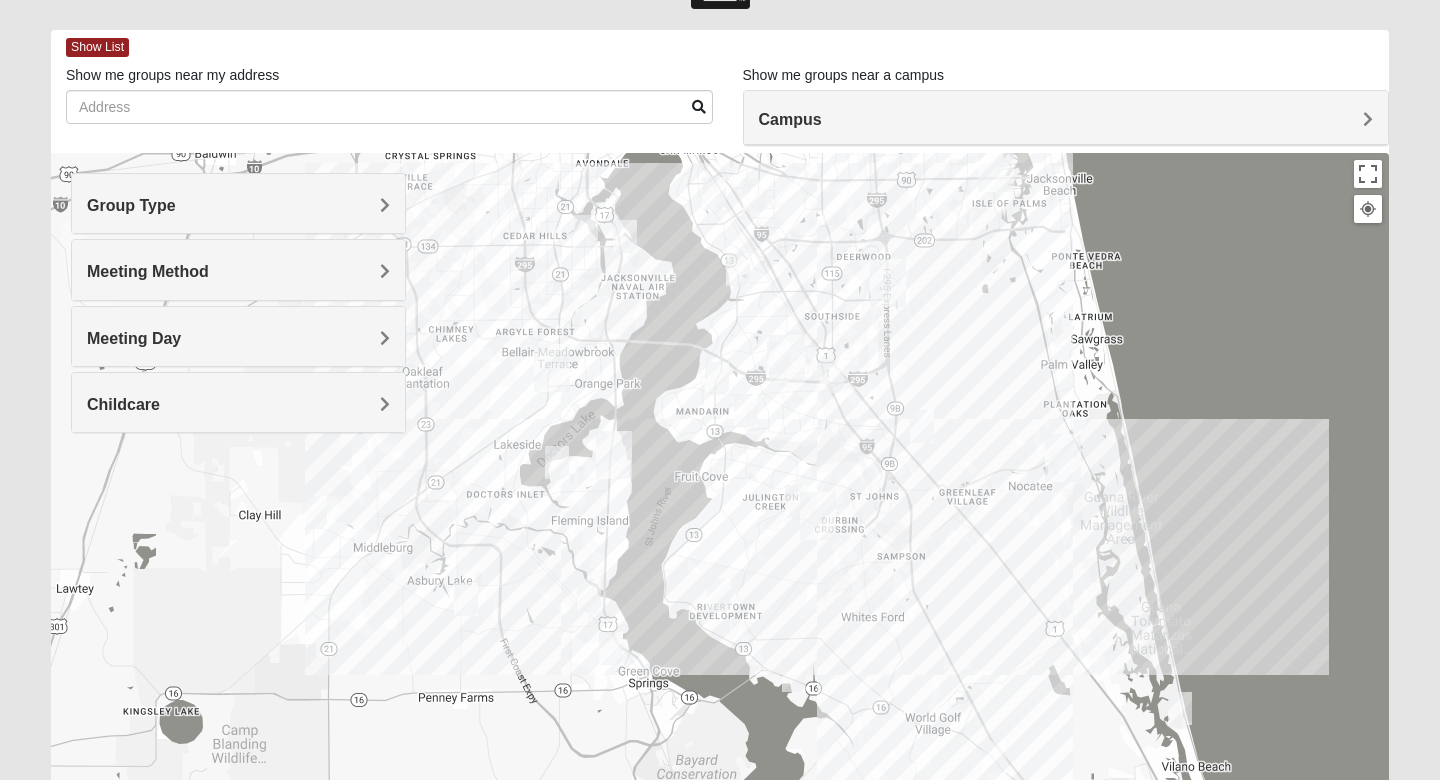 click on "Meeting Day" at bounding box center [238, 336] 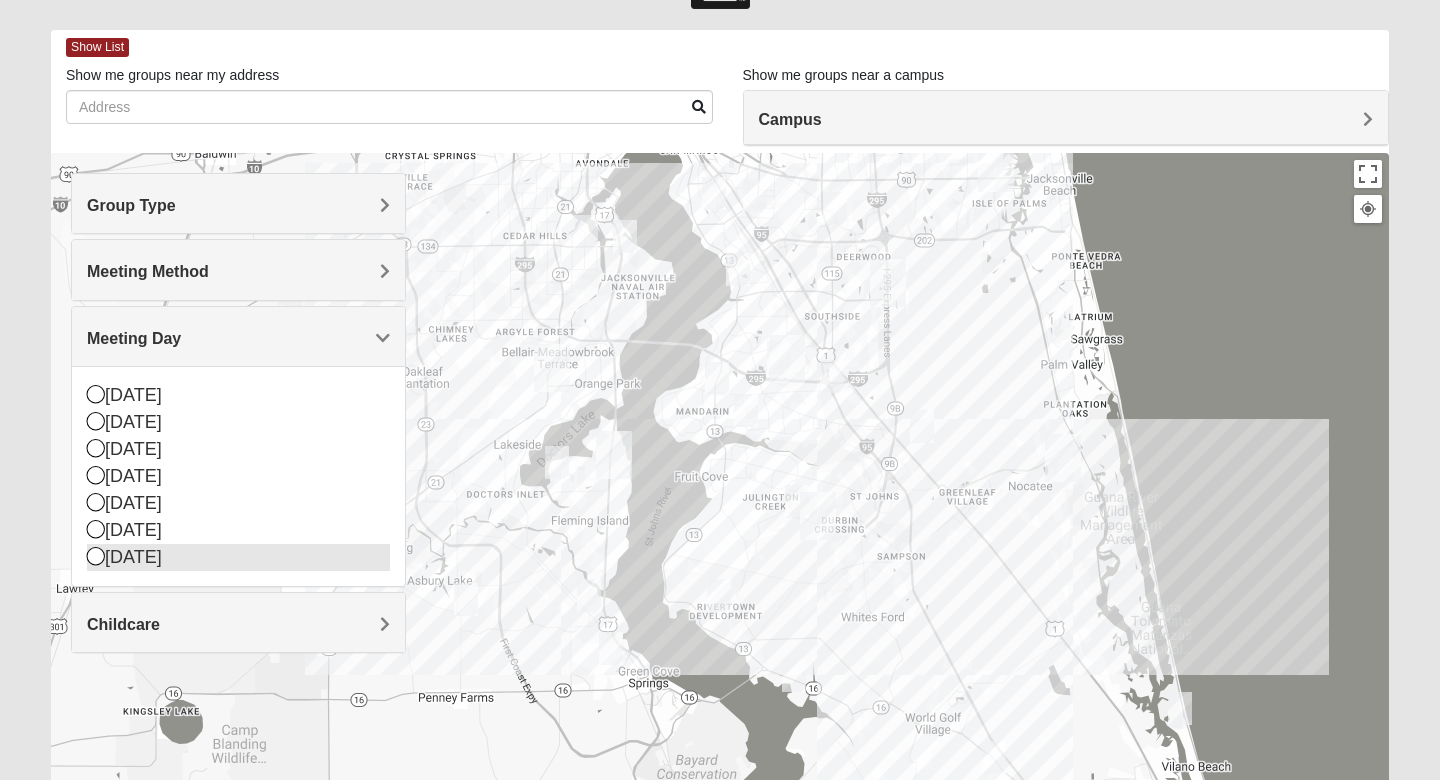 click at bounding box center (96, 556) 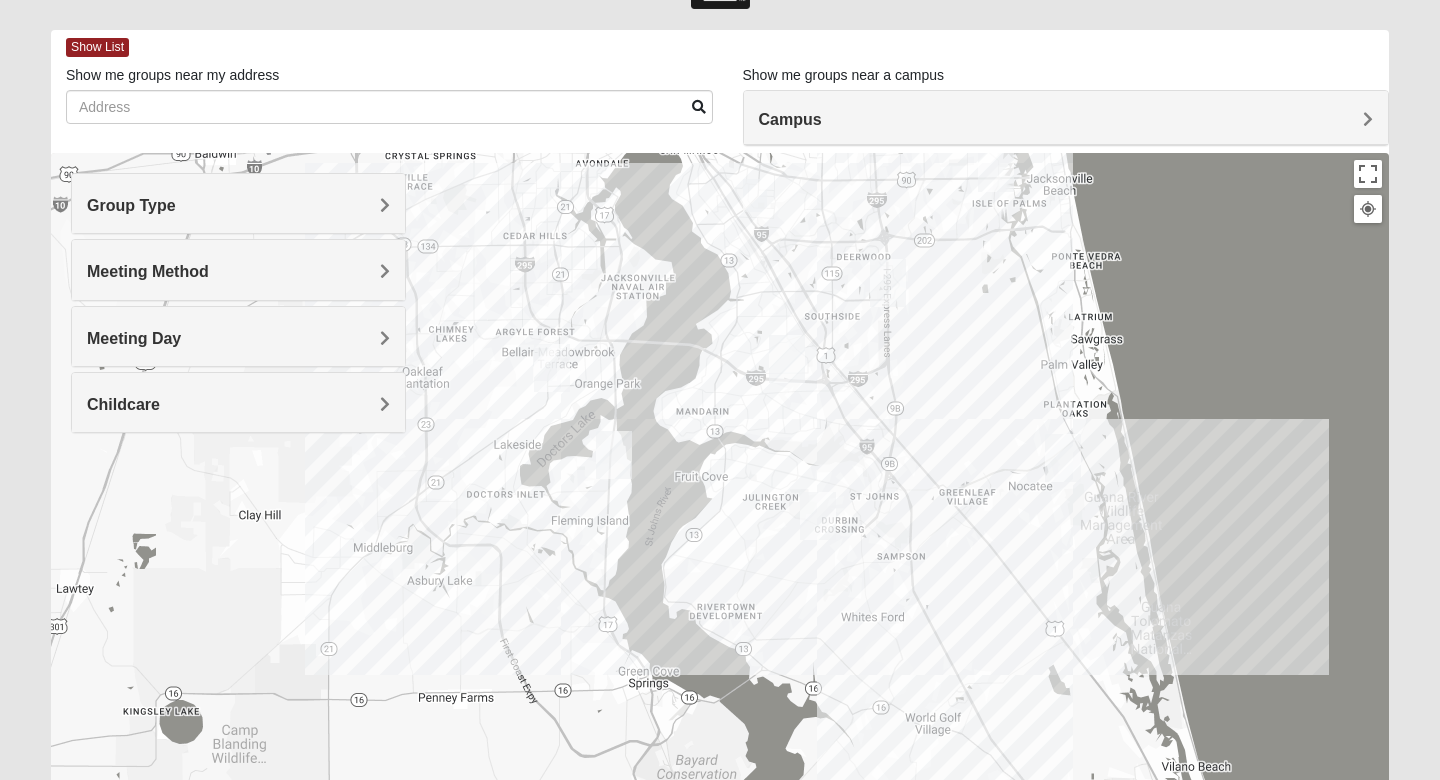 click at bounding box center [755, 195] 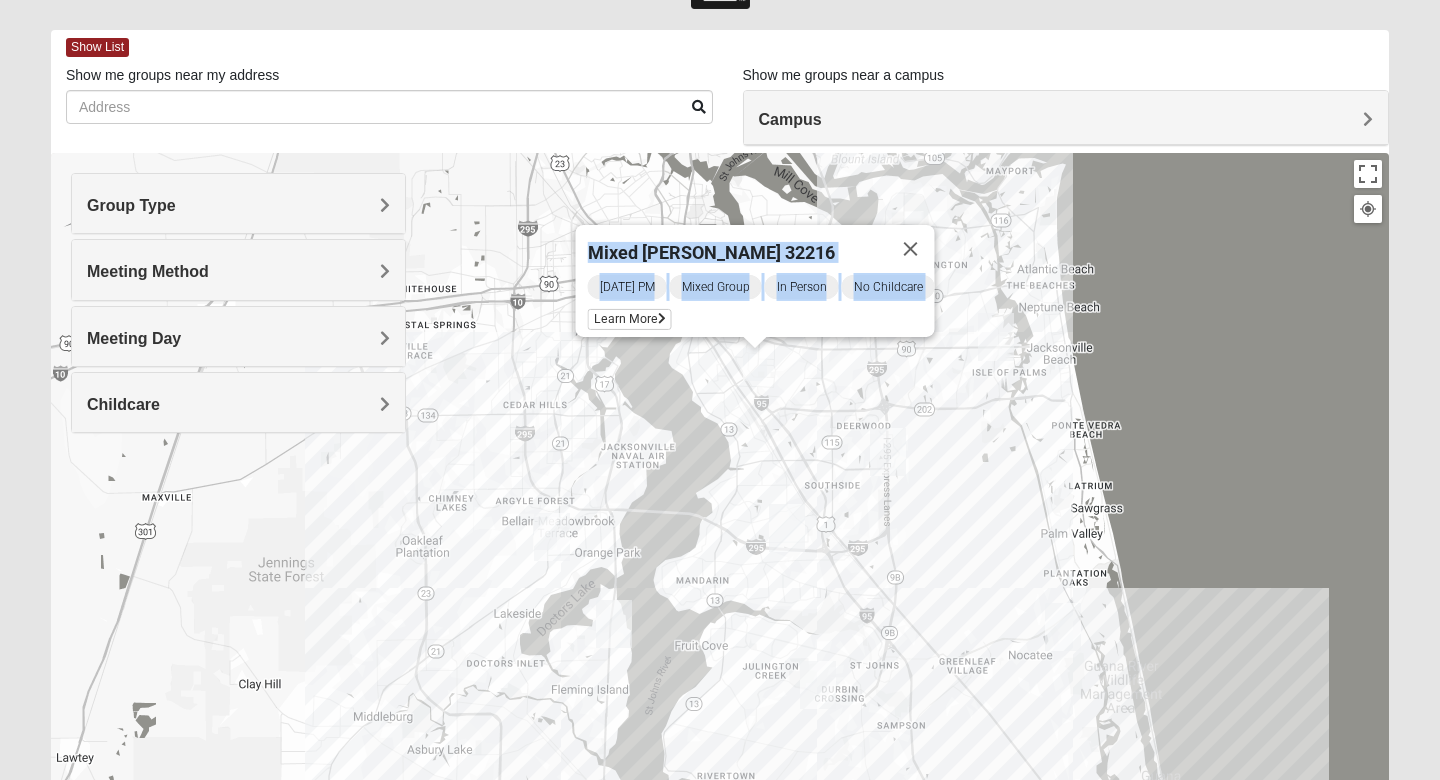 drag, startPoint x: 760, startPoint y: 318, endPoint x: 756, endPoint y: 378, distance: 60.133186 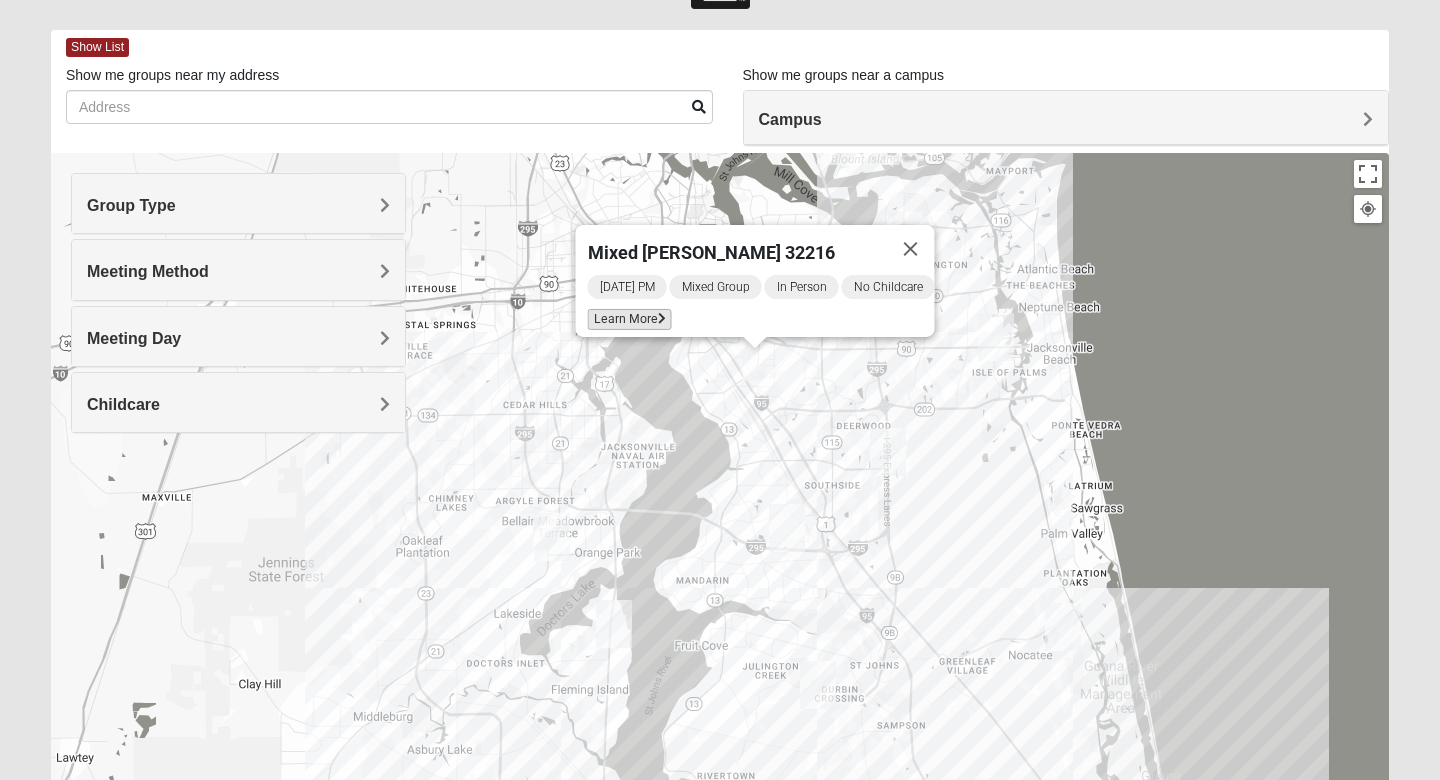 click on "Learn More" at bounding box center (630, 319) 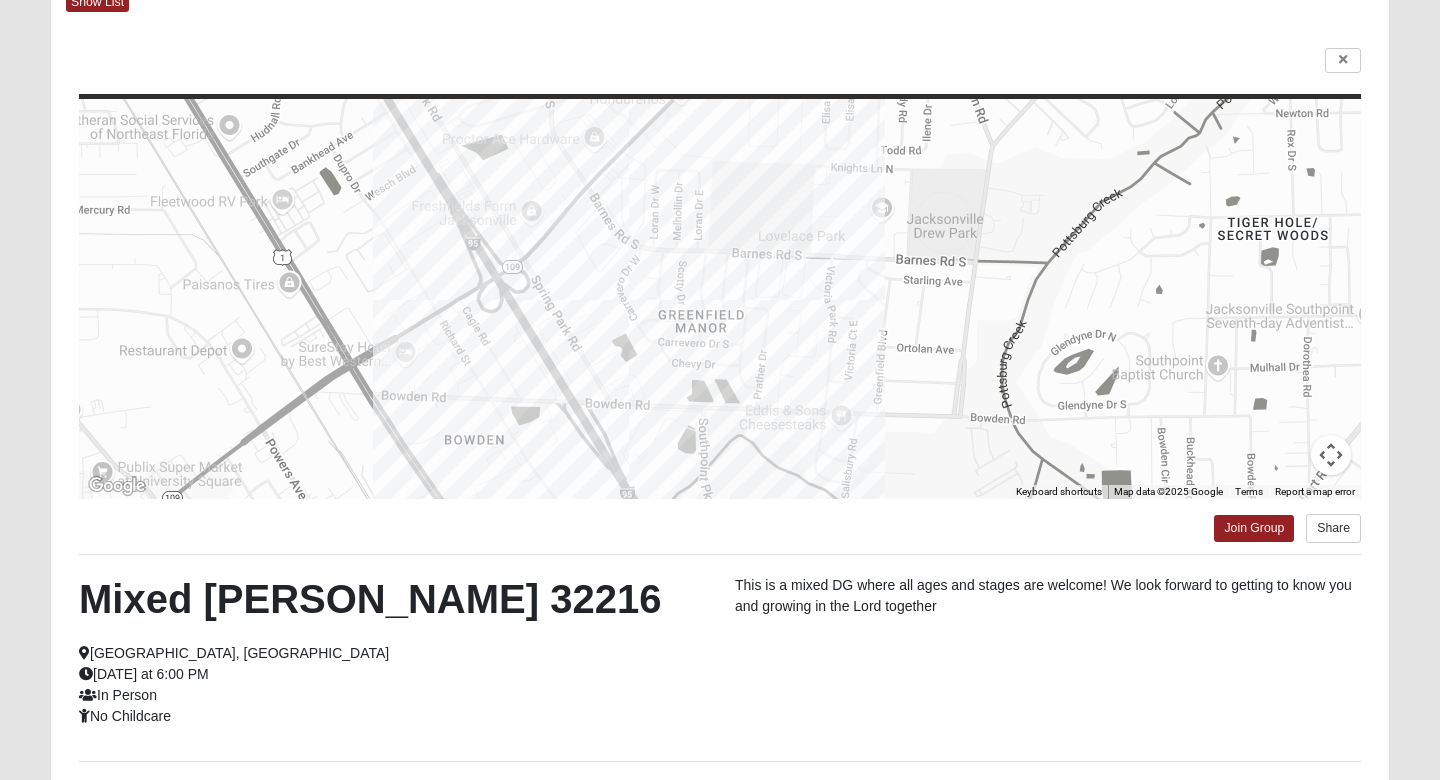 scroll, scrollTop: 96, scrollLeft: 0, axis: vertical 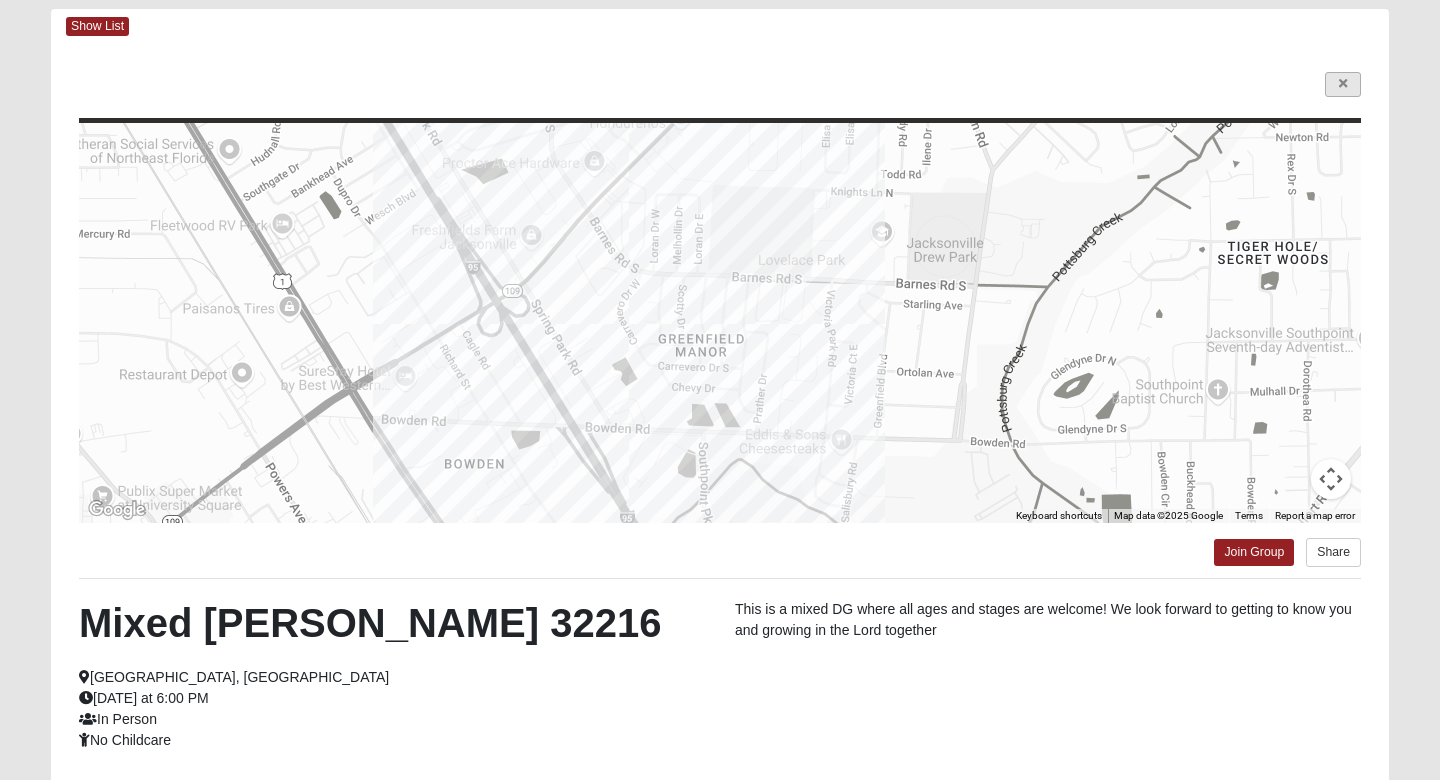 click at bounding box center [1343, 84] 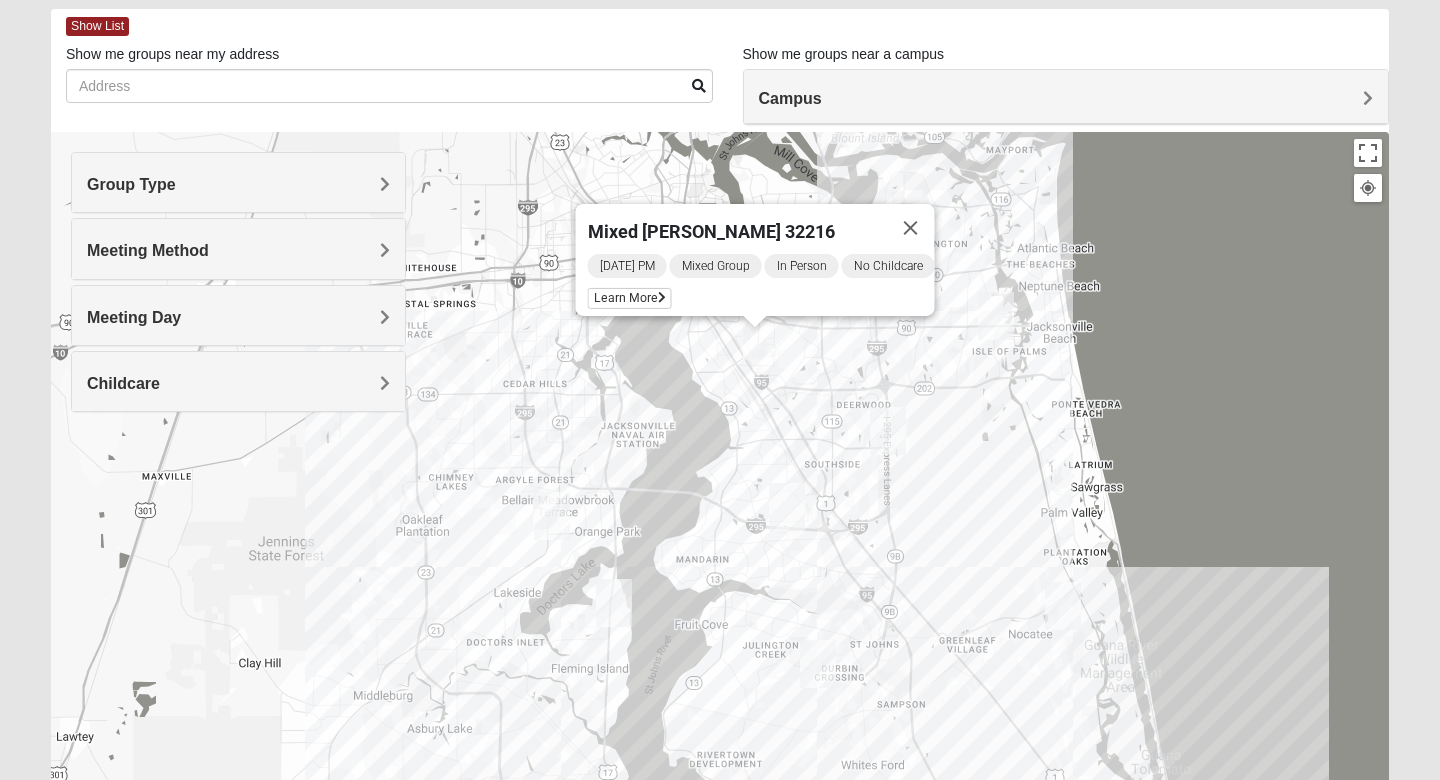 click on "Childcare" at bounding box center [238, 383] 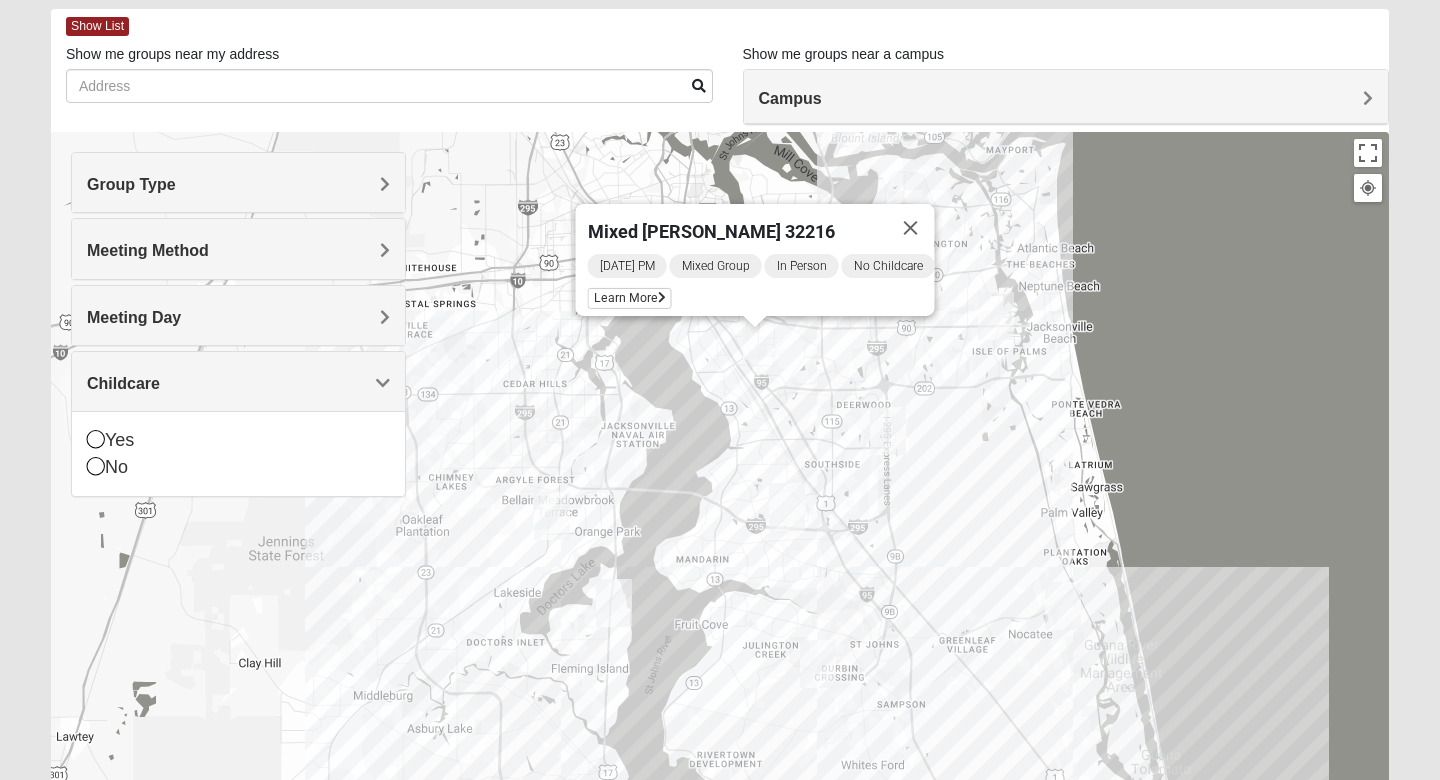 click on "Childcare" at bounding box center [238, 383] 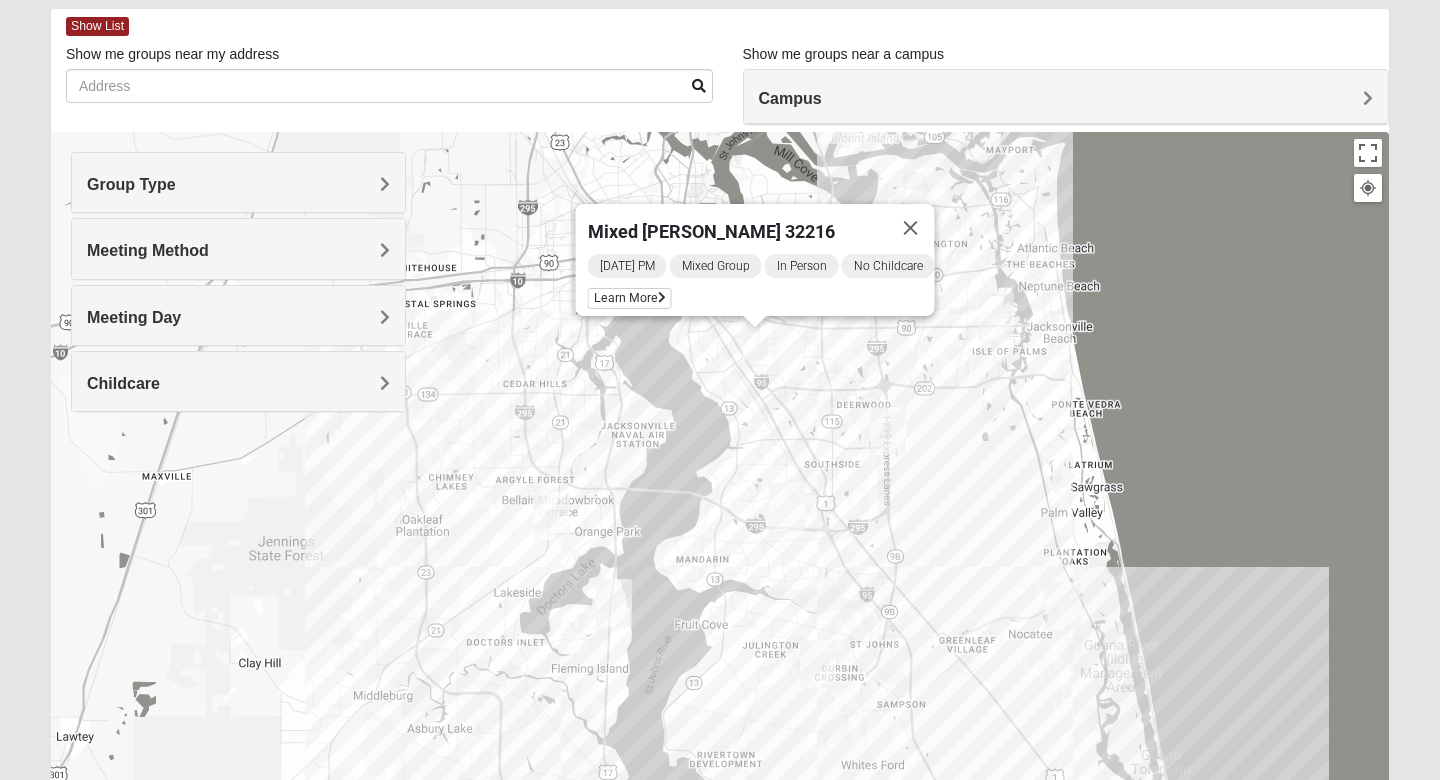 click on "Meeting Day" at bounding box center (238, 315) 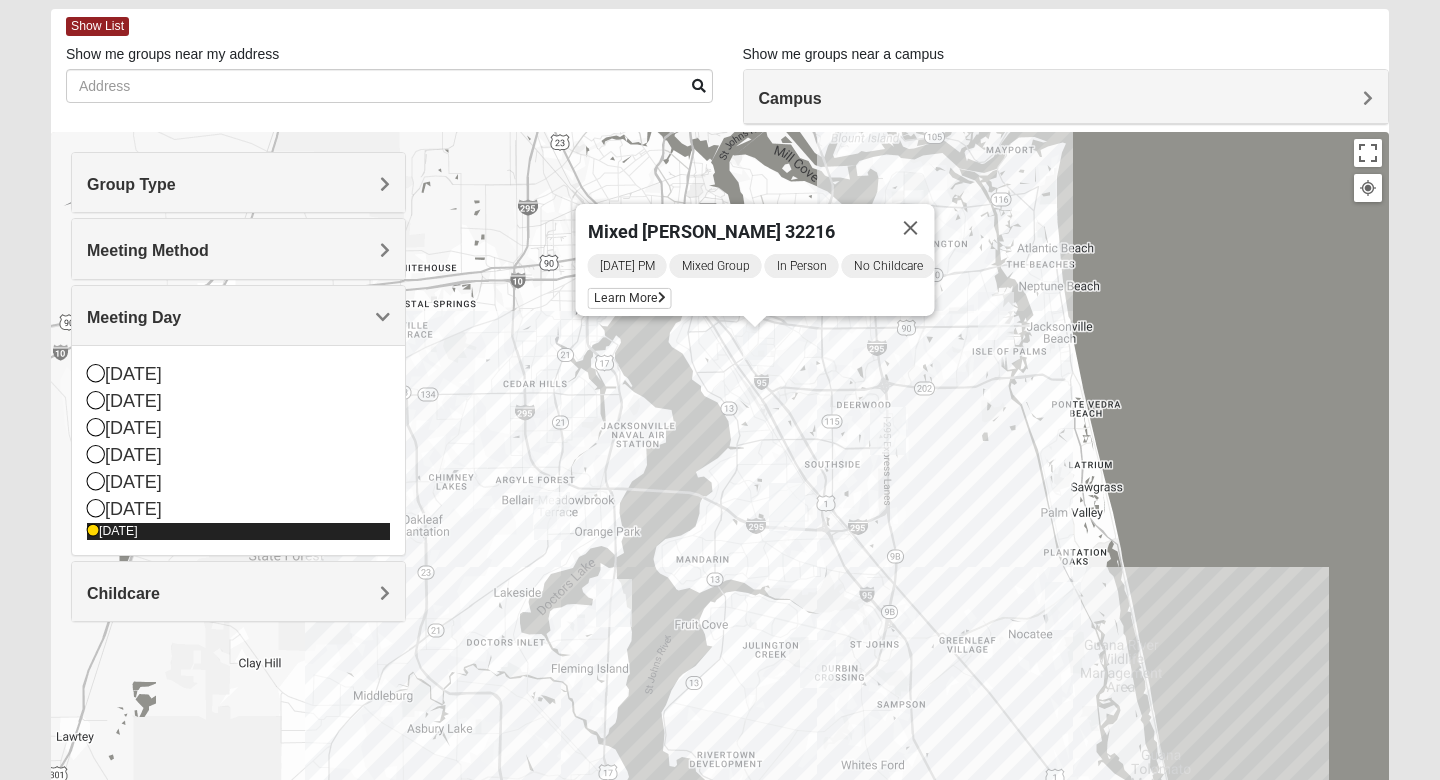 click at bounding box center (93, 531) 